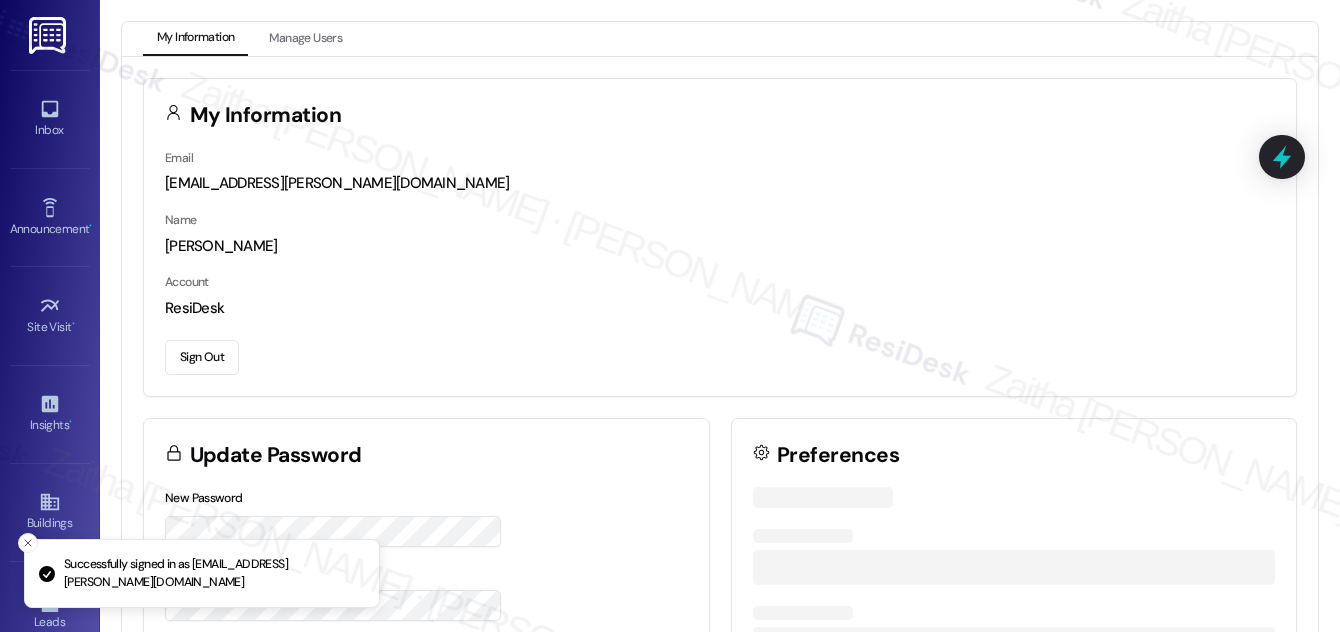 scroll, scrollTop: 0, scrollLeft: 0, axis: both 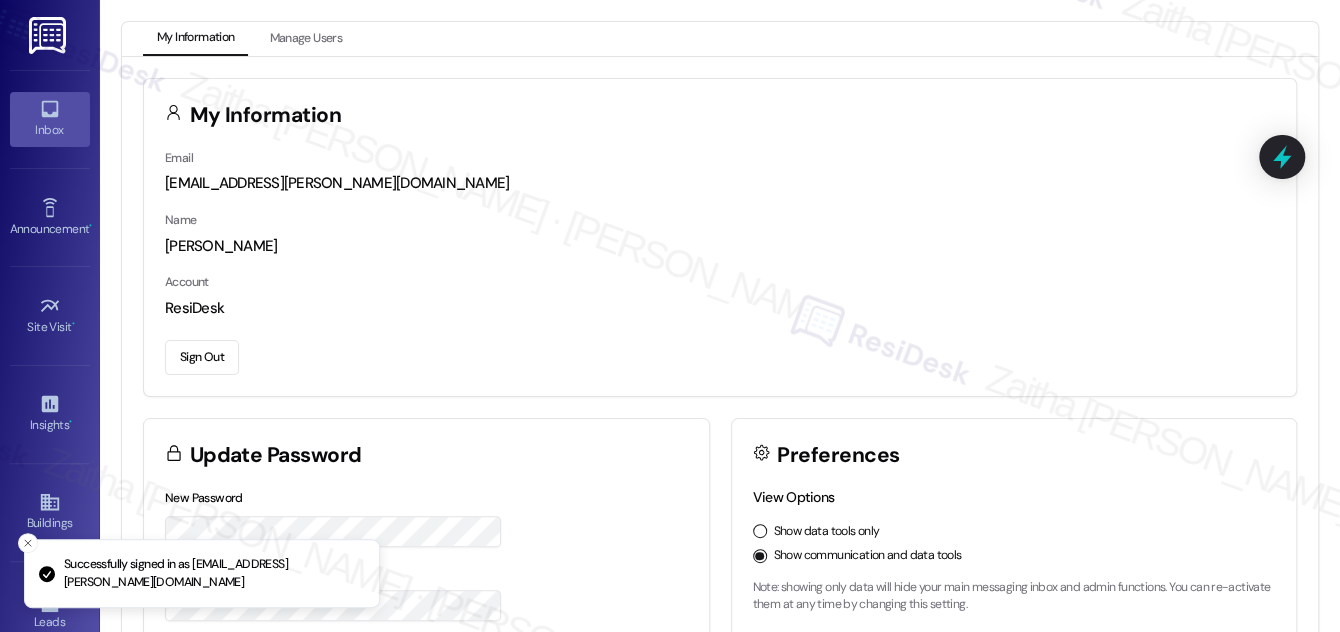 click 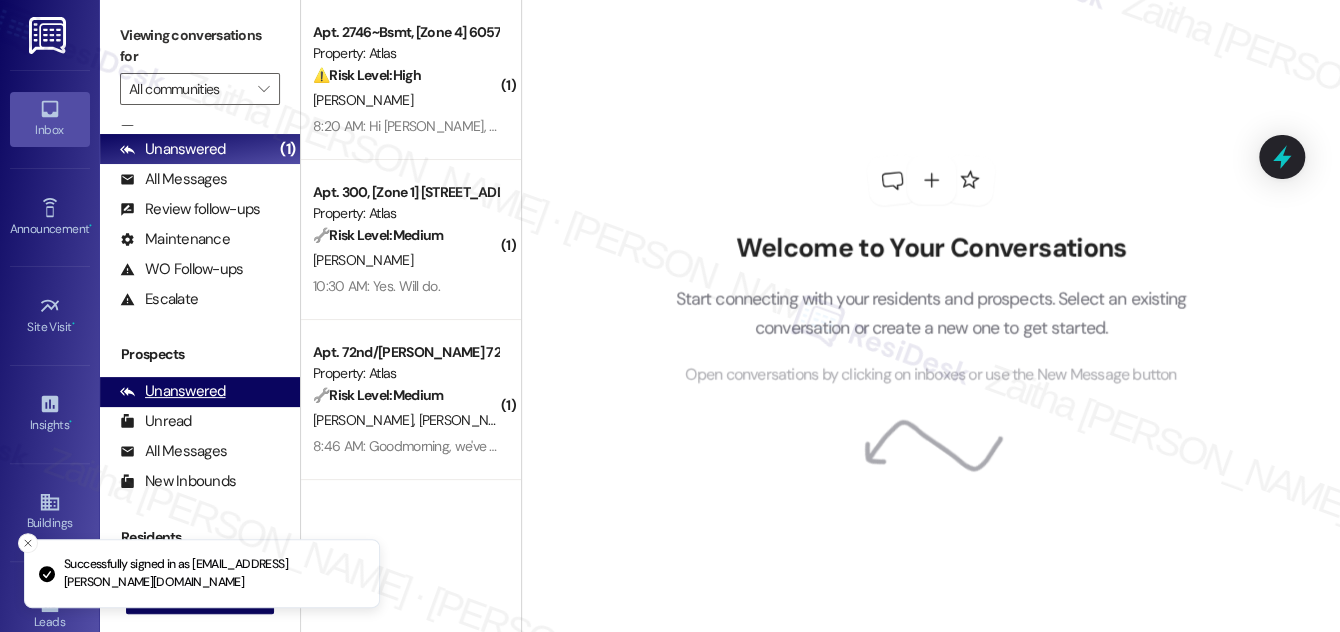 scroll, scrollTop: 264, scrollLeft: 0, axis: vertical 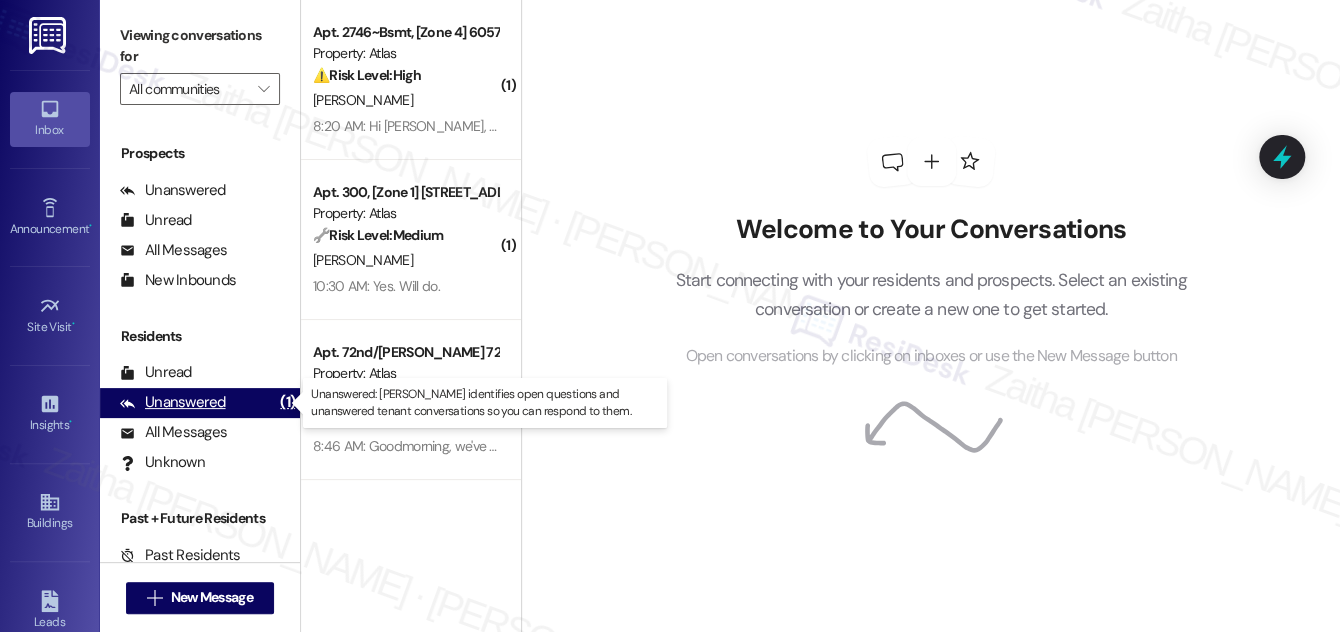 click on "Unanswered" at bounding box center [173, 402] 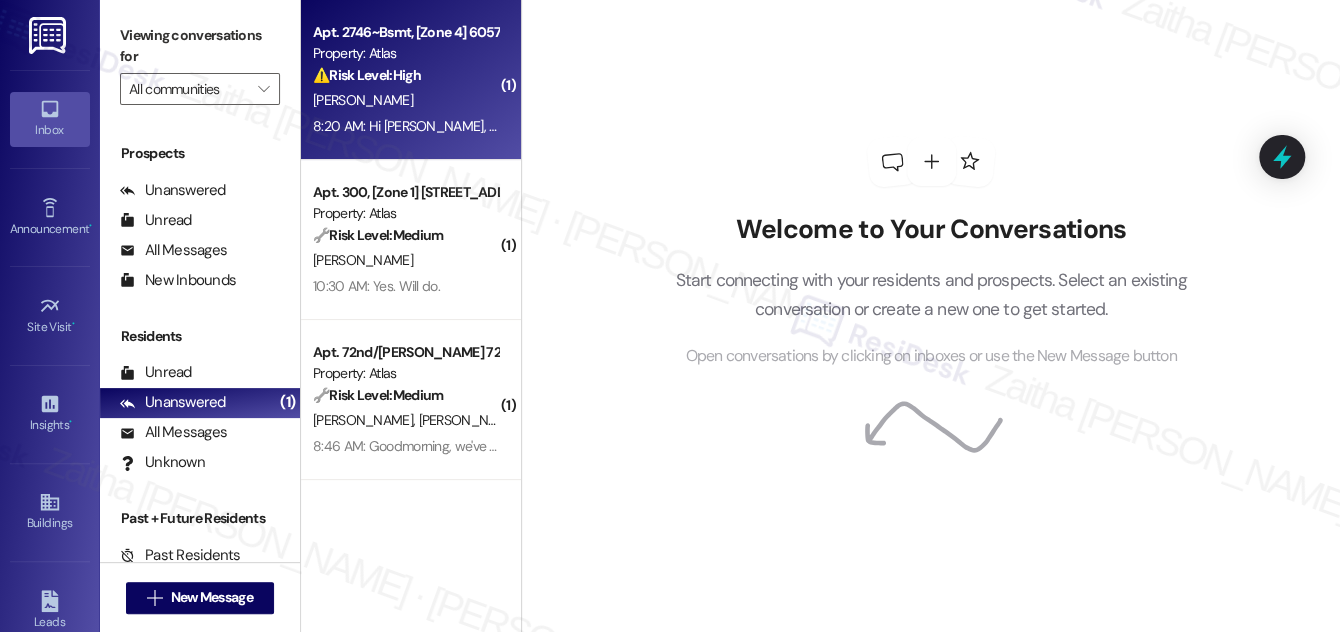 click on "[PERSON_NAME]" at bounding box center [405, 100] 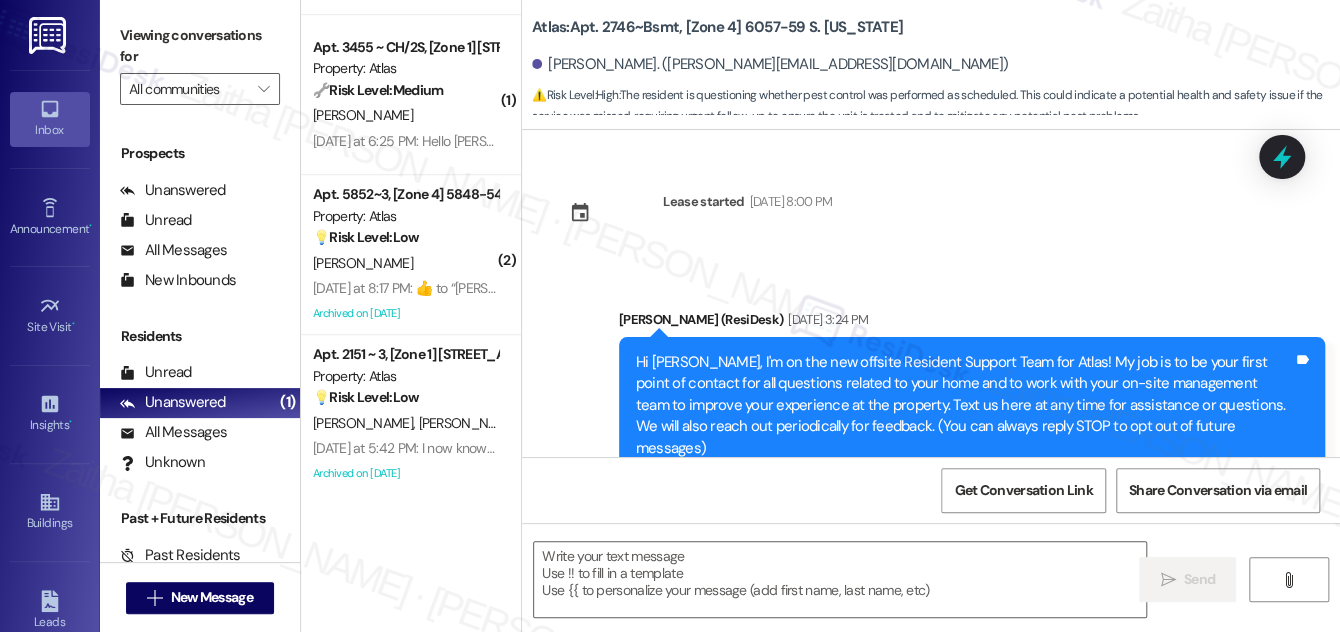 scroll, scrollTop: 556, scrollLeft: 0, axis: vertical 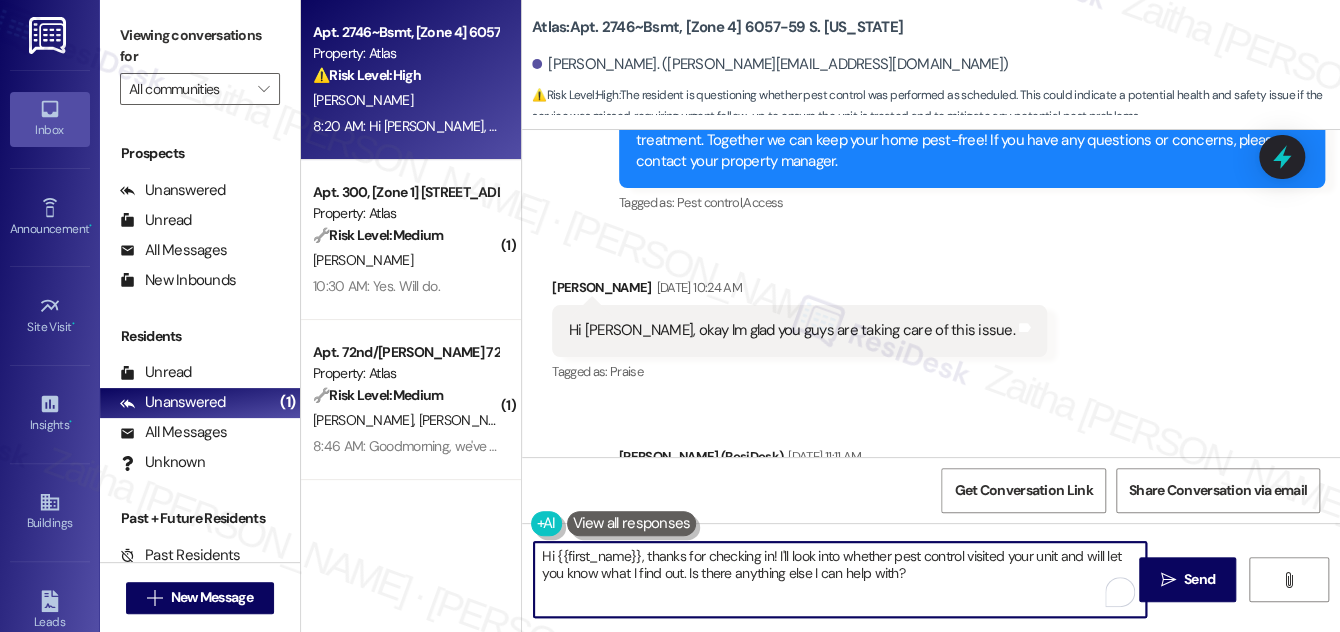 drag, startPoint x: 684, startPoint y: 572, endPoint x: 957, endPoint y: 577, distance: 273.04578 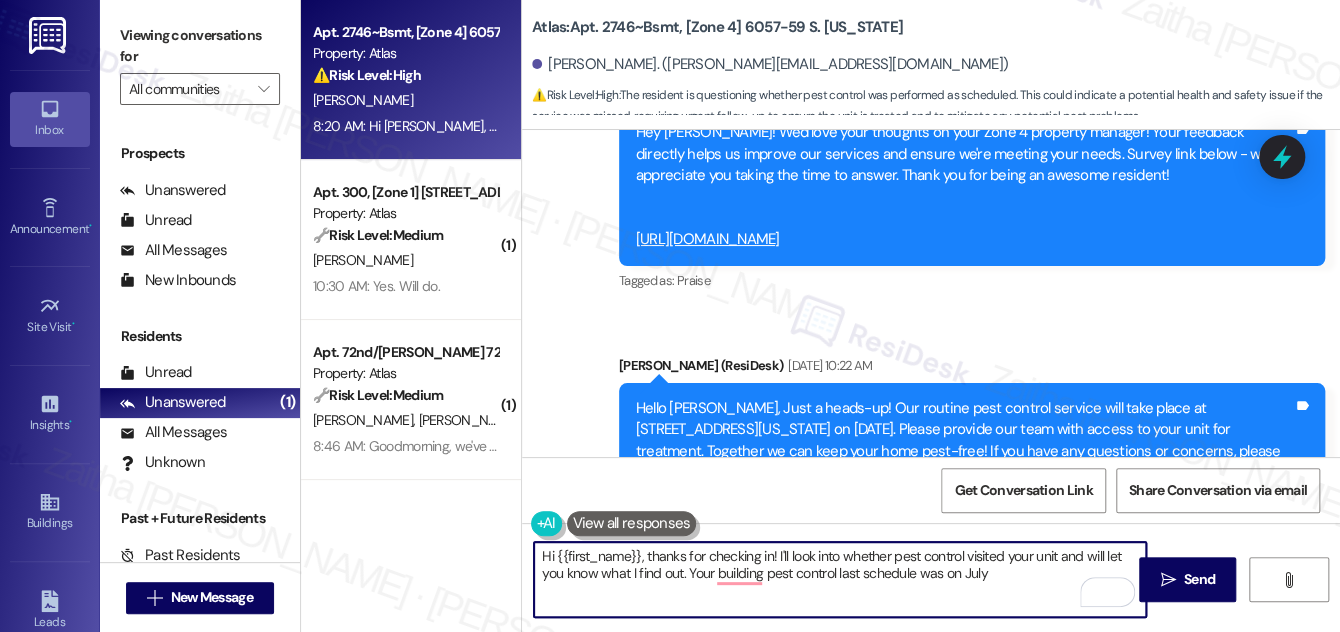 scroll, scrollTop: 36906, scrollLeft: 0, axis: vertical 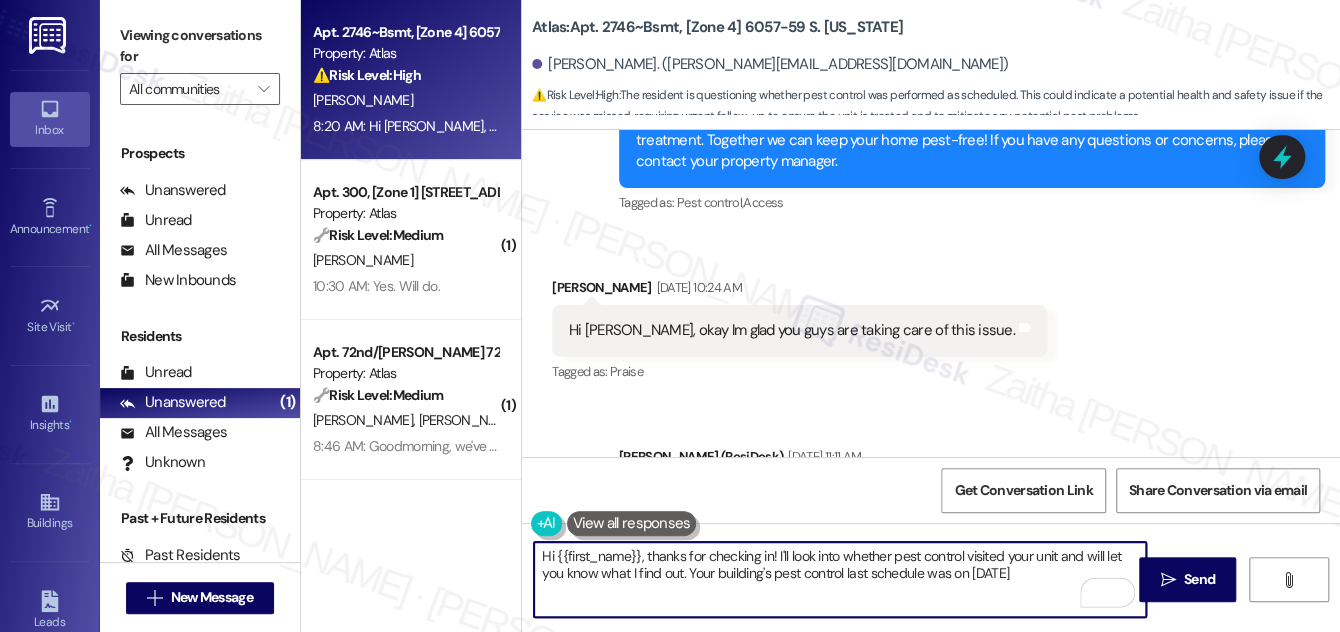 click on "Hi {{first_name}}, thanks for checking in! I'll look into whether pest control visited your unit and will let you know what I find out. Your building's pest control last schedule was on July 12th" at bounding box center (840, 579) 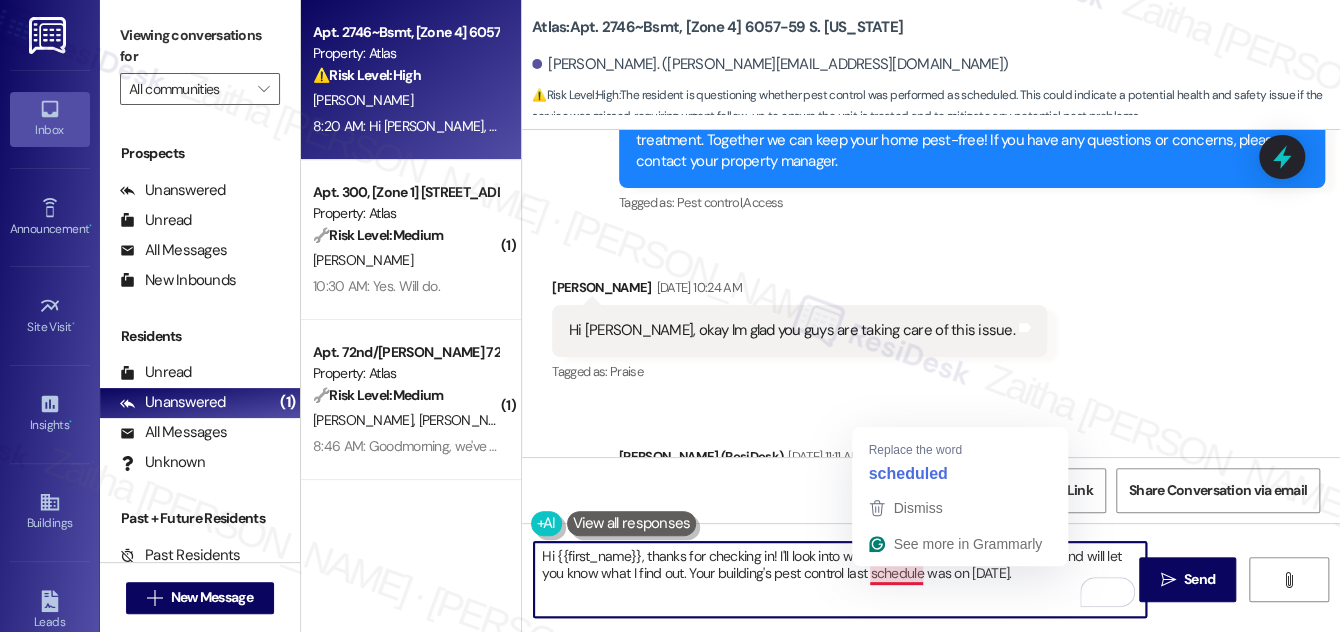 click on "Hi {{first_name}}, thanks for checking in! I'll look into whether pest control visited your unit and will let you know what I find out. Your building's pest control last schedule was on July 12th." at bounding box center (840, 579) 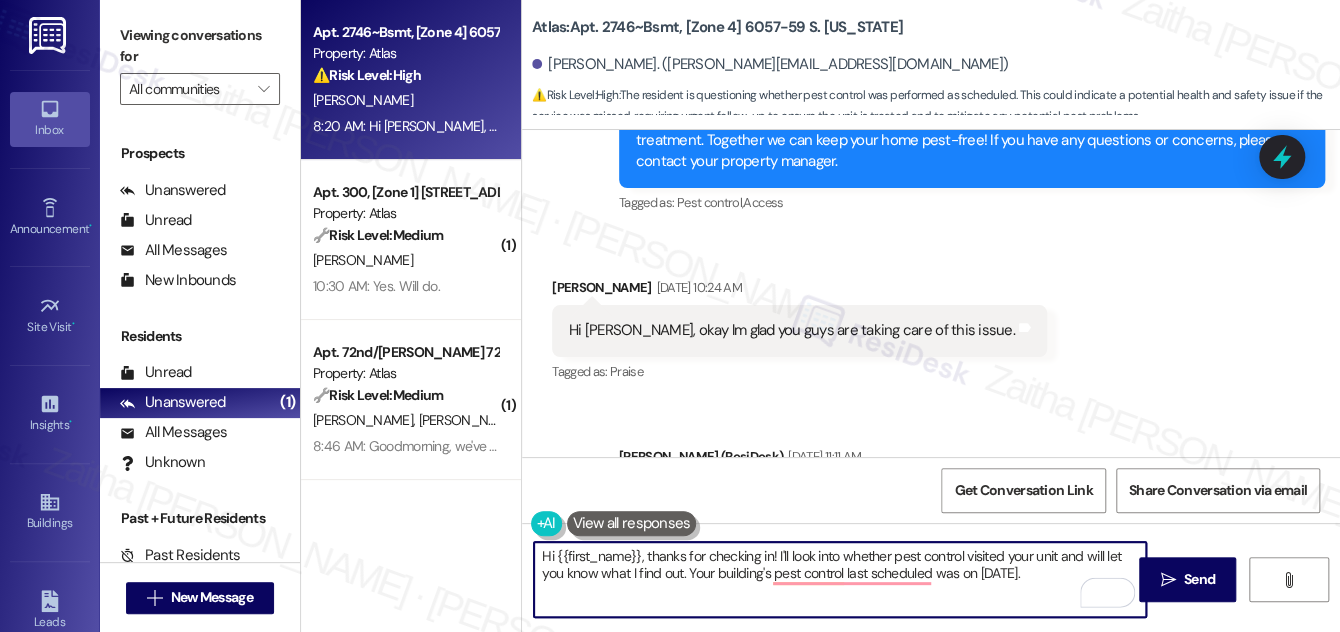 click on "Hi {{first_name}}, thanks for checking in! I'll look into whether pest control visited your unit and will let you know what I find out. Your building's pest control last scheduled was on July 12th." at bounding box center (840, 579) 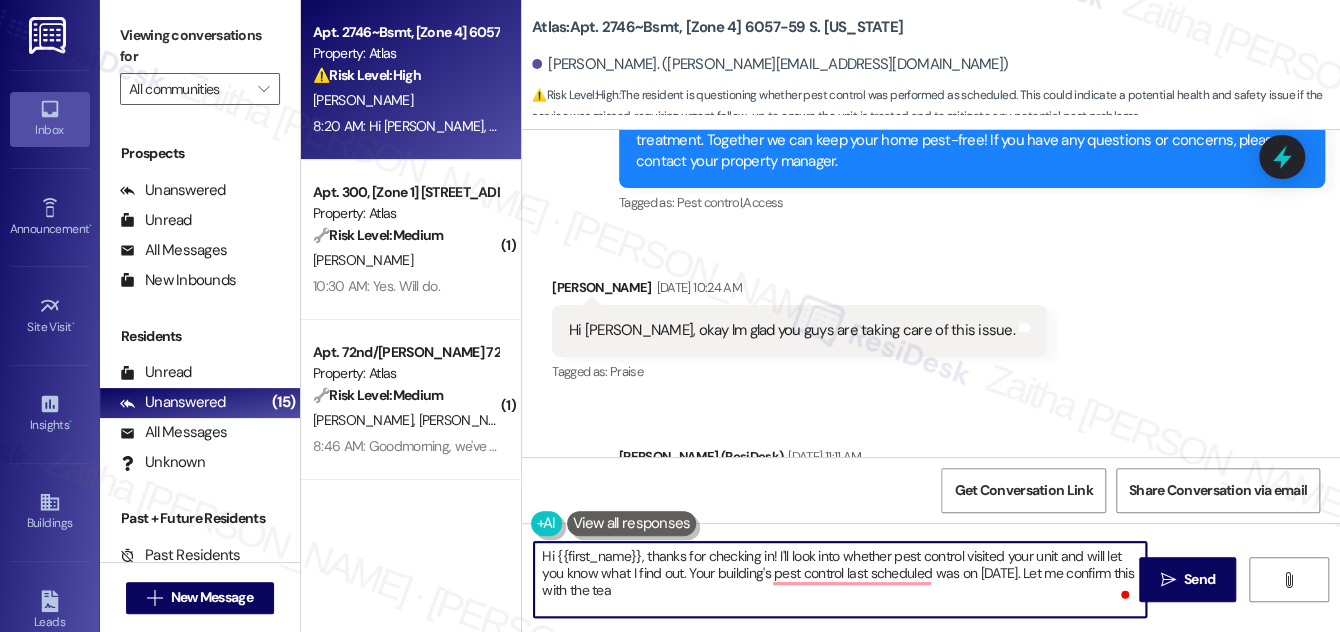 type on "Hi {{first_name}}, thanks for checking in! I'll look into whether pest control visited your unit and will let you know what I find out. Your building's pest control last scheduled was on July 12th. Let me confirm this with the team" 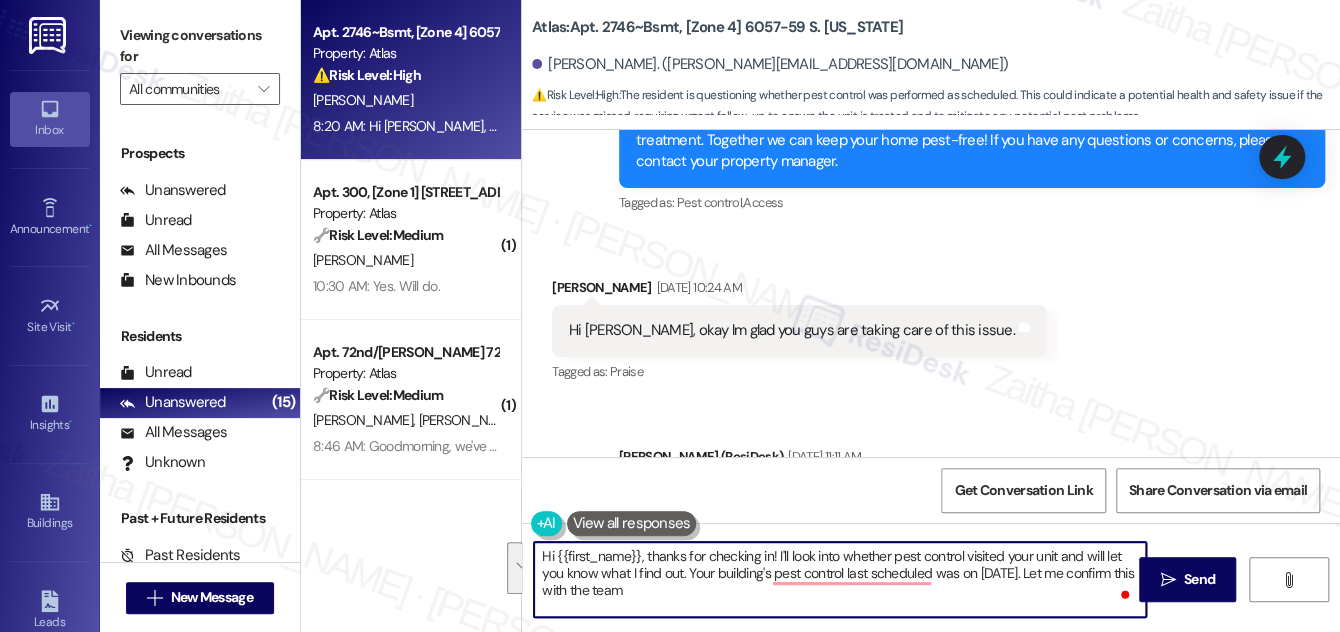 drag, startPoint x: 540, startPoint y: 556, endPoint x: 678, endPoint y: 591, distance: 142.36923 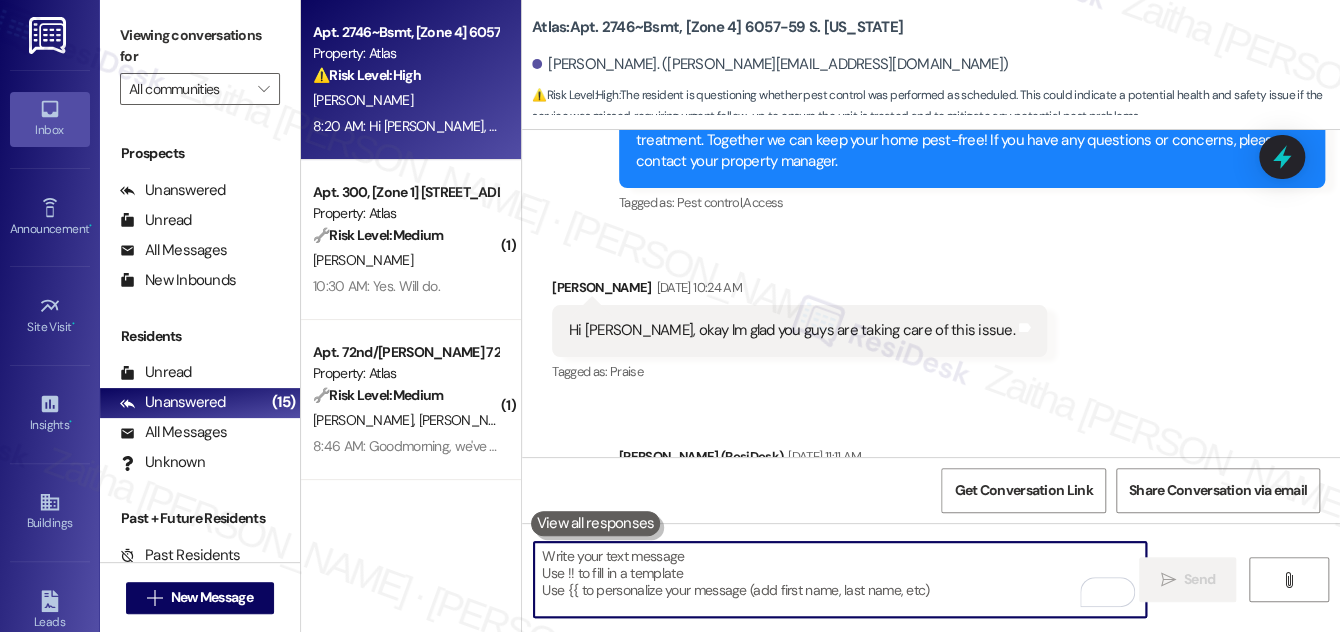 paste on "Hi {{first_name}}, thanks for checking in! I’ll look into whether pest control visited your unit and let you know what I find out. The last scheduled pest control for your building was on July 12th, but I’ll confirm that with the team and follow up with any updates.
Ask ChatGPT" 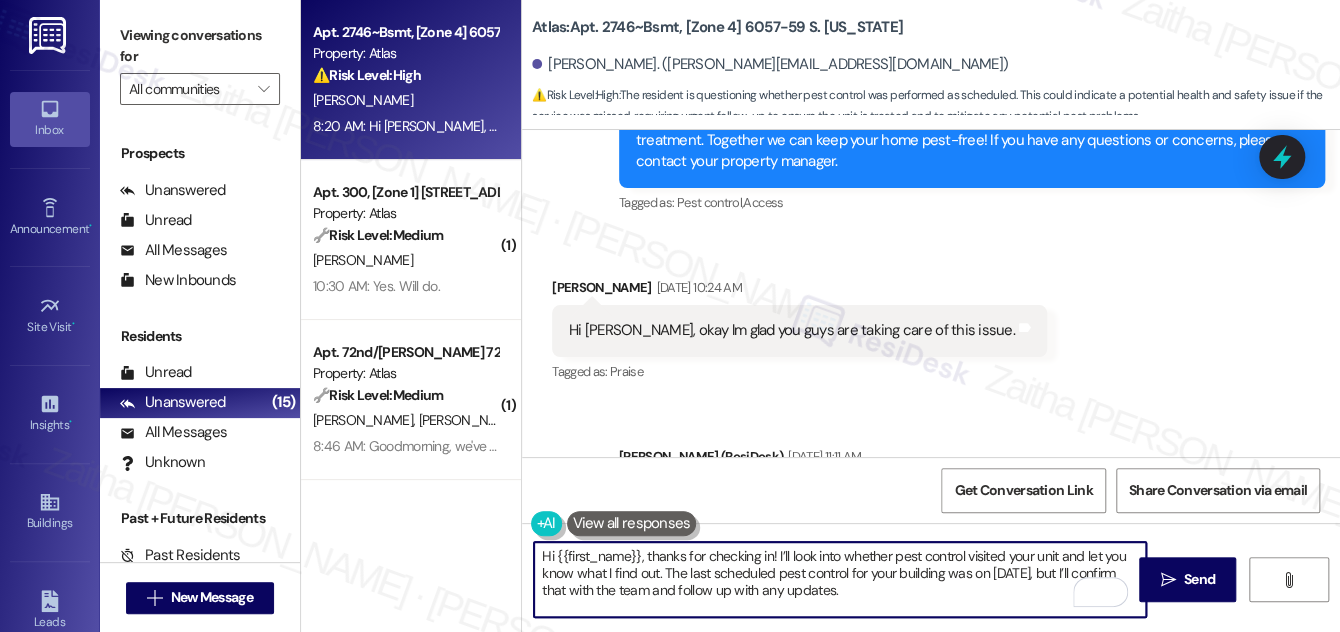 scroll, scrollTop: 170, scrollLeft: 0, axis: vertical 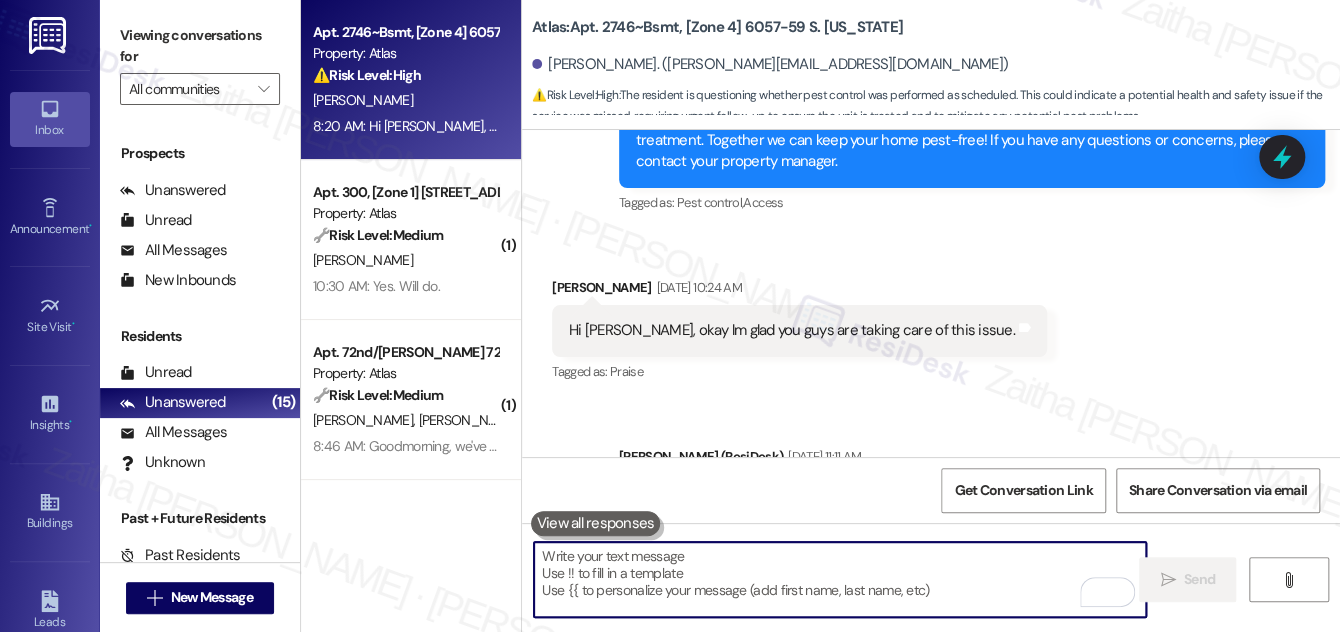 paste on "Hi {{first_name}}, thanks for checking in! I’ll find out whether pest control stopped by your unit and get back to you with an update. The building was last scheduled for service on July 12th, but I’ll confirm that with the team to be sure." 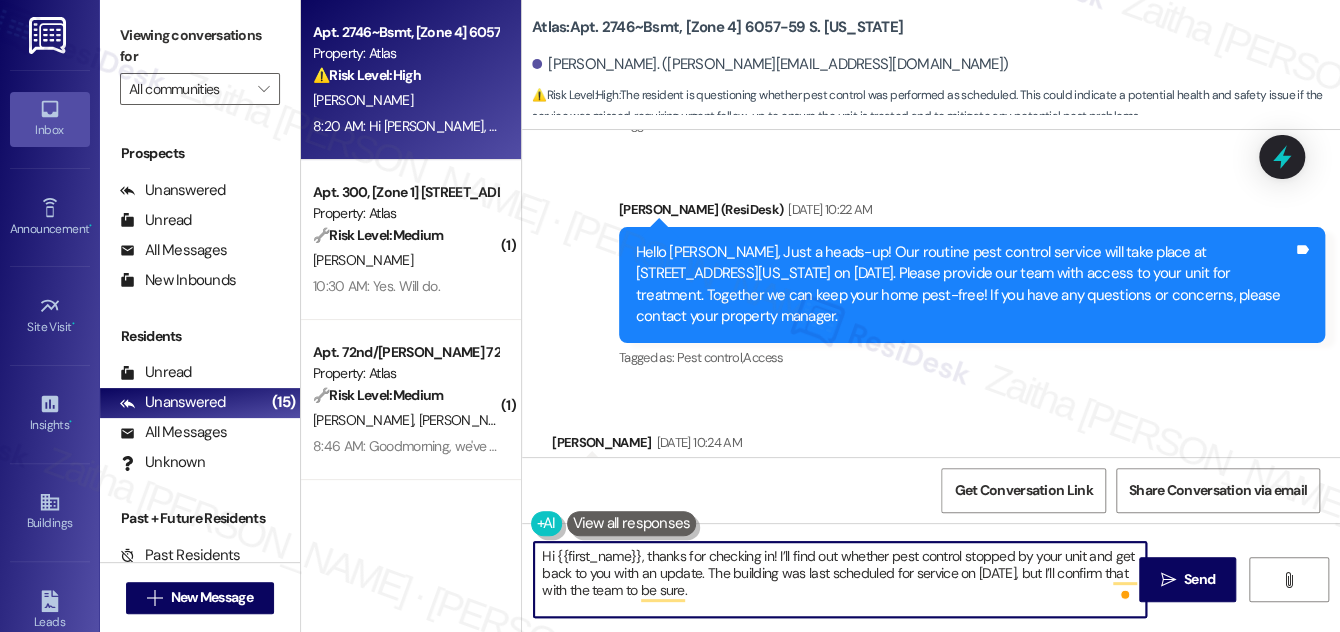 scroll, scrollTop: 36906, scrollLeft: 0, axis: vertical 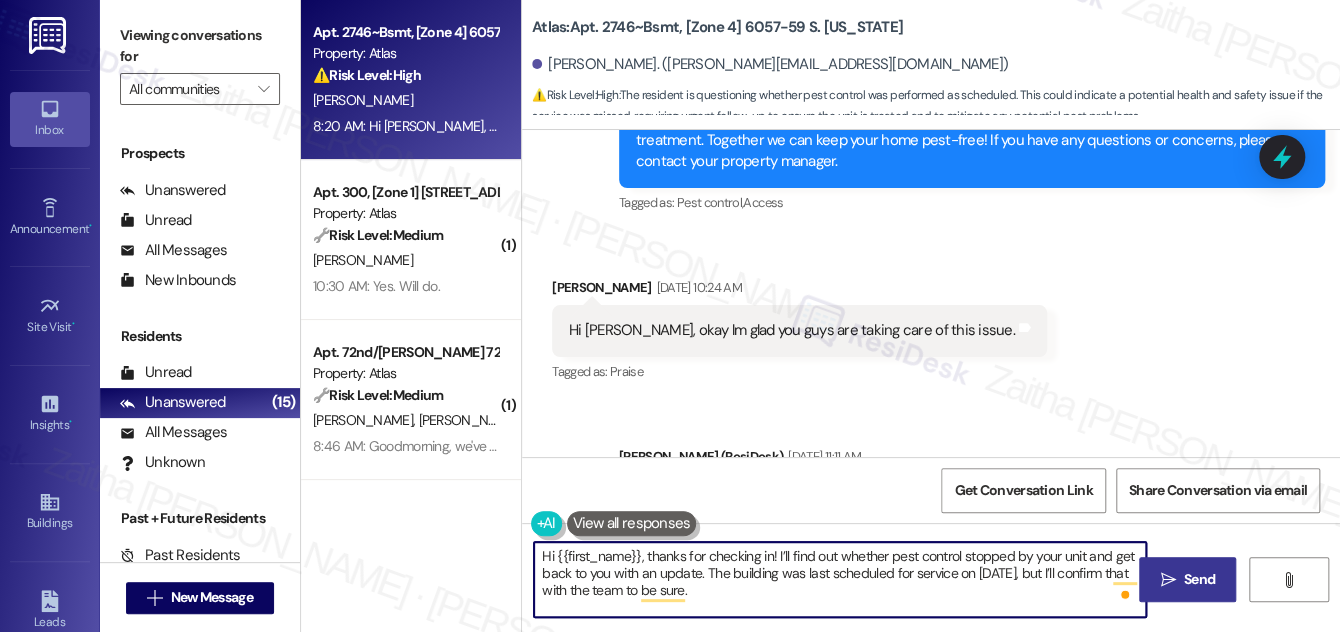 type on "Hi {{first_name}}, thanks for checking in! I’ll find out whether pest control stopped by your unit and get back to you with an update. The building was last scheduled for service on July 12th, but I’ll confirm that with the team to be sure." 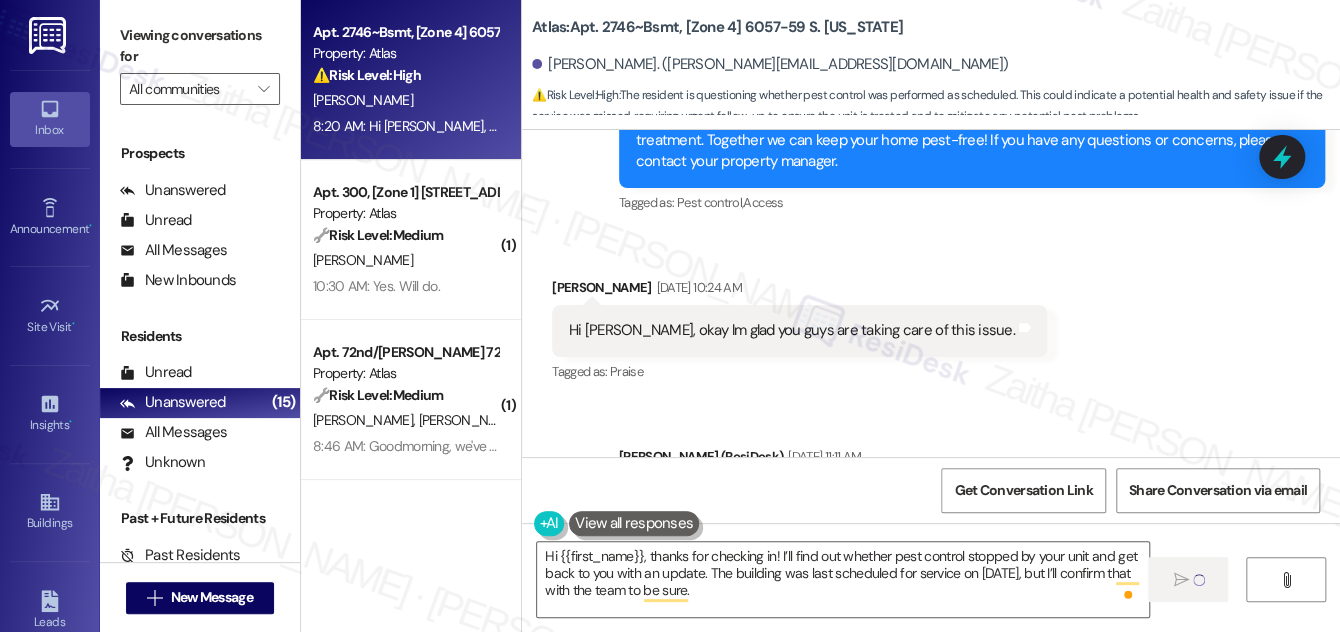 type 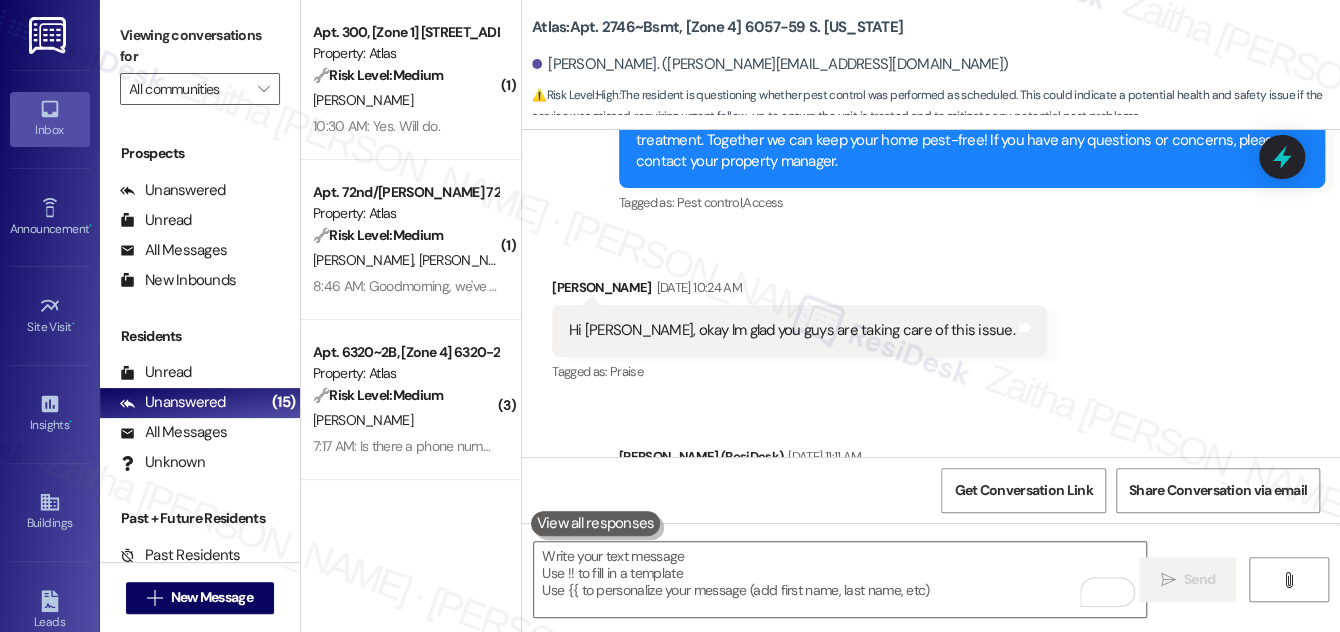 scroll, scrollTop: 36905, scrollLeft: 0, axis: vertical 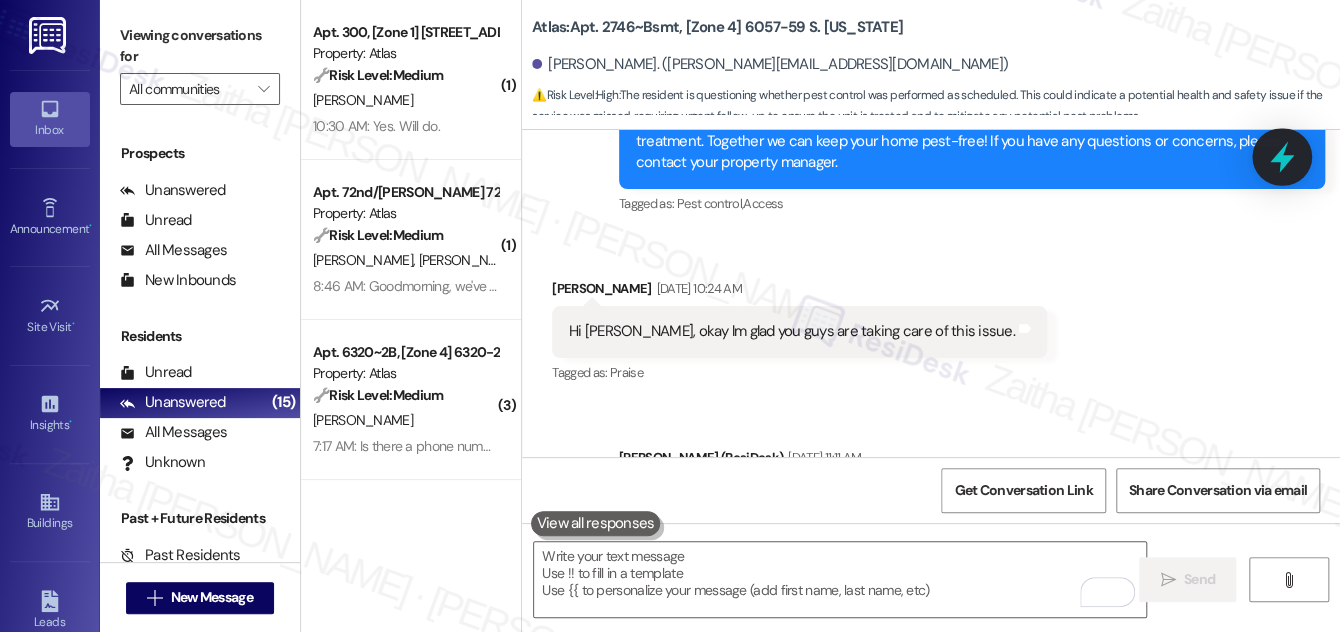 click 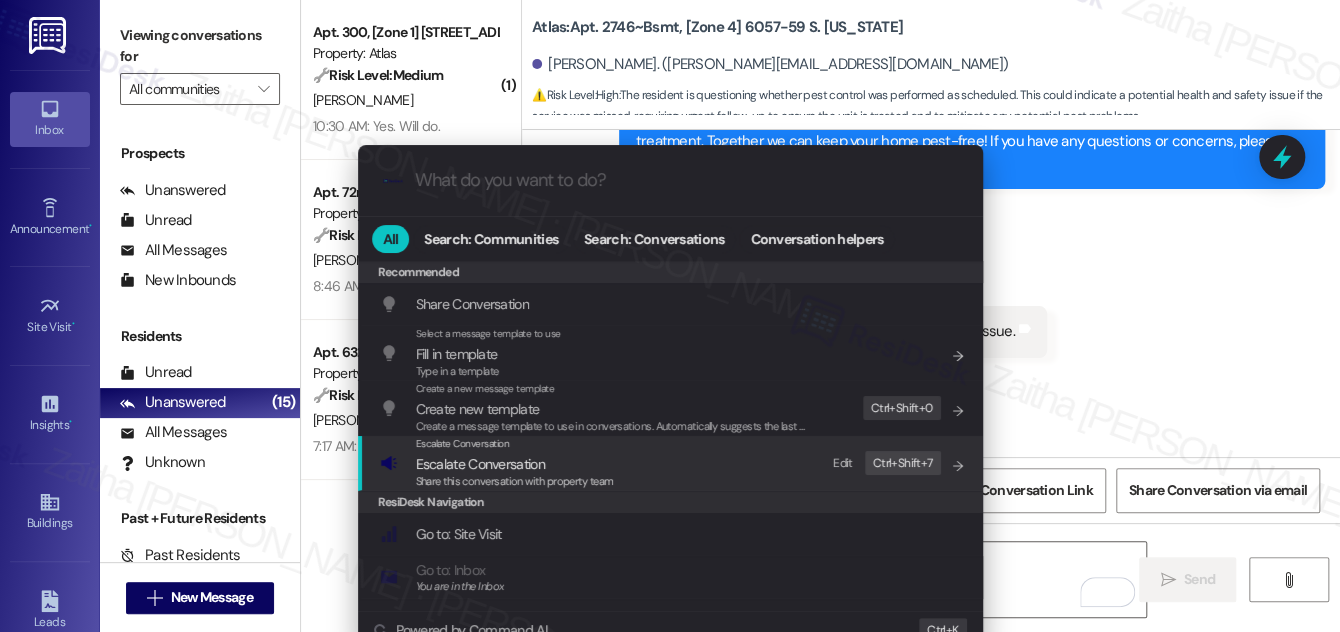 click on "Escalate Conversation" at bounding box center (480, 464) 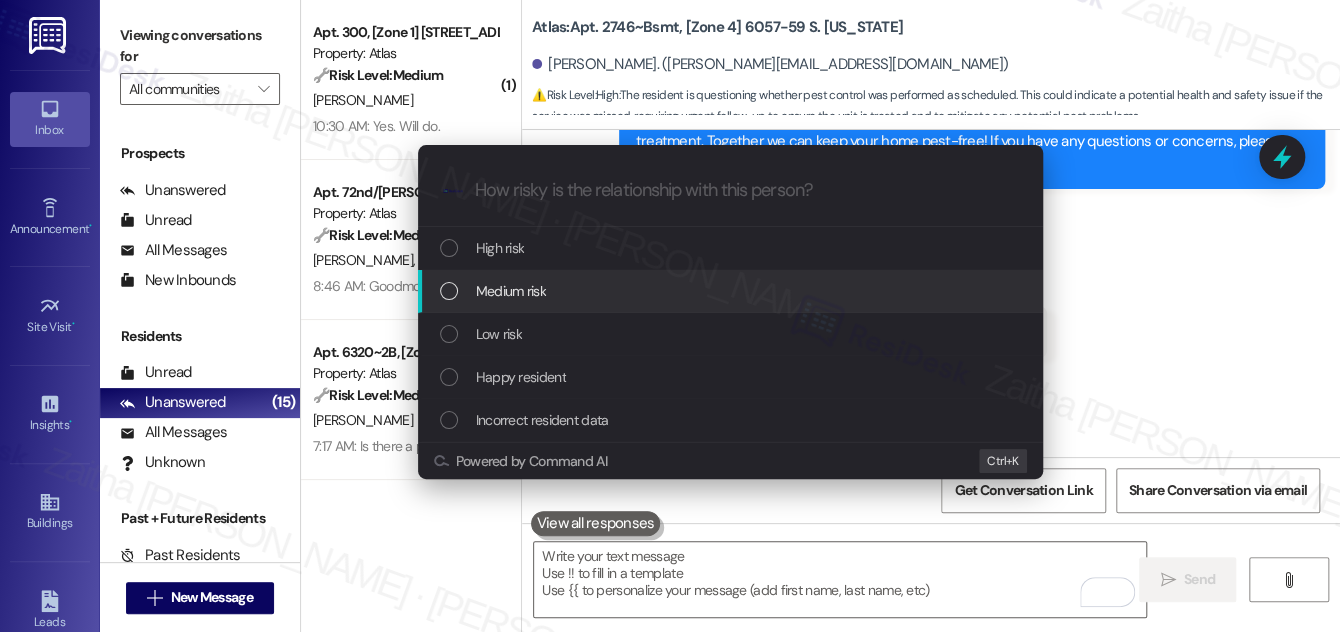 click on "Medium risk" at bounding box center (732, 291) 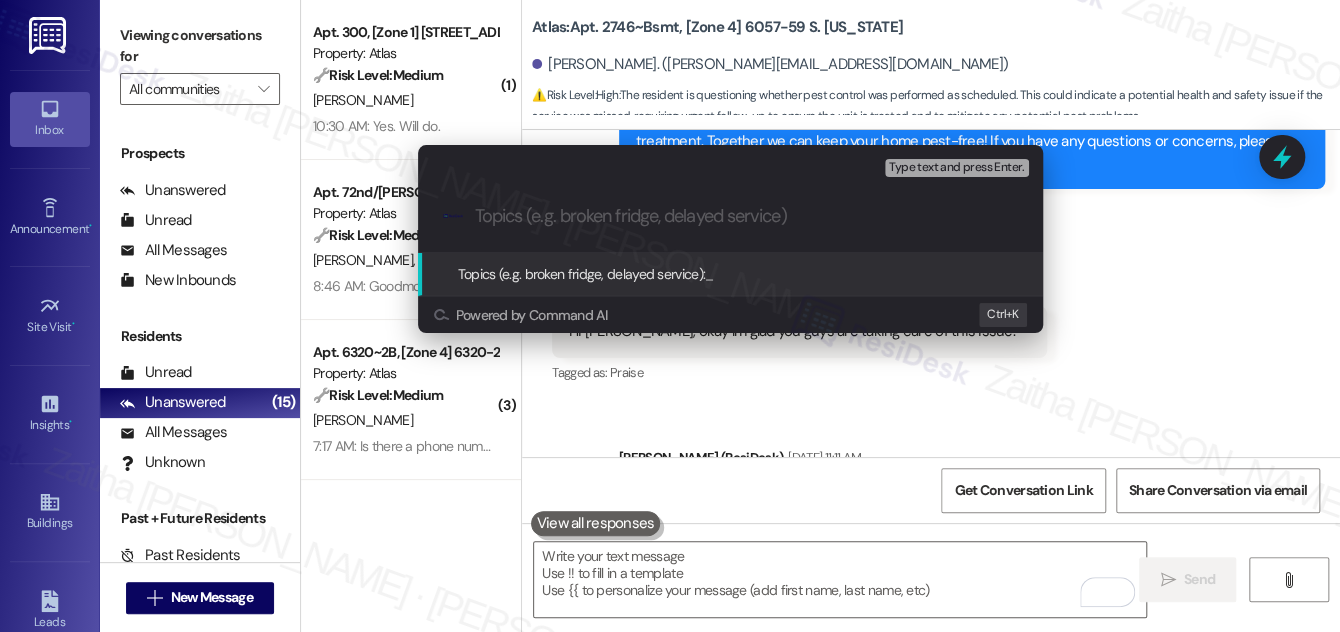 paste on "Pest Control Visit Confirmation" 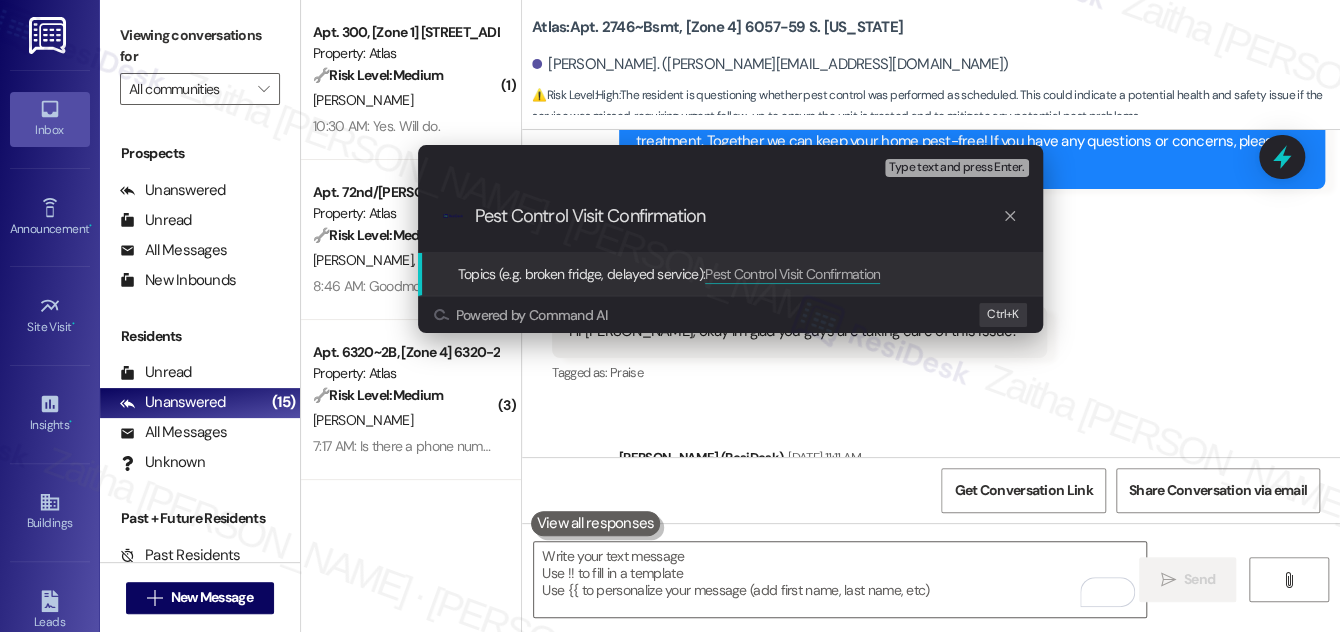 type 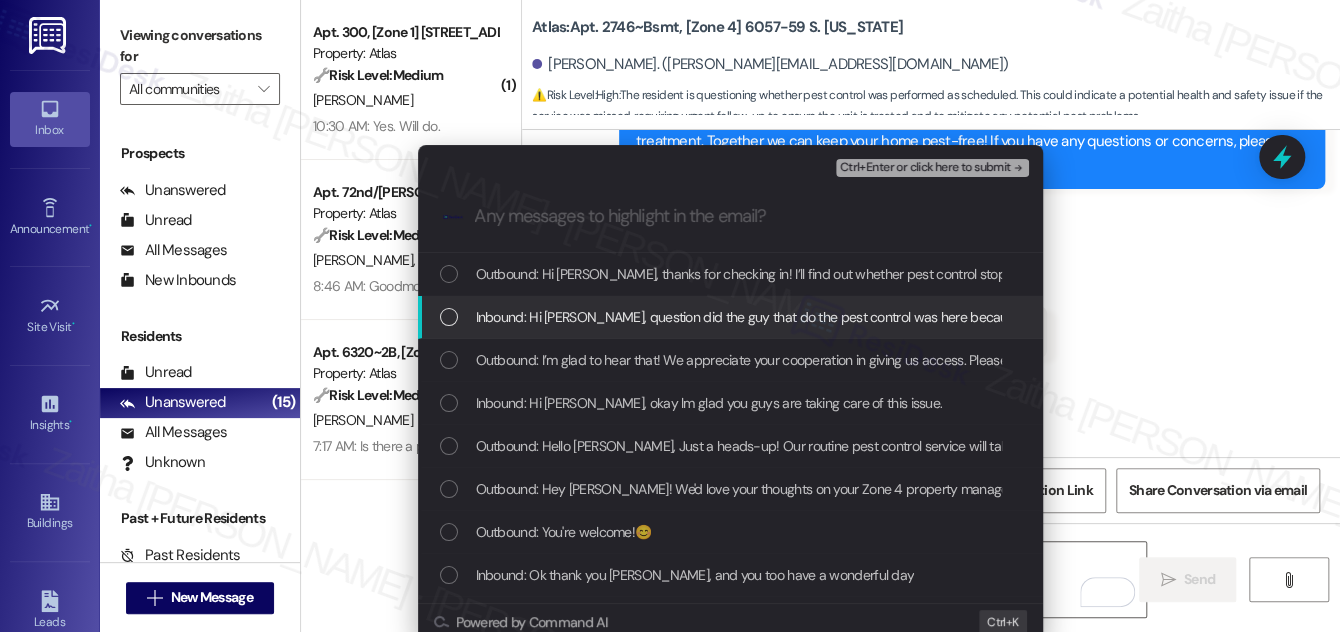 click on "Inbound: Hi Sarah, question did the guy that do the pest control was here because l didn't see him?" at bounding box center (730, 317) 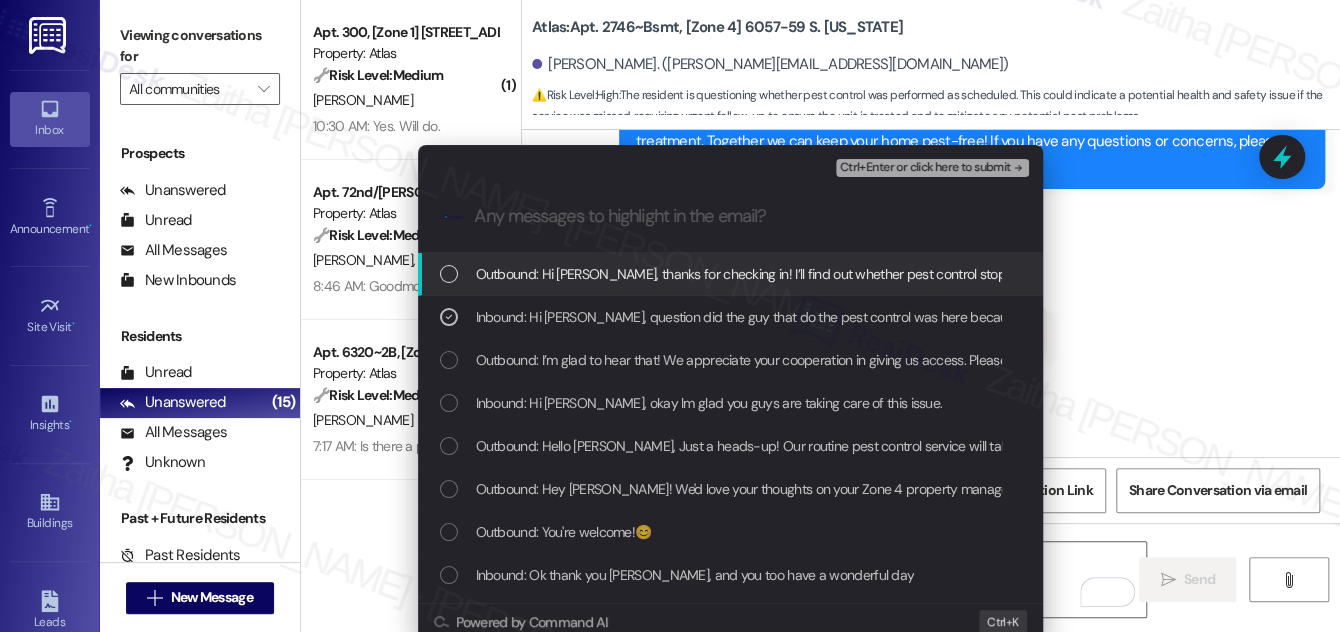 click on "Ctrl+Enter or click here to submit" at bounding box center (925, 168) 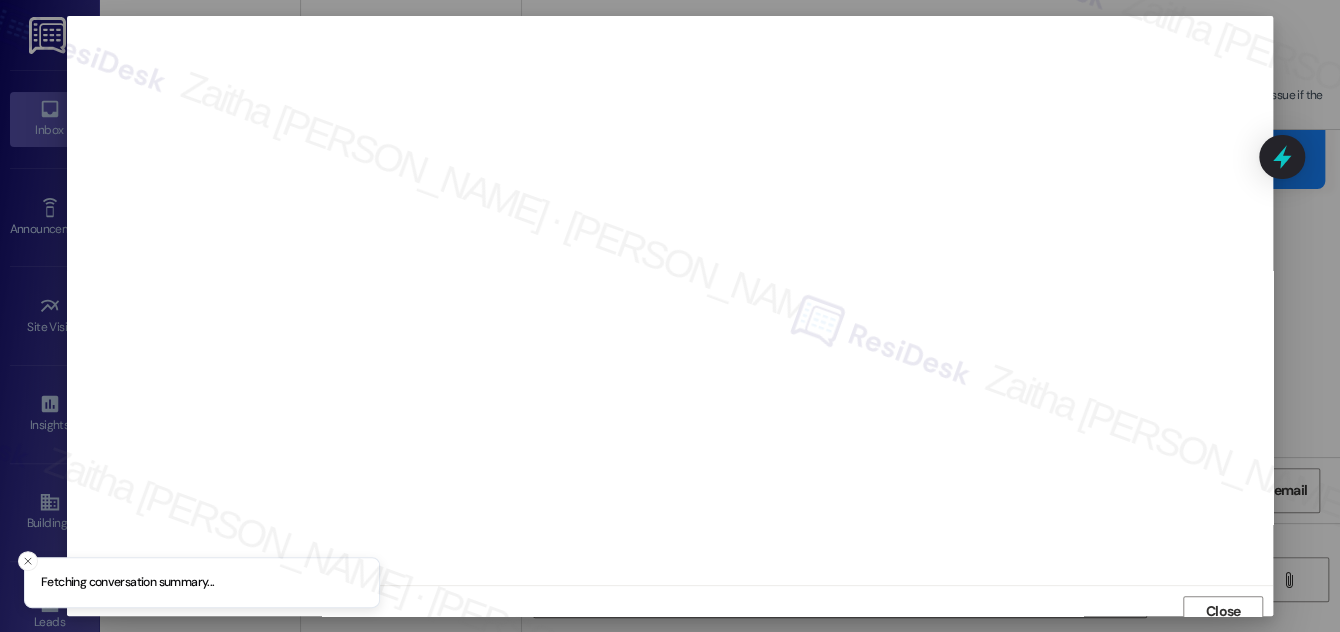 scroll, scrollTop: 11, scrollLeft: 0, axis: vertical 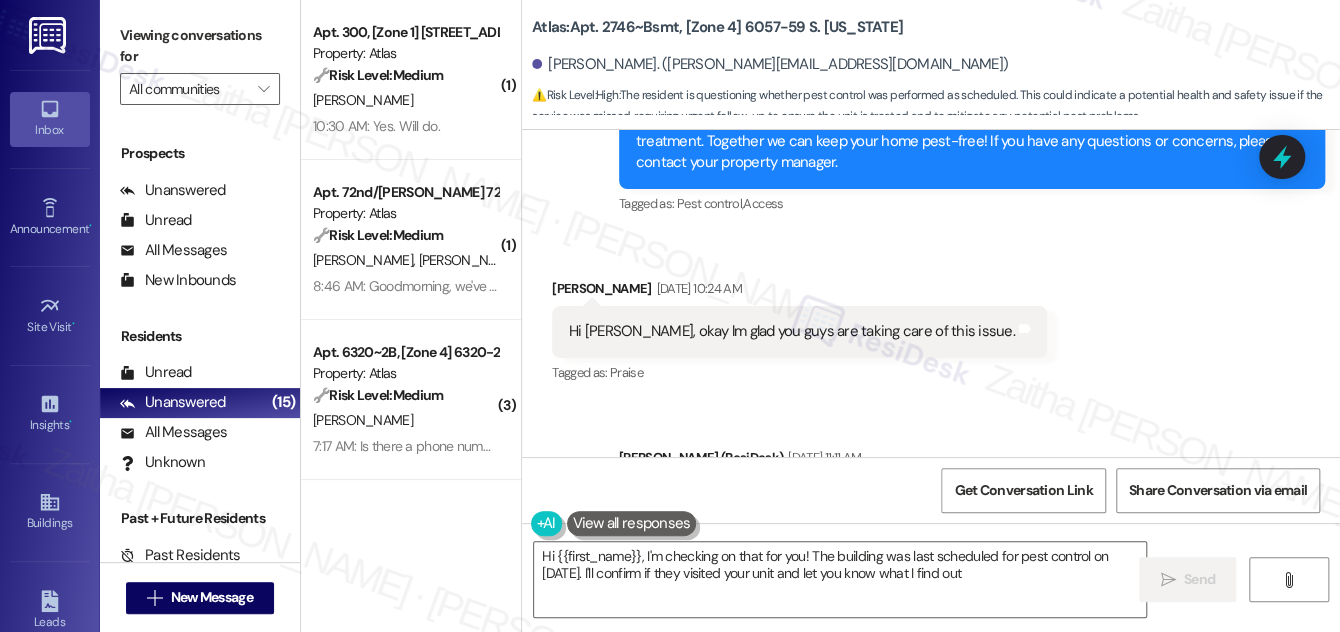 type on "Hi {{first_name}}, I'm checking on that for you! The building was last scheduled for pest control on July 12th. I'll confirm if they visited your unit and let you know what I find out!" 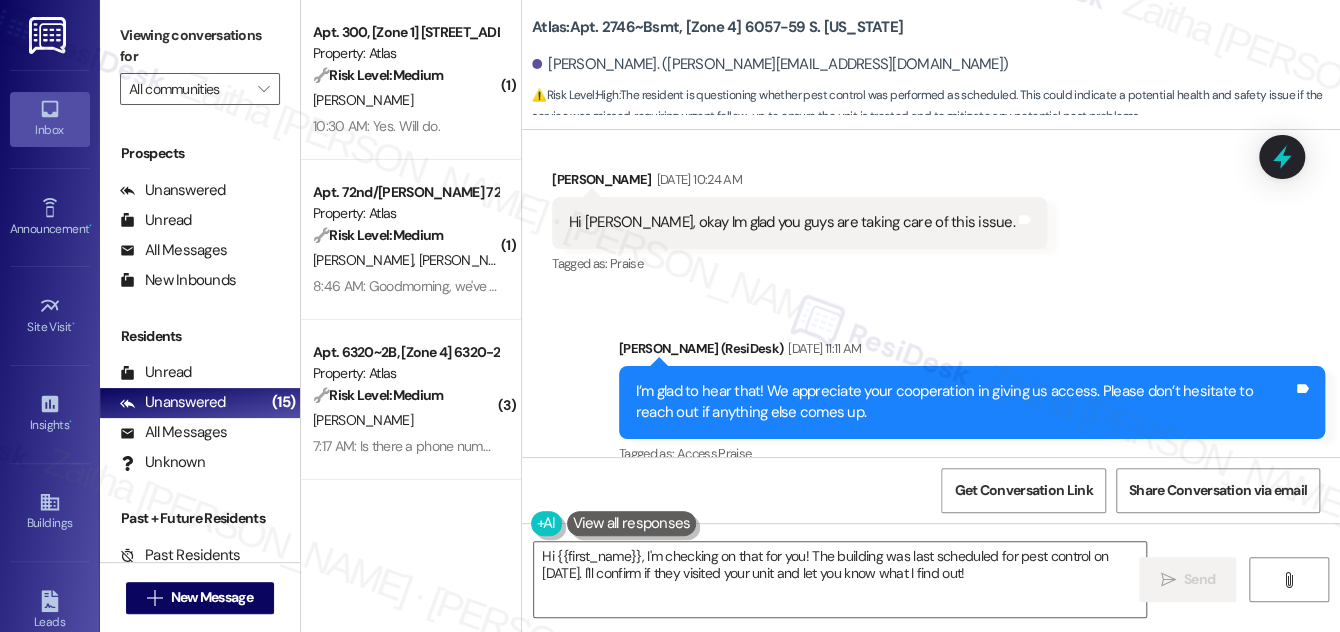 scroll, scrollTop: 37117, scrollLeft: 0, axis: vertical 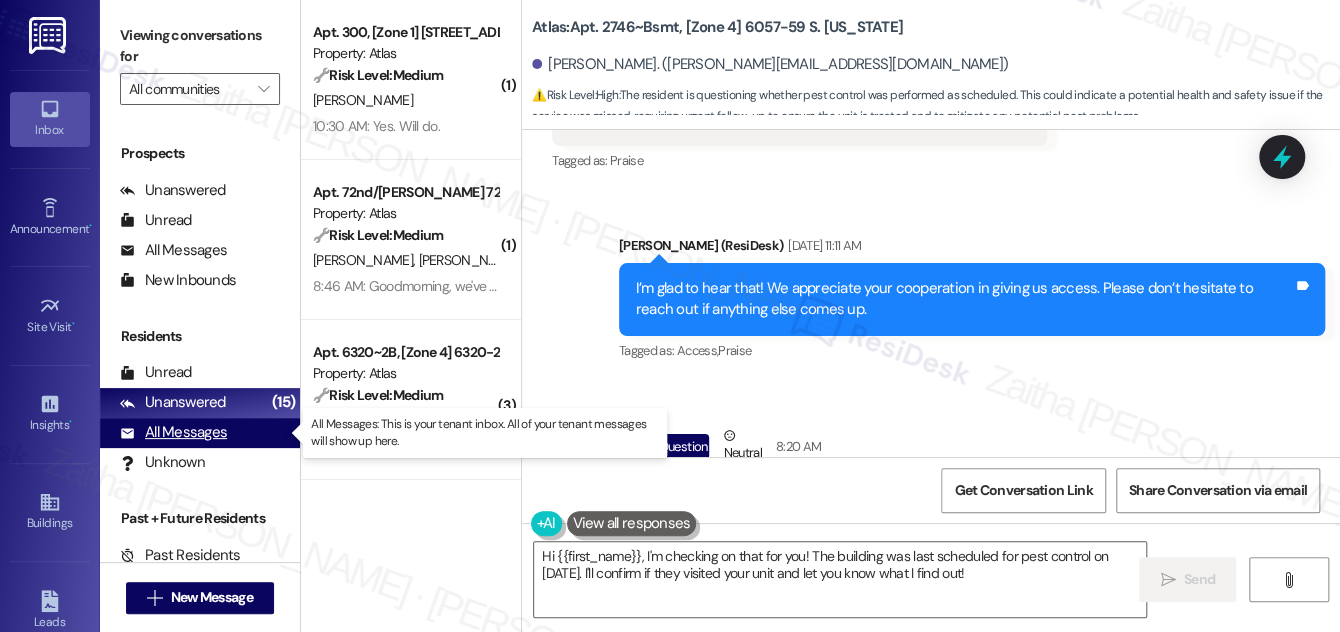 click on "All Messages" at bounding box center [173, 432] 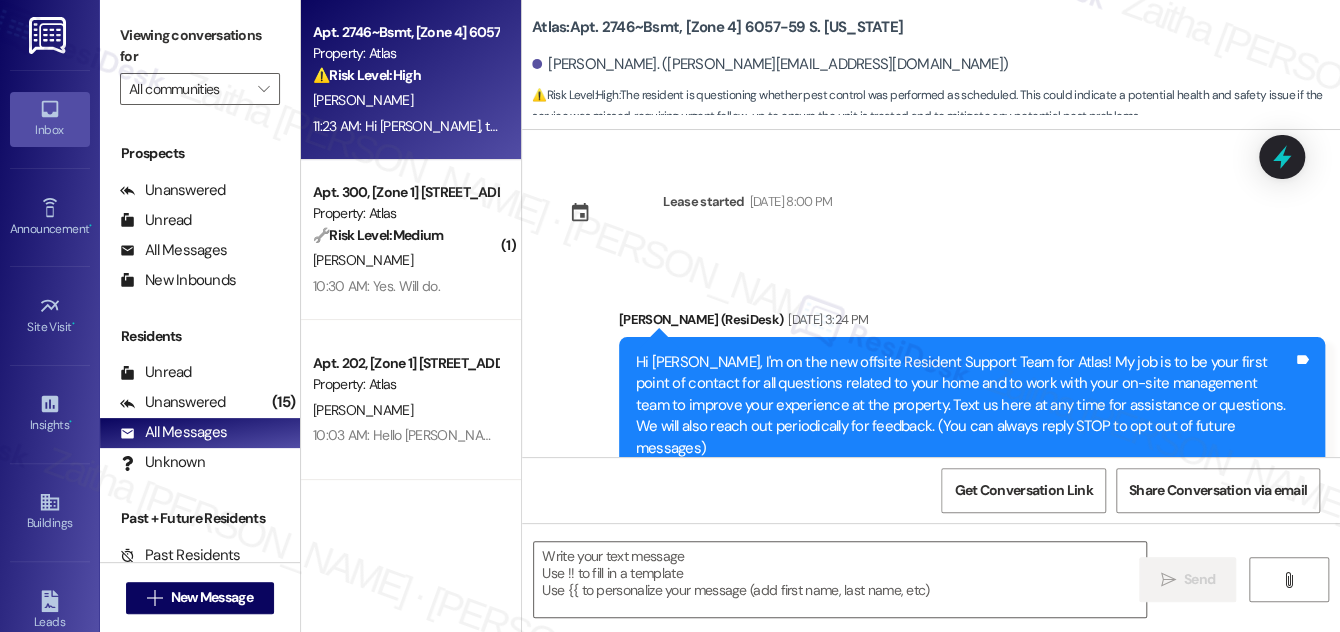 type on "Fetching suggested responses. Please feel free to read through the conversation in the meantime." 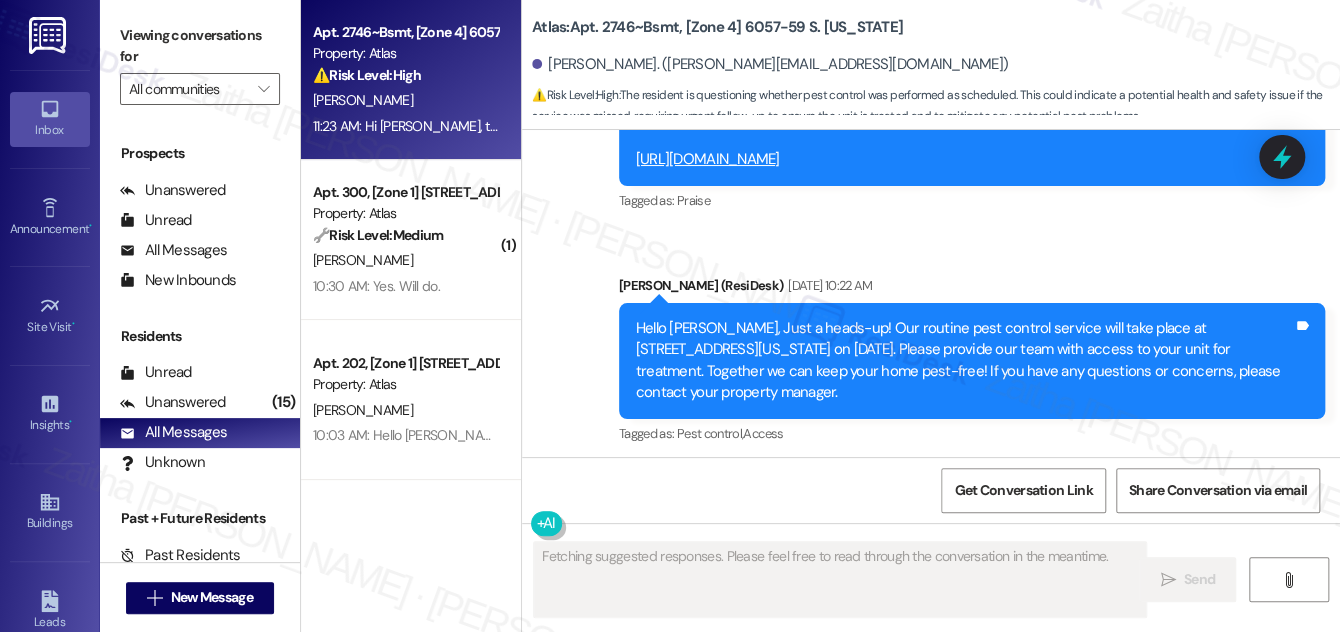 scroll, scrollTop: 37117, scrollLeft: 0, axis: vertical 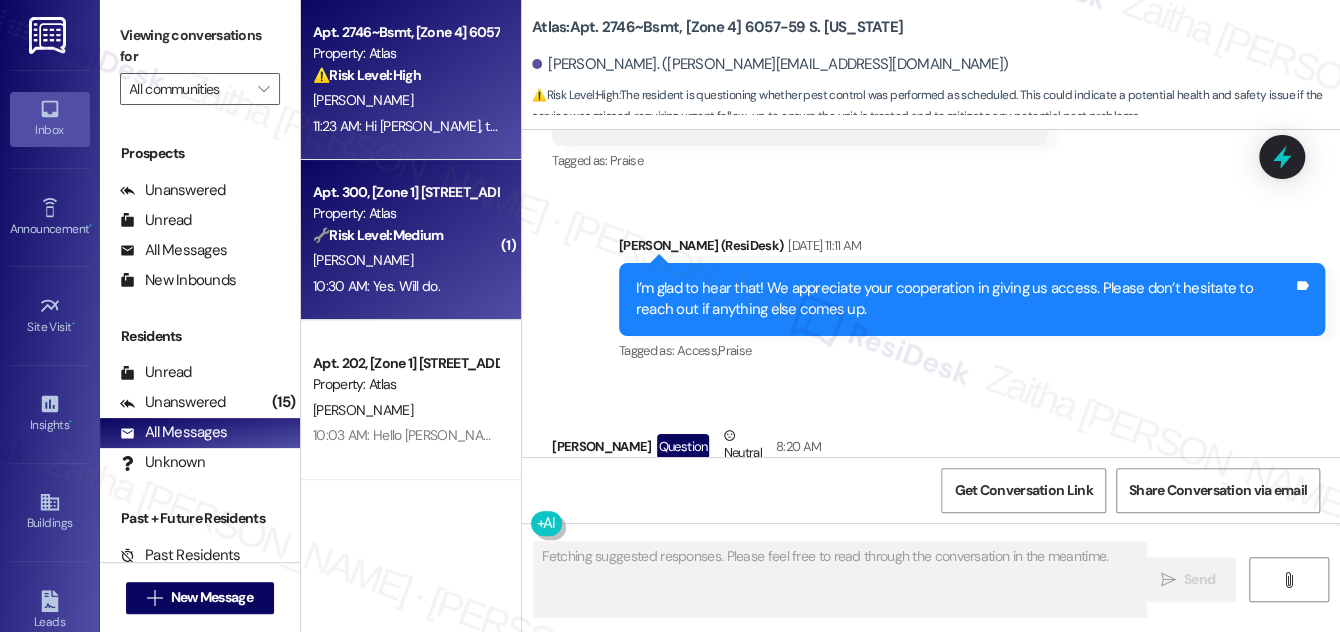 click on "[PERSON_NAME]" at bounding box center [405, 260] 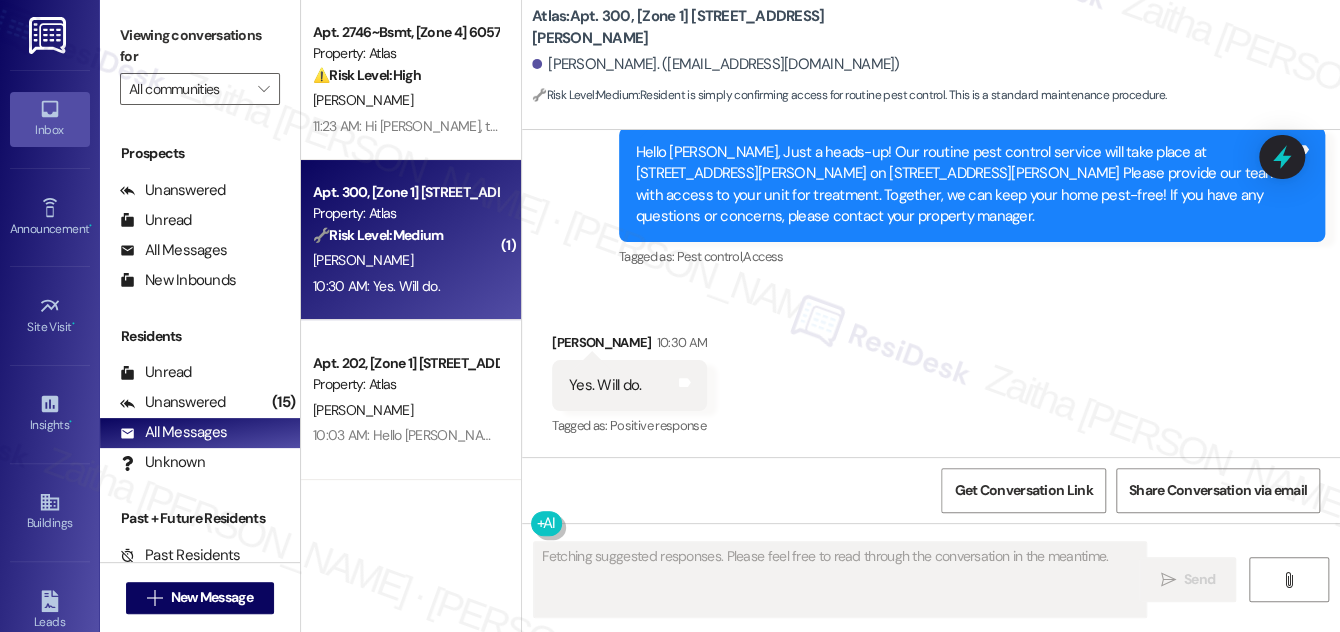 scroll, scrollTop: 2487, scrollLeft: 0, axis: vertical 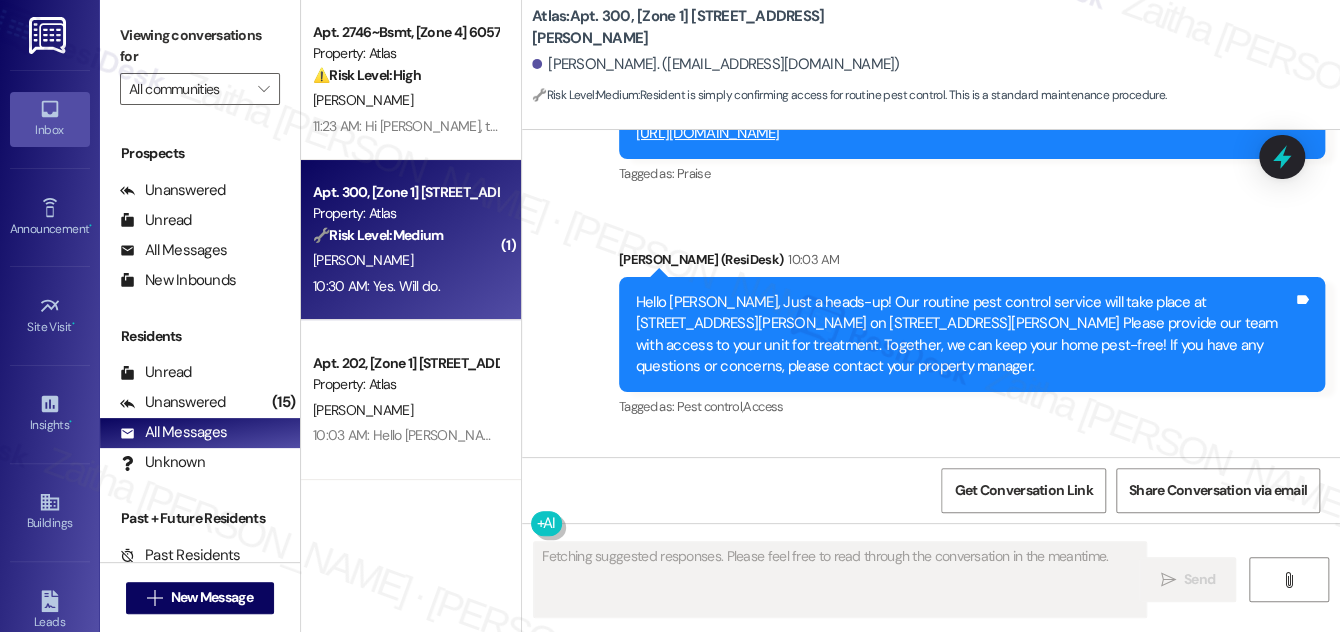 type 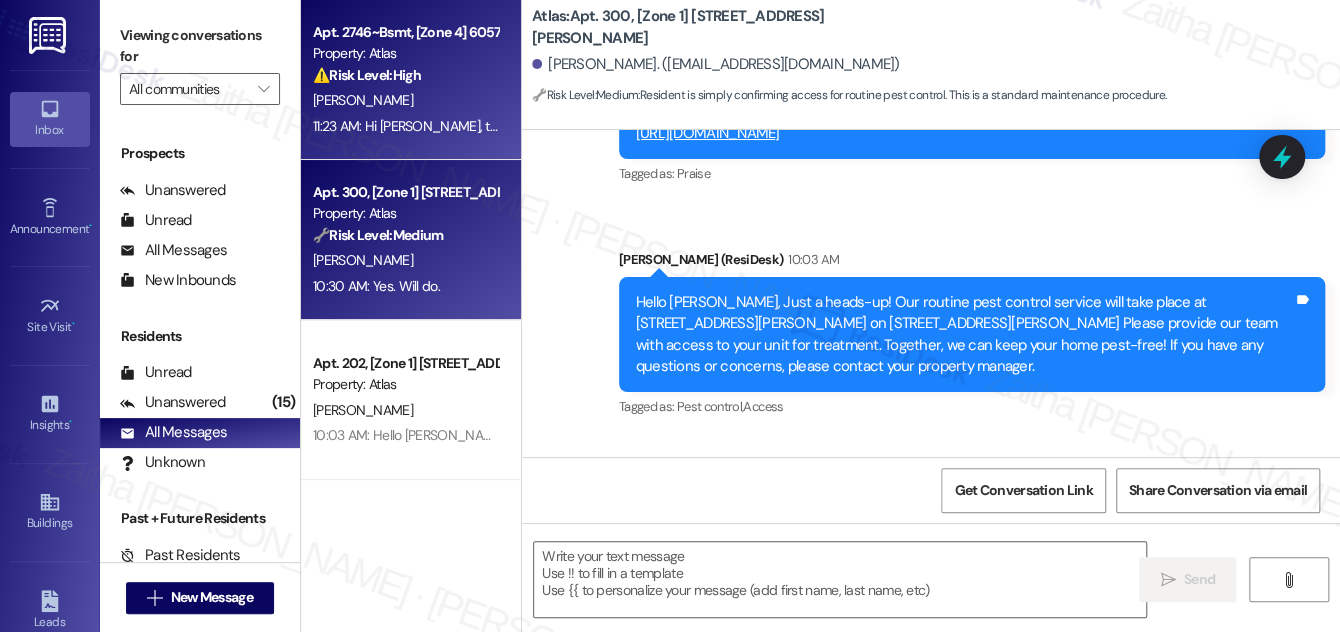 click on "⚠️  Risk Level:  High The resident is questioning whether pest control was performed as scheduled. This could indicate a potential health and safety issue if the service was missed, requiring urgent follow-up to ensure the unit is treated and to mitigate any potential pest problems." at bounding box center [405, 75] 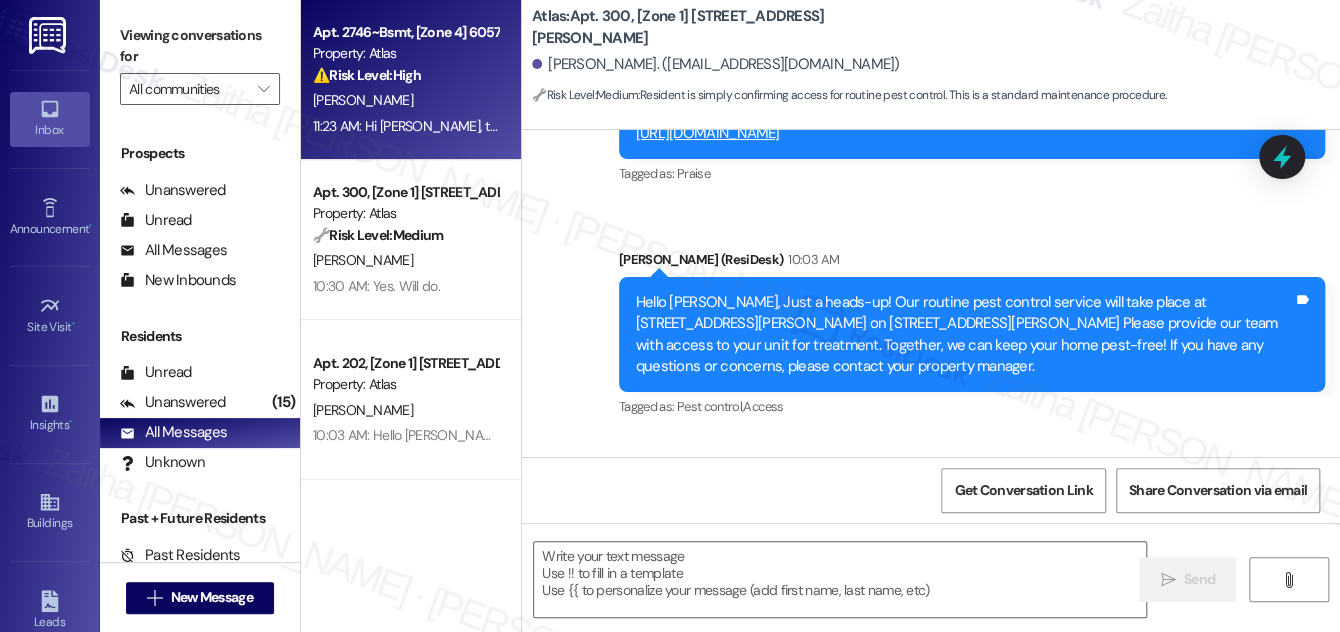 type on "Fetching suggested responses. Please feel free to read through the conversation in the meantime." 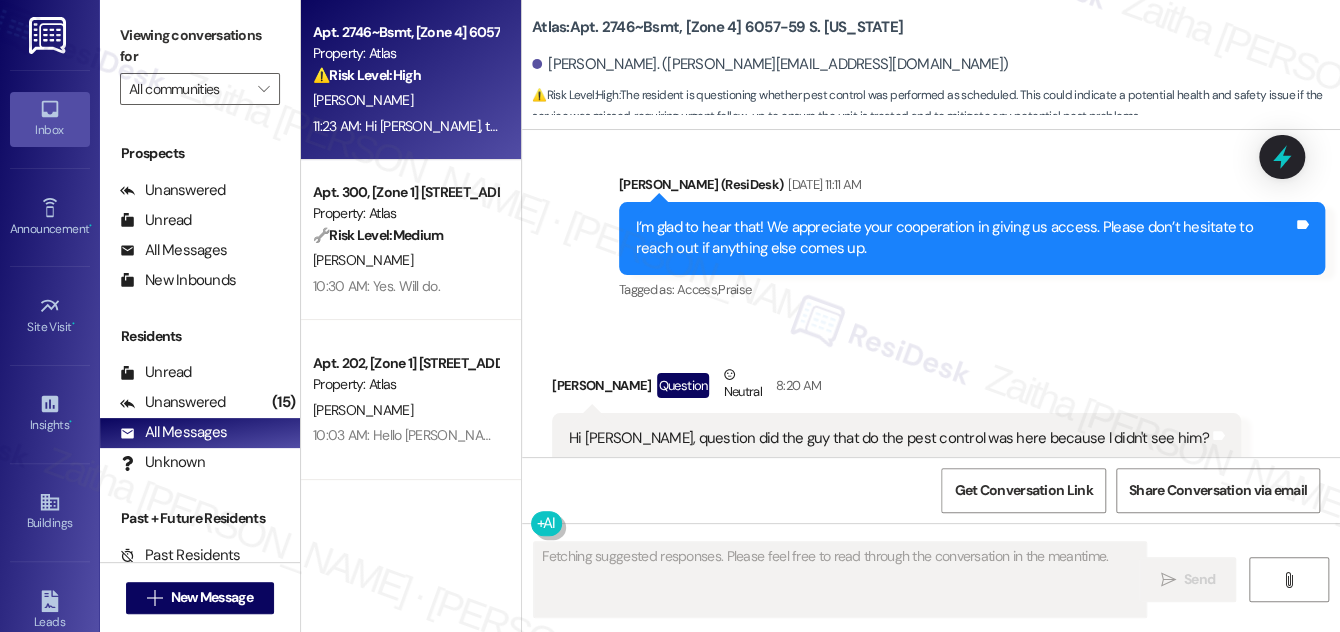 scroll, scrollTop: 37364, scrollLeft: 0, axis: vertical 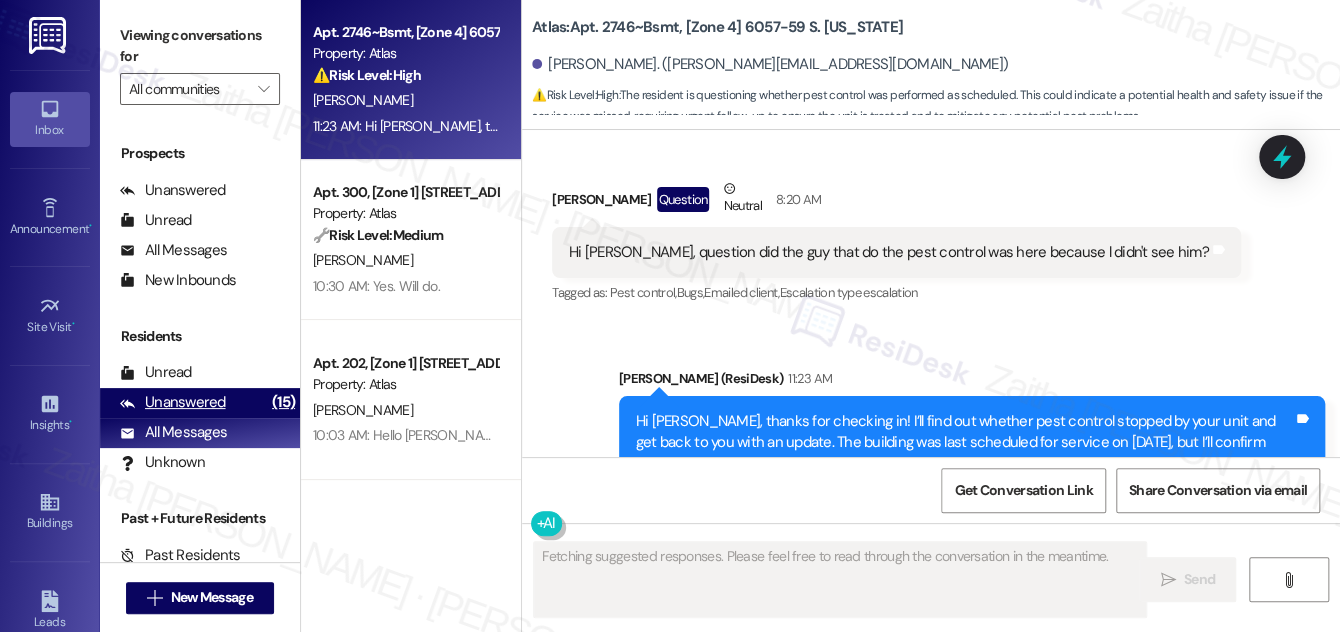 click on "Unanswered" at bounding box center [173, 402] 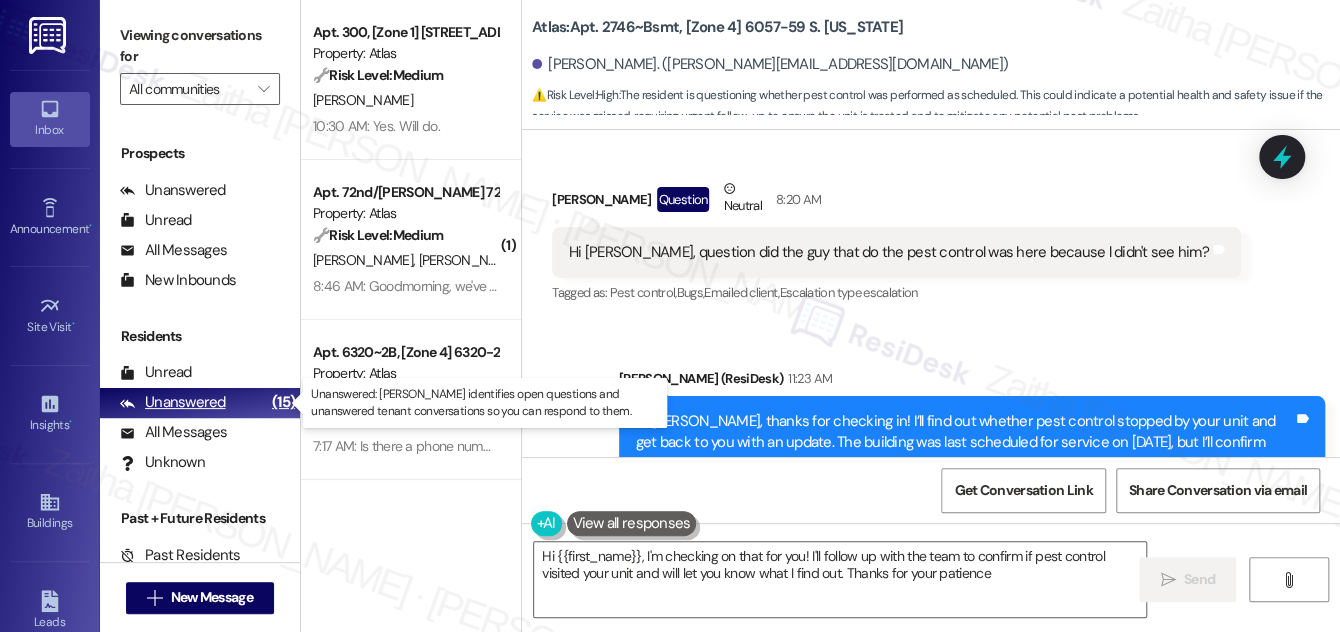 type on "Hi {{first_name}}, I'm checking on that for you! I'll follow up with the team to confirm if pest control visited your unit and will let you know what I find out. Thanks for your patience!" 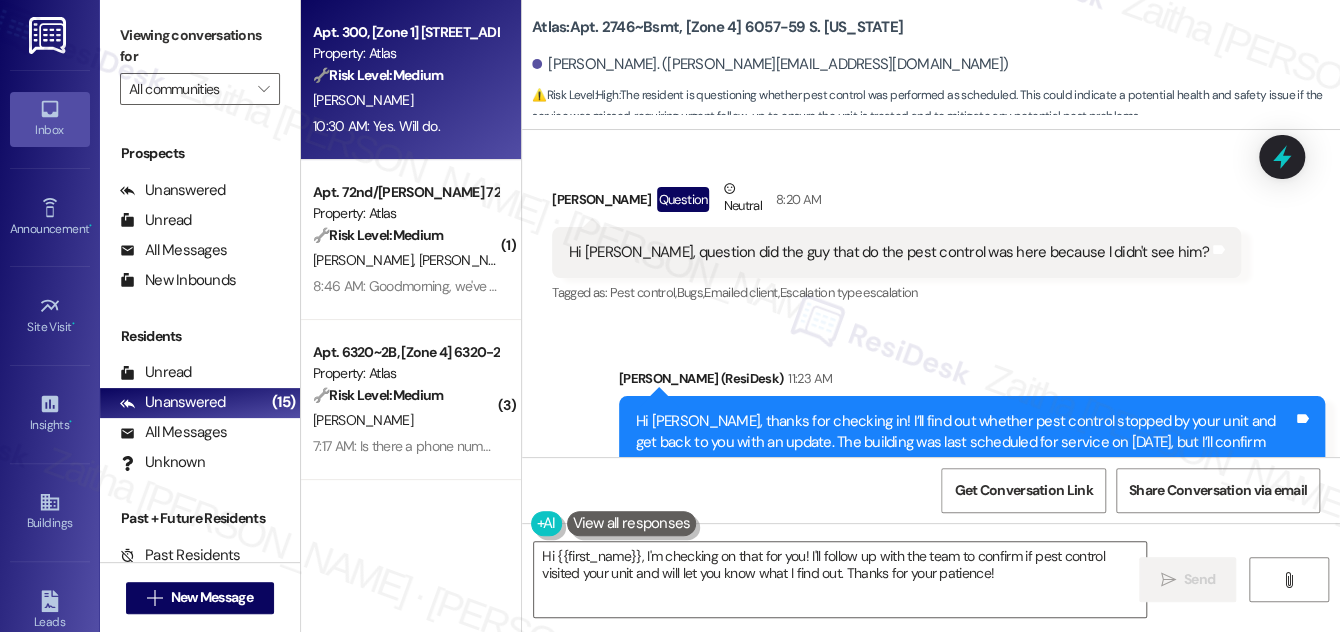 click on "10:30 AM: Yes. Will do. 10:30 AM: Yes. Will do." at bounding box center [405, 126] 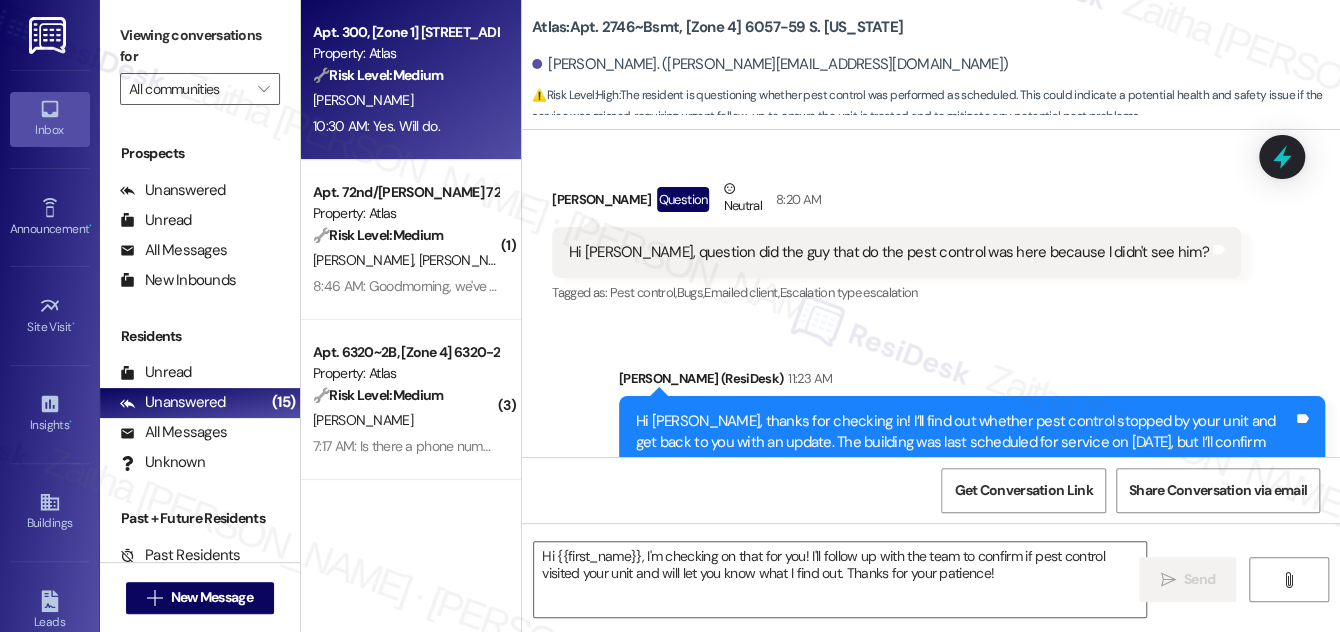 type on "Fetching suggested responses. Please feel free to read through the conversation in the meantime." 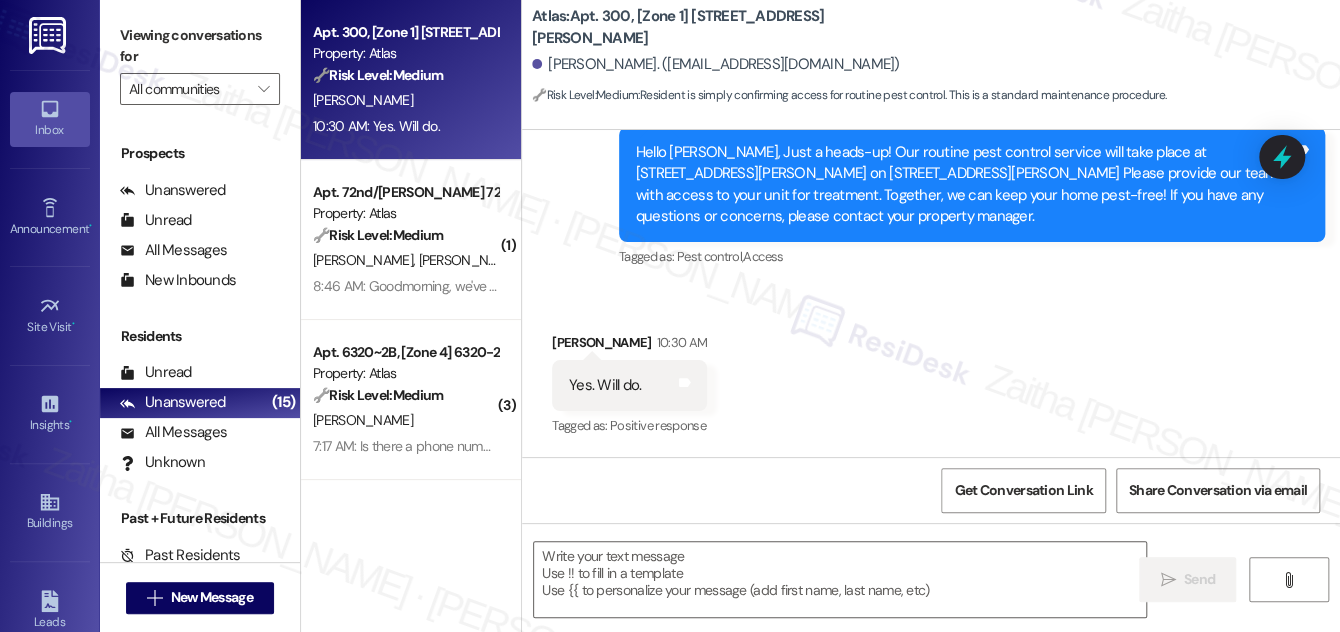 scroll, scrollTop: 2487, scrollLeft: 0, axis: vertical 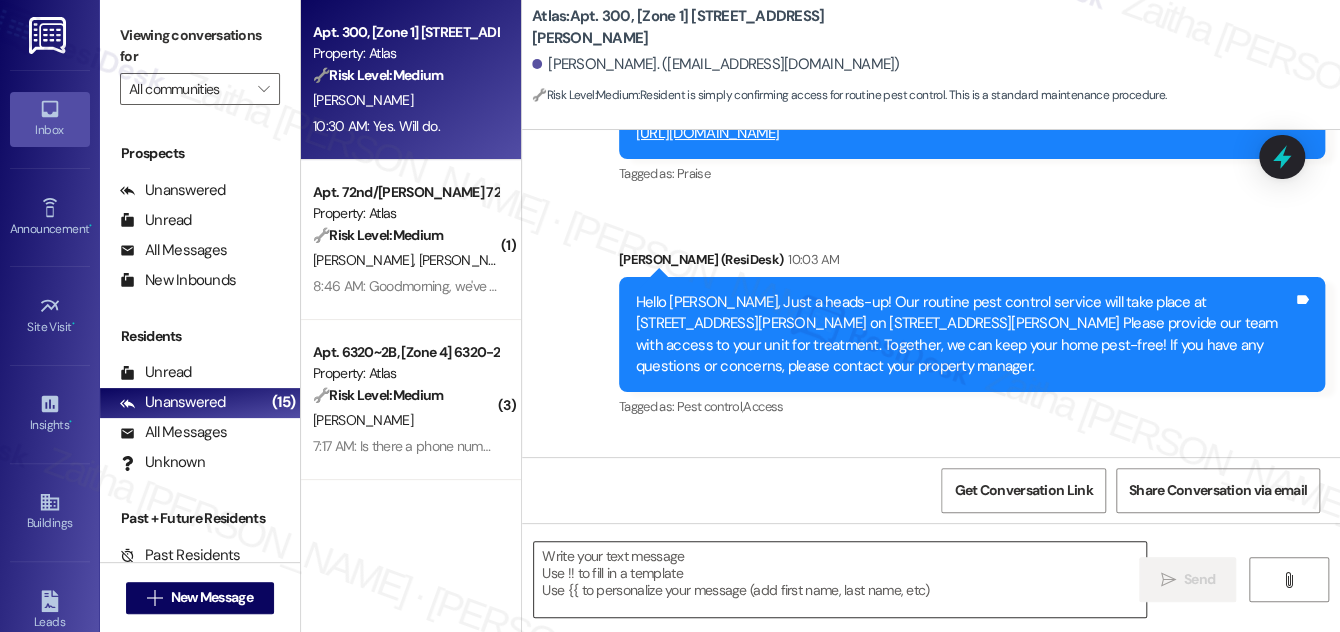 click at bounding box center (840, 579) 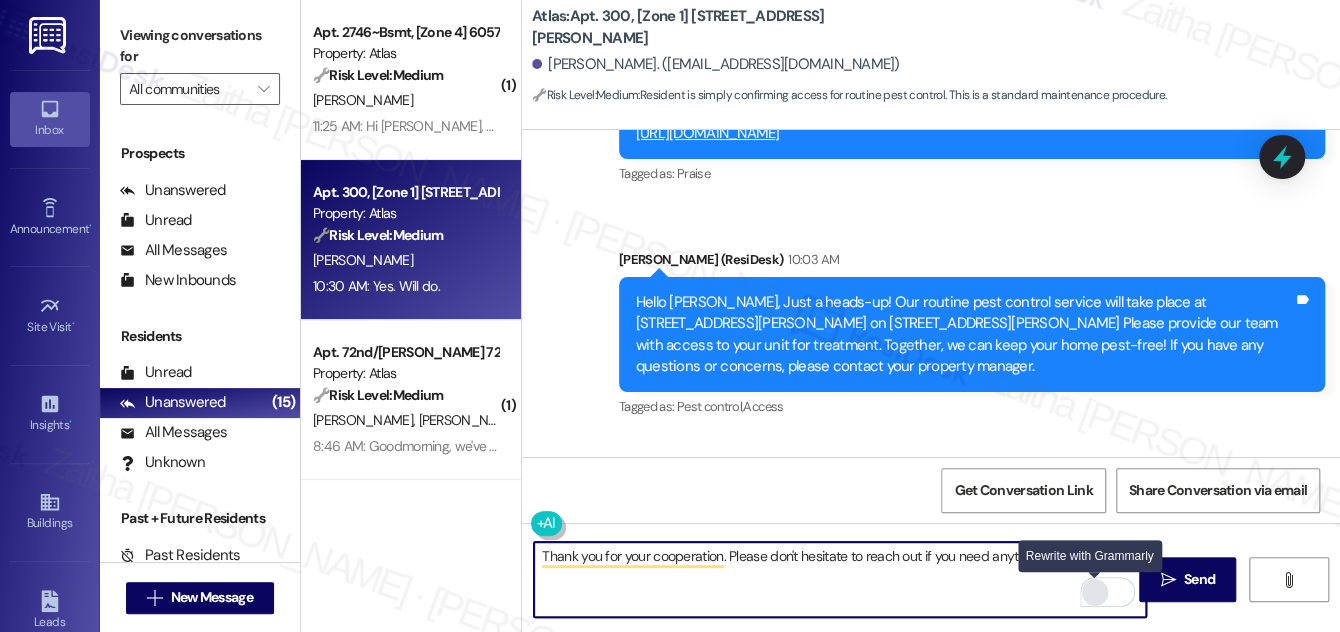 type on "Thank you for your cooperation. Please don't hesitate to reach out if you need anything else." 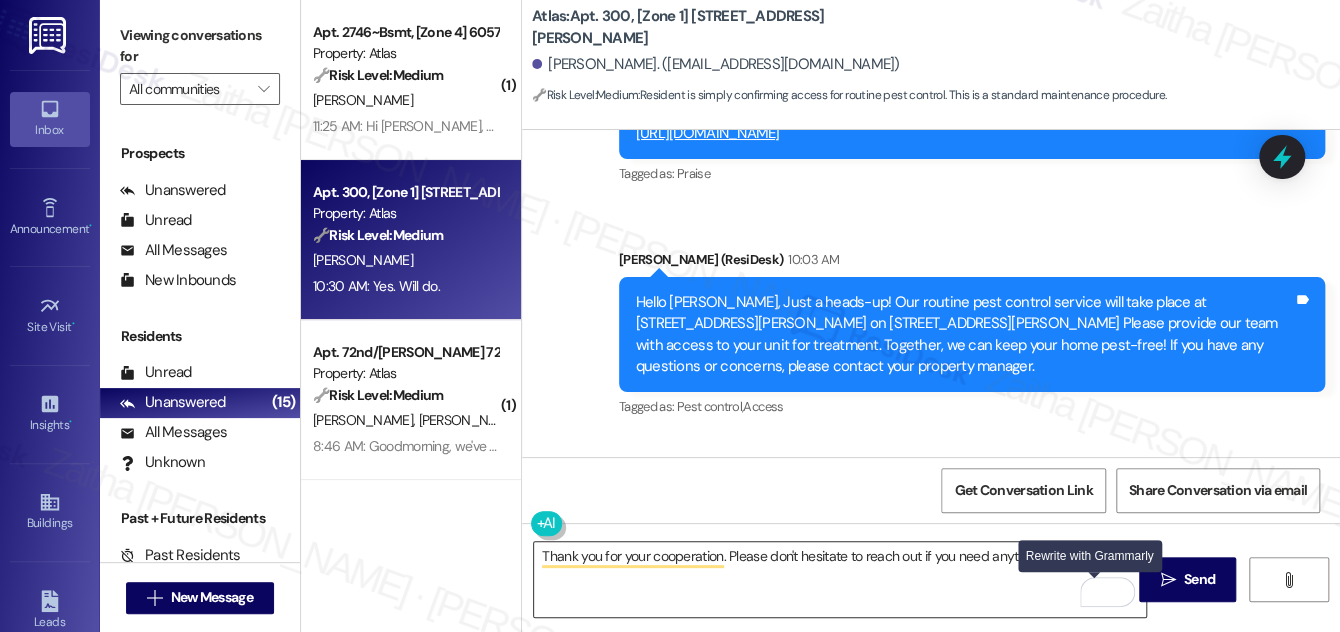click at bounding box center (1095, 592) 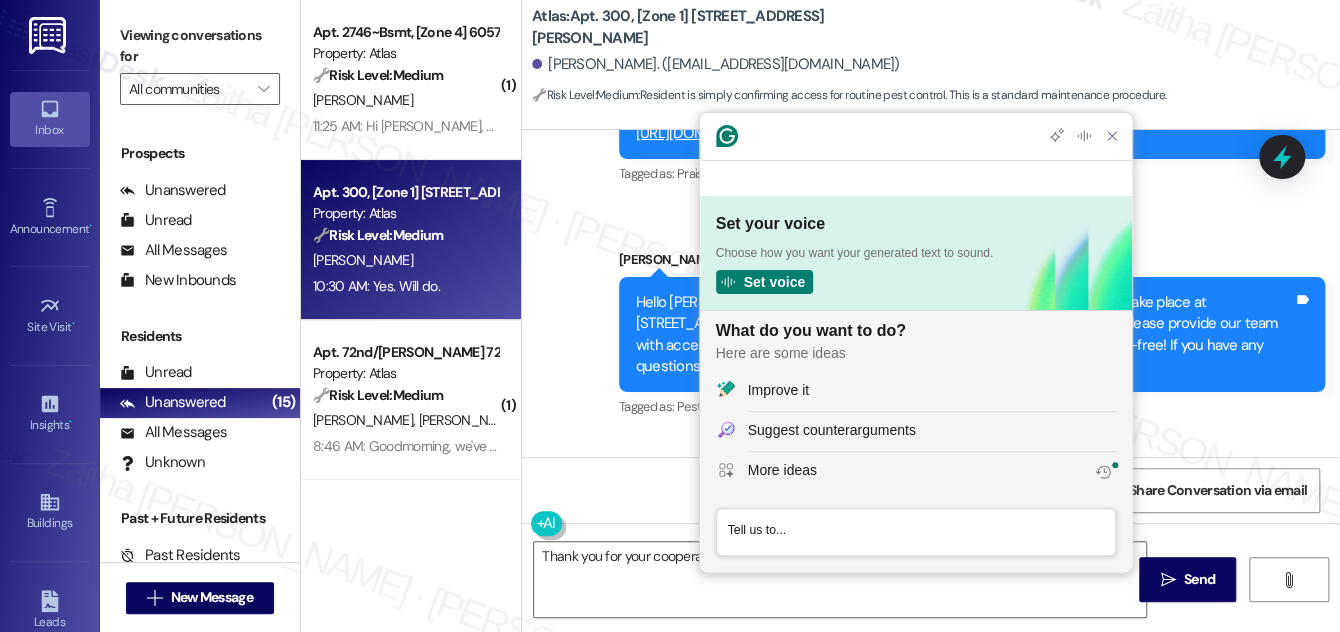 scroll, scrollTop: 0, scrollLeft: 0, axis: both 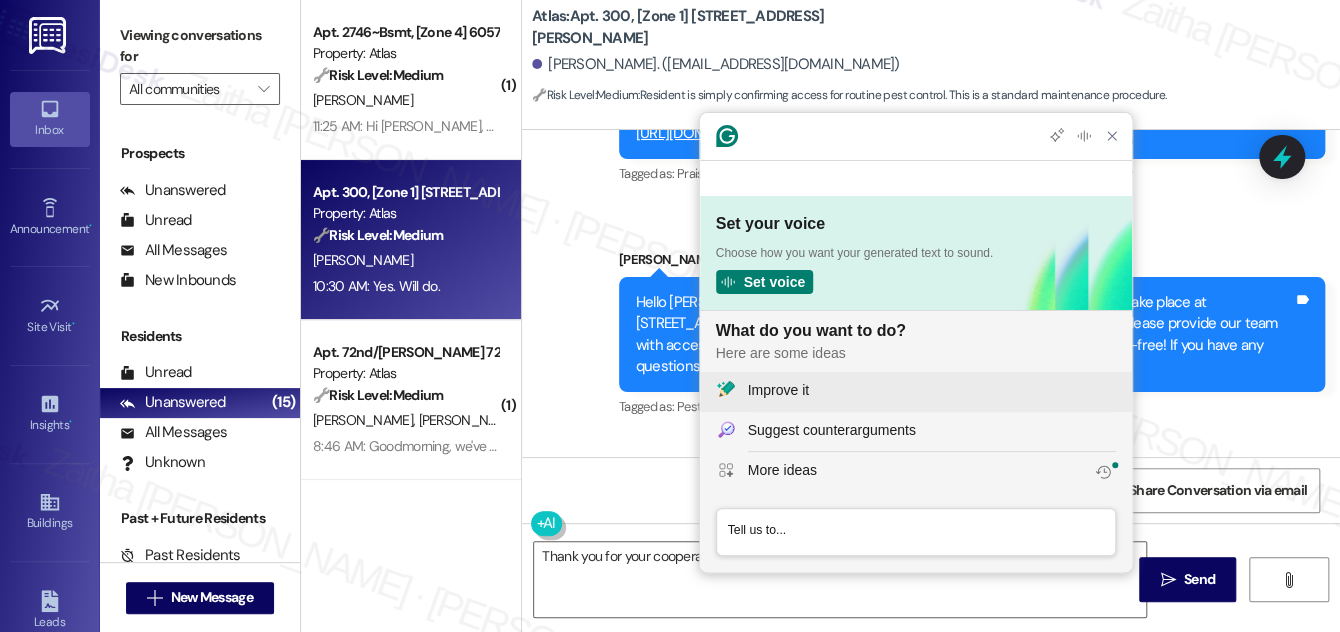click on "Improve it" 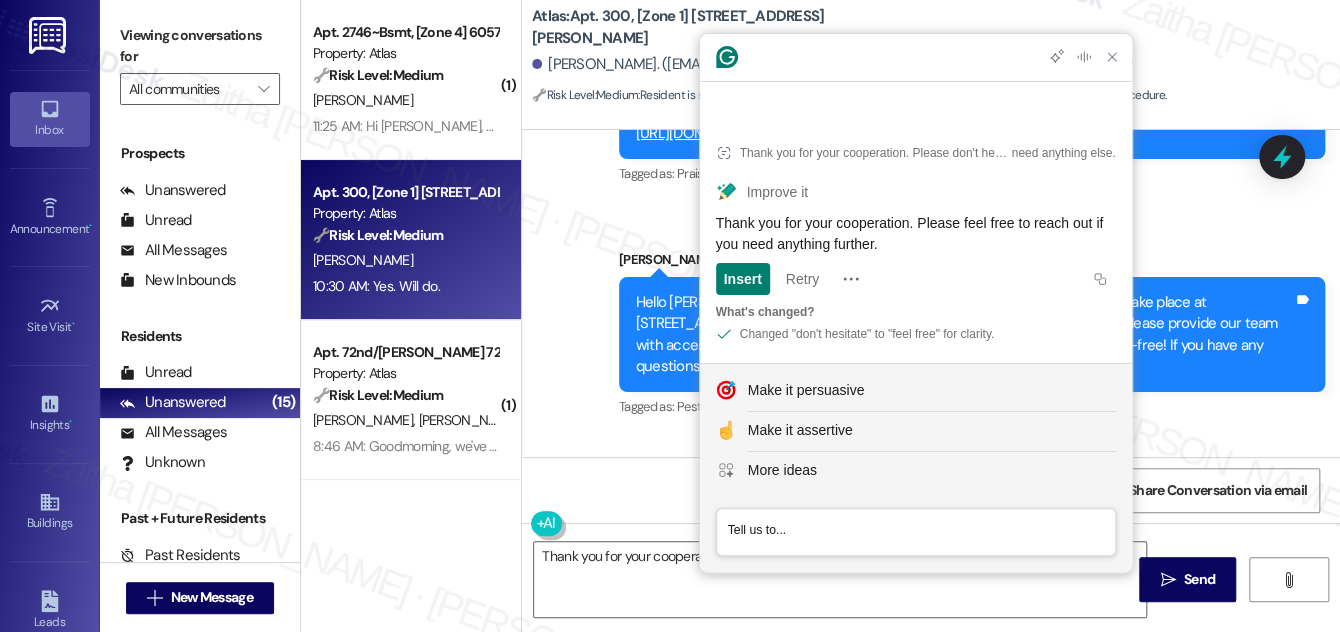 drag, startPoint x: 716, startPoint y: 220, endPoint x: 929, endPoint y: 245, distance: 214.46211 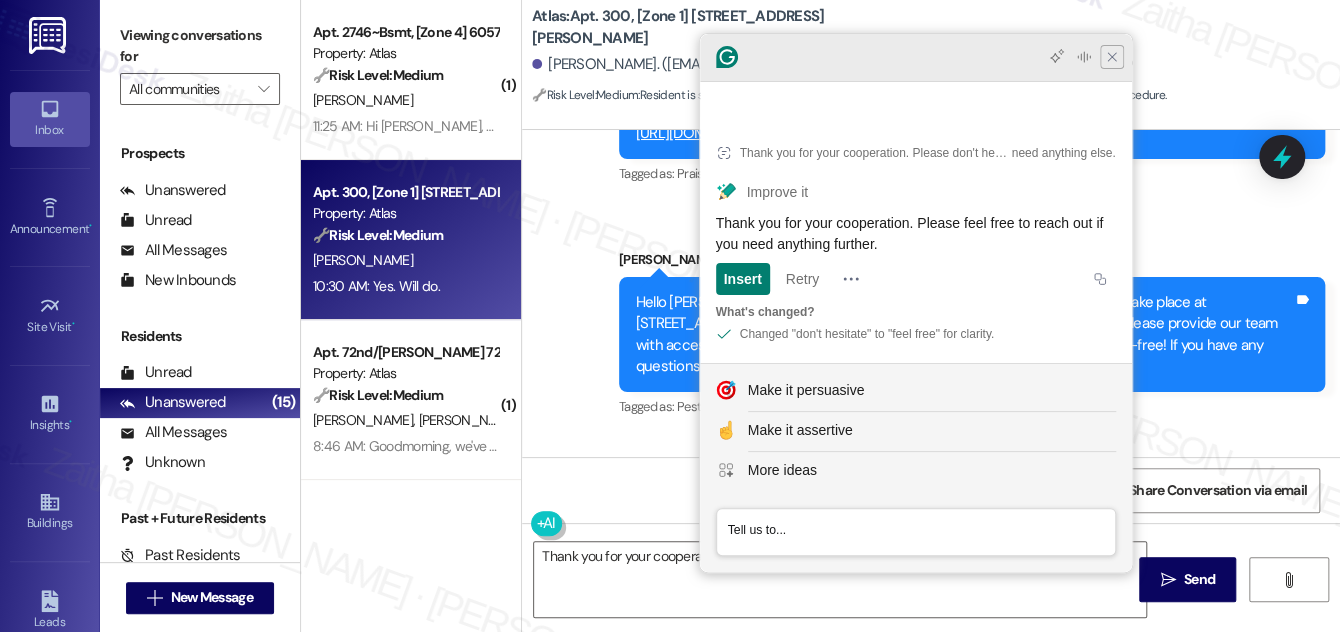 click 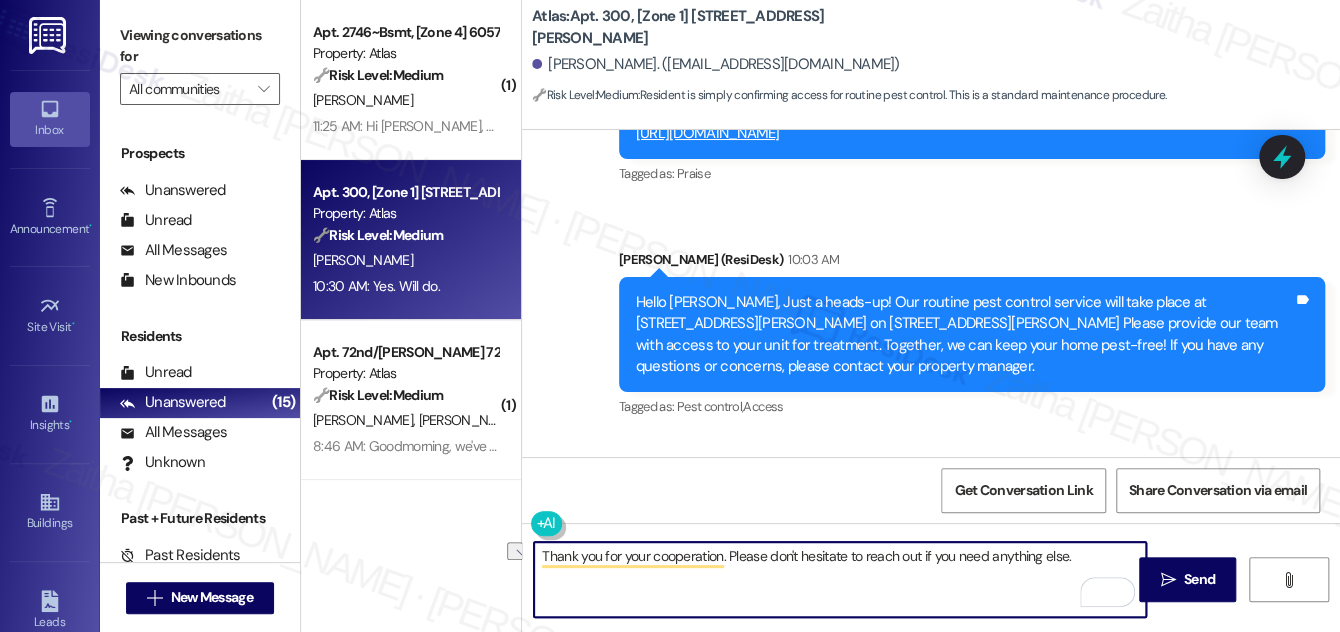 drag, startPoint x: 546, startPoint y: 553, endPoint x: 1074, endPoint y: 569, distance: 528.2424 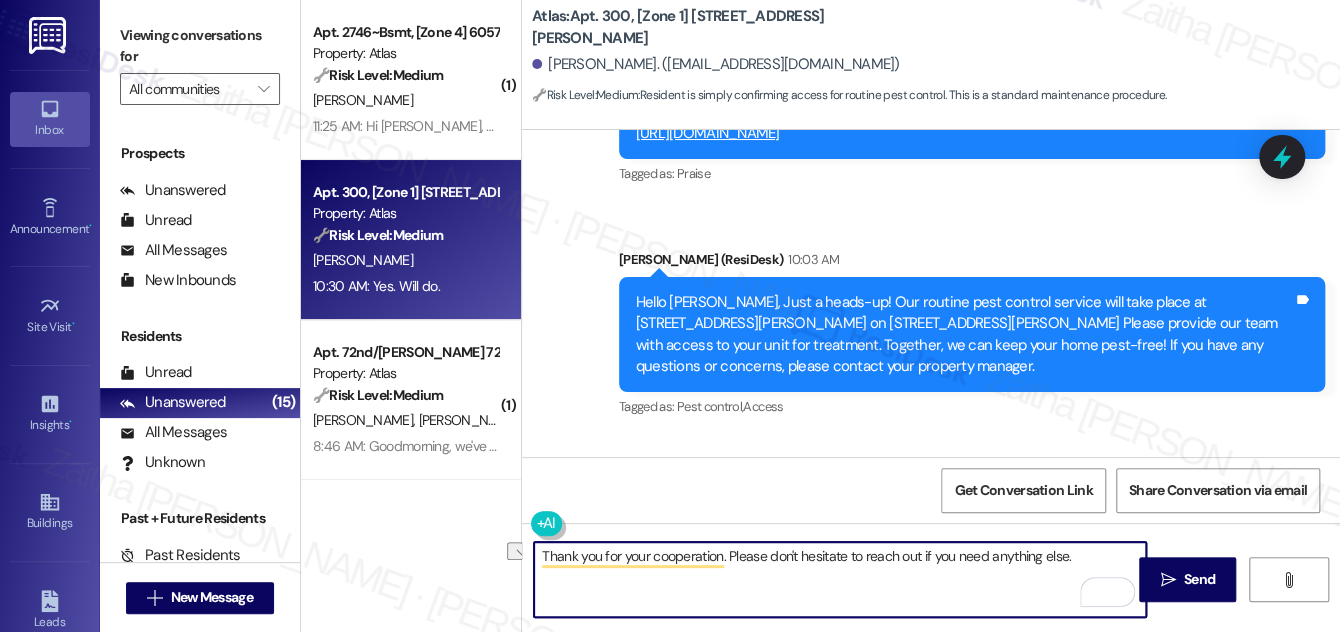 click on "Thank you for your cooperation. Please don't hesitate to reach out if you need anything else." at bounding box center (840, 579) 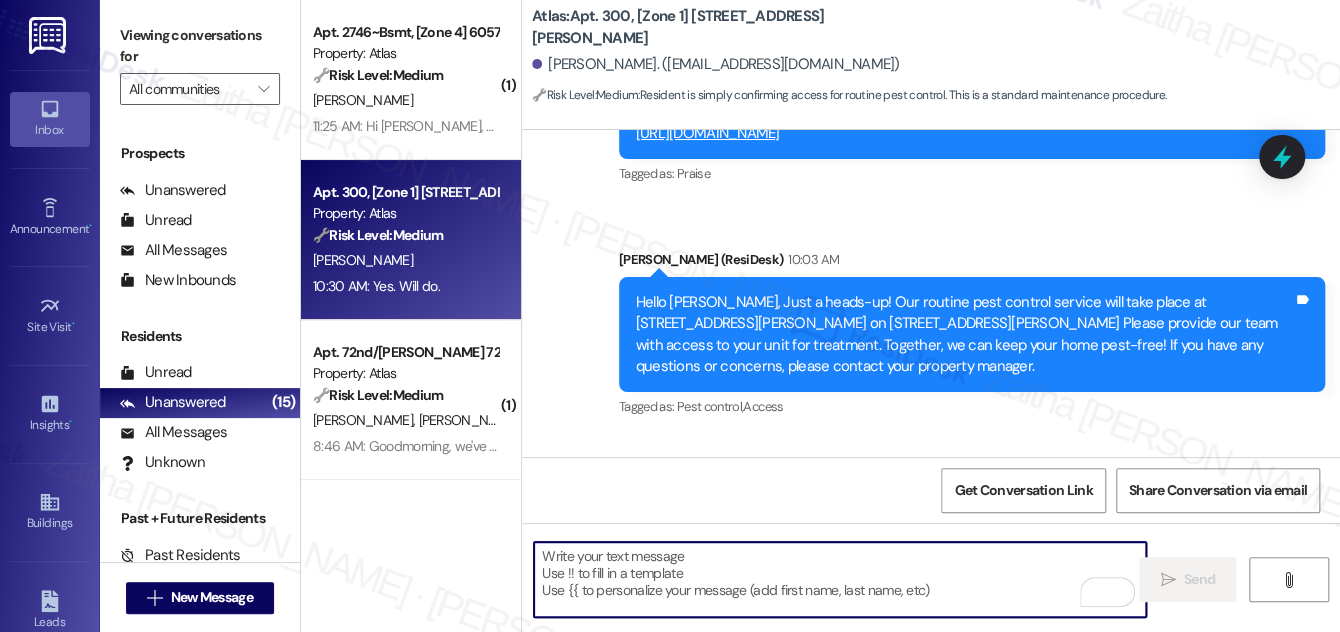 paste on "Thank you for your cooperation. Please feel free to reach out if you need anything further." 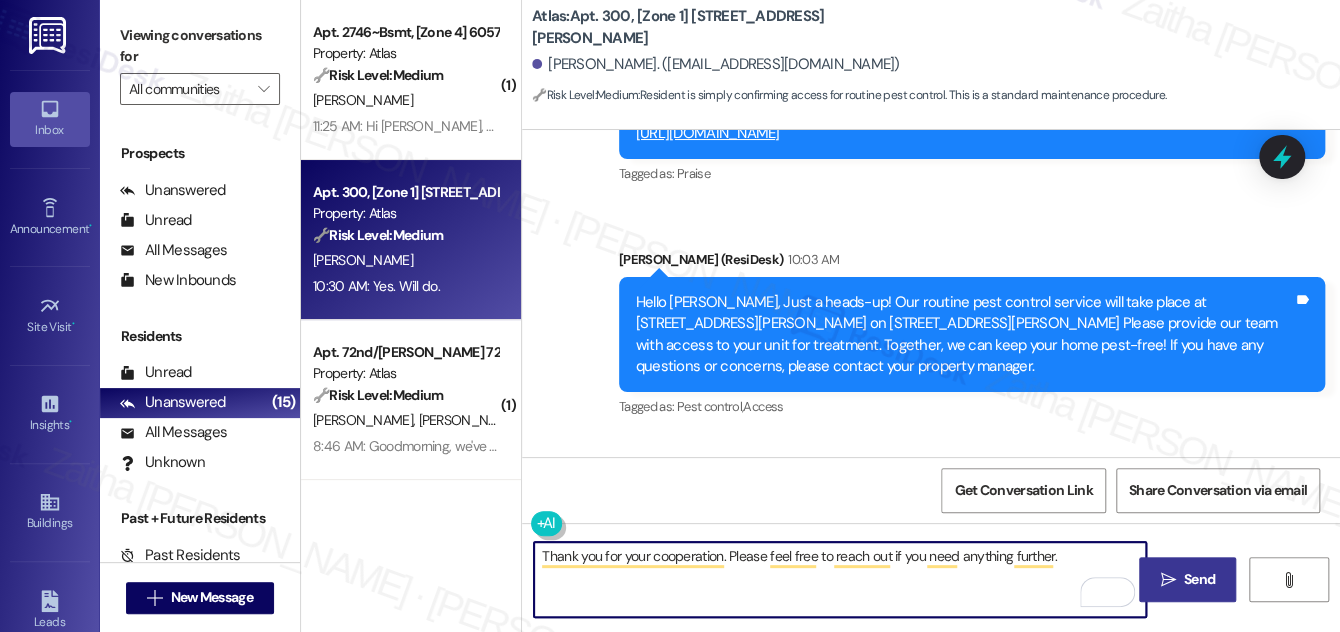 type on "Thank you for your cooperation. Please feel free to reach out if you need anything further." 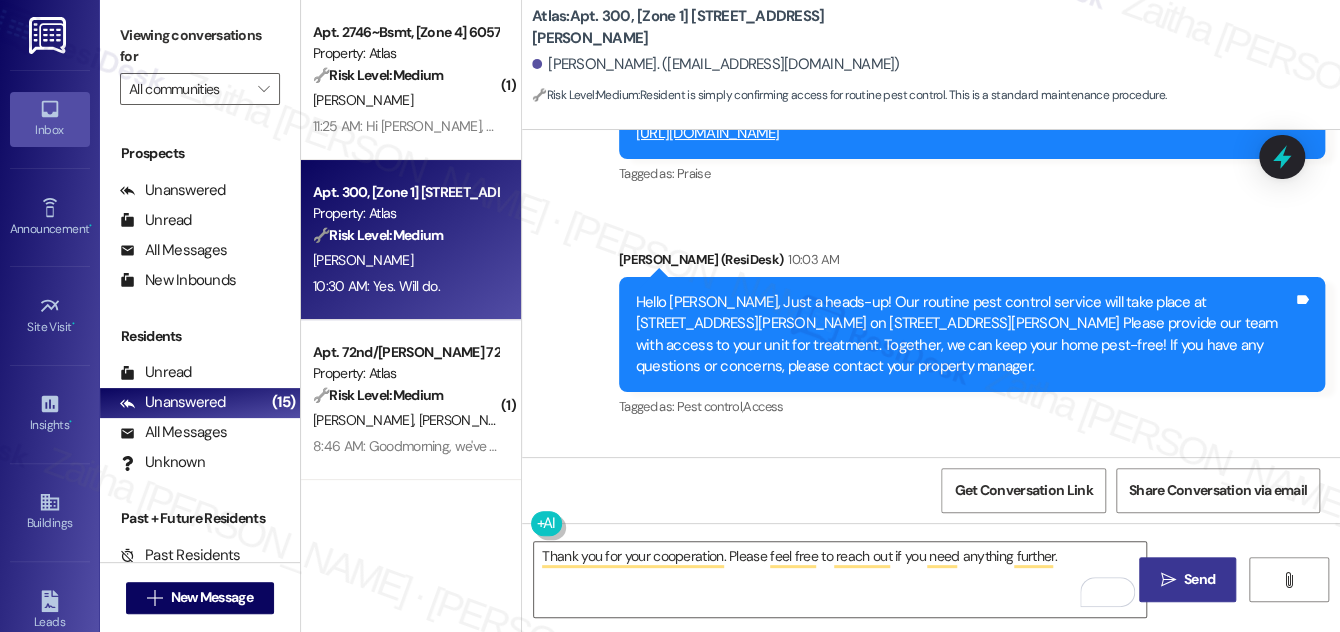 click on "Send" at bounding box center [1199, 579] 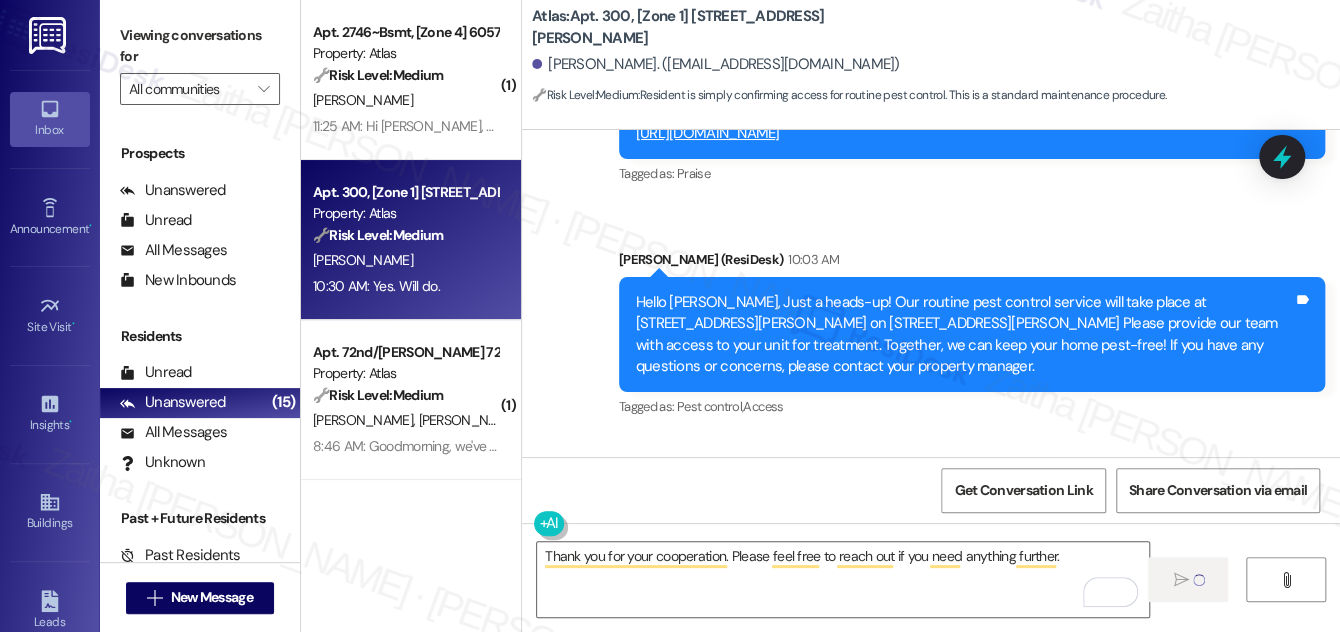 type 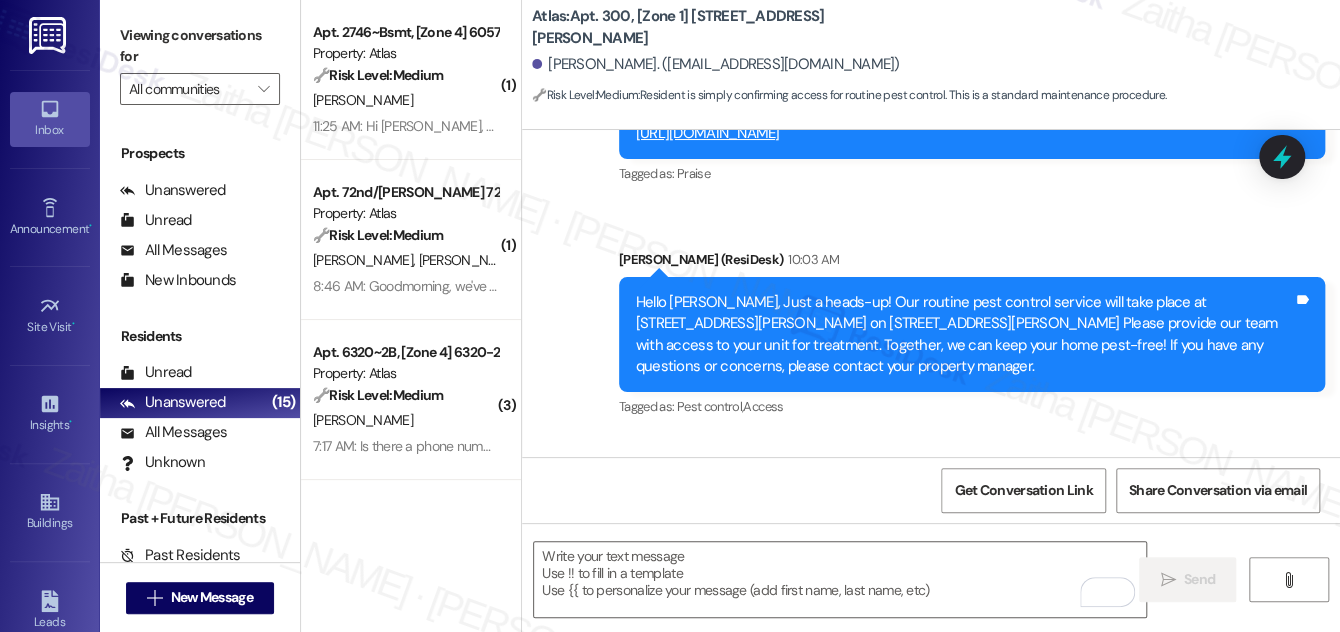click 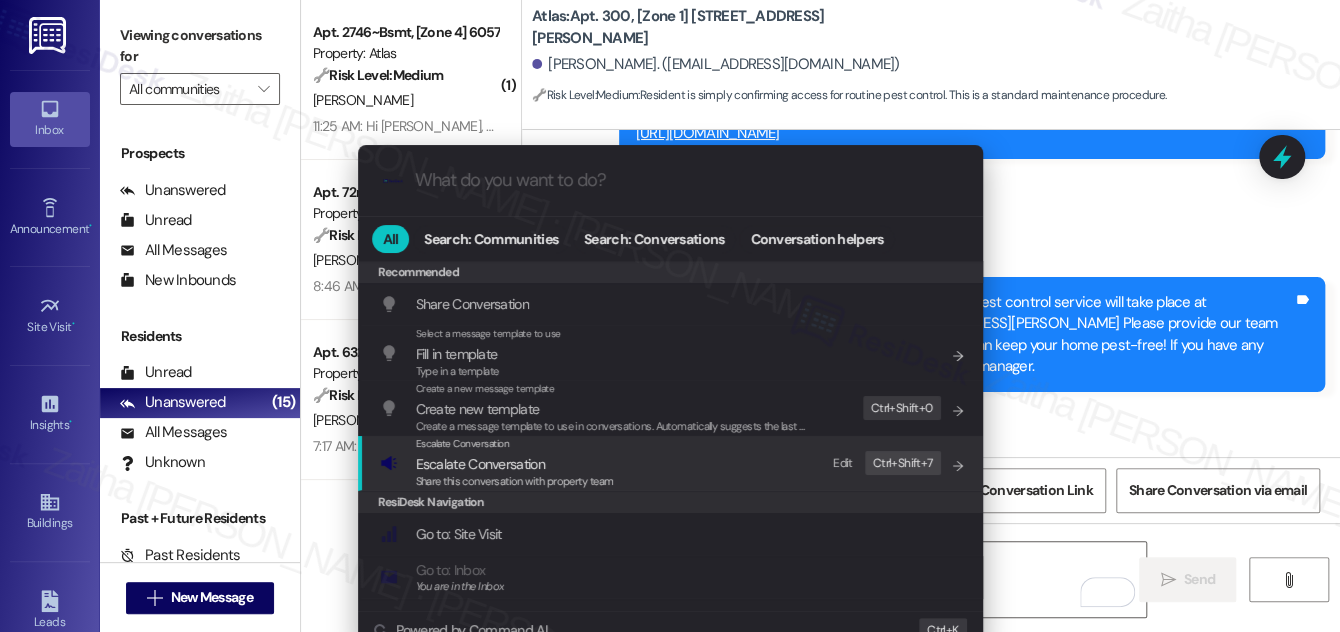 click on "Escalate Conversation" at bounding box center (480, 464) 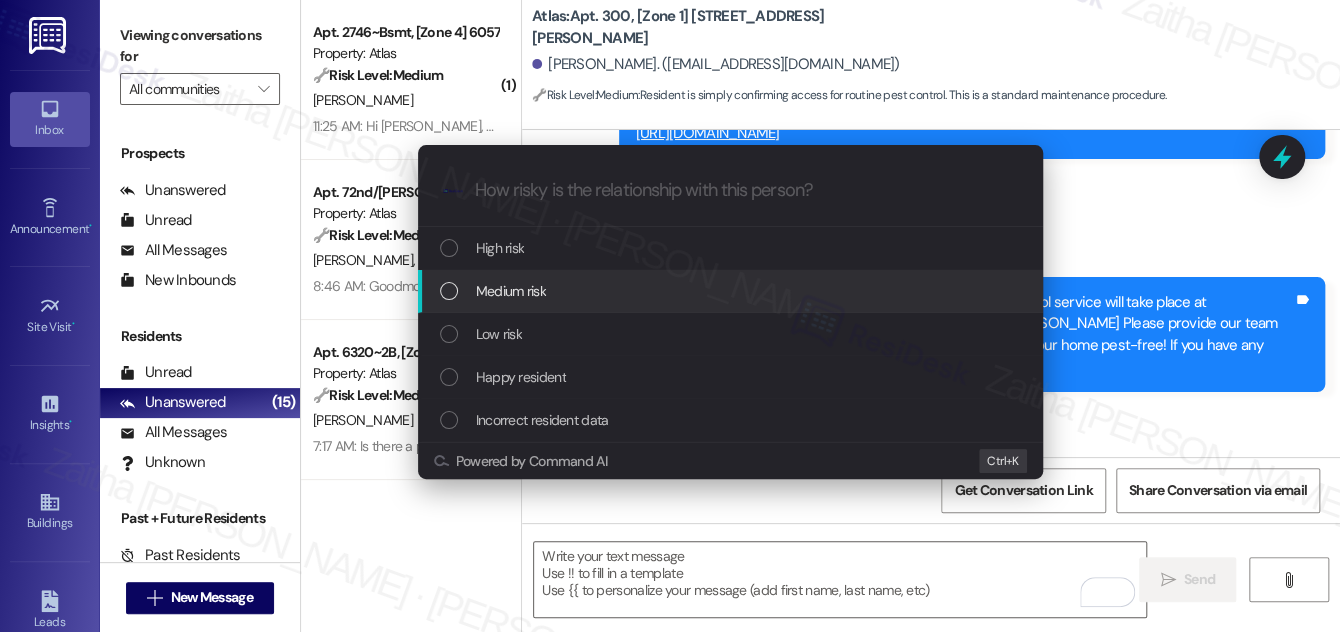 click on "Medium risk" at bounding box center [732, 291] 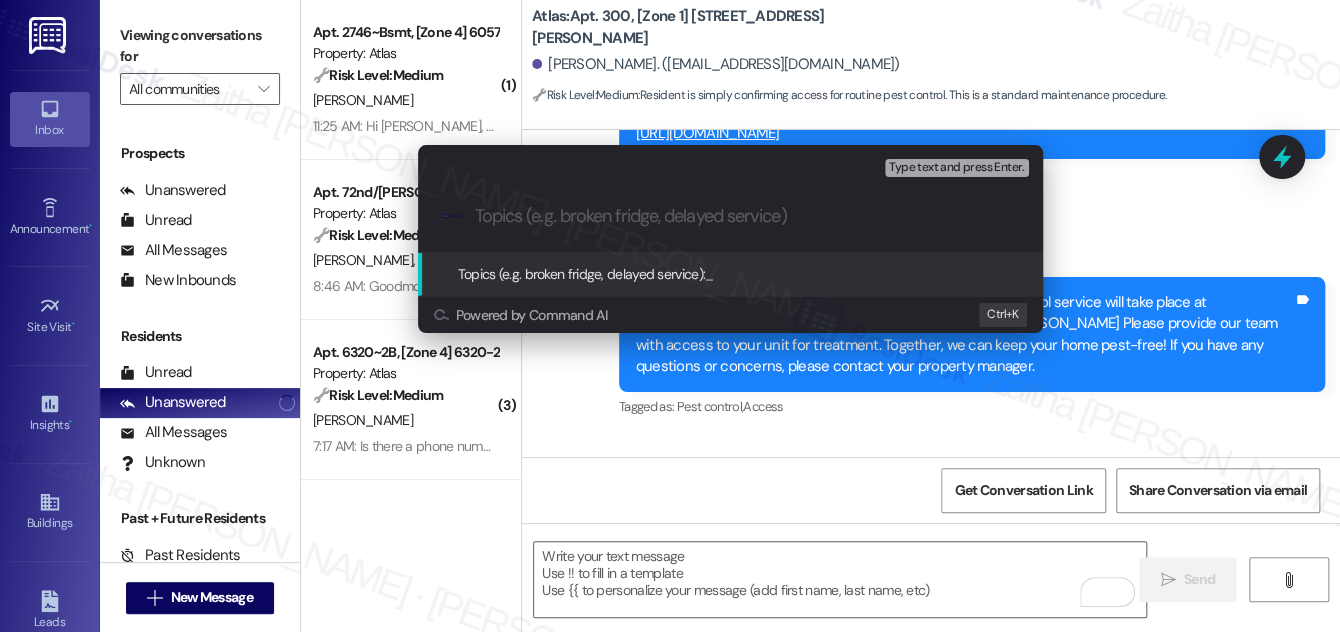 paste on "Pest Control Routine Service- Permission" 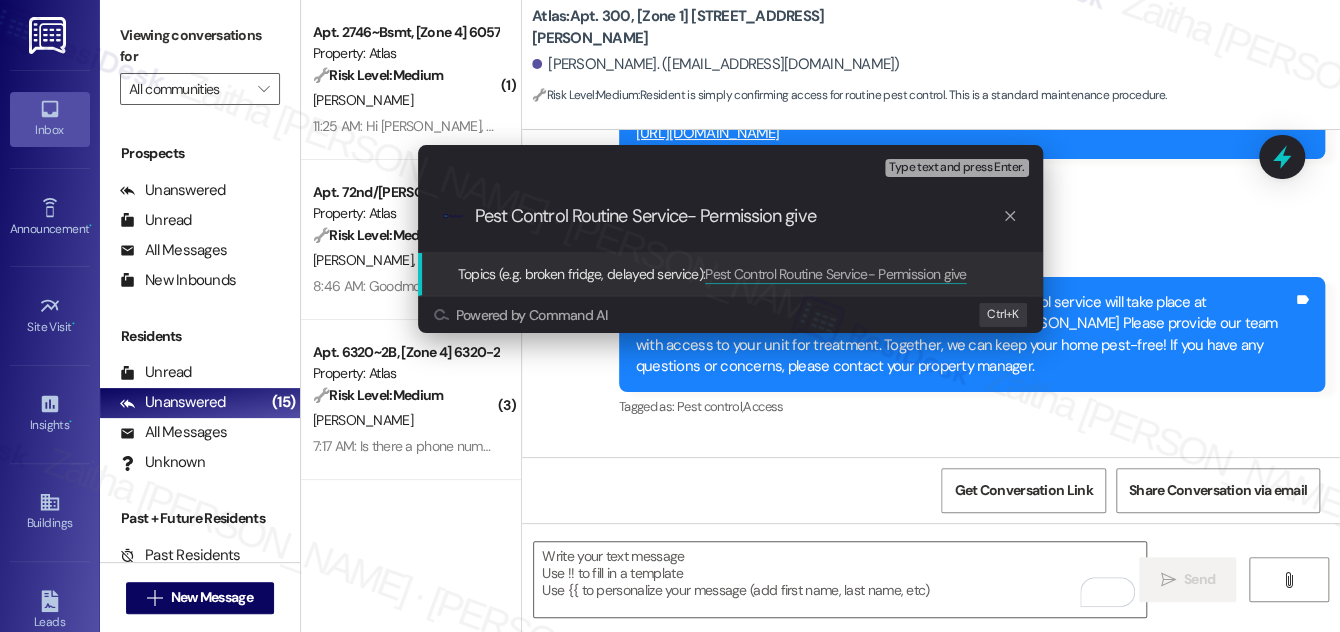 type on "Pest Control Routine Service- Permission given" 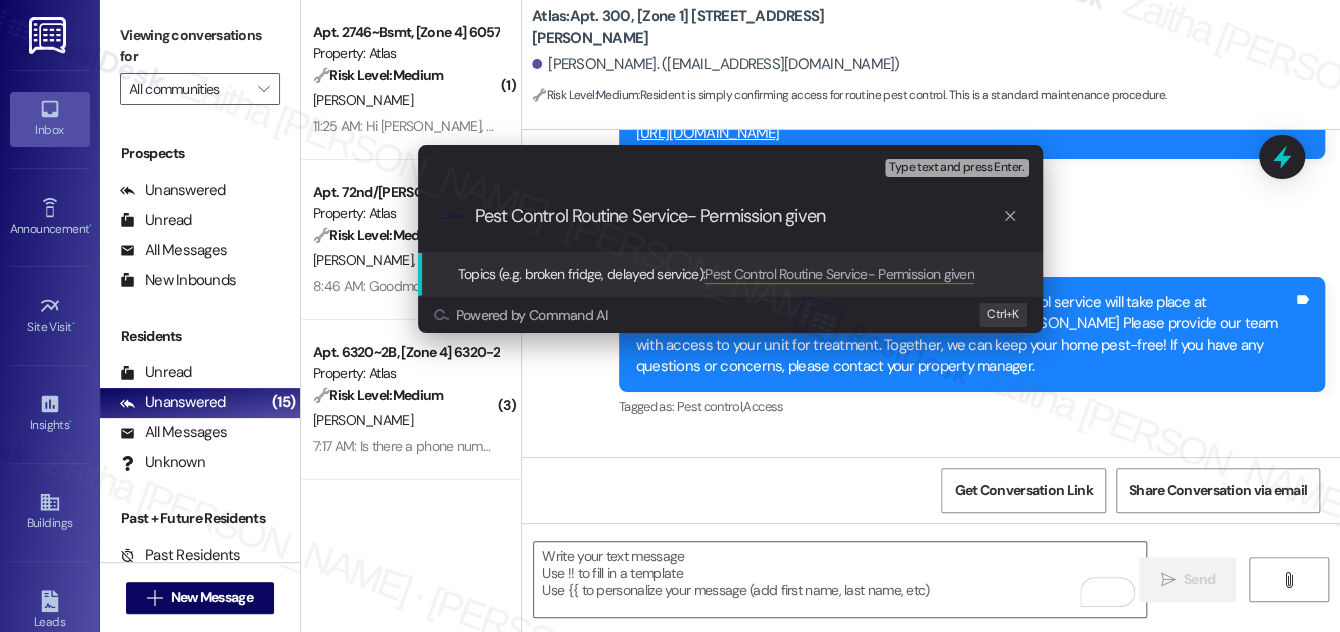 type 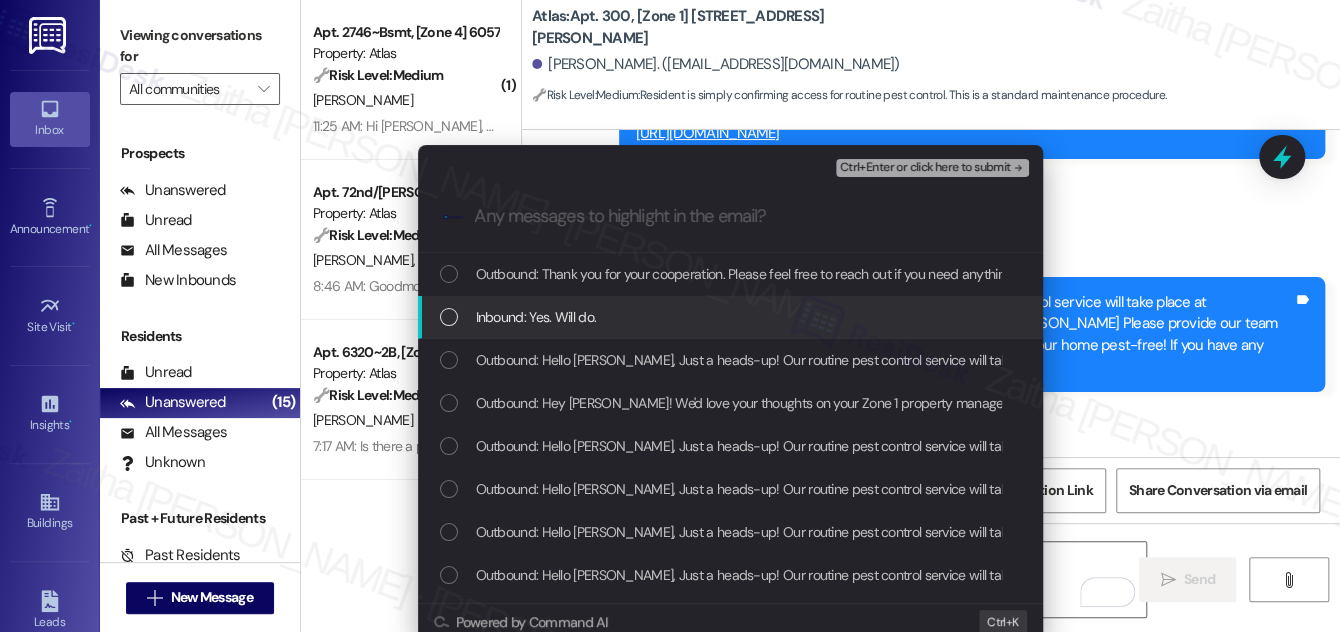 click at bounding box center [449, 317] 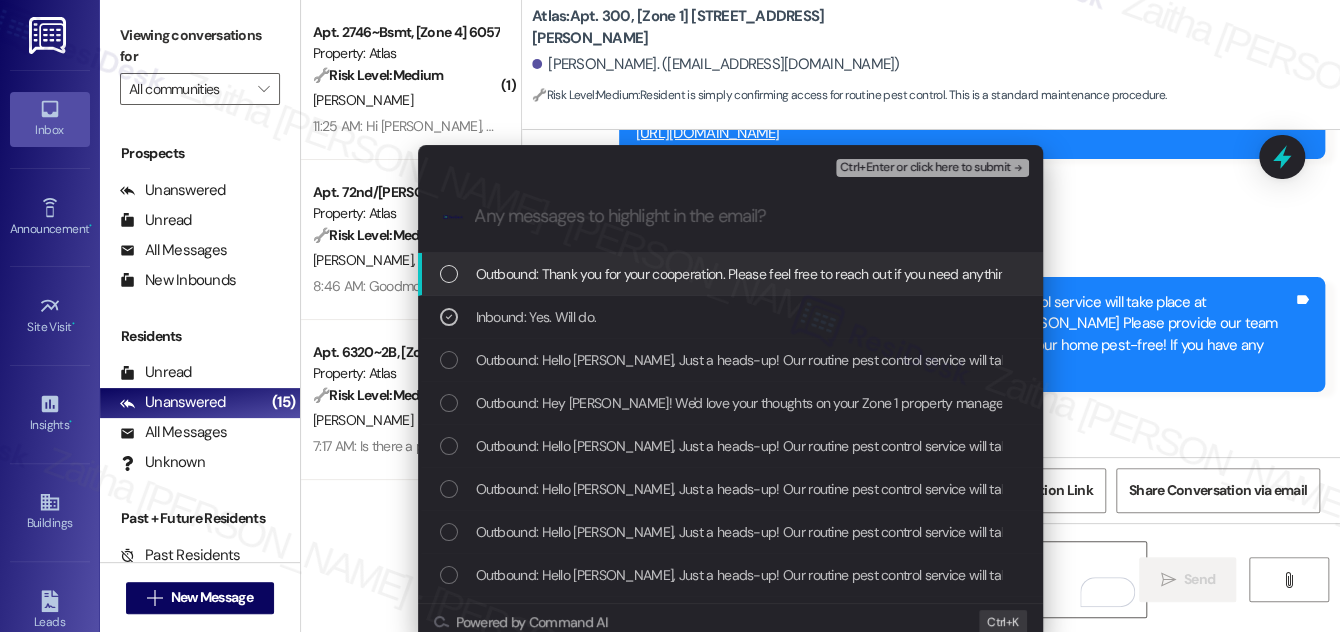 click on "Ctrl+Enter or click here to submit" at bounding box center [925, 168] 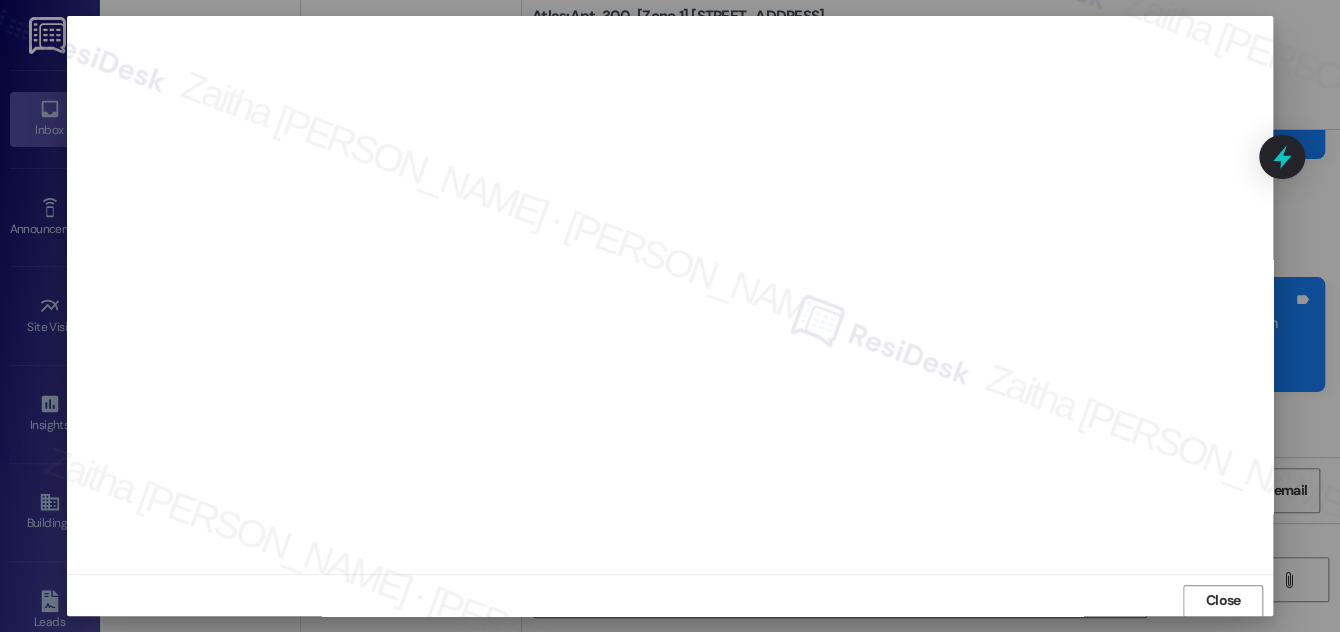 scroll, scrollTop: 0, scrollLeft: 0, axis: both 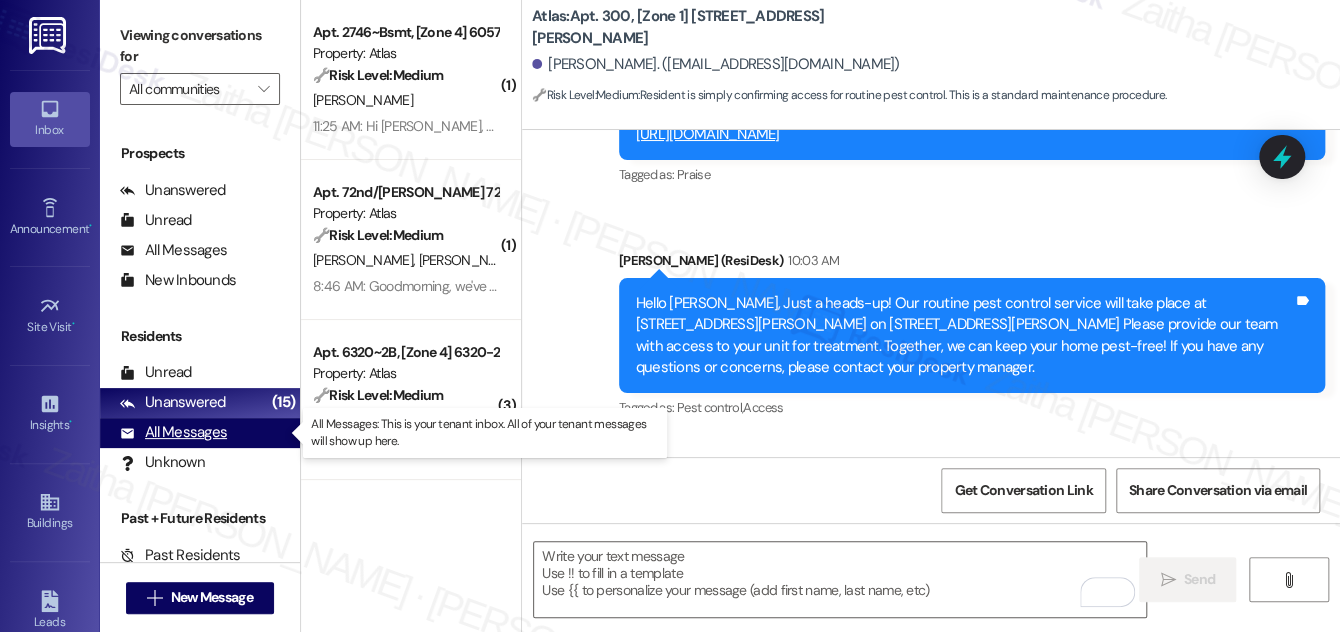 click on "All Messages" at bounding box center [173, 432] 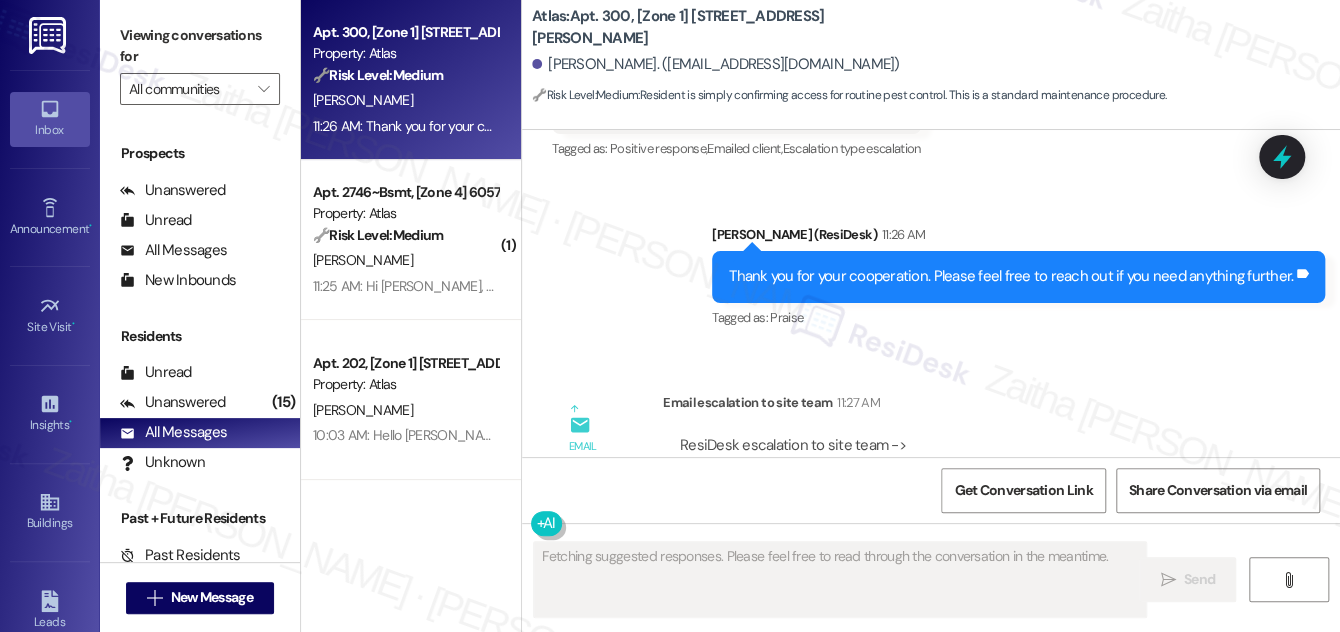 scroll, scrollTop: 3041, scrollLeft: 0, axis: vertical 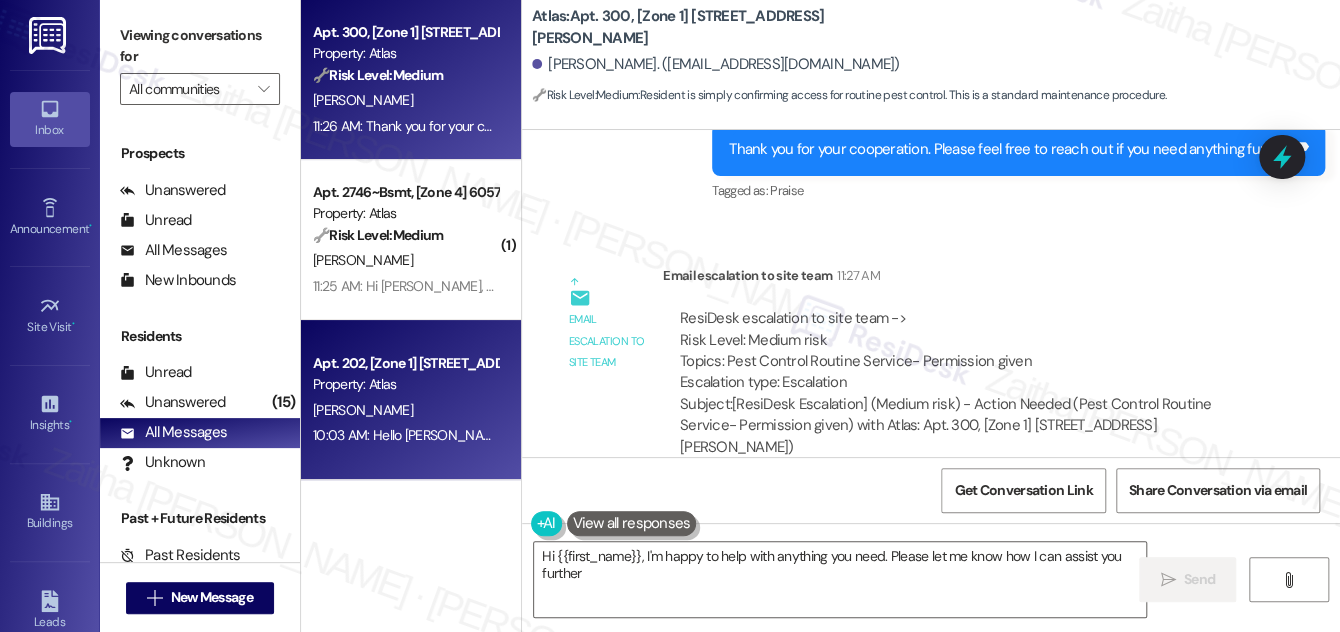 type on "Hi {{first_name}}, I'm happy to help with anything you need. Please let me know how I can assist you further!" 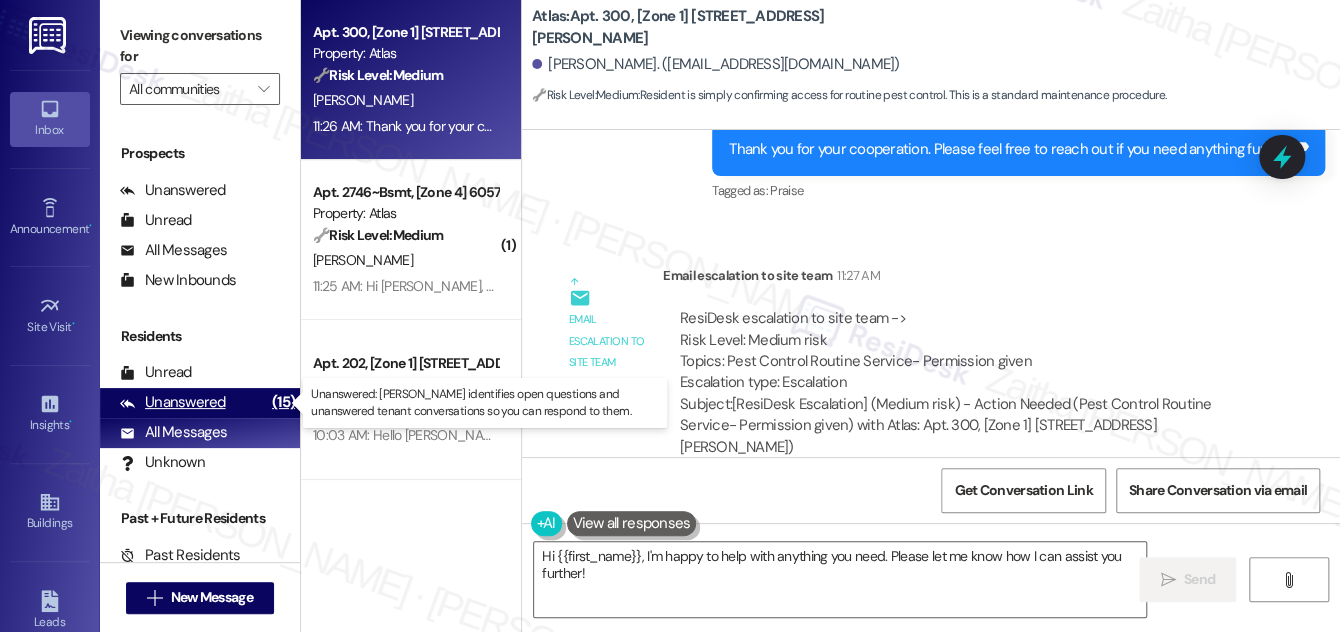 click on "Unanswered" at bounding box center [173, 402] 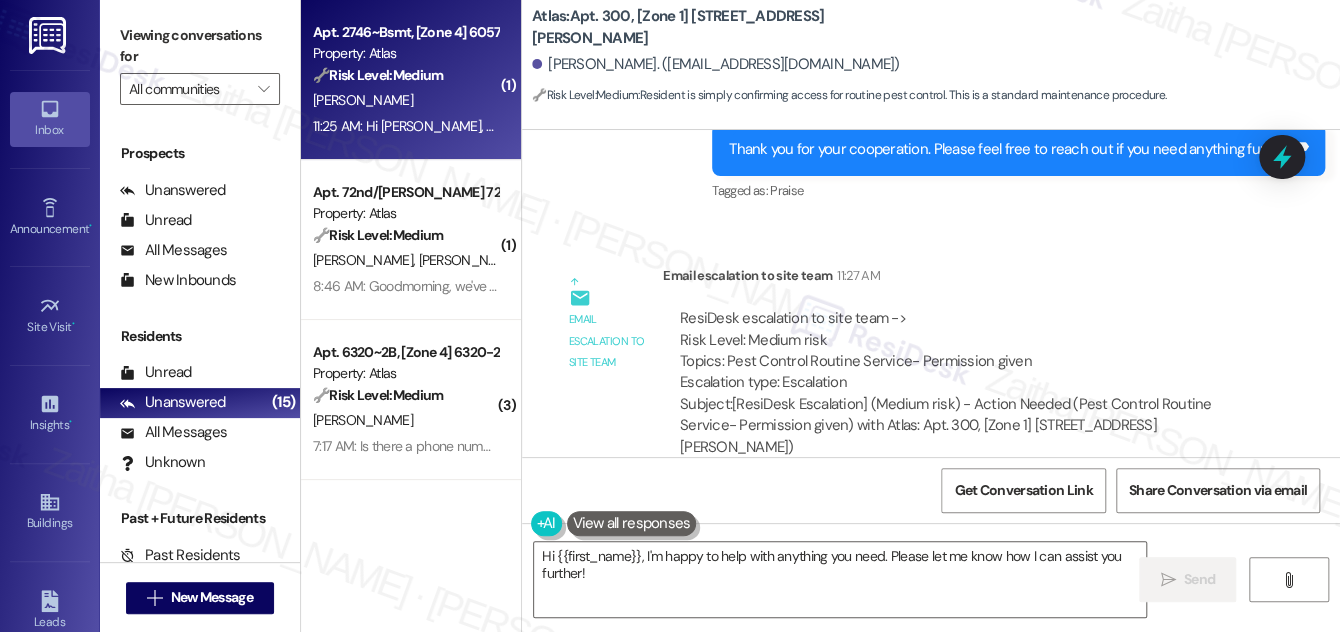click on "🔧  Risk Level:  Medium The resident is inquiring about a scheduled pest control visit. This is a routine follow-up and does not indicate any immediate pest issue or health hazard. The management team is already addressing the inquiry." at bounding box center (405, 75) 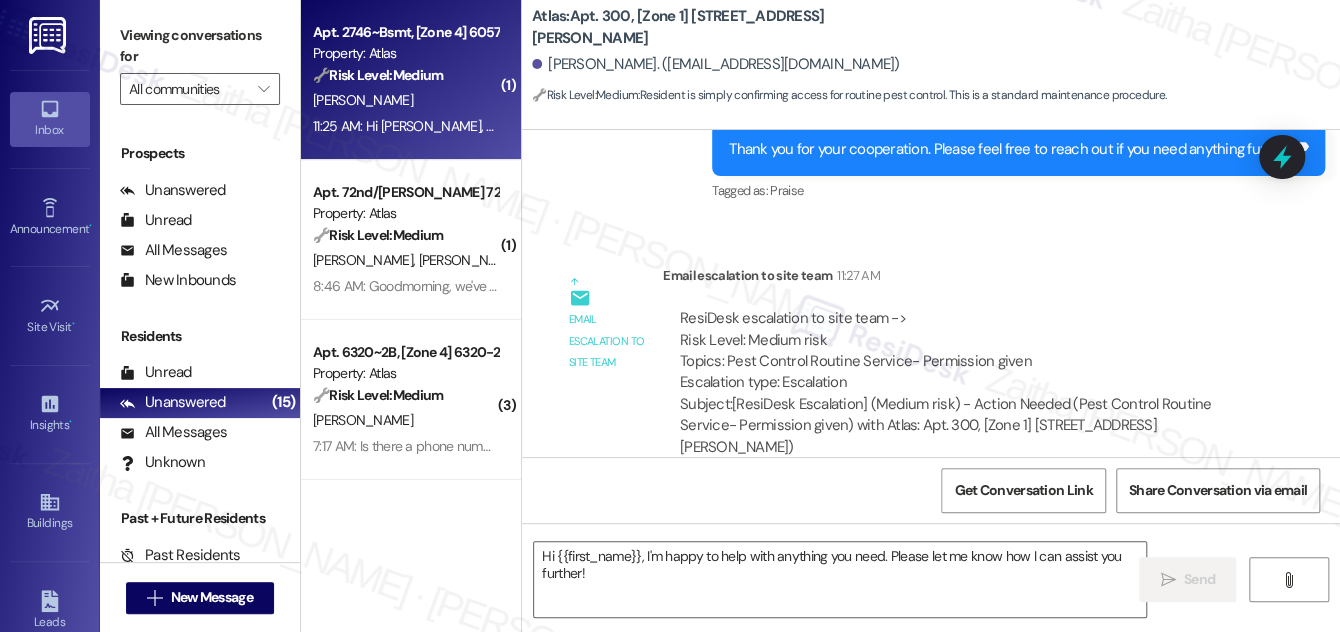 type on "Fetching suggested responses. Please feel free to read through the conversation in the meantime." 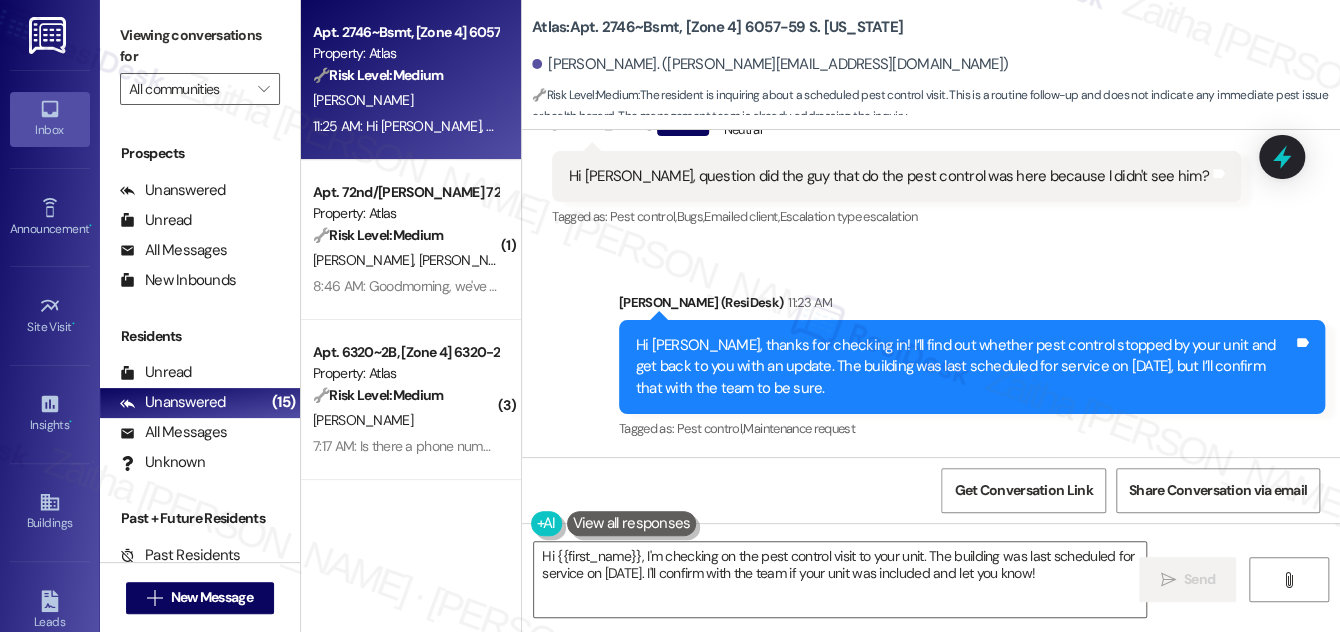 scroll, scrollTop: 37533, scrollLeft: 0, axis: vertical 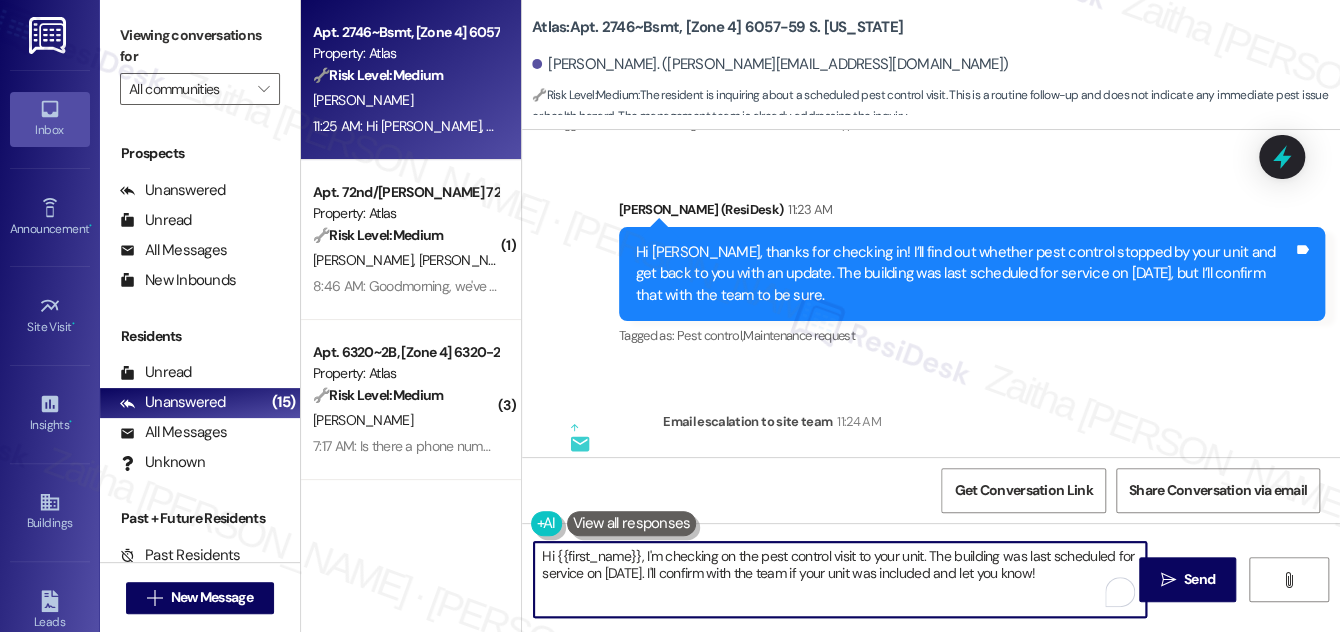 drag, startPoint x: 541, startPoint y: 553, endPoint x: 1053, endPoint y: 570, distance: 512.28217 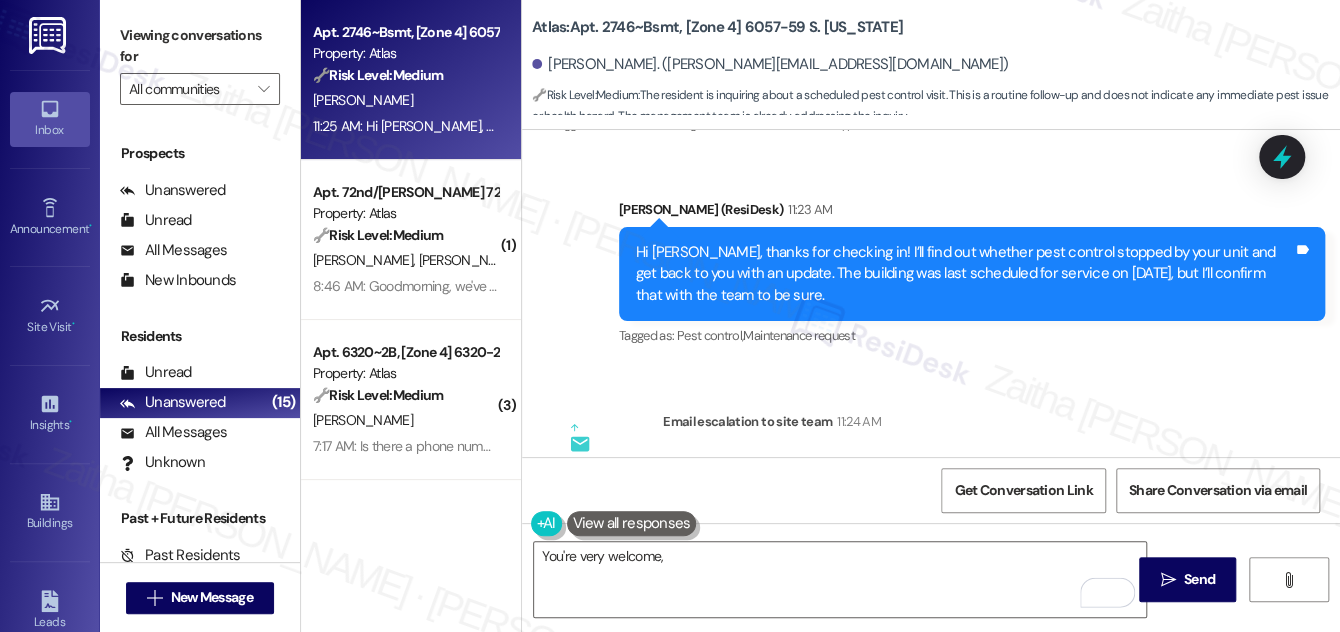 click on "Gustavo Guerrero 11:25 AM" at bounding box center (689, 671) 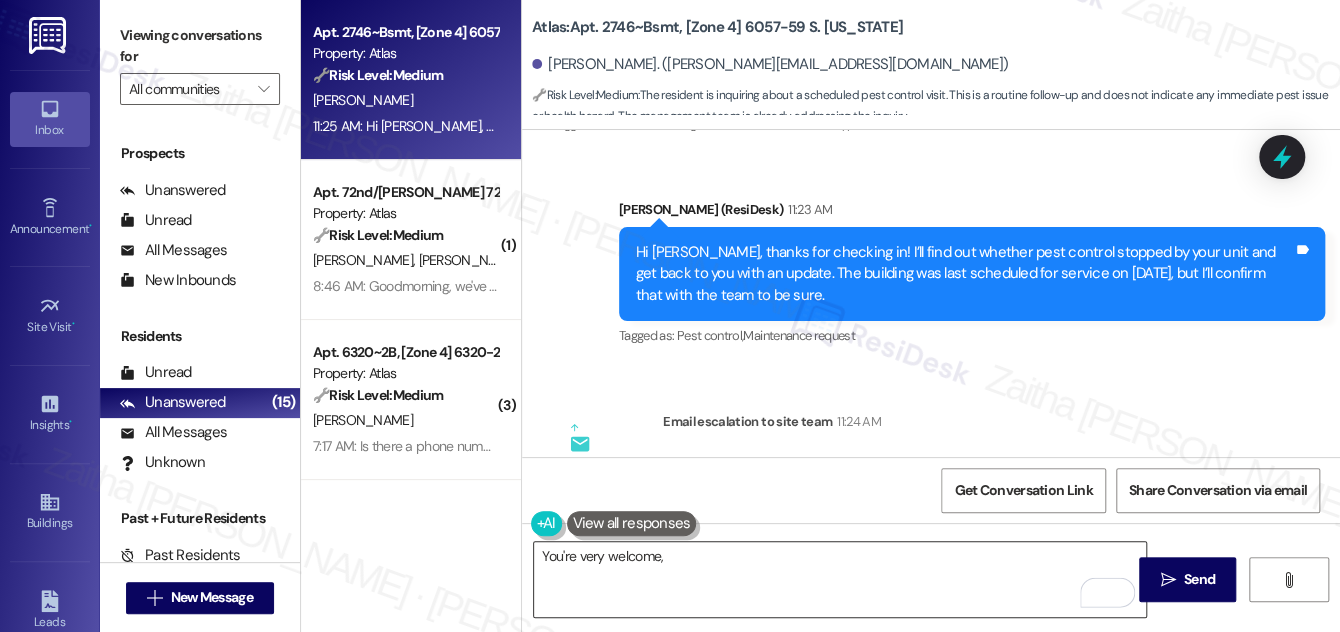 click on "You're very welcome," at bounding box center (840, 579) 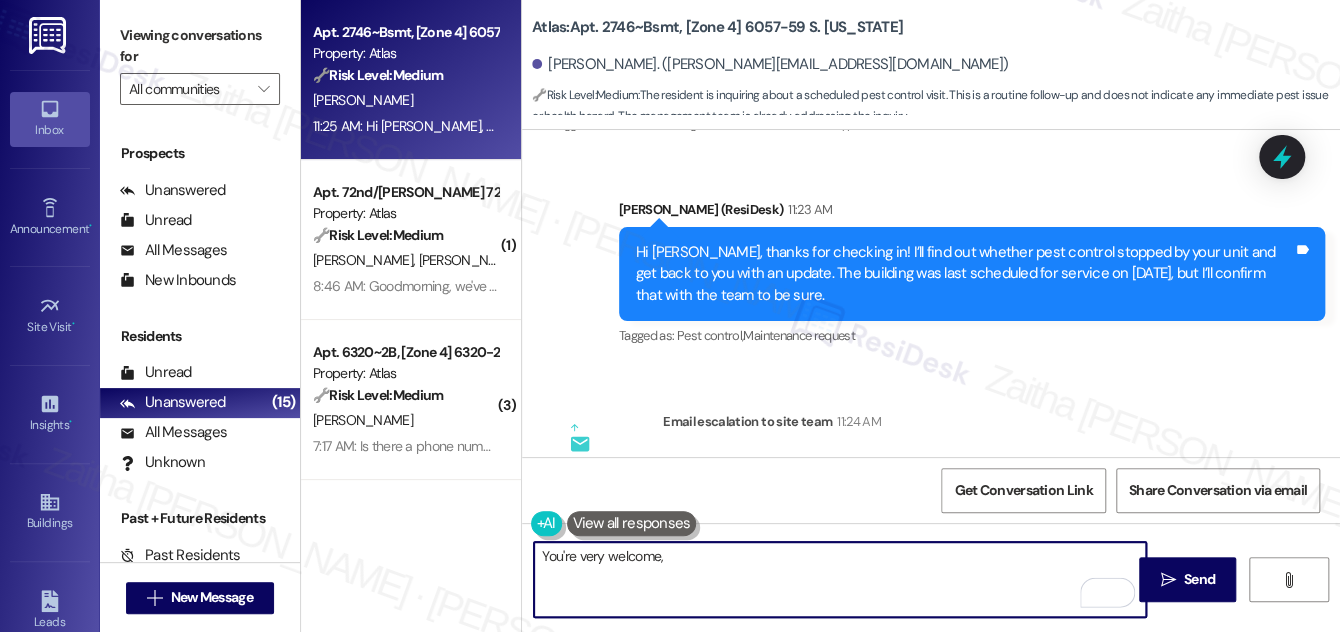paste on "Gustavo" 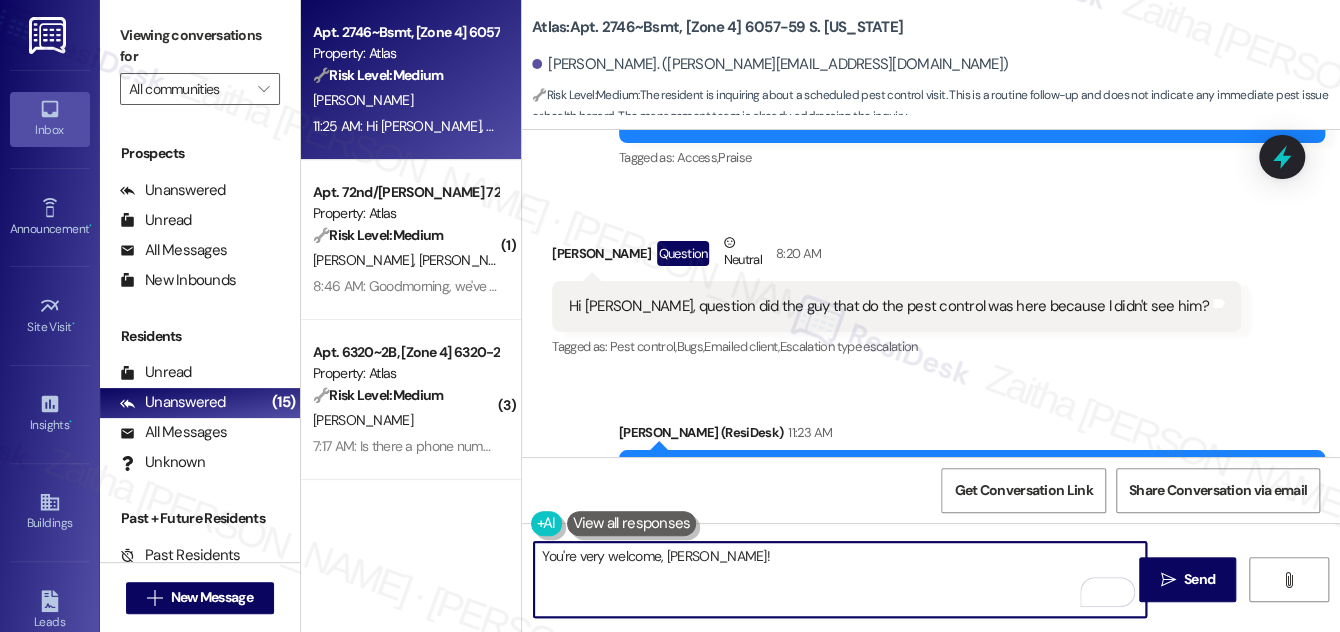 scroll, scrollTop: 37533, scrollLeft: 0, axis: vertical 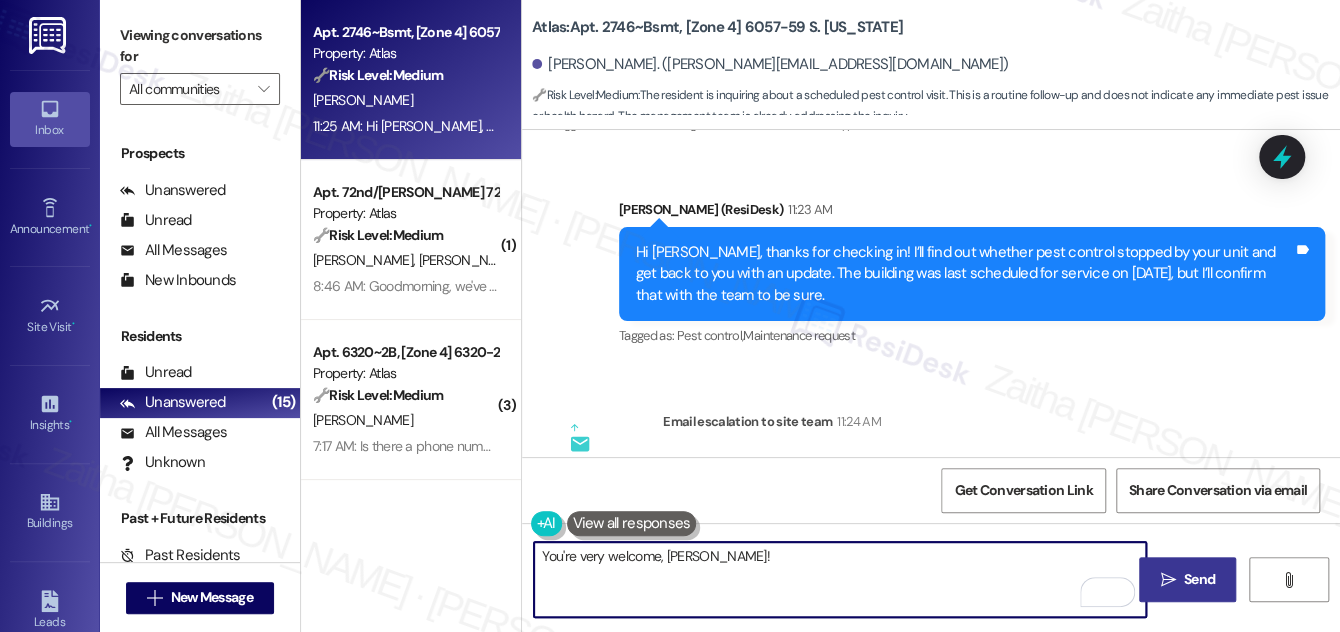 type on "You're very welcome, Gustavo!" 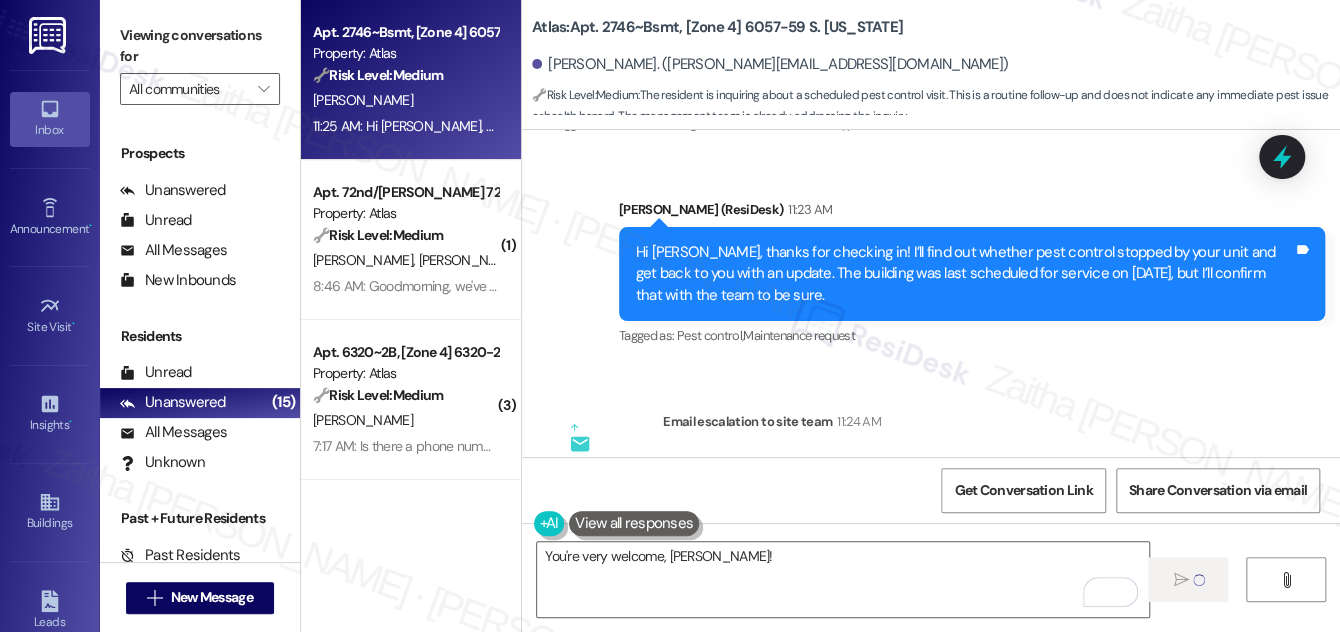 type 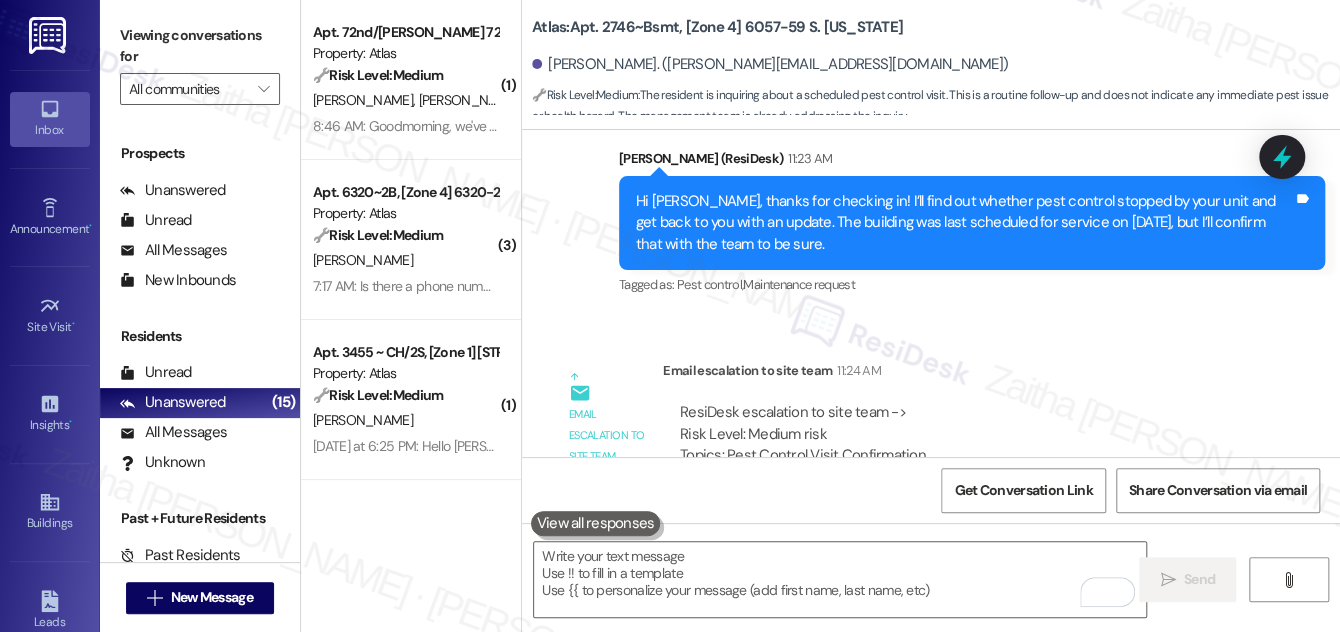 scroll, scrollTop: 37672, scrollLeft: 0, axis: vertical 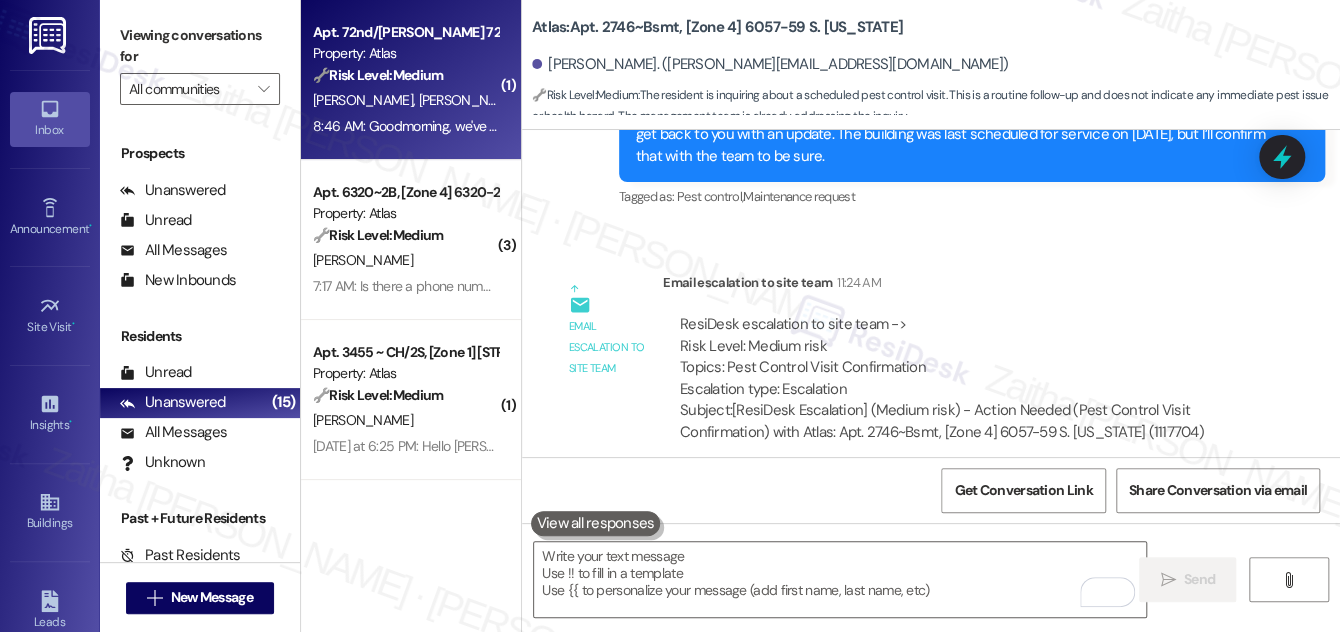 click on "🔧  Risk Level:  Medium The resident is reporting an ongoing issue with cats defecating near their back door. While unpleasant, this is a non-urgent community concern and does not pose an immediate threat to health, safety, or property. The request for a cat trap or other solutions indicates a desire for resolution but does not suggest an emergency." at bounding box center (405, 75) 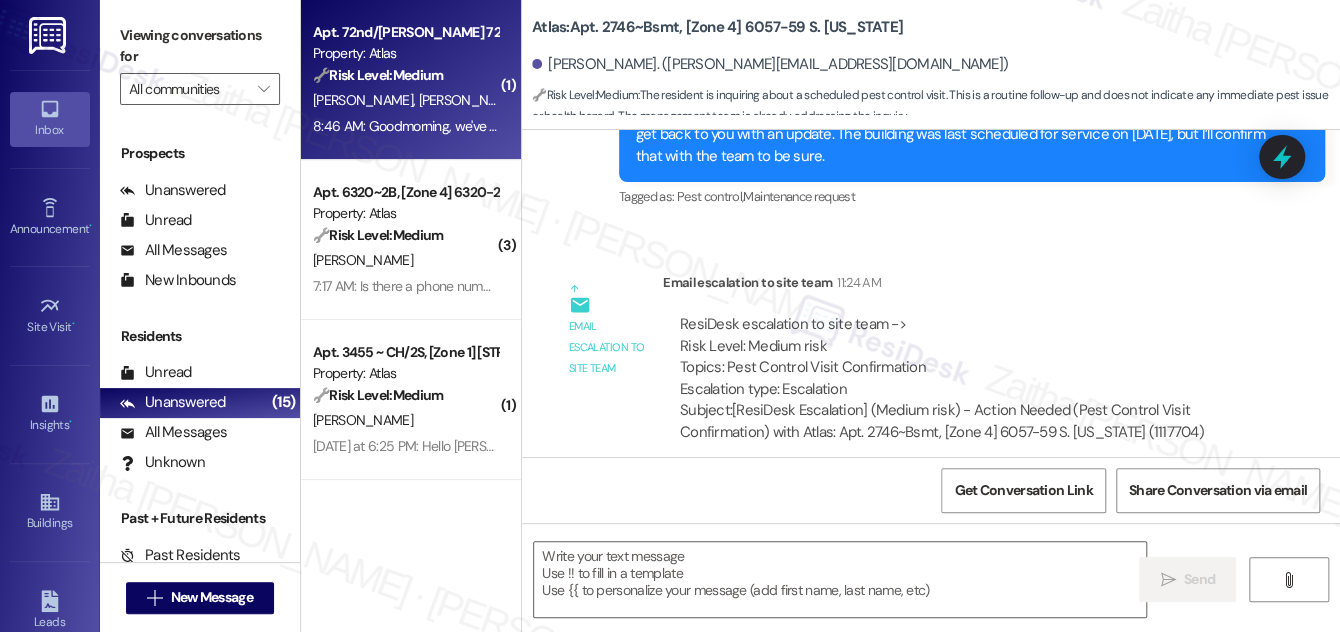 type on "Fetching suggested responses. Please feel free to read through the conversation in the meantime." 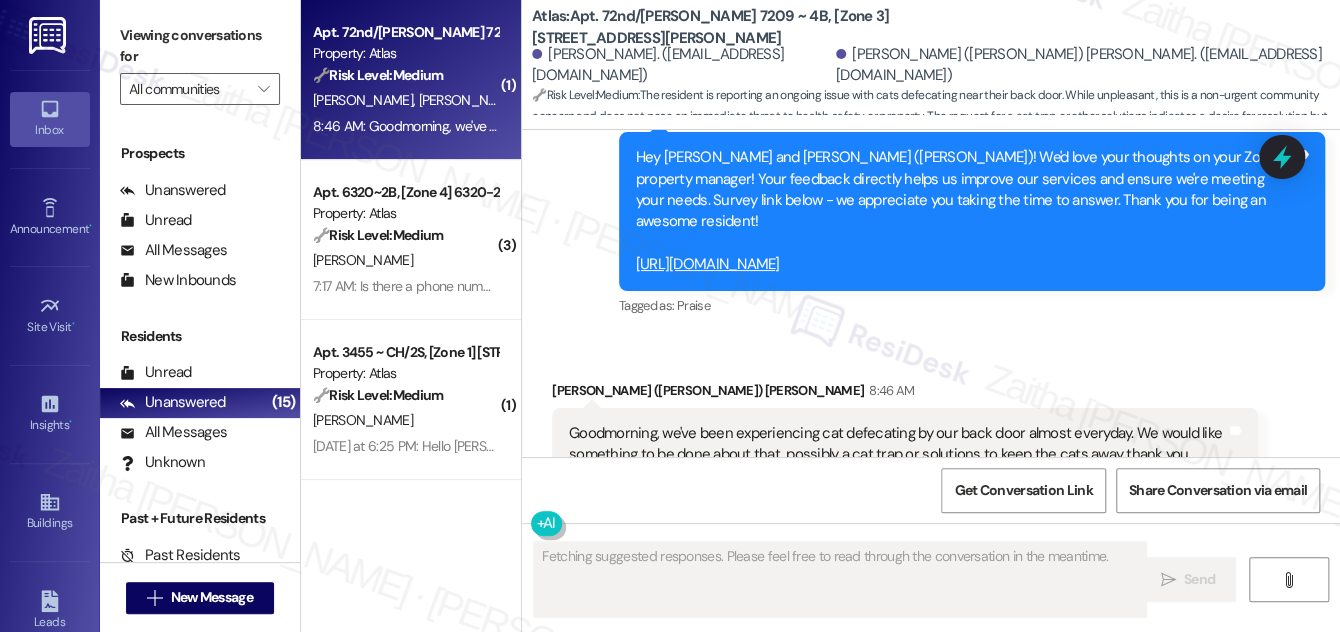 scroll, scrollTop: 6668, scrollLeft: 0, axis: vertical 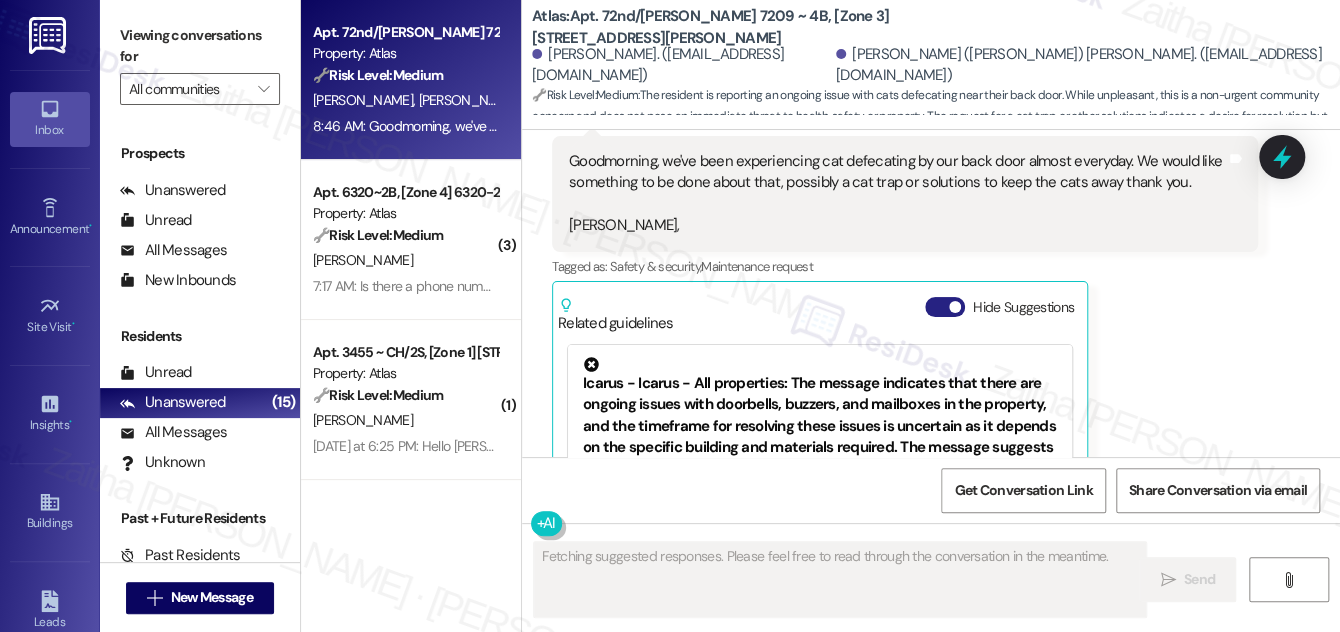 click on "Hide Suggestions" at bounding box center (945, 307) 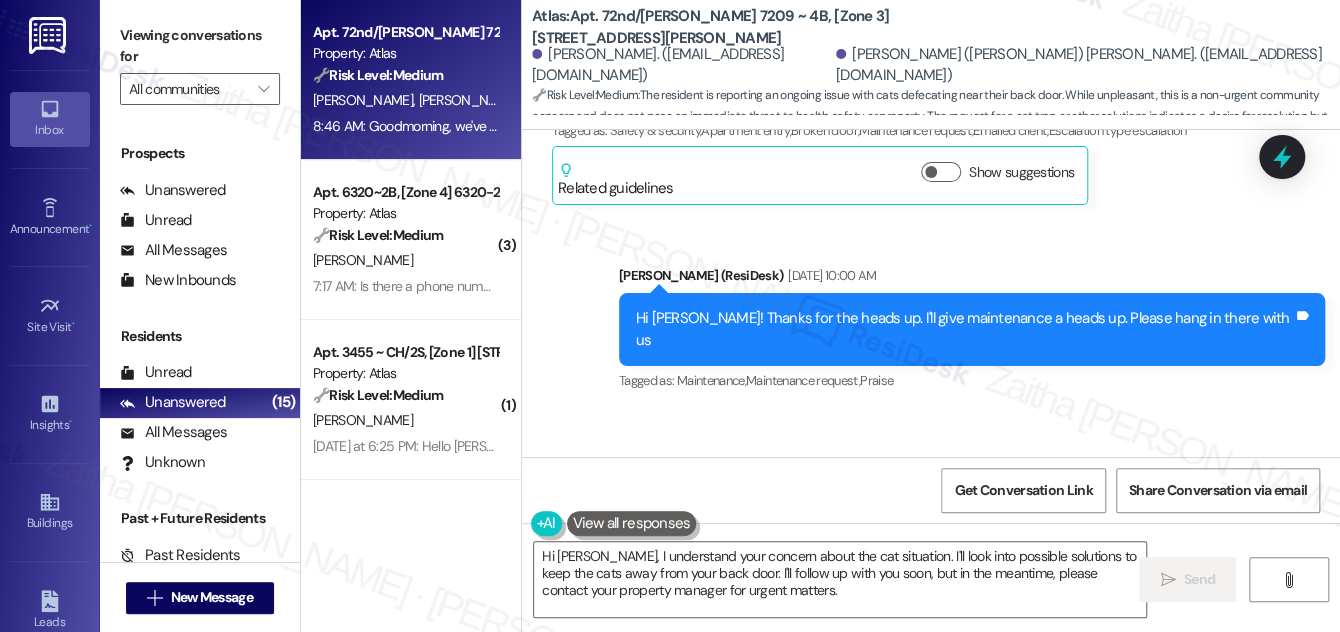 scroll, scrollTop: 5962, scrollLeft: 0, axis: vertical 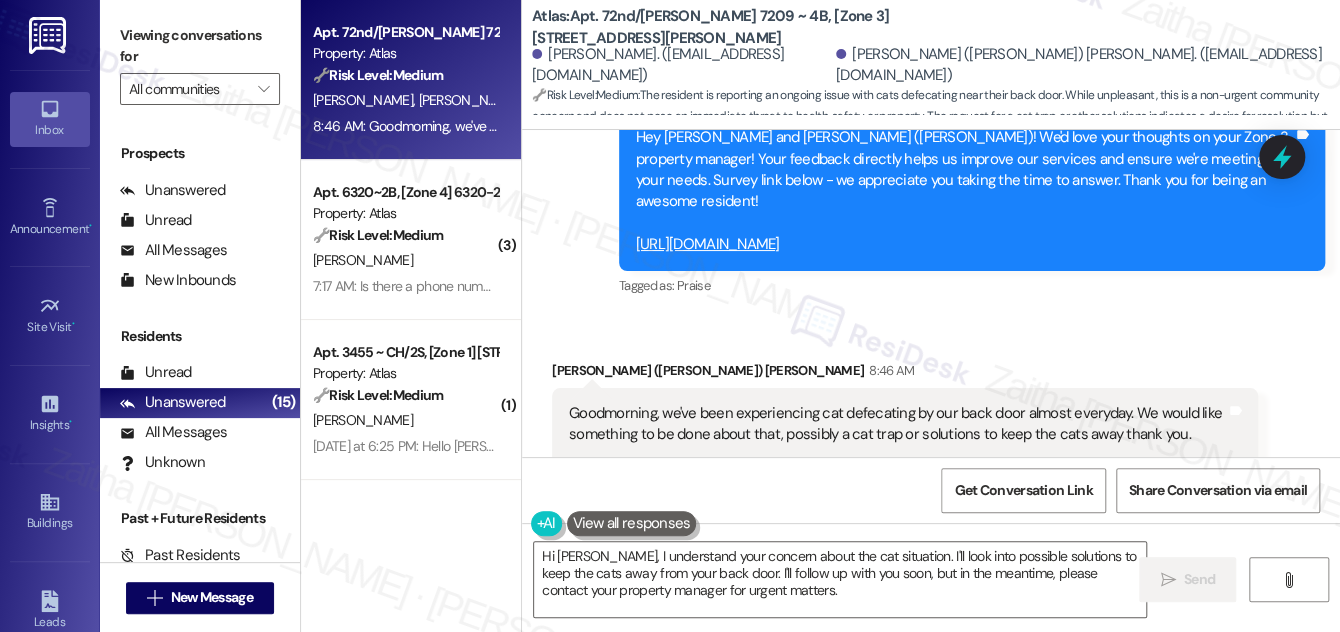 click on "Camille (Melo) Sanders 8:46 AM" at bounding box center (905, 374) 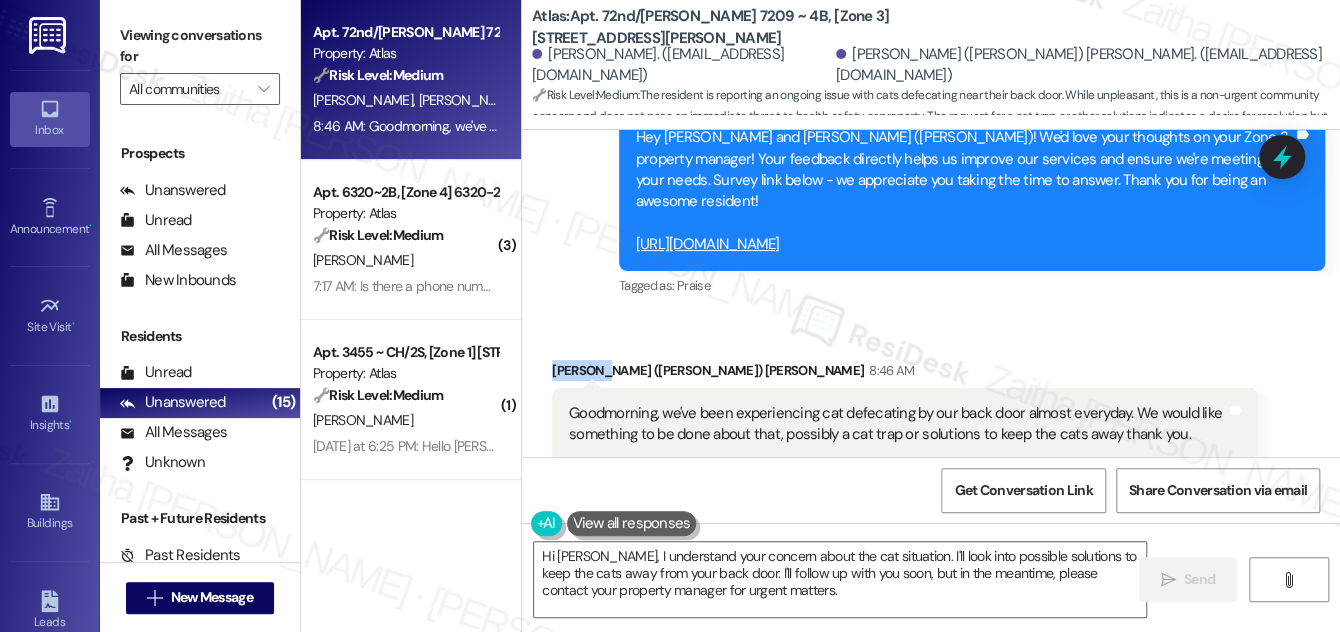 click on "Camille (Melo) Sanders 8:46 AM" at bounding box center [905, 374] 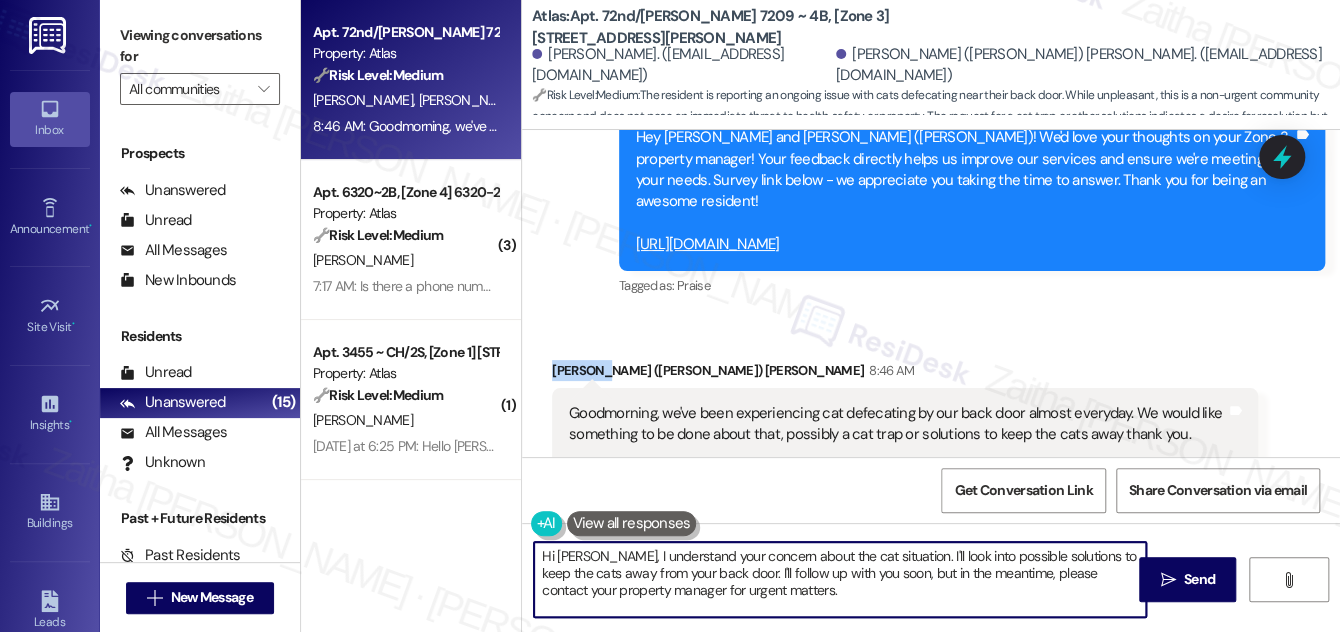 click on "Hi Melo, I understand your concern about the cat situation. I'll look into possible solutions to keep the cats away from your back door. I'll follow up with you soon, but in the meantime, please contact your property manager for urgent matters." at bounding box center (840, 579) 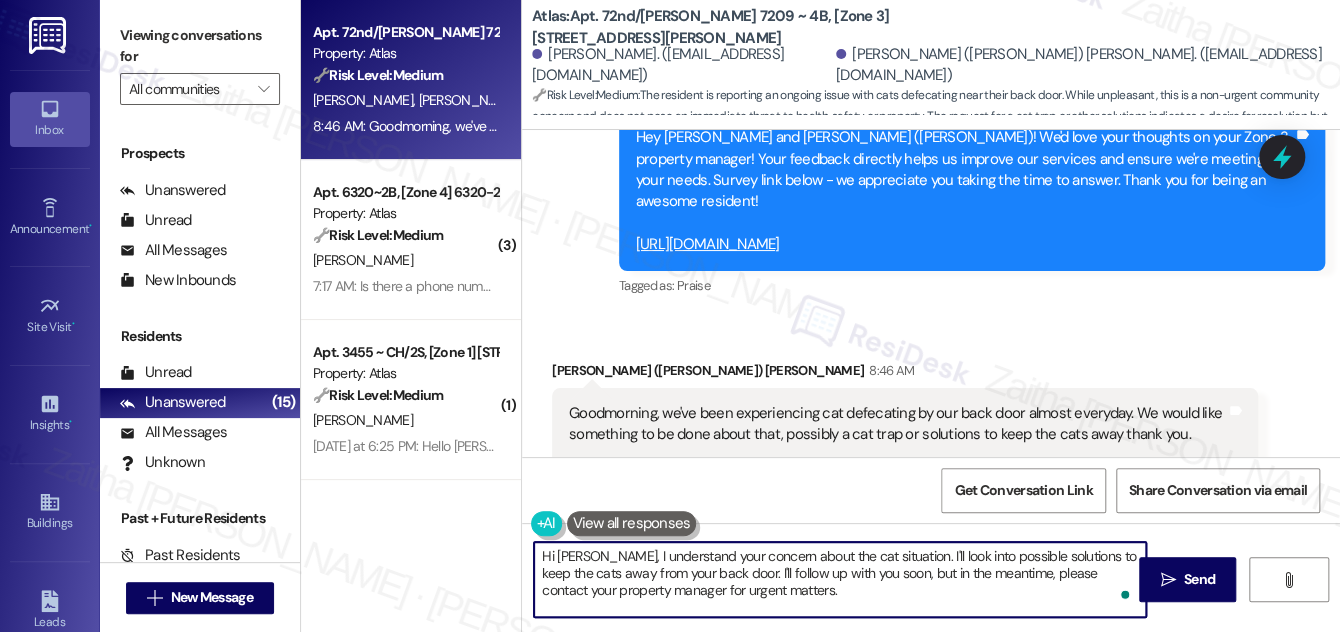 click on "Hi Melo, I understand your concern about the cat situation. I'll look into possible solutions to keep the cats away from your back door. I'll follow up with you soon, but in the meantime, please contact your property manager for urgent matters." at bounding box center [840, 579] 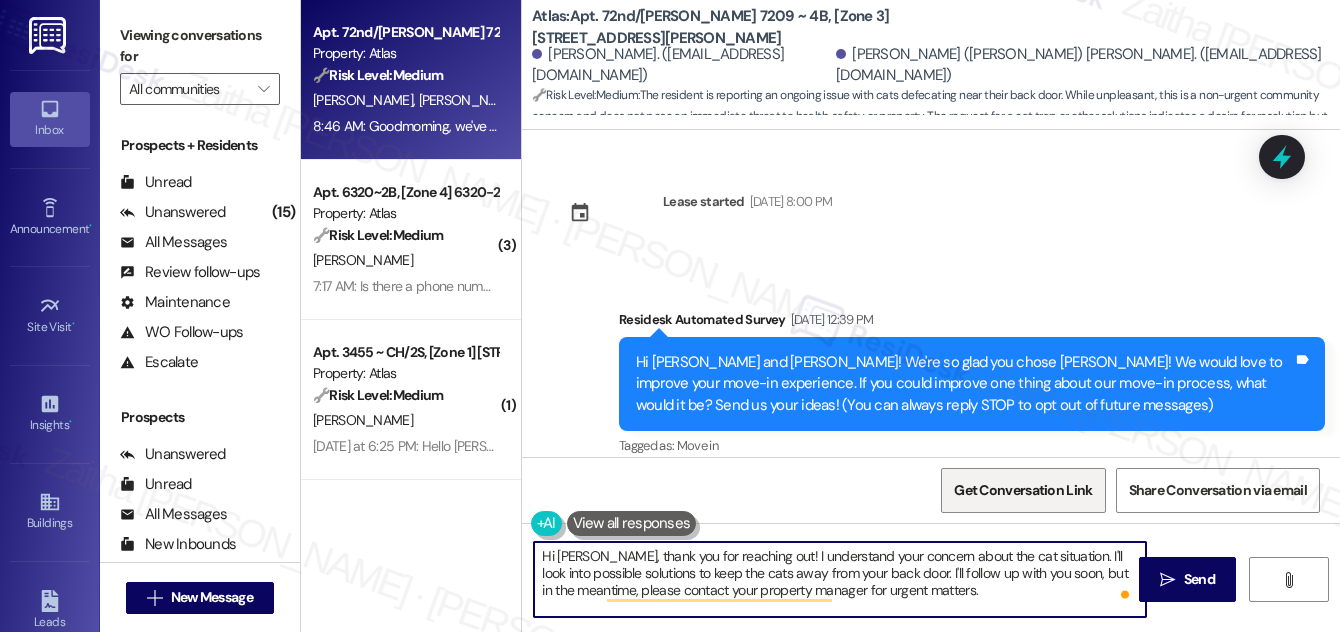 scroll, scrollTop: 0, scrollLeft: 0, axis: both 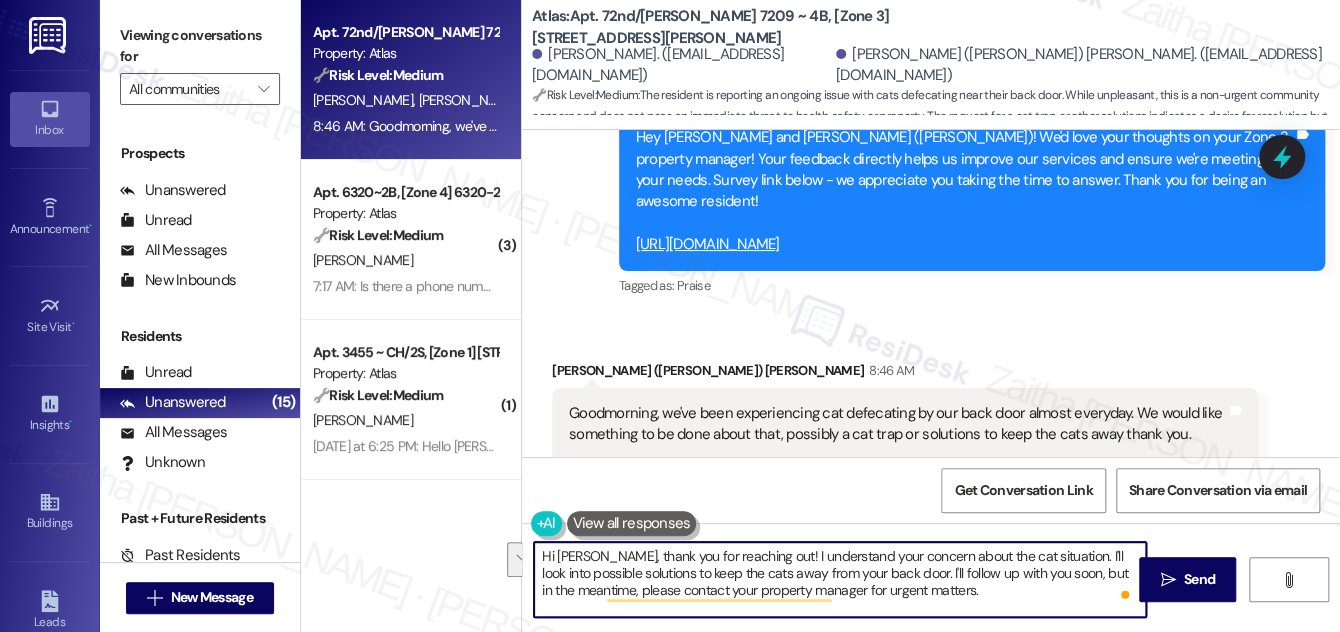 drag, startPoint x: 1052, startPoint y: 552, endPoint x: 1057, endPoint y: 580, distance: 28.442924 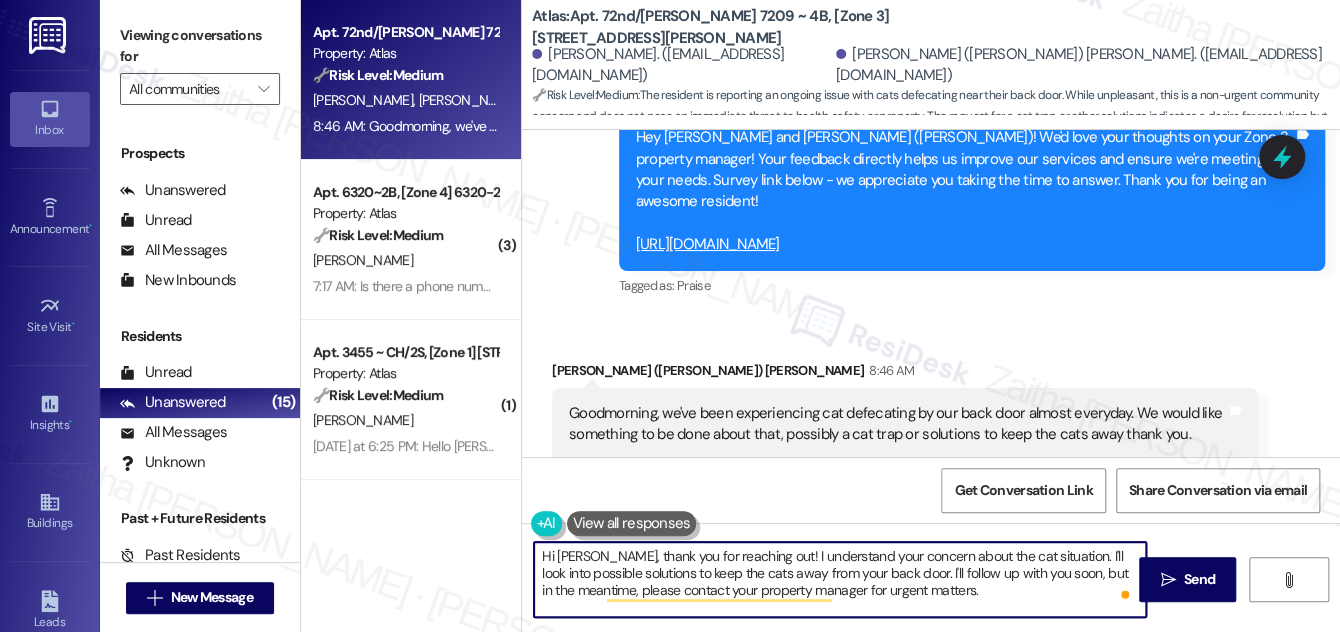 click on "Hi [PERSON_NAME], thank you for reaching out! I understand your concern about the cat situation. I'll look into possible solutions to keep the cats away from your back door. I'll follow up with you soon, but in the meantime, please contact your property manager for urgent matters." at bounding box center (840, 579) 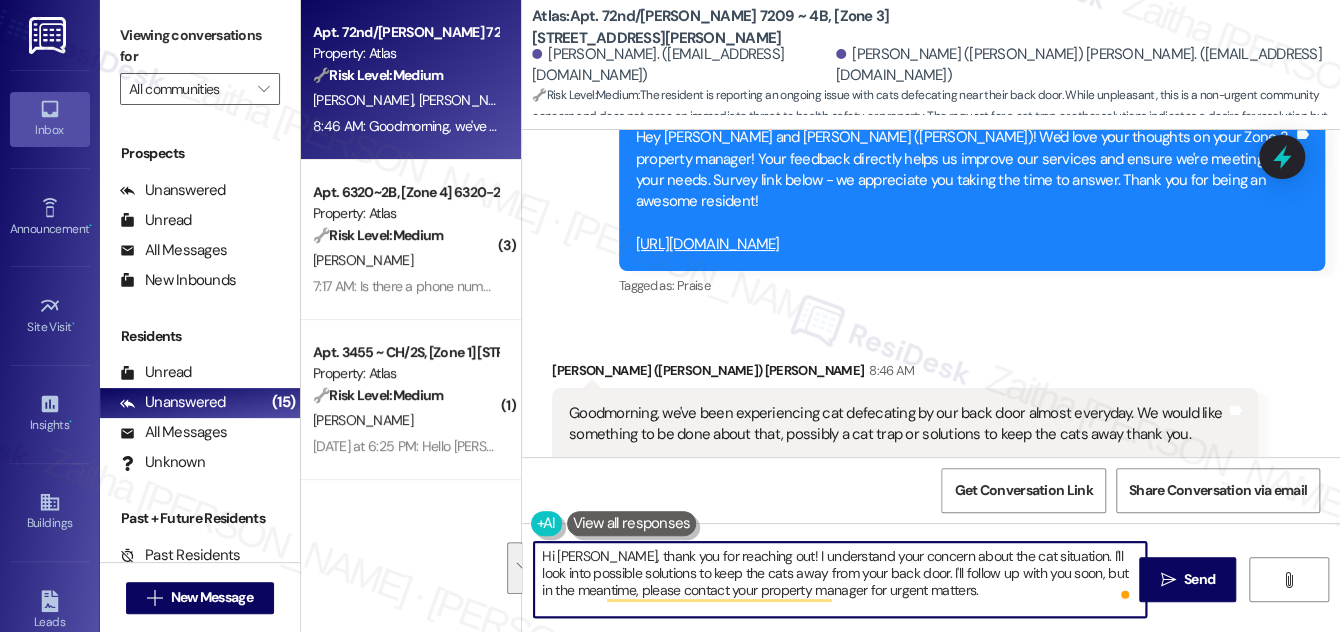 drag, startPoint x: 1040, startPoint y: 553, endPoint x: 1040, endPoint y: 590, distance: 37 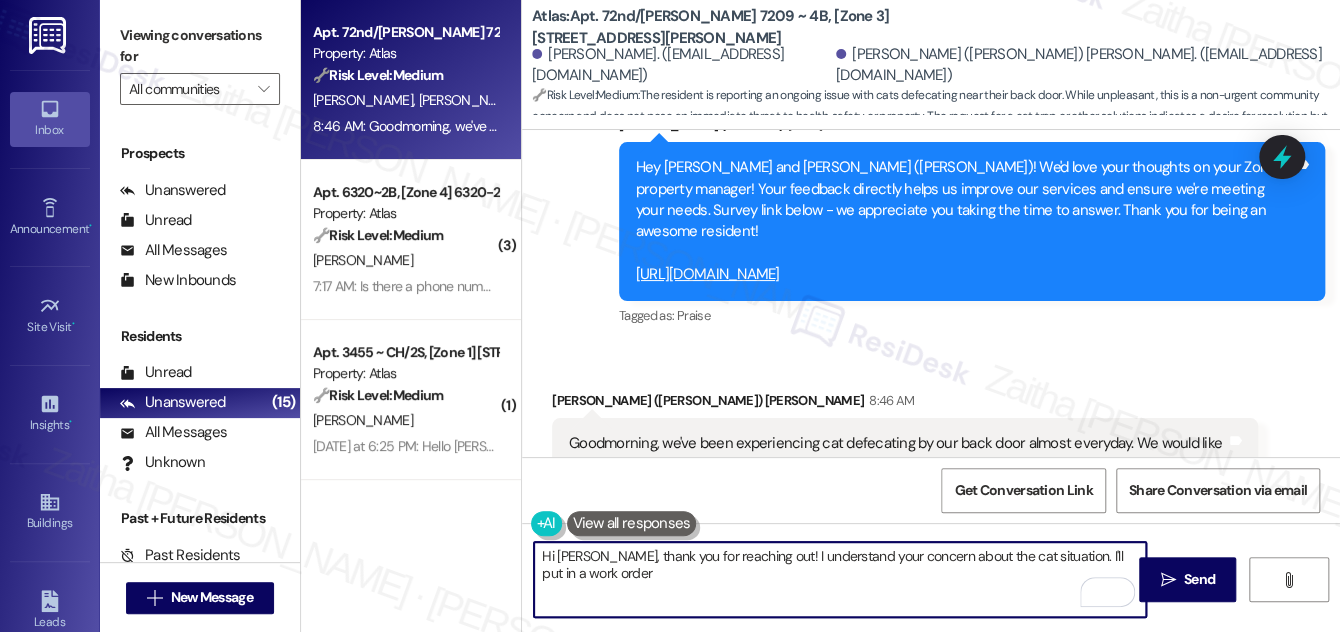 scroll, scrollTop: 6416, scrollLeft: 0, axis: vertical 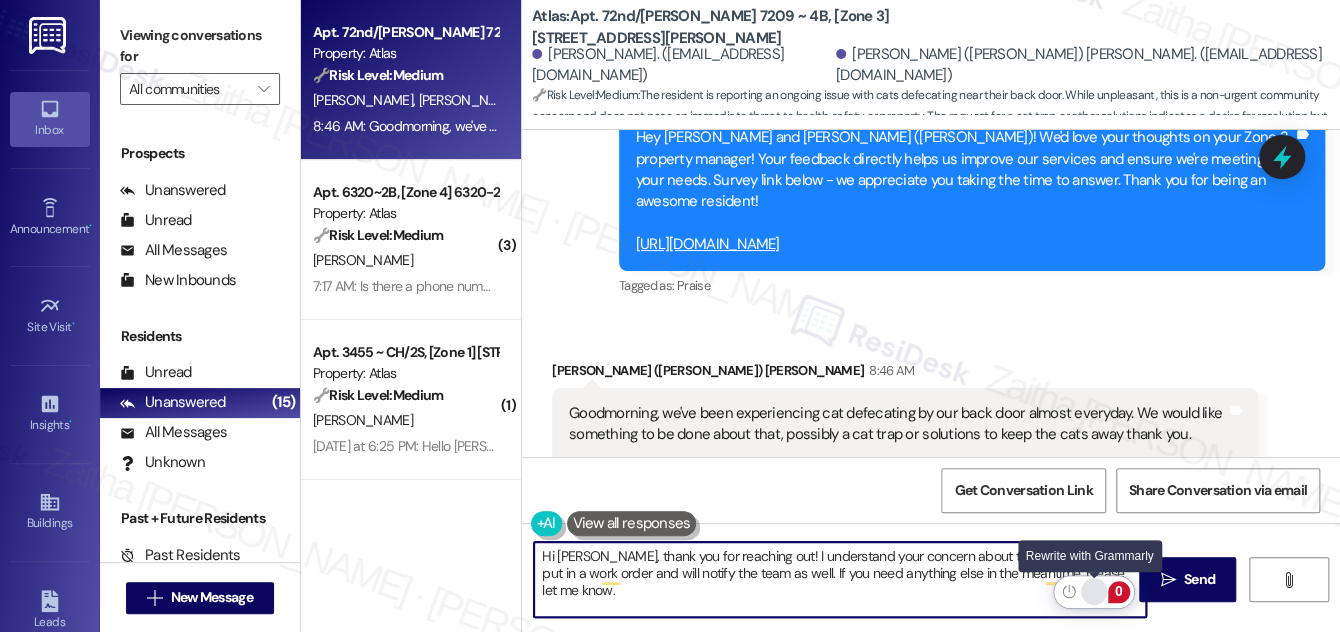 drag, startPoint x: 1100, startPoint y: 588, endPoint x: 1085, endPoint y: 586, distance: 15.132746 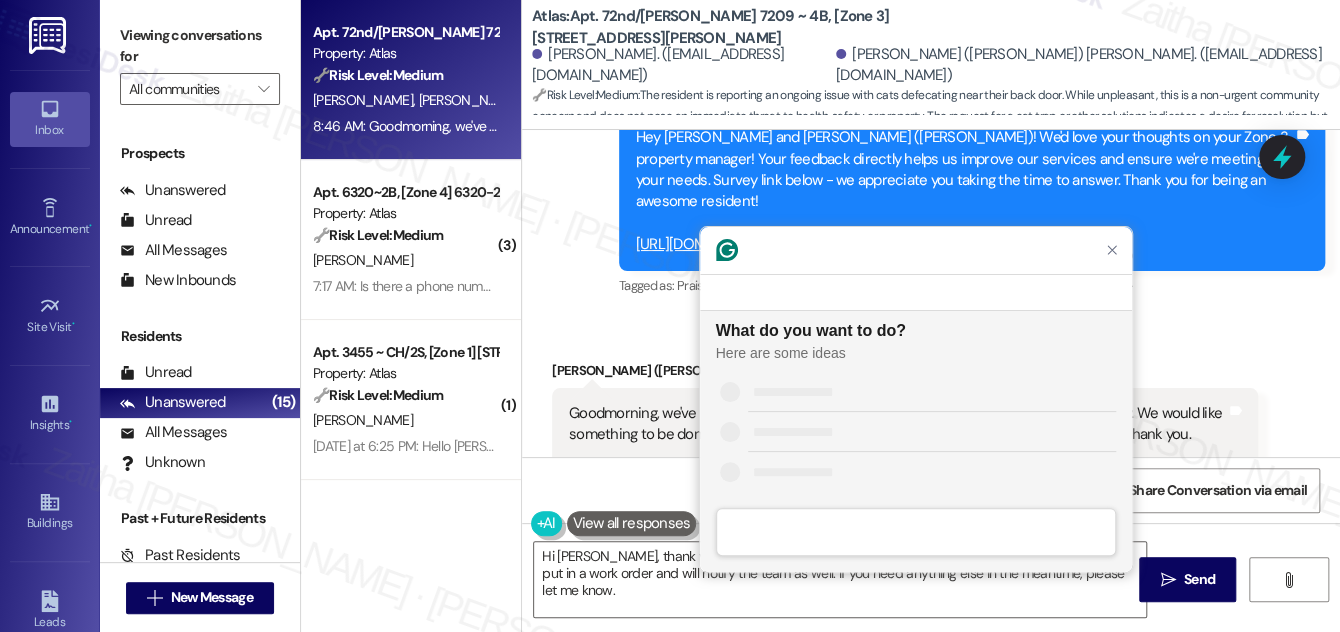 scroll, scrollTop: 0, scrollLeft: 0, axis: both 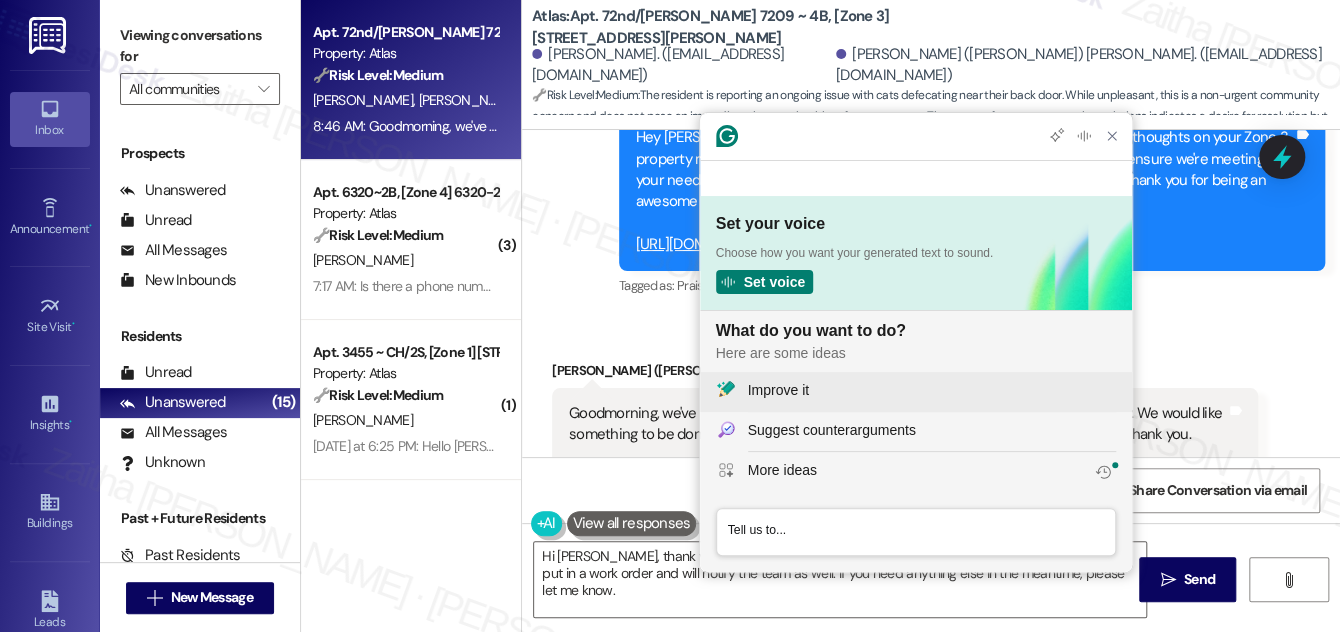 click on "Improve it" 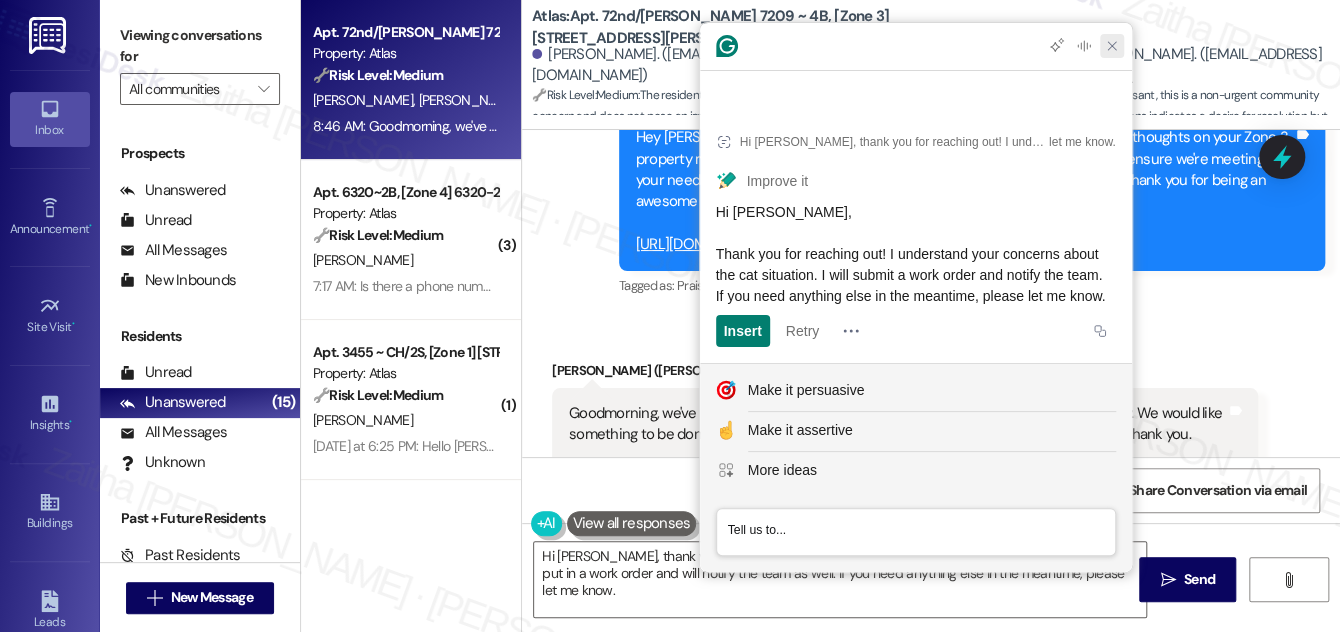 click 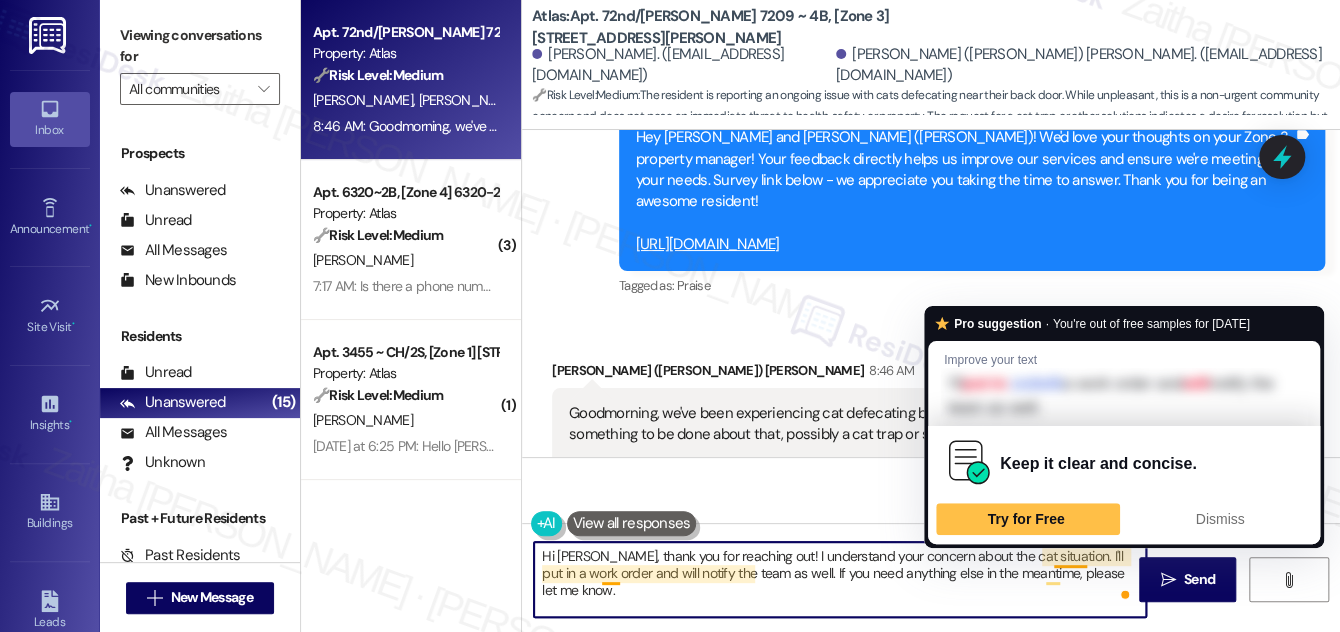 click on "Hi [PERSON_NAME], thank you for reaching out! I understand your concern about the cat situation. I'll put in a work order and will notify the team as well. If you need anything else in the meantime, please let me know." at bounding box center [840, 579] 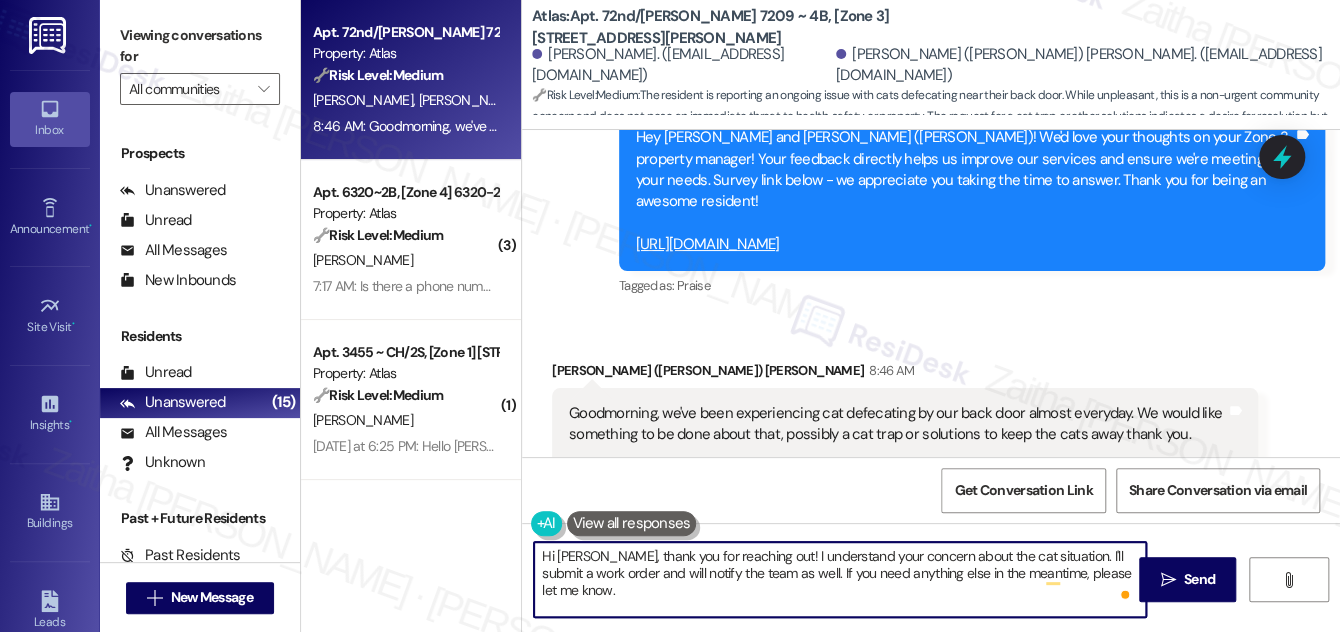 click on "Hi [PERSON_NAME], thank you for reaching out! I understand your concern about the cat situation. I'll submit a work order and will notify the team as well. If you need anything else in the meantime, please let me know." at bounding box center (840, 579) 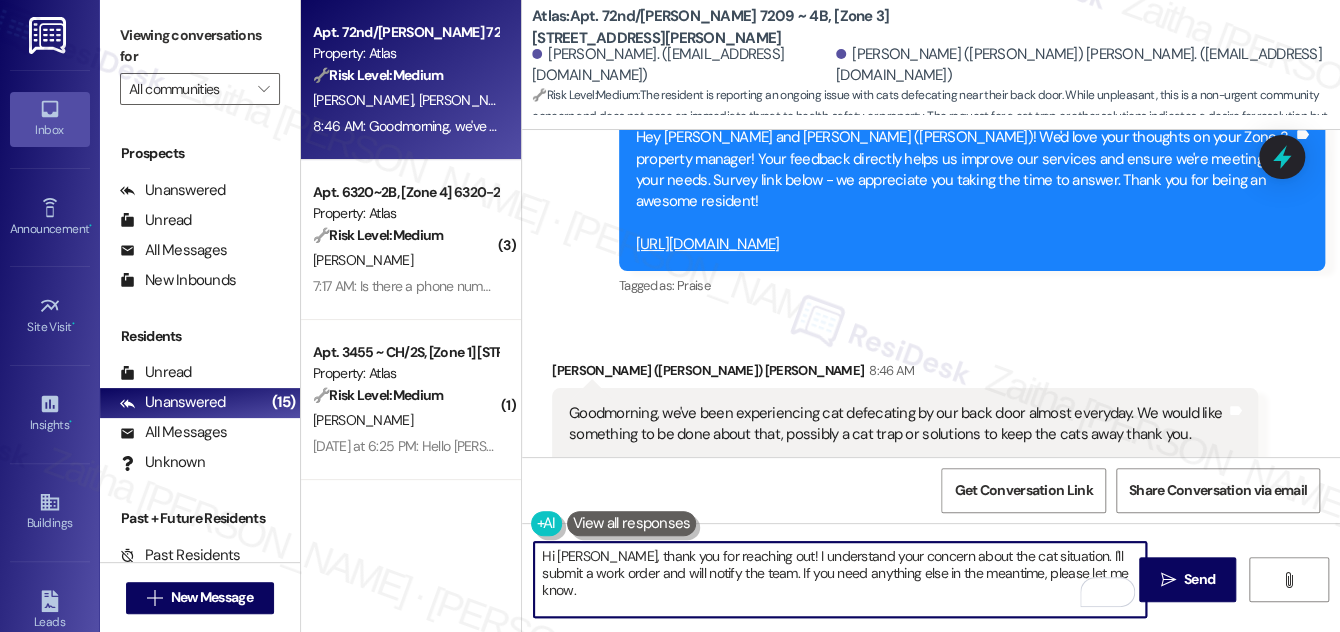 click on "Hi [PERSON_NAME], thank you for reaching out! I understand your concern about the cat situation. I'll submit a work order and will notify the team. If you need anything else in the meantime, please let me know." at bounding box center (840, 579) 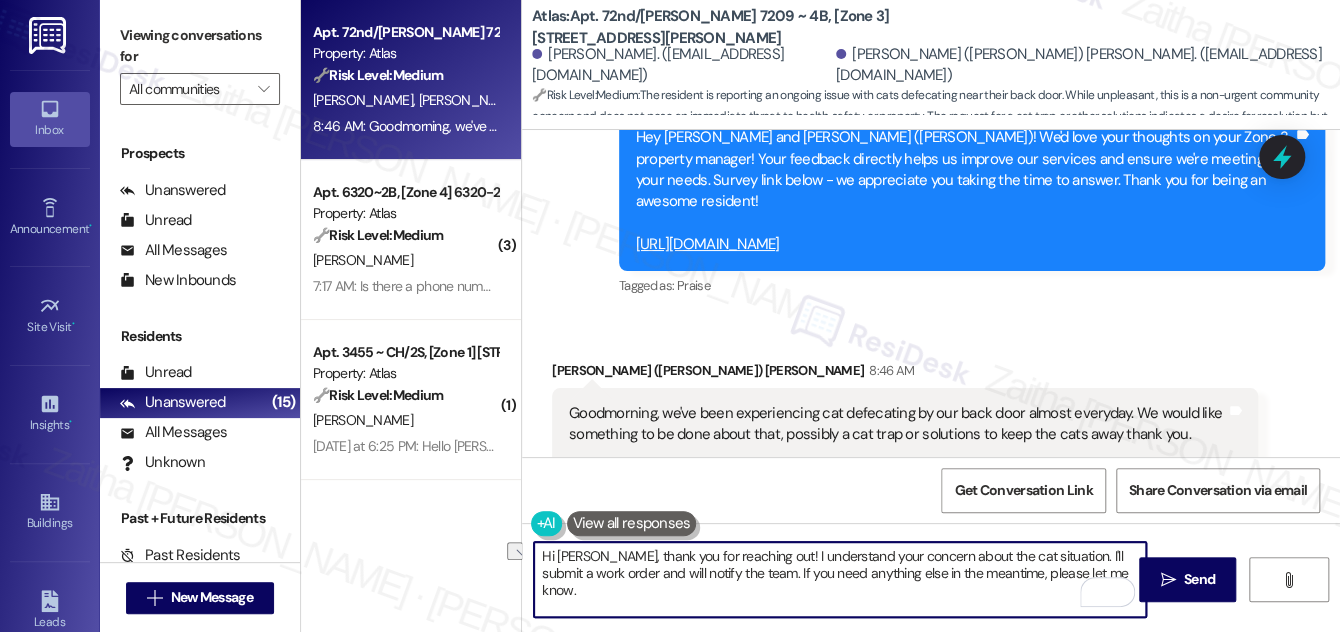 drag, startPoint x: 715, startPoint y: 572, endPoint x: 1075, endPoint y: 577, distance: 360.03473 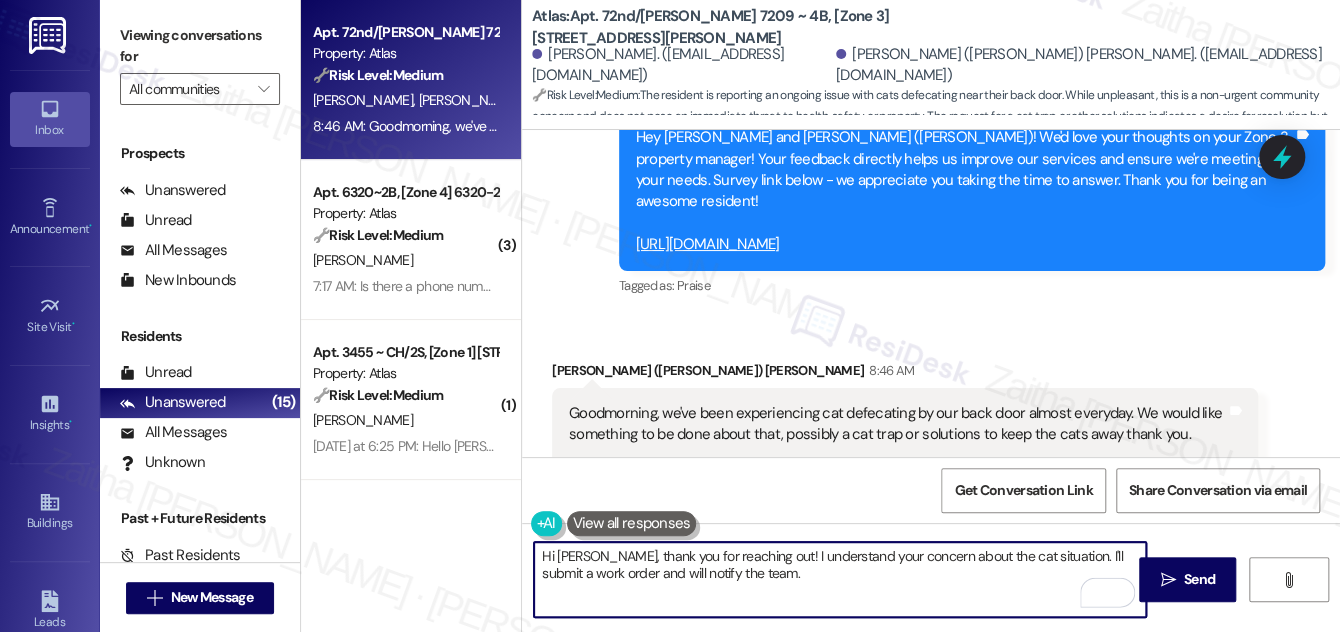 paste on "Do we have your permission to enter during your absence? Do you have pets that we should be aware of?" 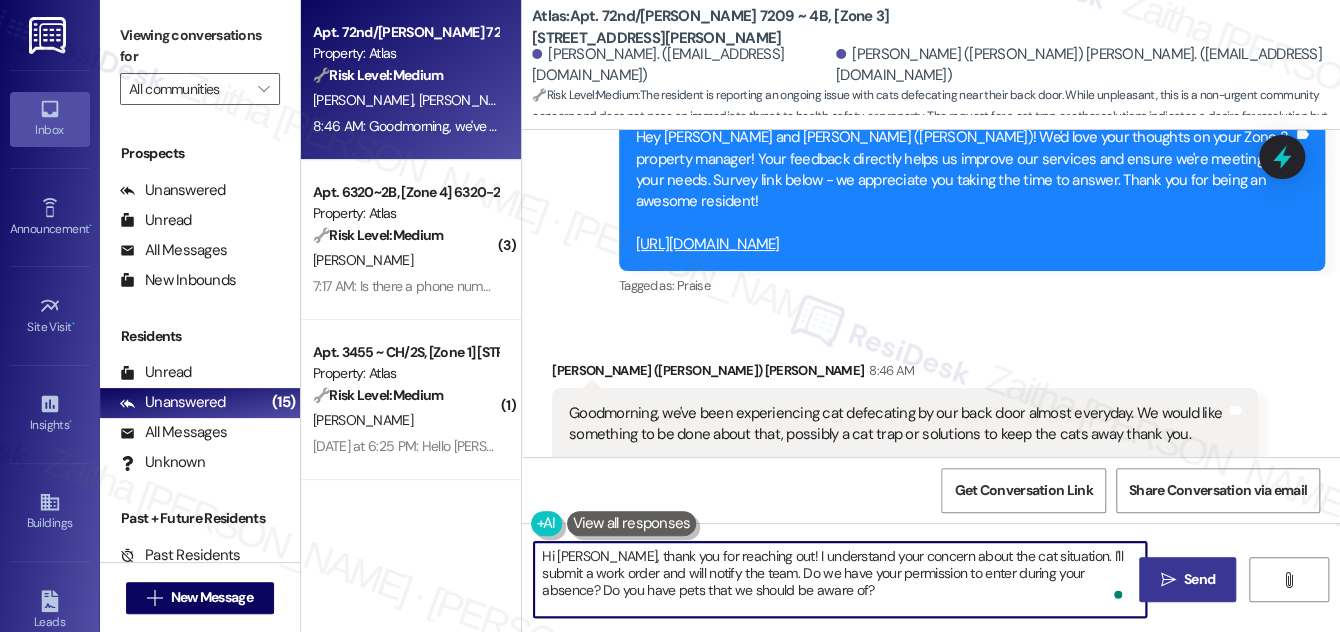 type on "Hi [PERSON_NAME], thank you for reaching out! I understand your concern about the cat situation. I'll submit a work order and will notify the team. Do we have your permission to enter during your absence? Do you have pets that we should be aware of?" 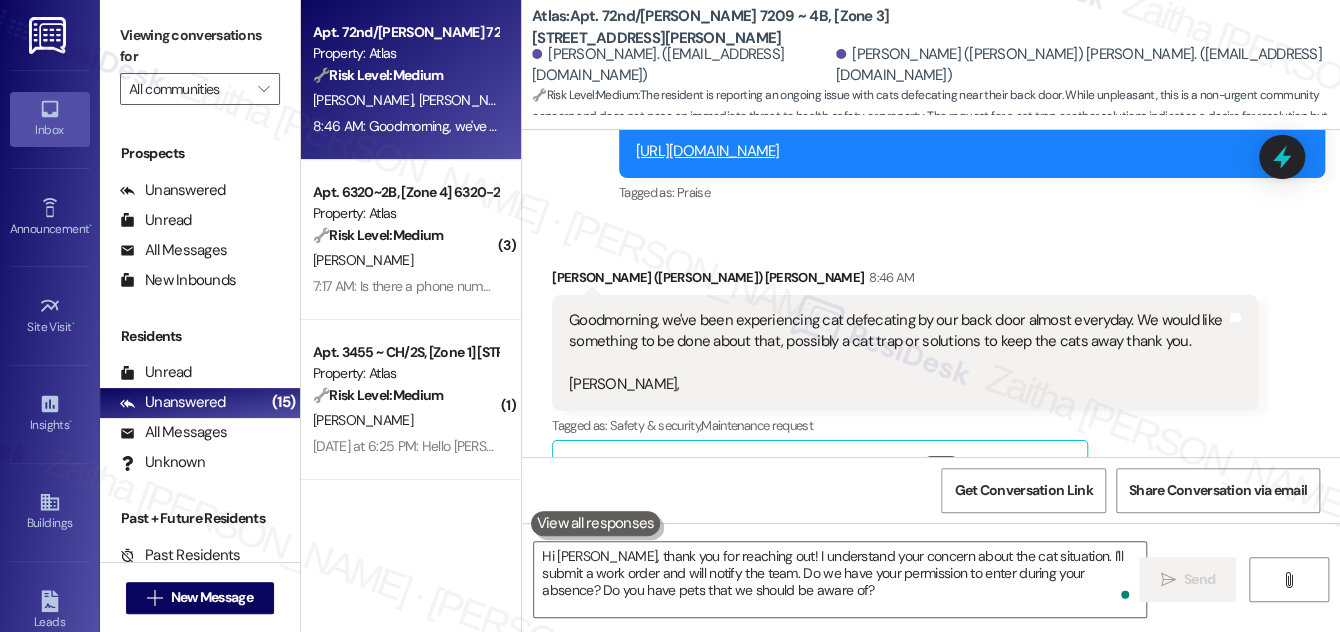 scroll, scrollTop: 6598, scrollLeft: 0, axis: vertical 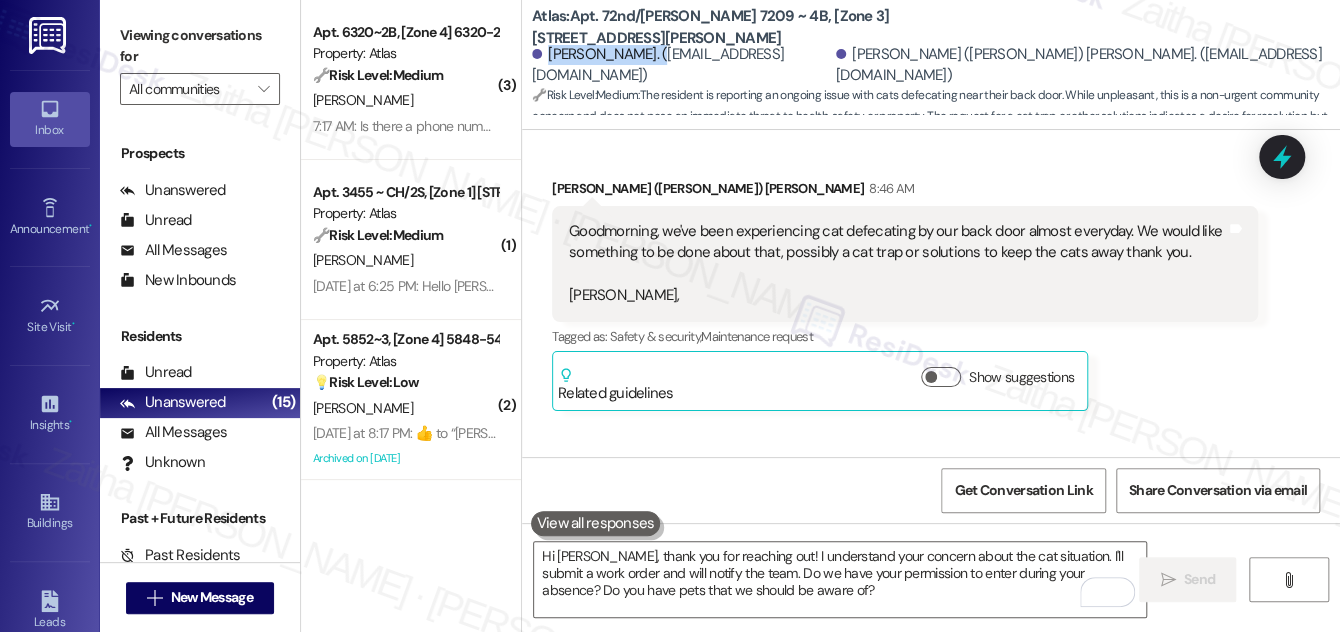 drag, startPoint x: 548, startPoint y: 62, endPoint x: 657, endPoint y: 56, distance: 109.165016 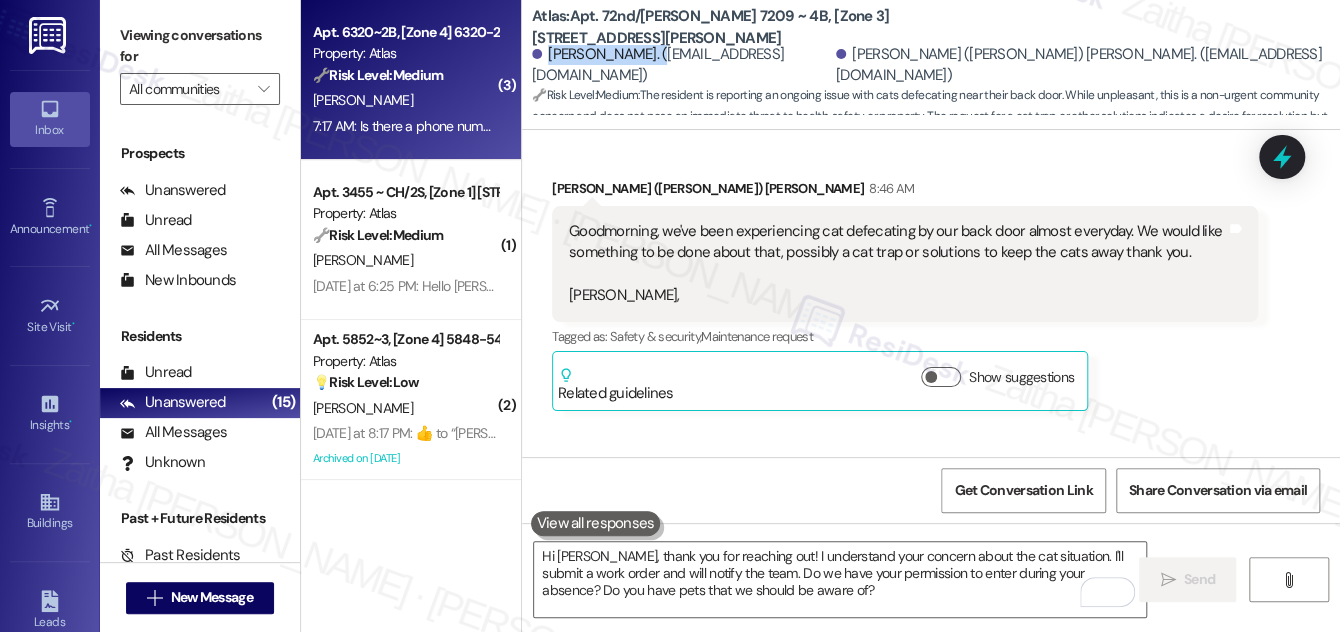 copy on "[PERSON_NAME]" 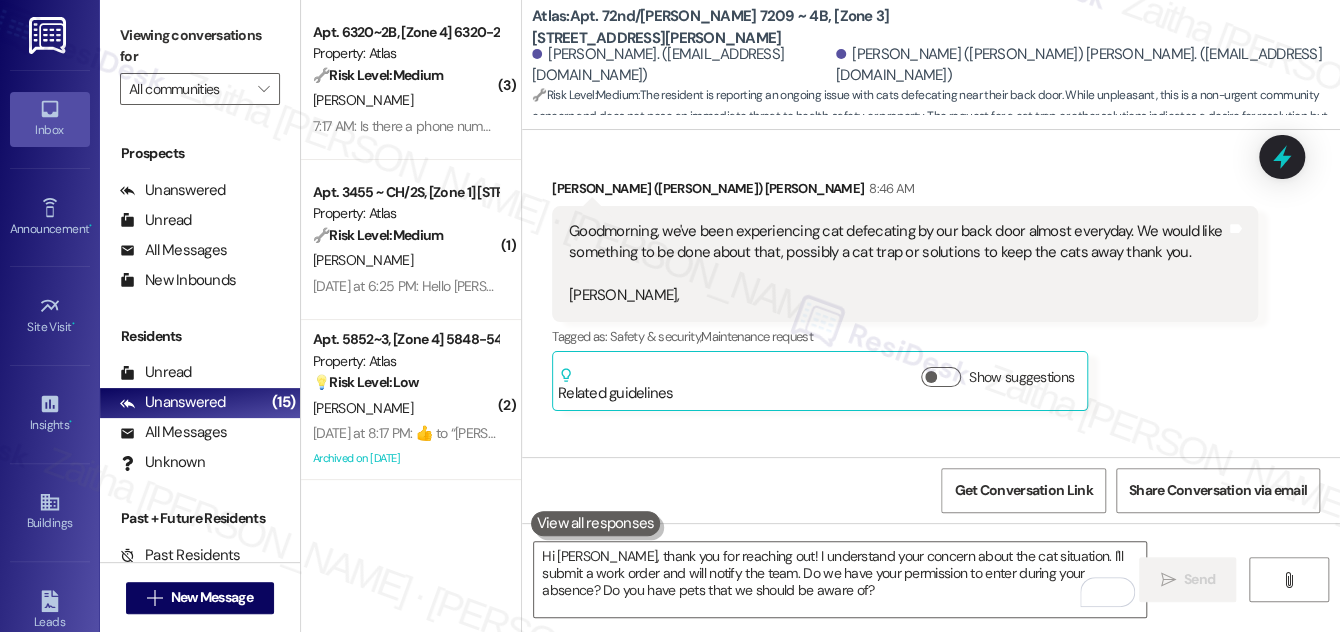 click on "Atlas:  Apt. 72nd/[PERSON_NAME] 7209 ~ 4B, [Zone 3] [STREET_ADDRESS][PERSON_NAME] Cartharn. ([EMAIL_ADDRESS][DOMAIN_NAME])     [PERSON_NAME] ([PERSON_NAME]) [PERSON_NAME]. ([EMAIL_ADDRESS][DOMAIN_NAME])   🔧  Risk Level:  Medium :  The resident is reporting an ongoing issue with cats defecating near their back door. While unpleasant, this is a non-urgent community concern and does not pose an immediate threat to health, safety, or property. The request for a cat trap or other solutions indicates a desire for resolution but does not suggest an emergency." at bounding box center (936, 60) 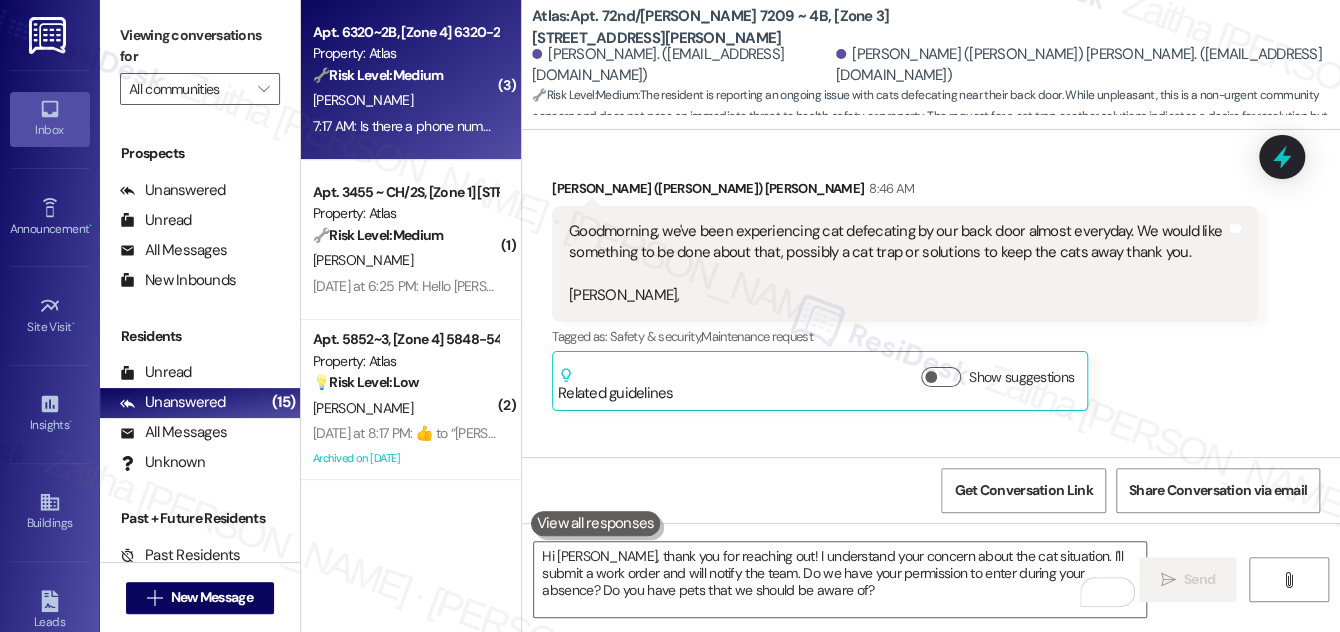 click on "[PERSON_NAME]" at bounding box center (405, 100) 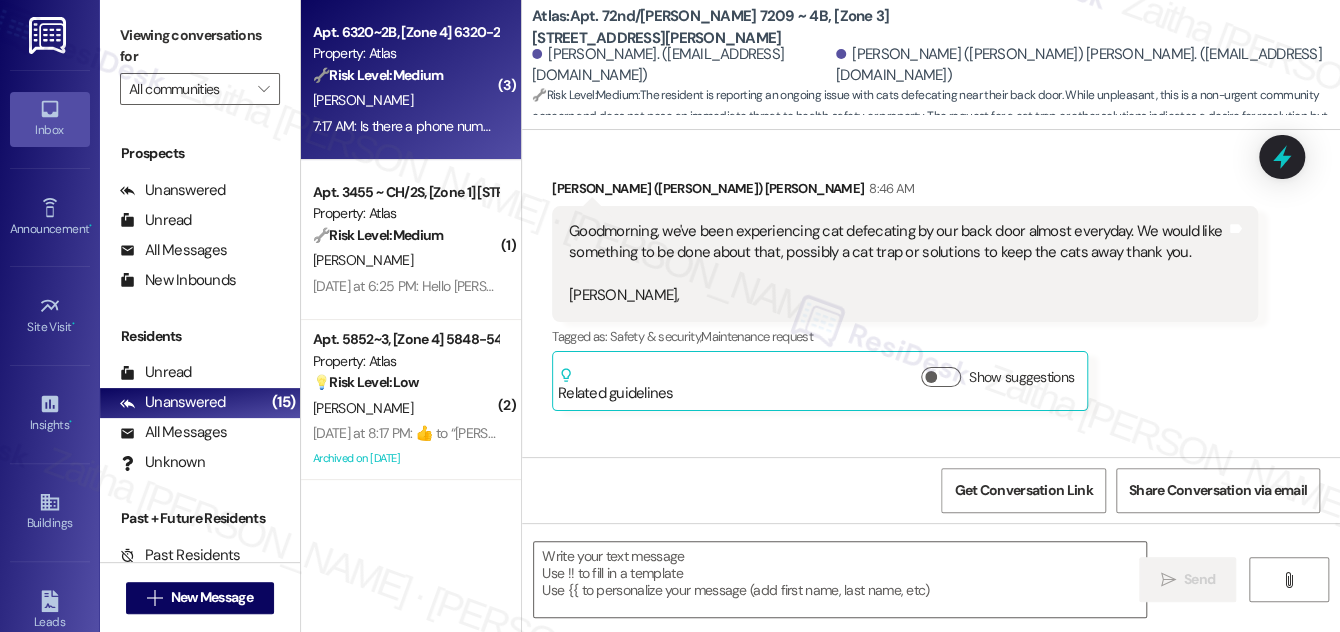 type on "Fetching suggested responses. Please feel free to read through the conversation in the meantime." 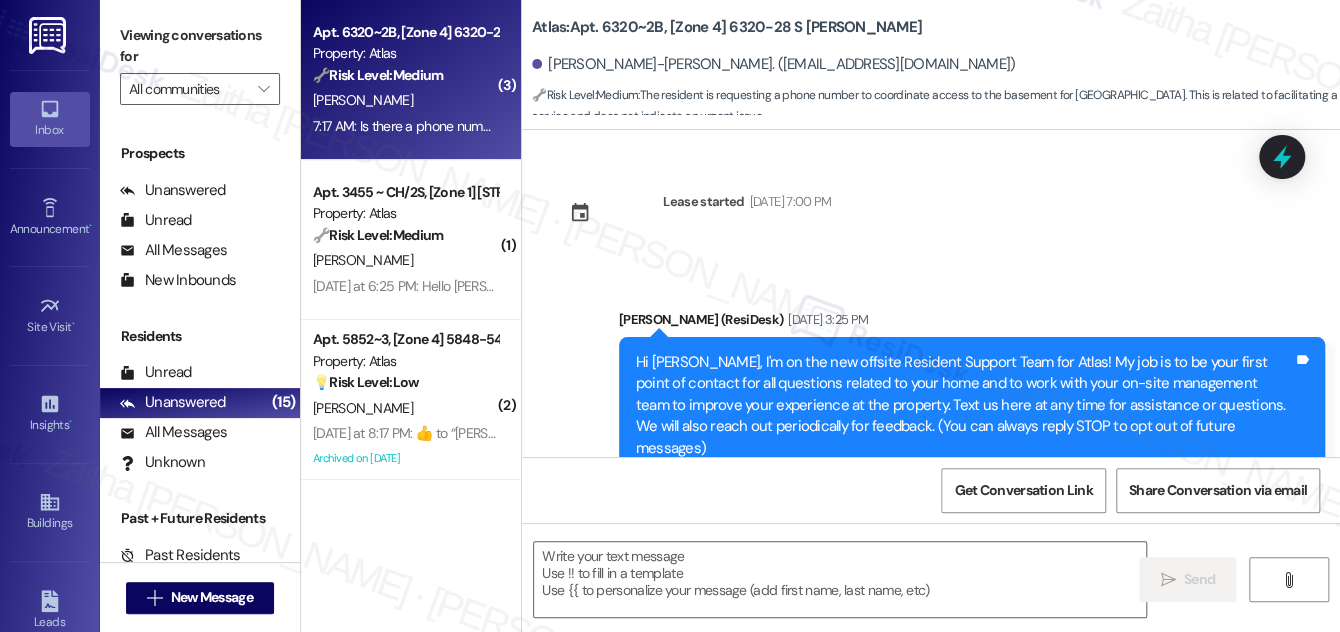 scroll, scrollTop: 43046, scrollLeft: 0, axis: vertical 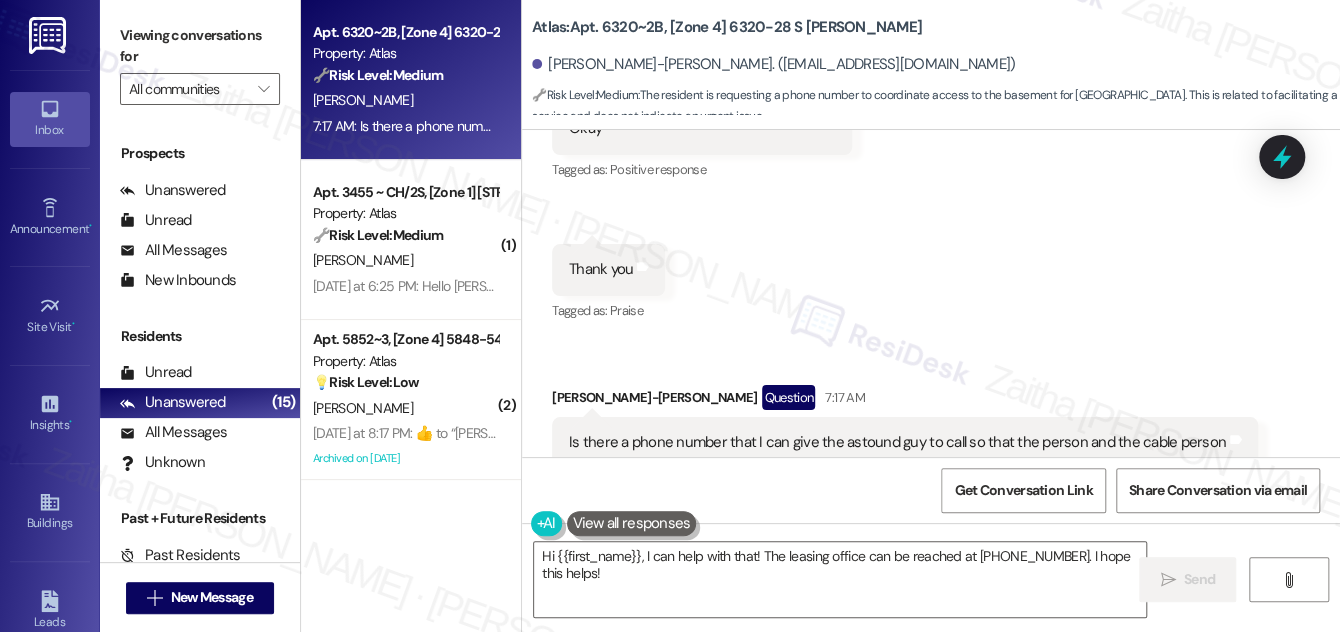 click on "Hide Suggestions" at bounding box center (945, 545) 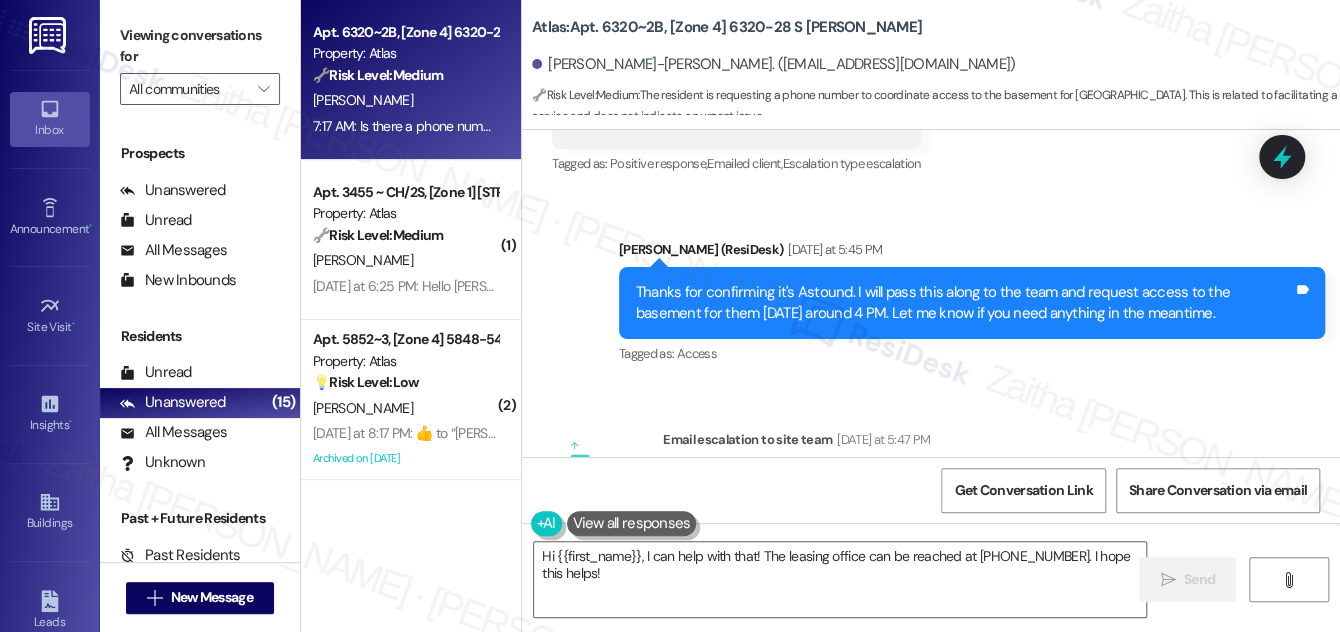 scroll, scrollTop: 42430, scrollLeft: 0, axis: vertical 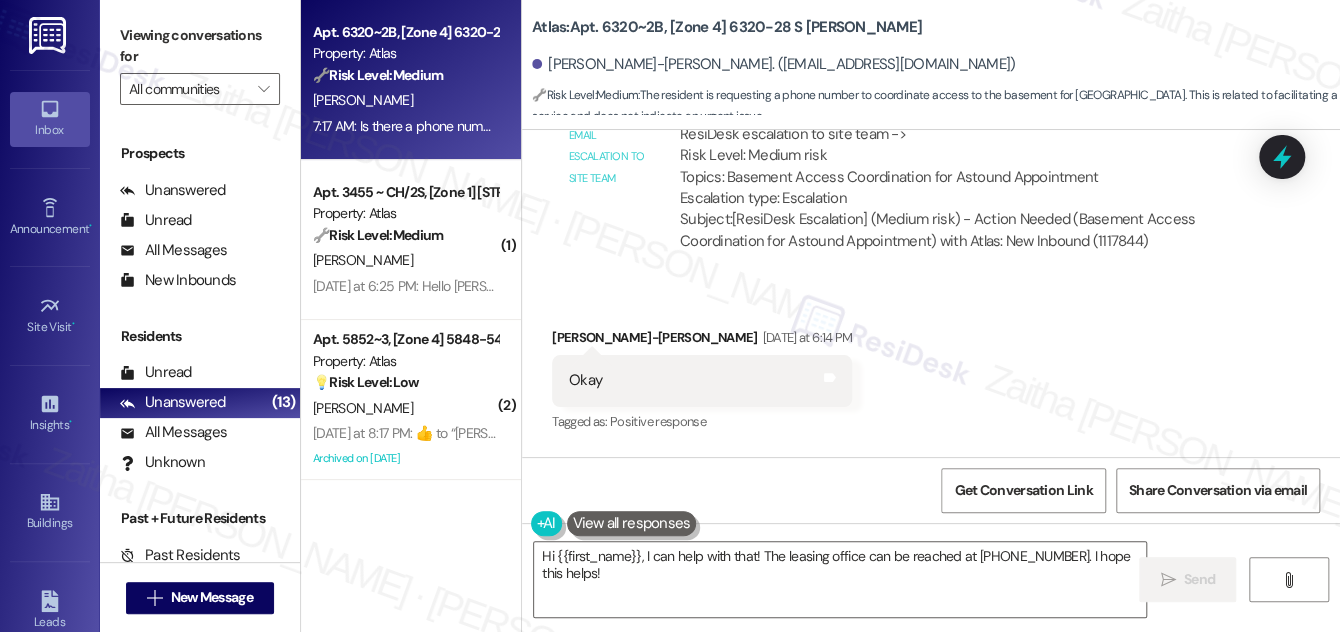 click on "Show suggestions" at bounding box center [941, 797] 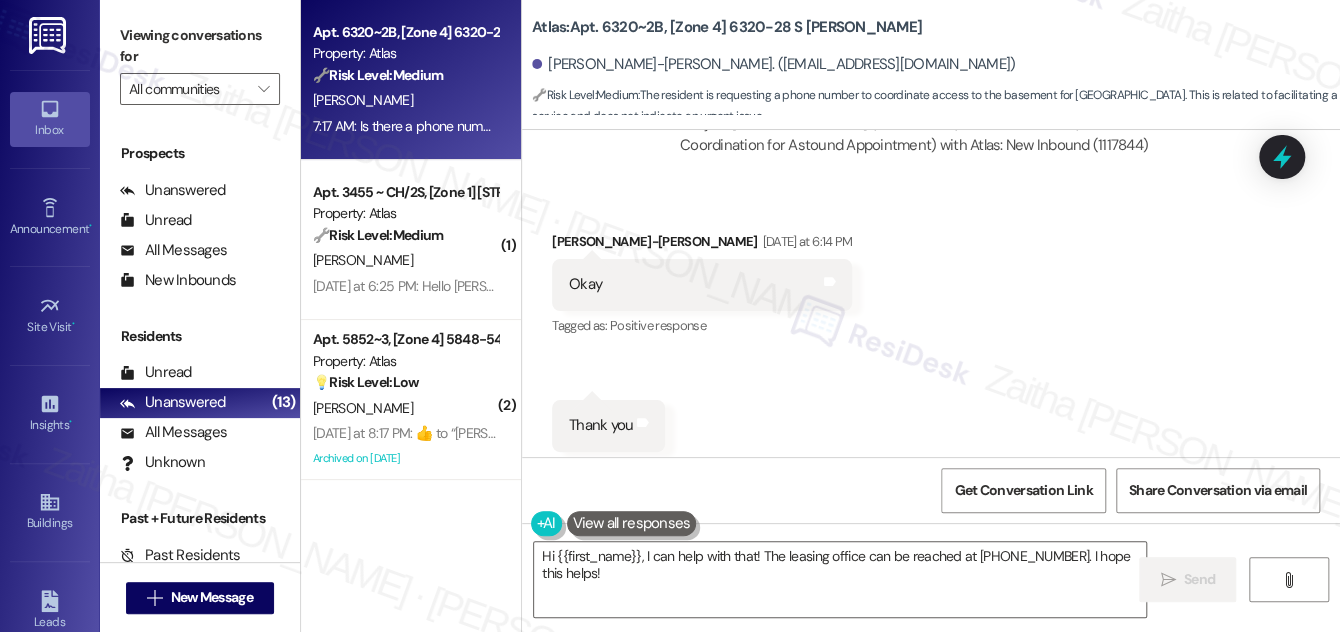 scroll, scrollTop: 43046, scrollLeft: 0, axis: vertical 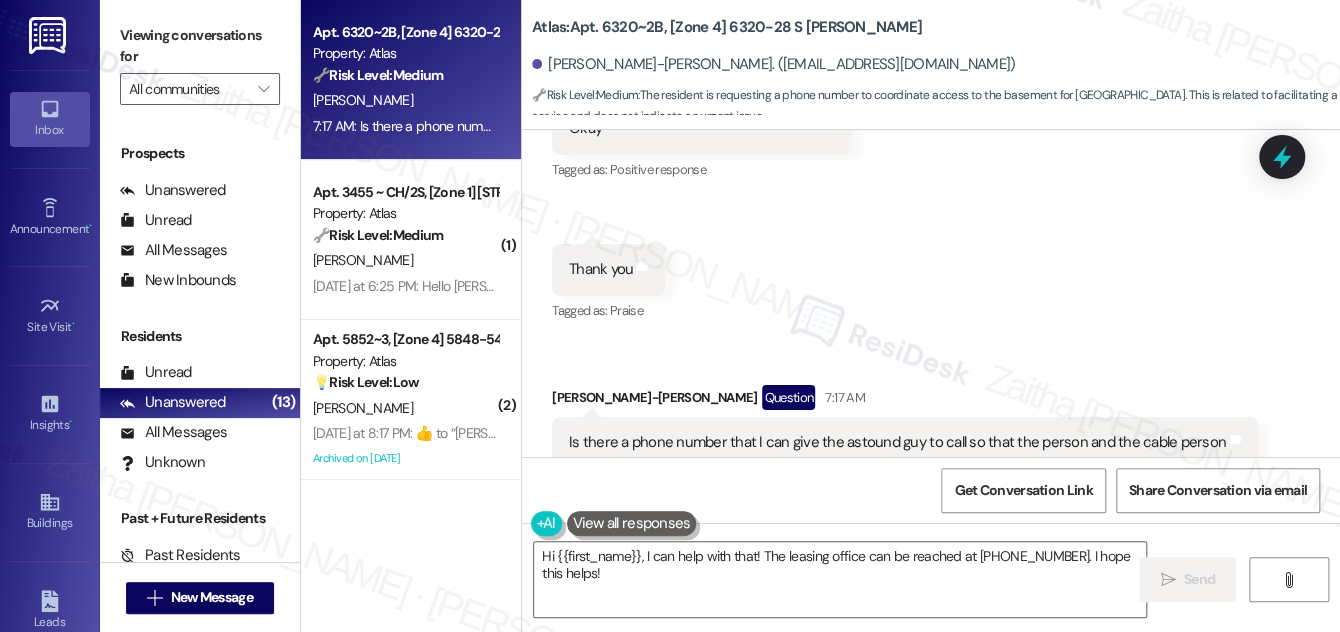 click on "Hide Suggestions" at bounding box center (945, 545) 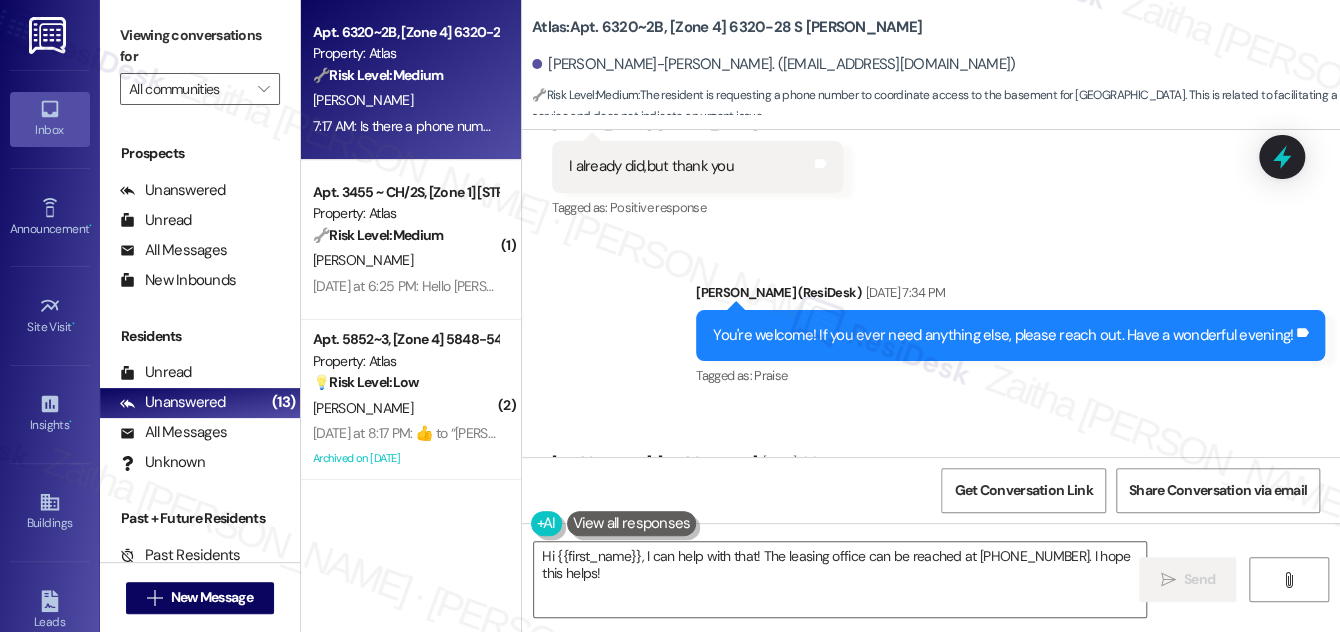 scroll, scrollTop: 36157, scrollLeft: 0, axis: vertical 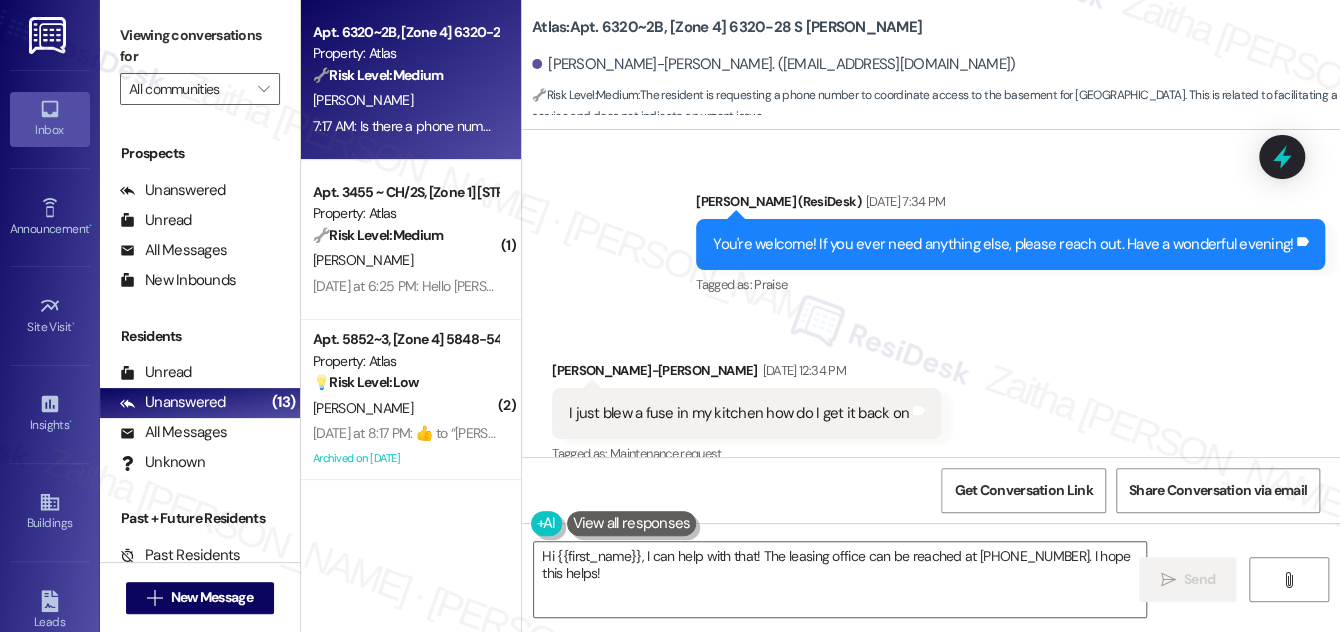 click on "Show suggestions" at bounding box center (941, 706) 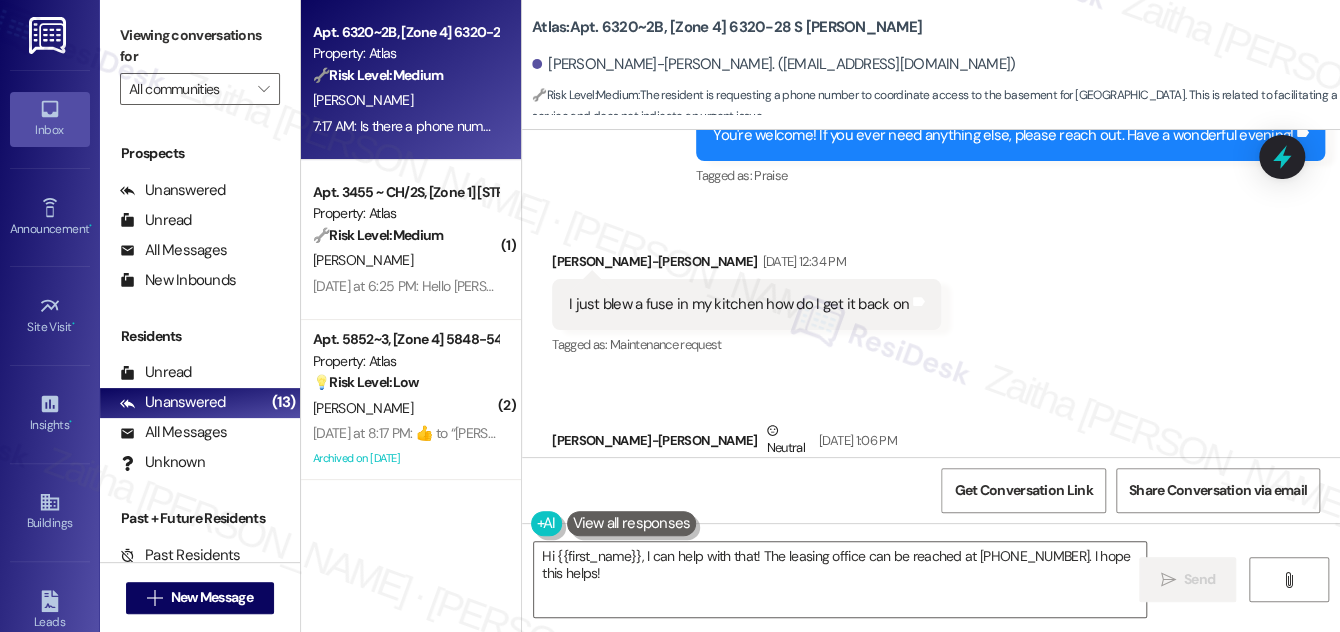 scroll, scrollTop: 36339, scrollLeft: 0, axis: vertical 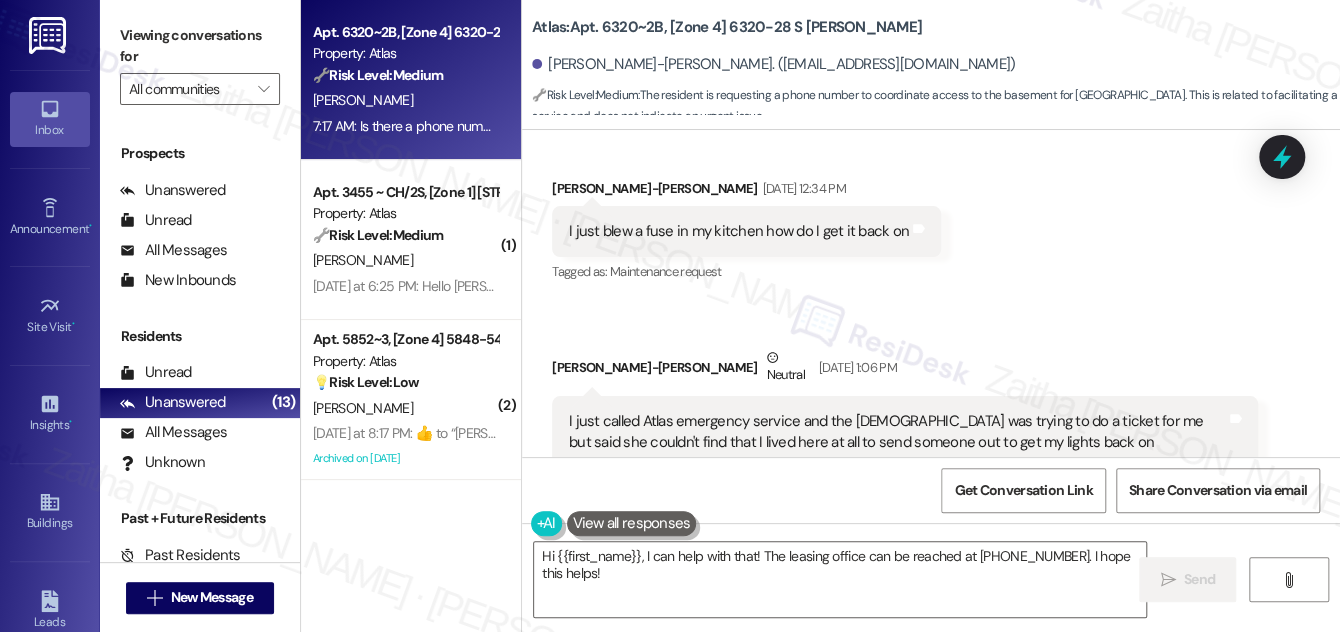 click on "Hide Suggestions" at bounding box center (945, 524) 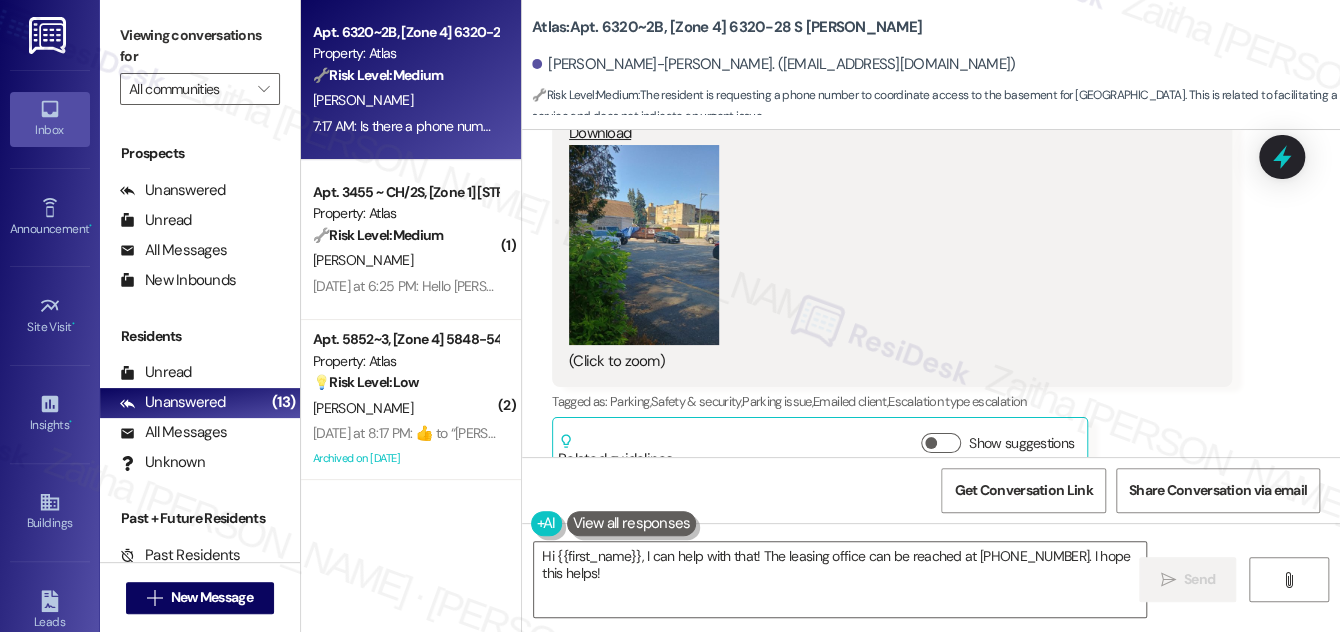 scroll, scrollTop: 28521, scrollLeft: 0, axis: vertical 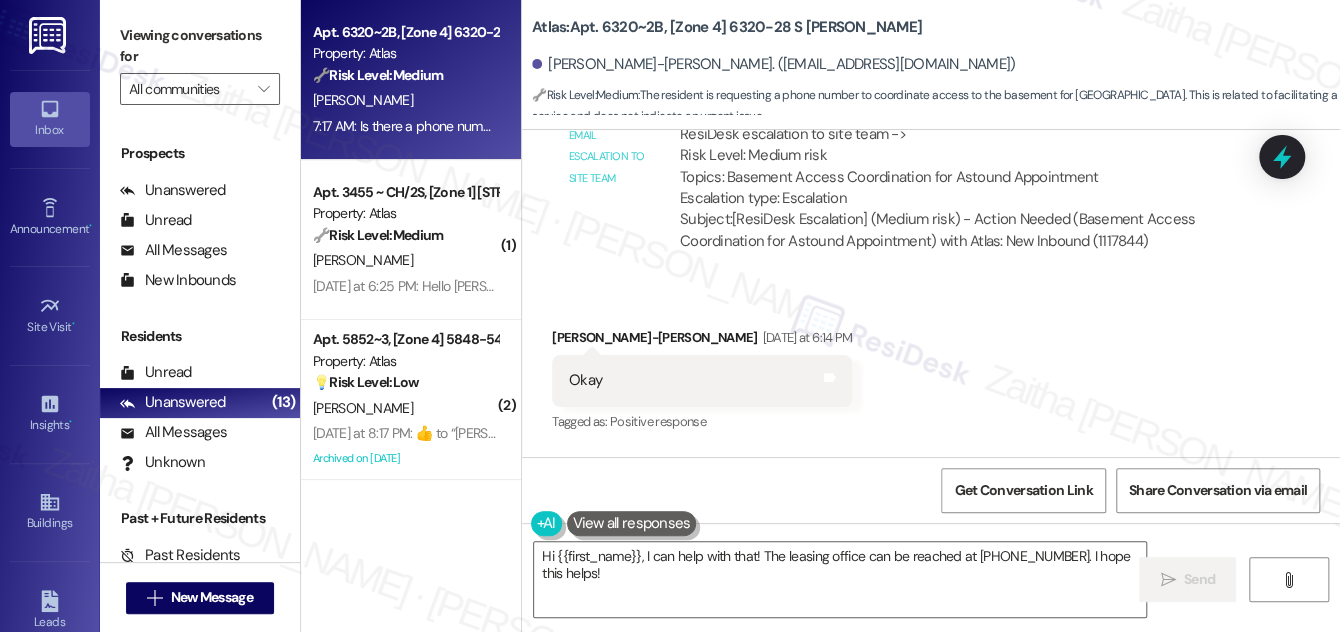 drag, startPoint x: 563, startPoint y: 303, endPoint x: 1206, endPoint y: 330, distance: 643.56665 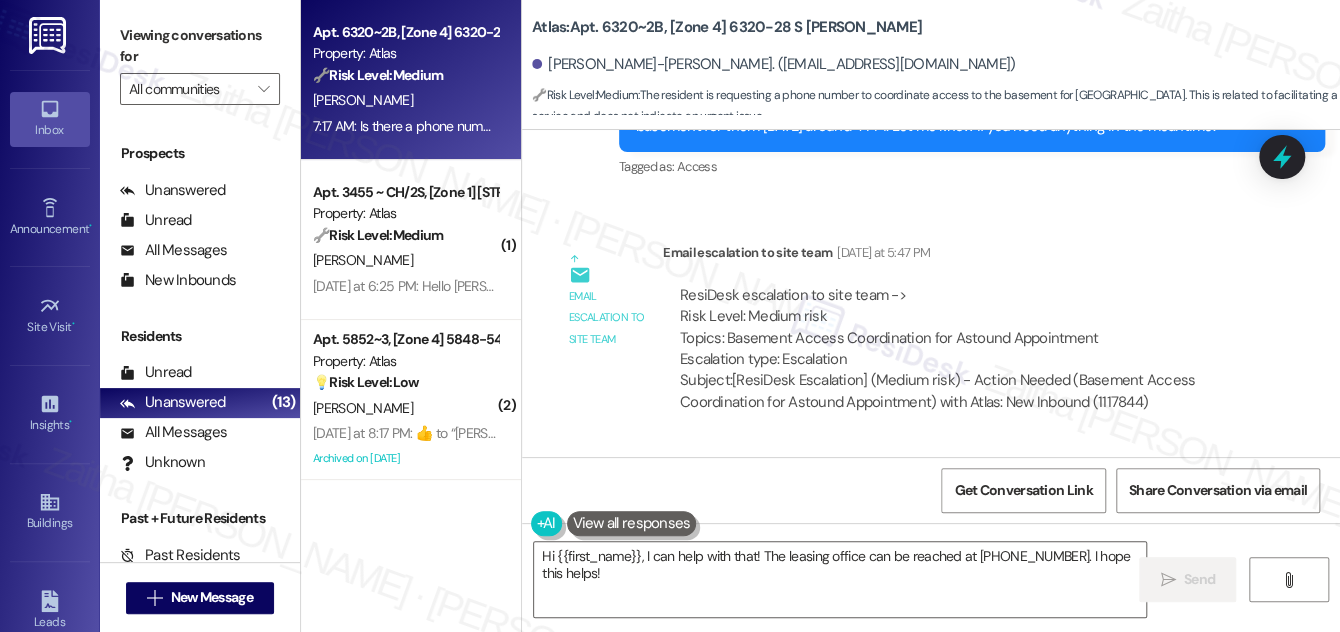 scroll, scrollTop: 42794, scrollLeft: 0, axis: vertical 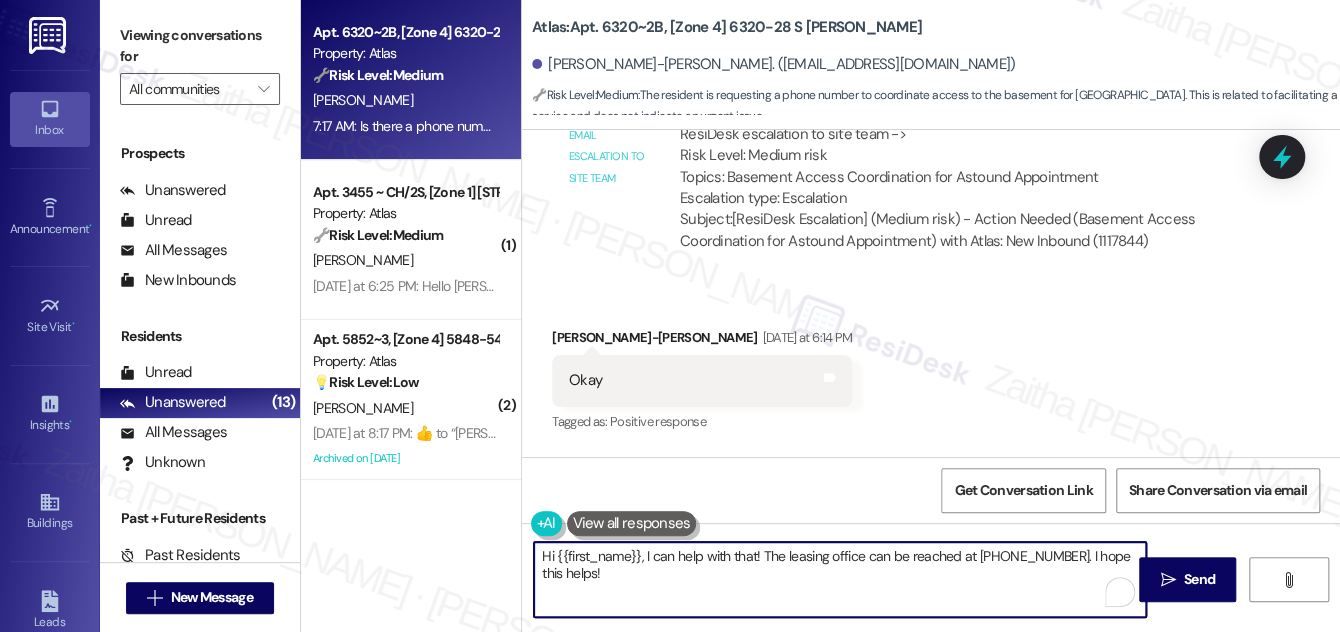 drag, startPoint x: 644, startPoint y: 554, endPoint x: 673, endPoint y: 583, distance: 41.01219 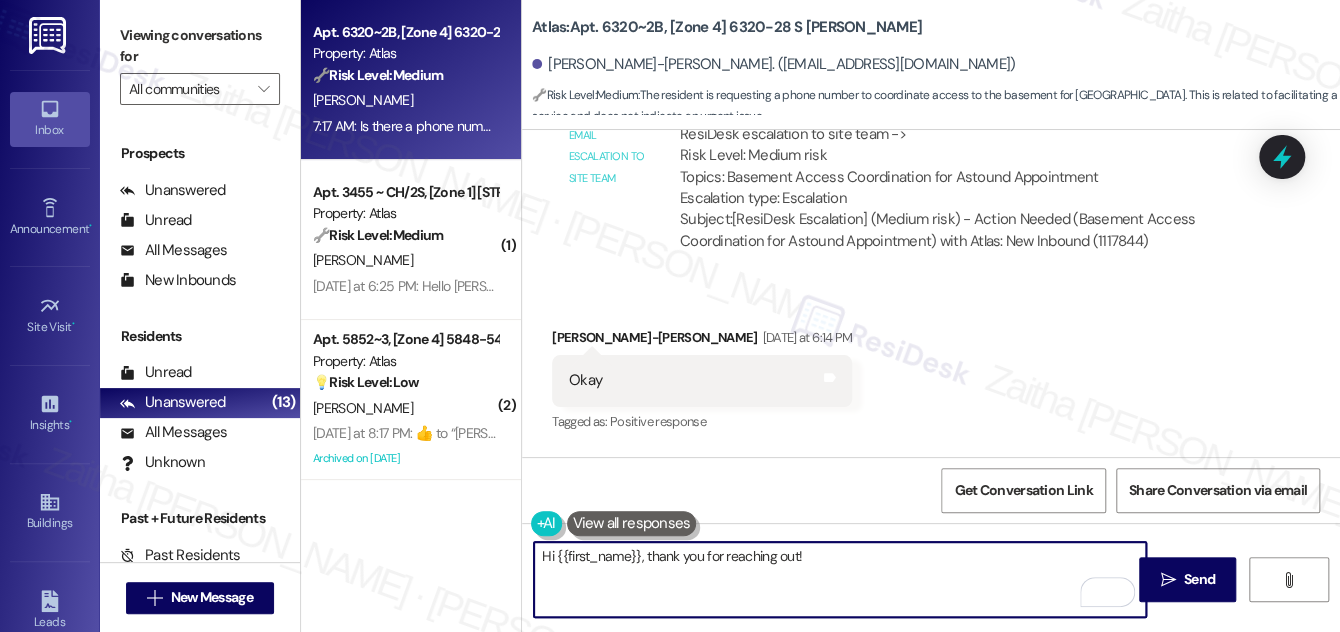 paste on "I’ll check with the team to see if there’s a number we can provide for coordinating access to the basement. I’ll get back to you as soon as I hear back." 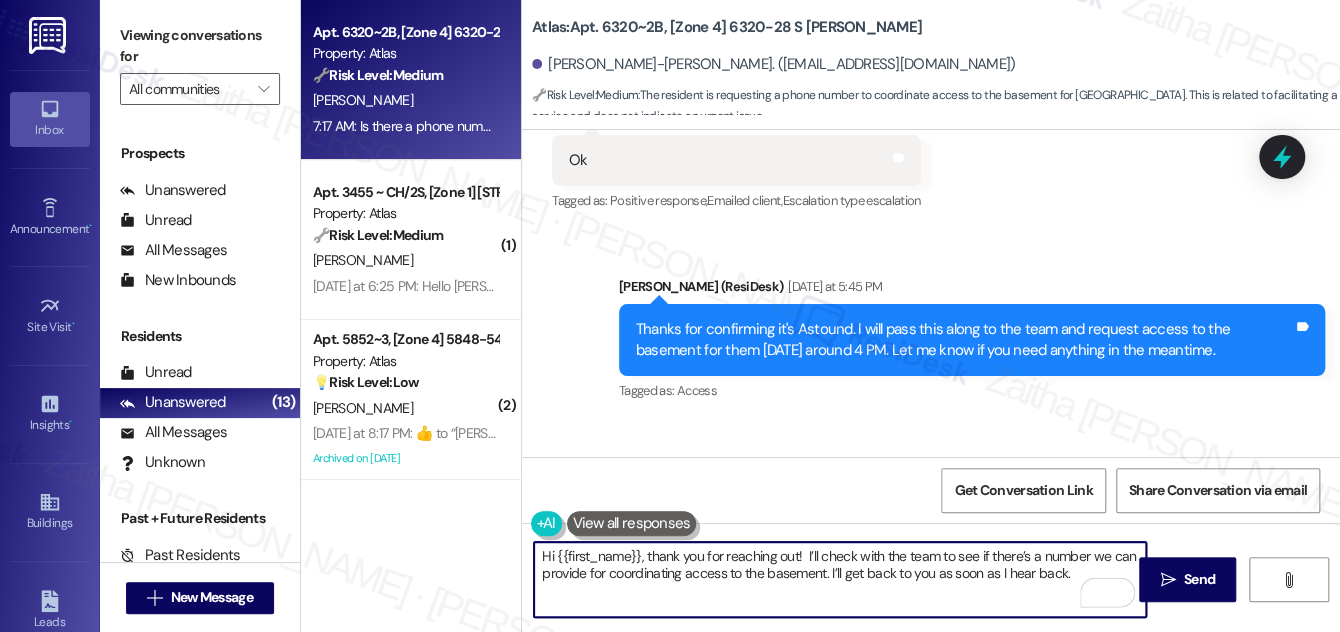 scroll, scrollTop: 42703, scrollLeft: 0, axis: vertical 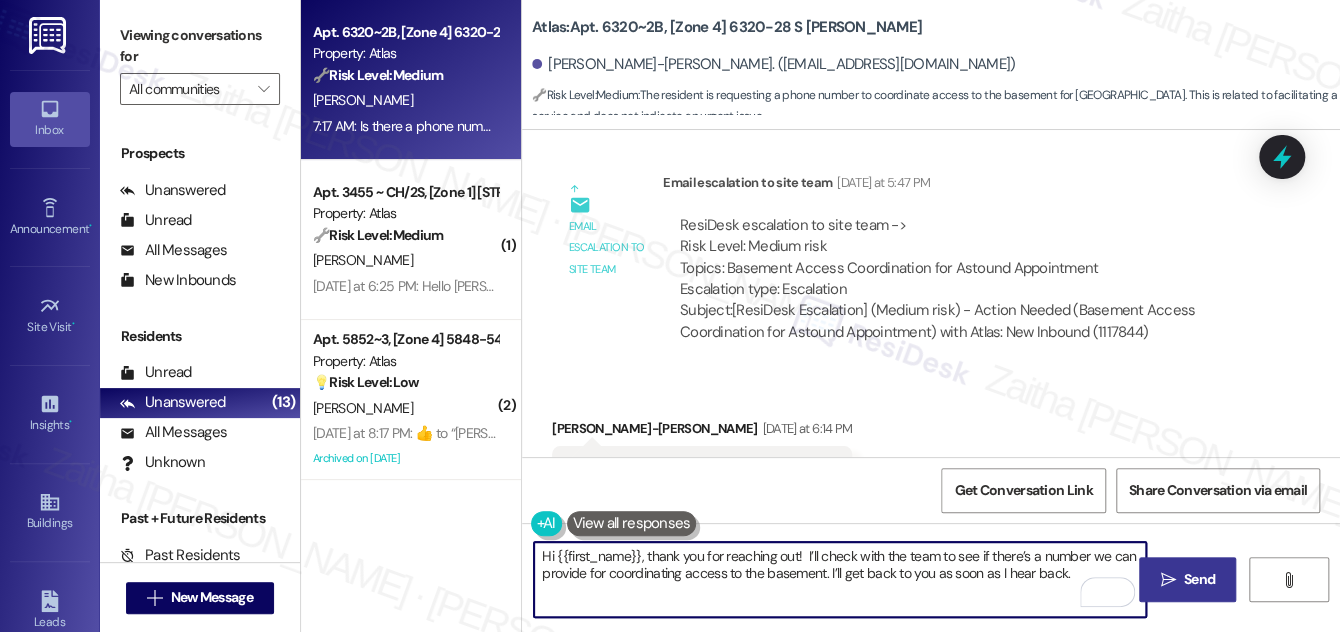 type on "Hi {{first_name}}, thank you for reaching out!  I’ll check with the team to see if there’s a number we can provide for coordinating access to the basement. I’ll get back to you as soon as I hear back." 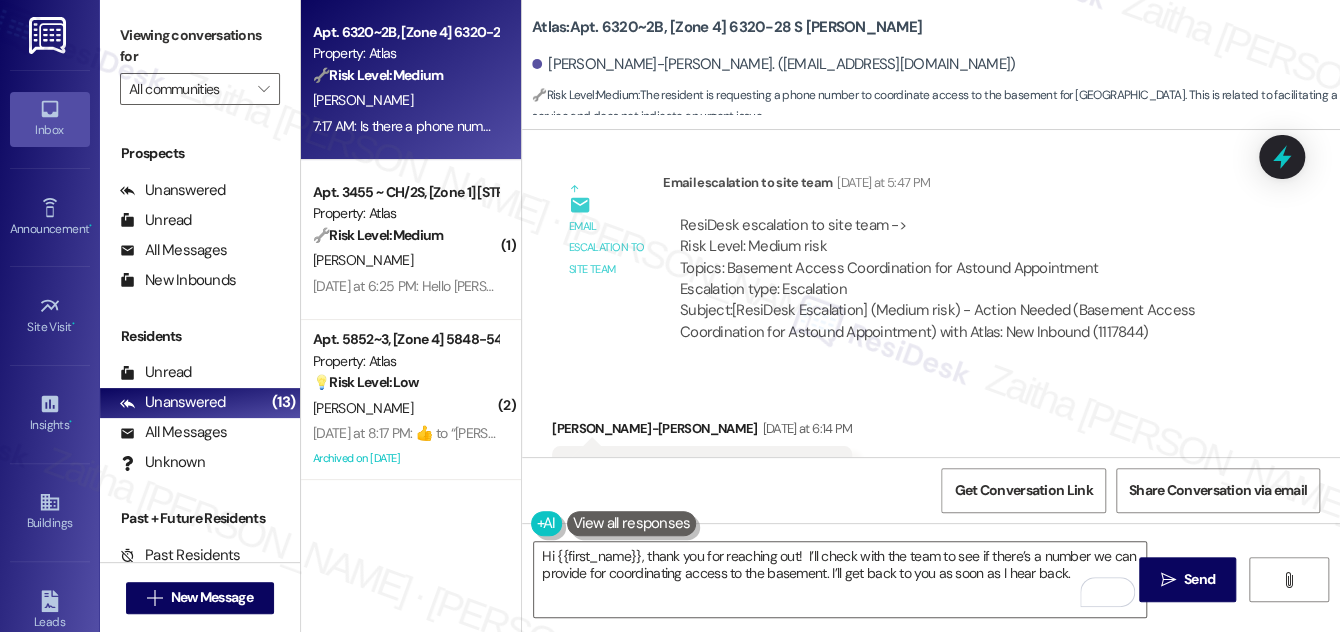 drag, startPoint x: 1186, startPoint y: 570, endPoint x: 1162, endPoint y: 538, distance: 40 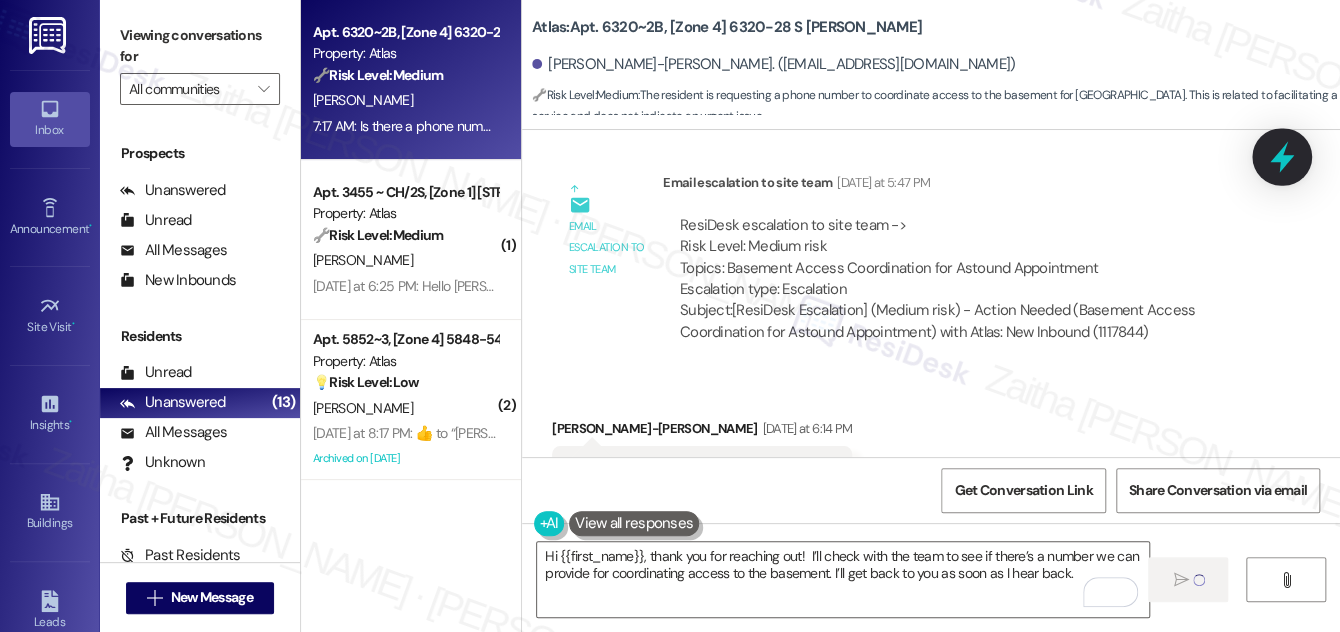 type 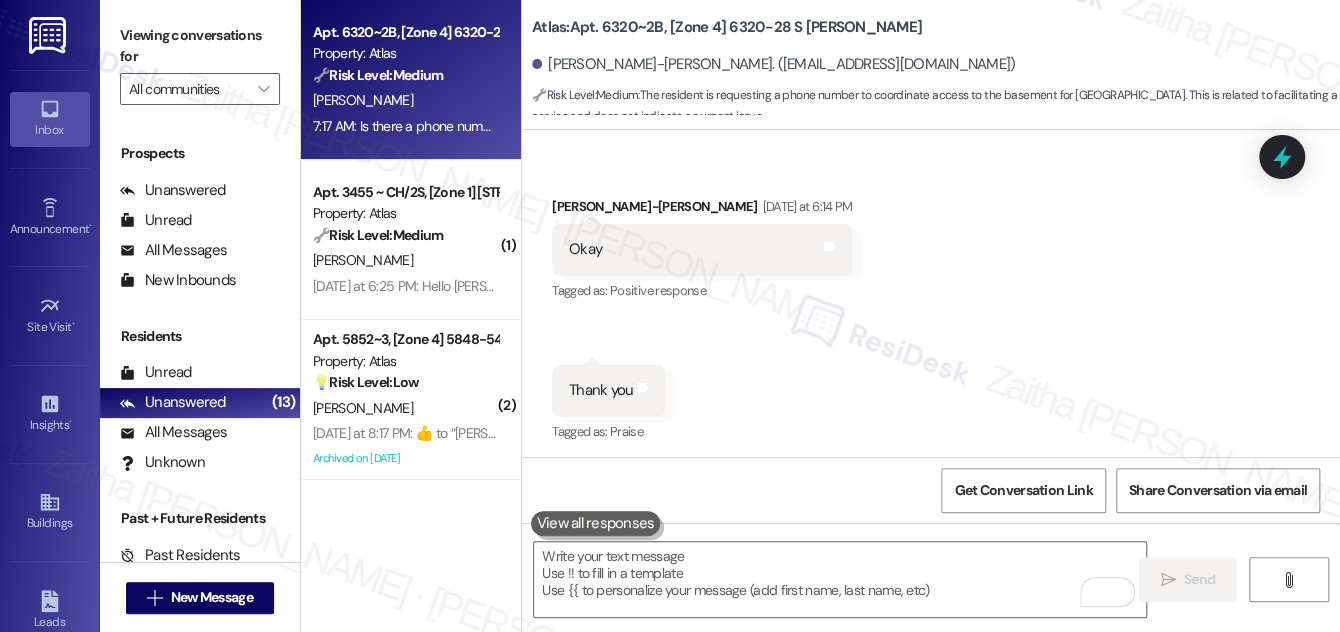 scroll, scrollTop: 42954, scrollLeft: 0, axis: vertical 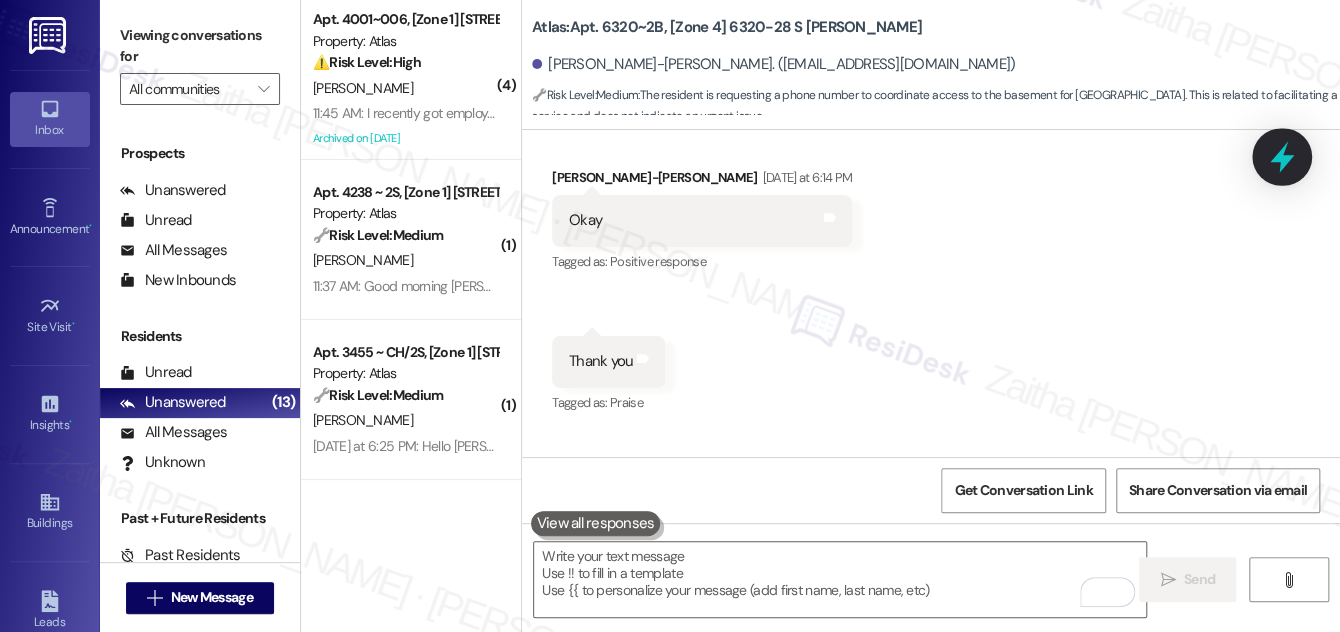 click 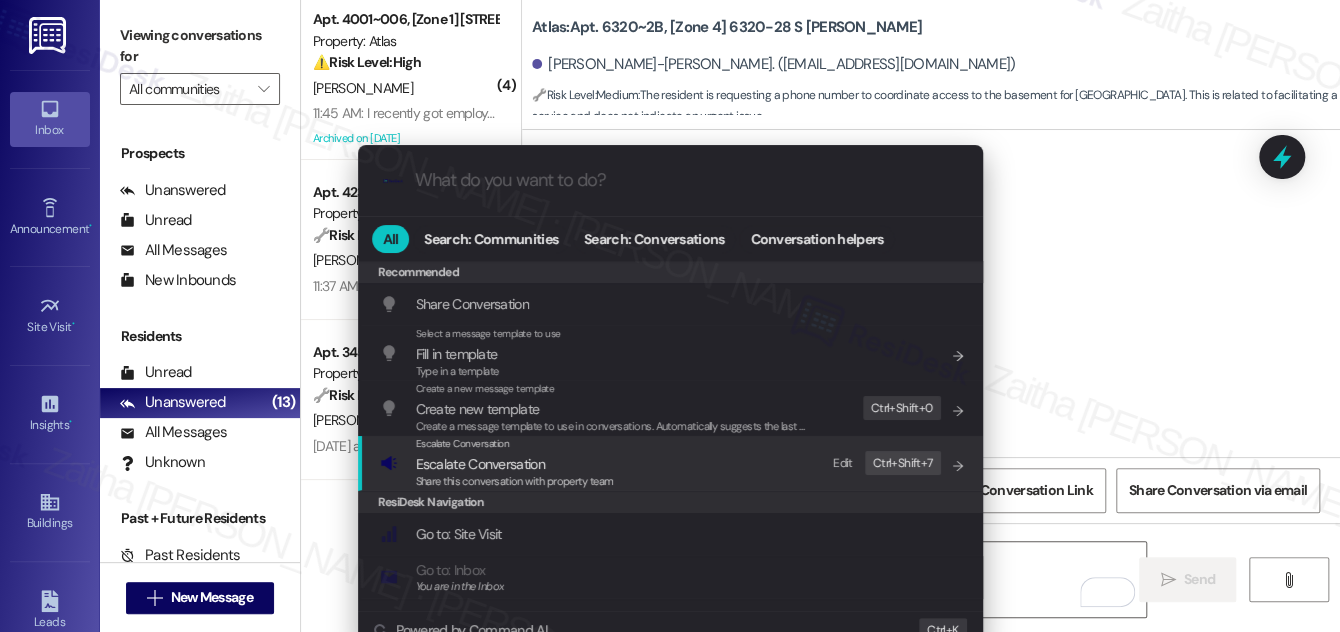 click on "Escalate Conversation" at bounding box center (480, 464) 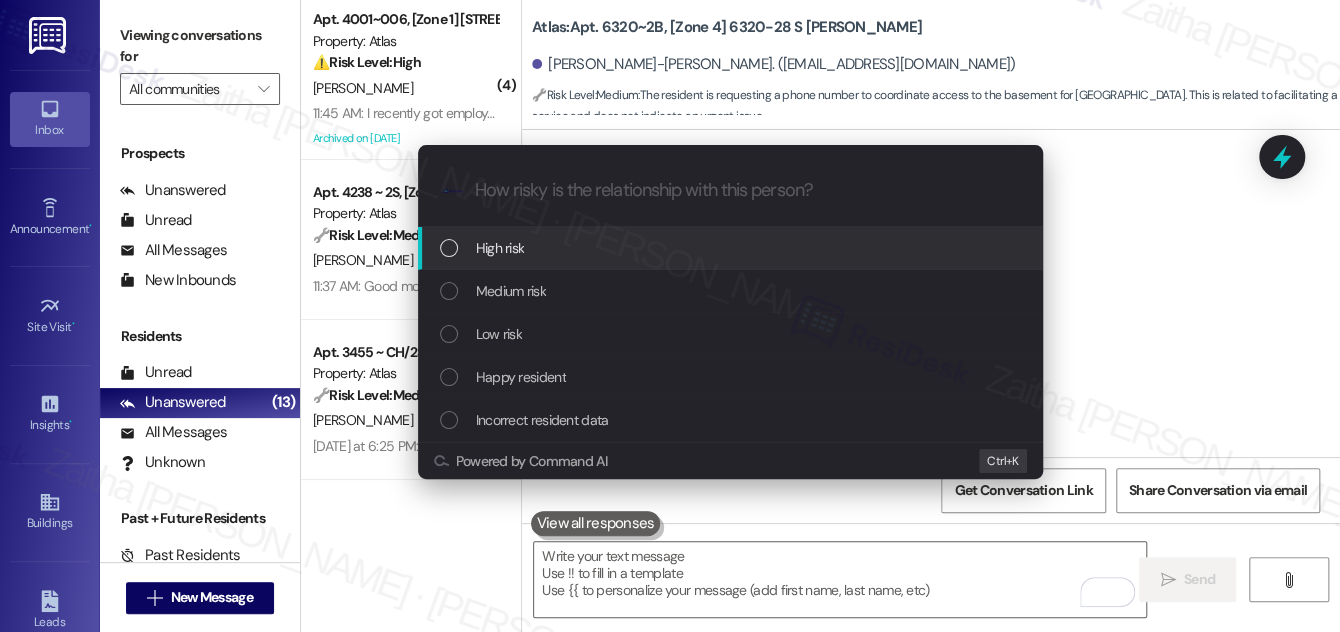 click on "High risk" at bounding box center [732, 248] 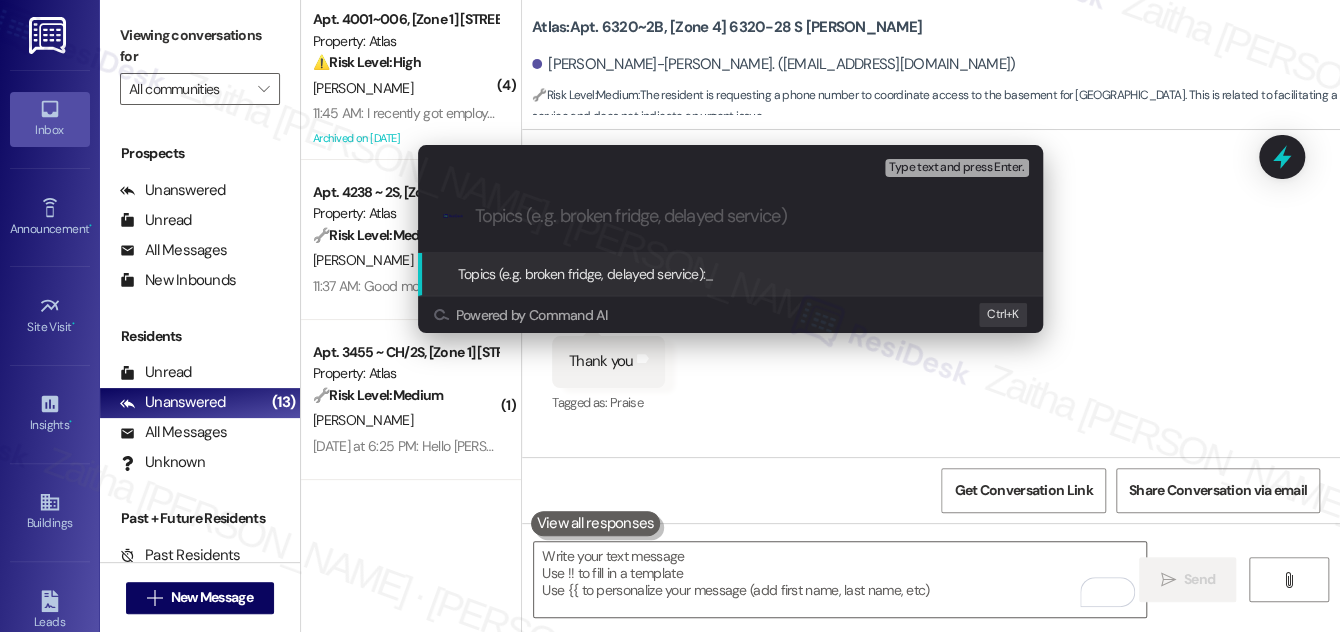 paste on "Basement Access Coordination" 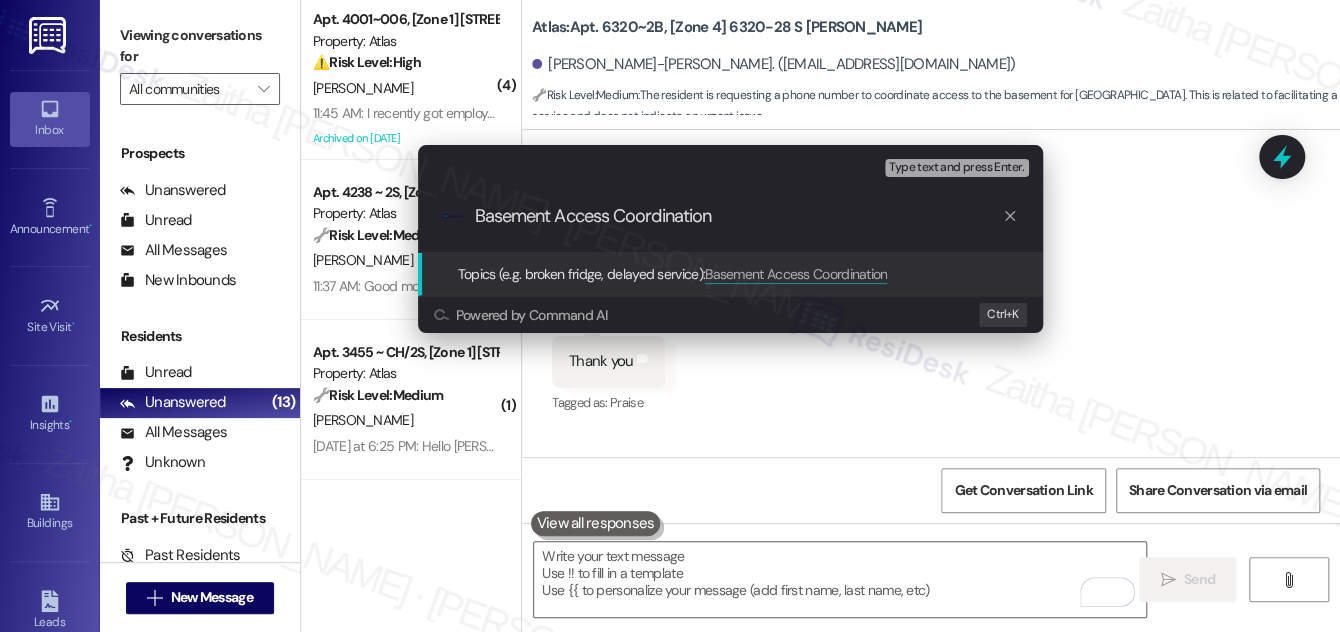 type 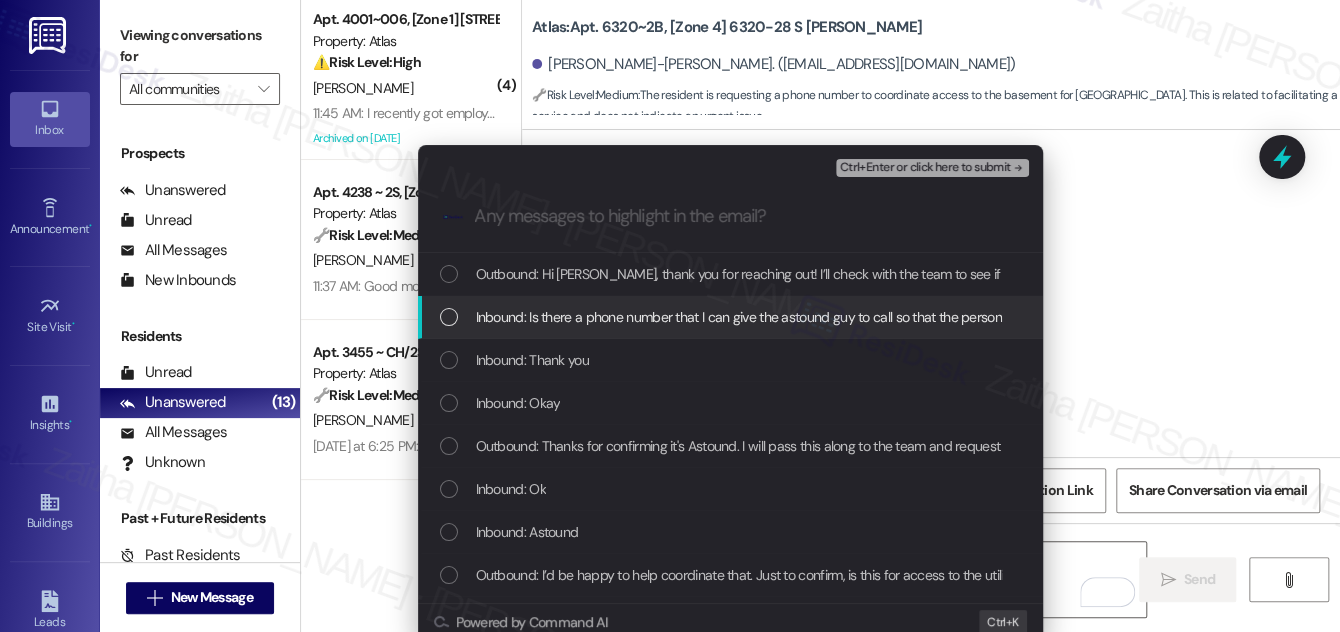 click at bounding box center (449, 317) 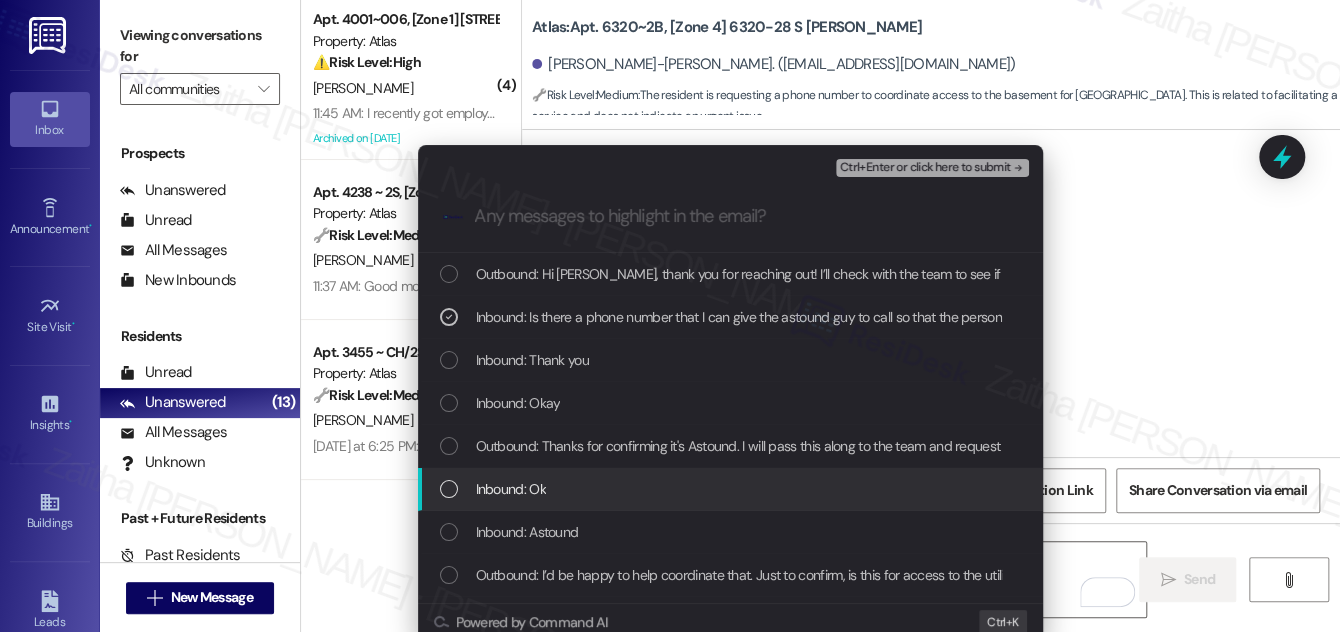 scroll, scrollTop: 90, scrollLeft: 0, axis: vertical 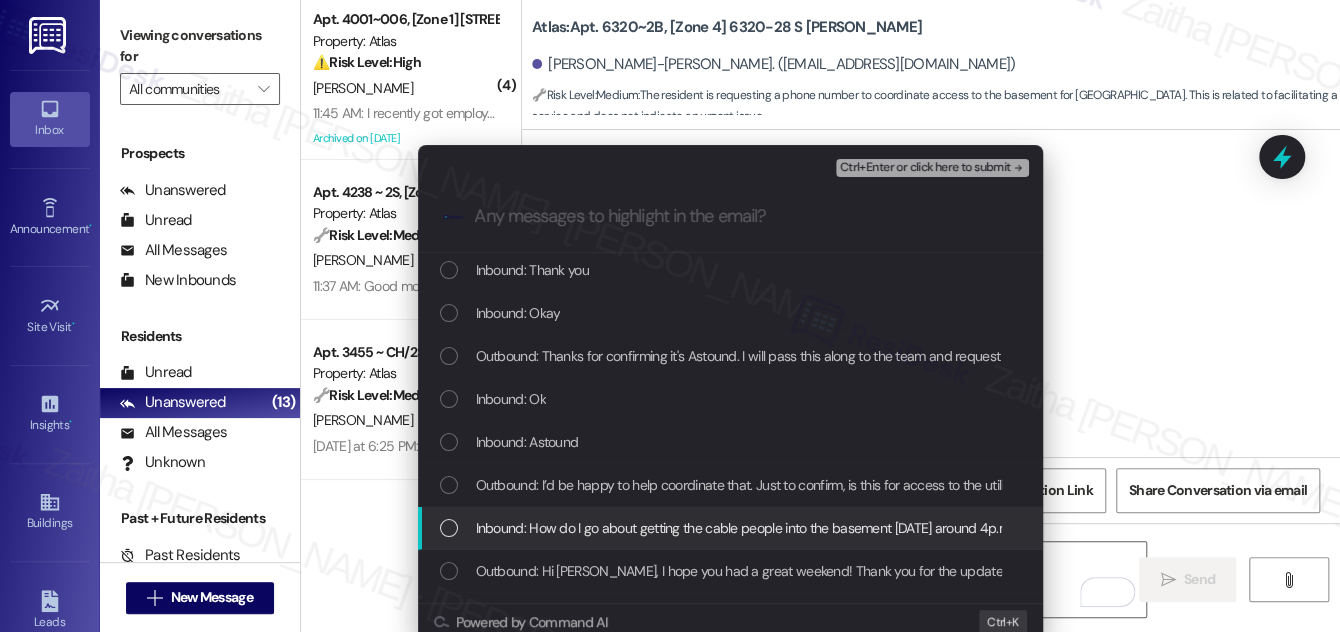 click at bounding box center [449, 528] 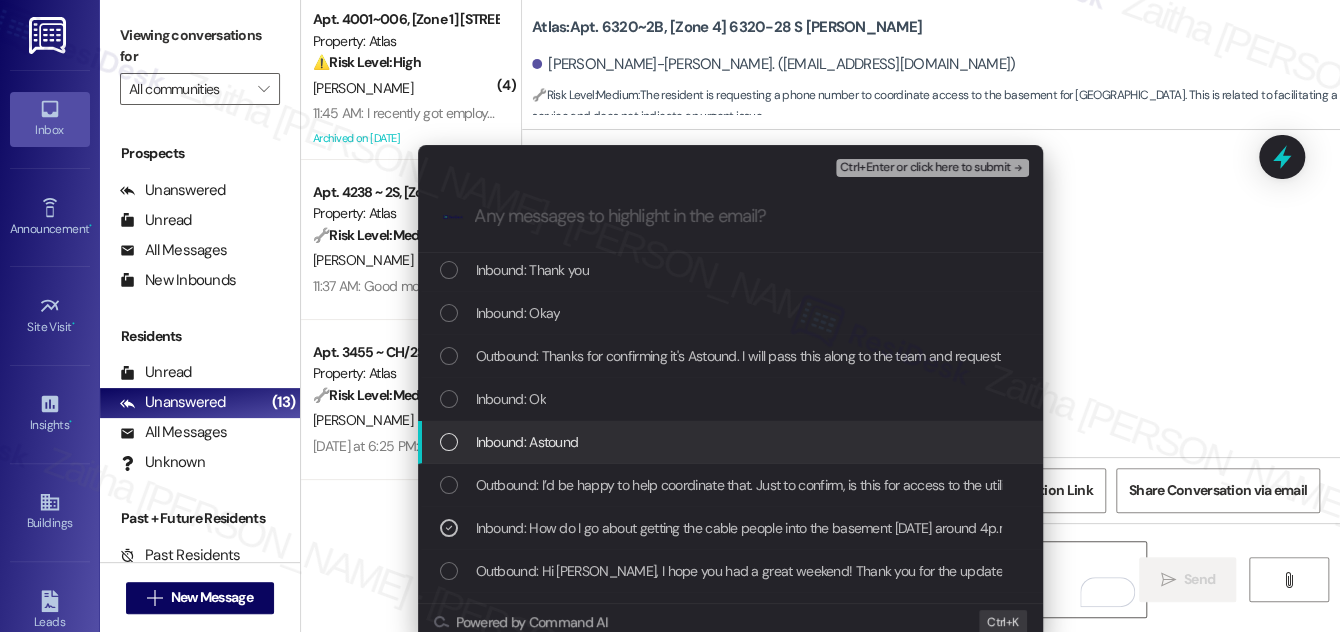 click at bounding box center (449, 442) 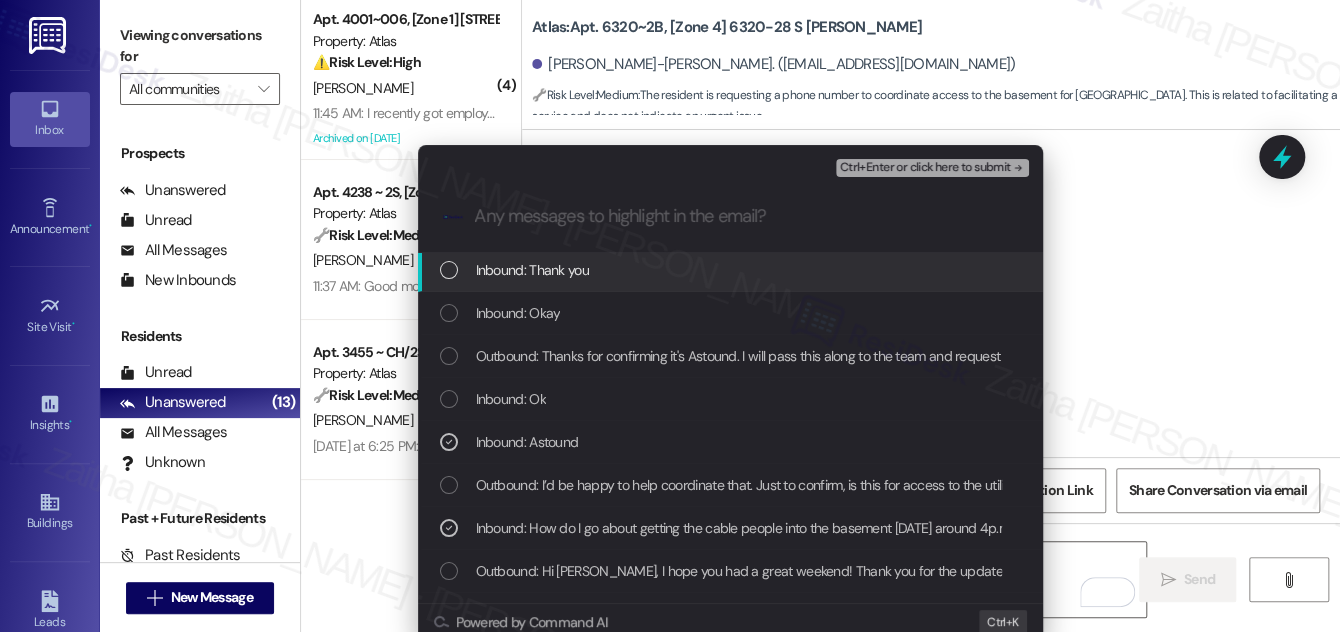 click on "Ctrl+Enter or click here to submit" at bounding box center (925, 168) 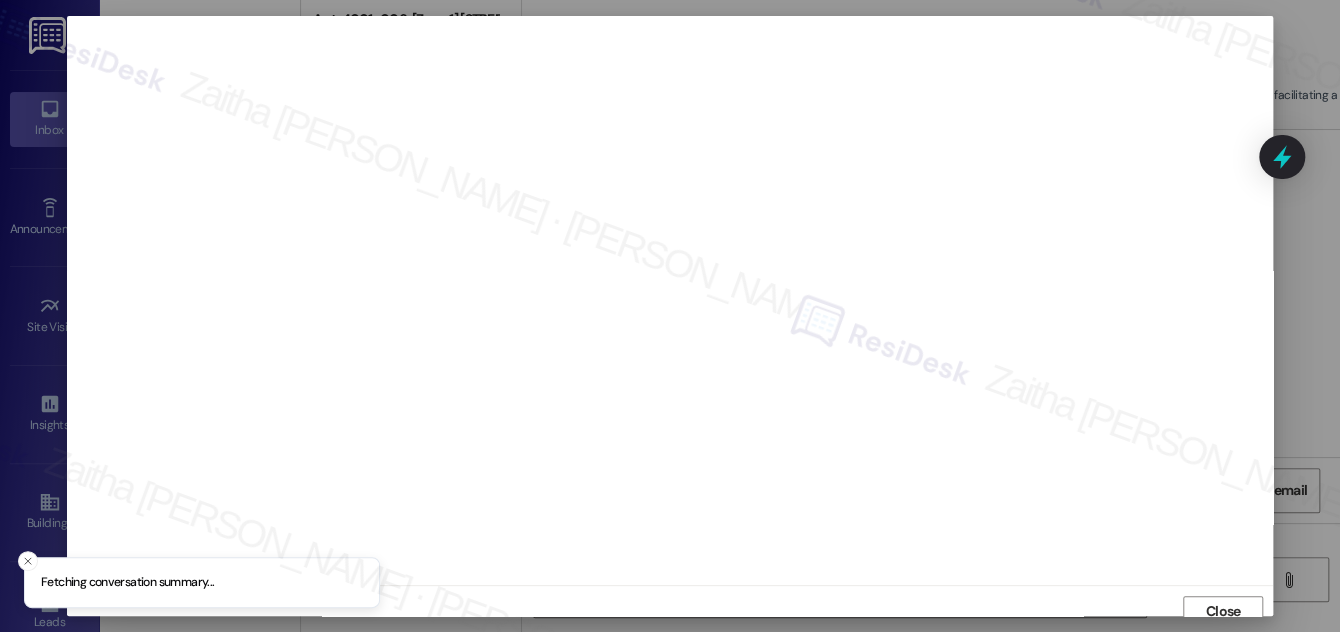 scroll, scrollTop: 11, scrollLeft: 0, axis: vertical 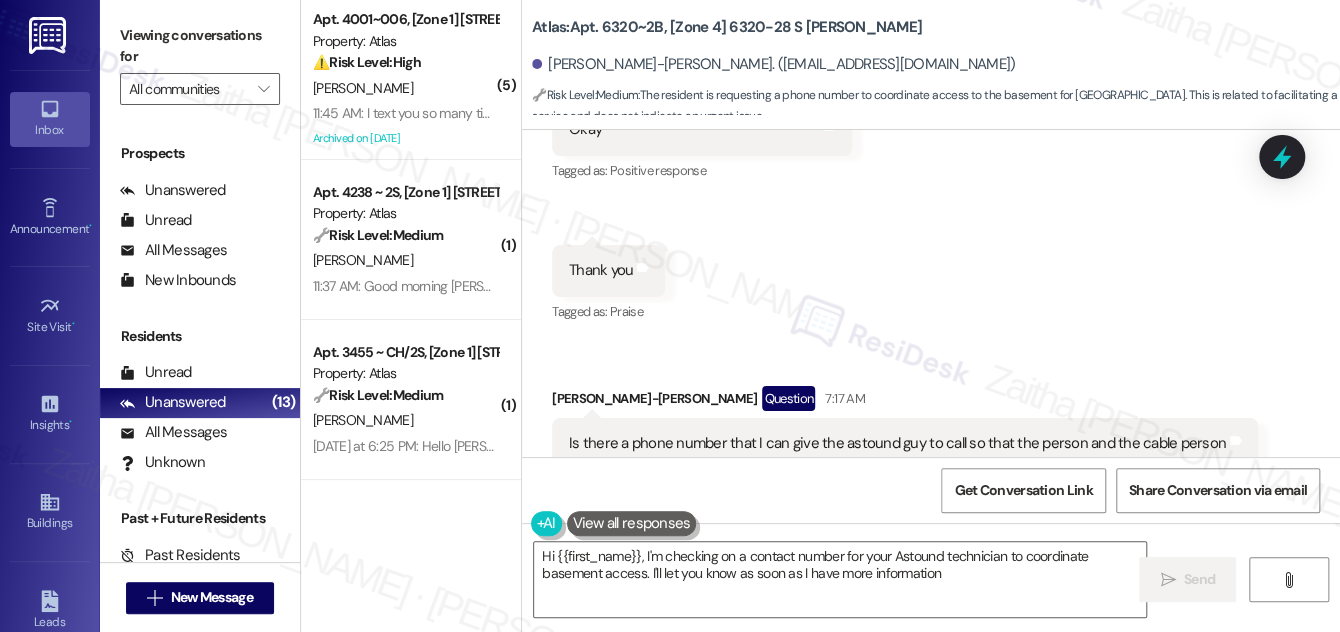 type on "Hi {{first_name}}, I'm checking on a contact number for your Astound technician to coordinate basement access. I'll let you know as soon as I have more information!" 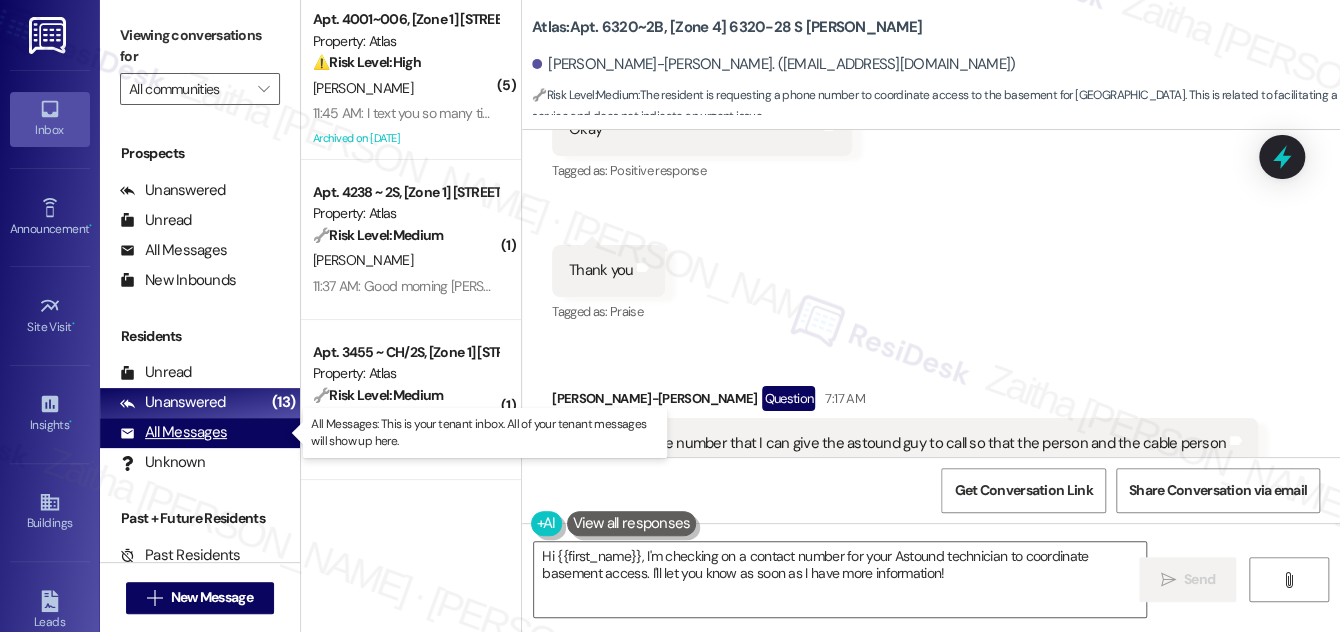 click on "All Messages" at bounding box center (173, 432) 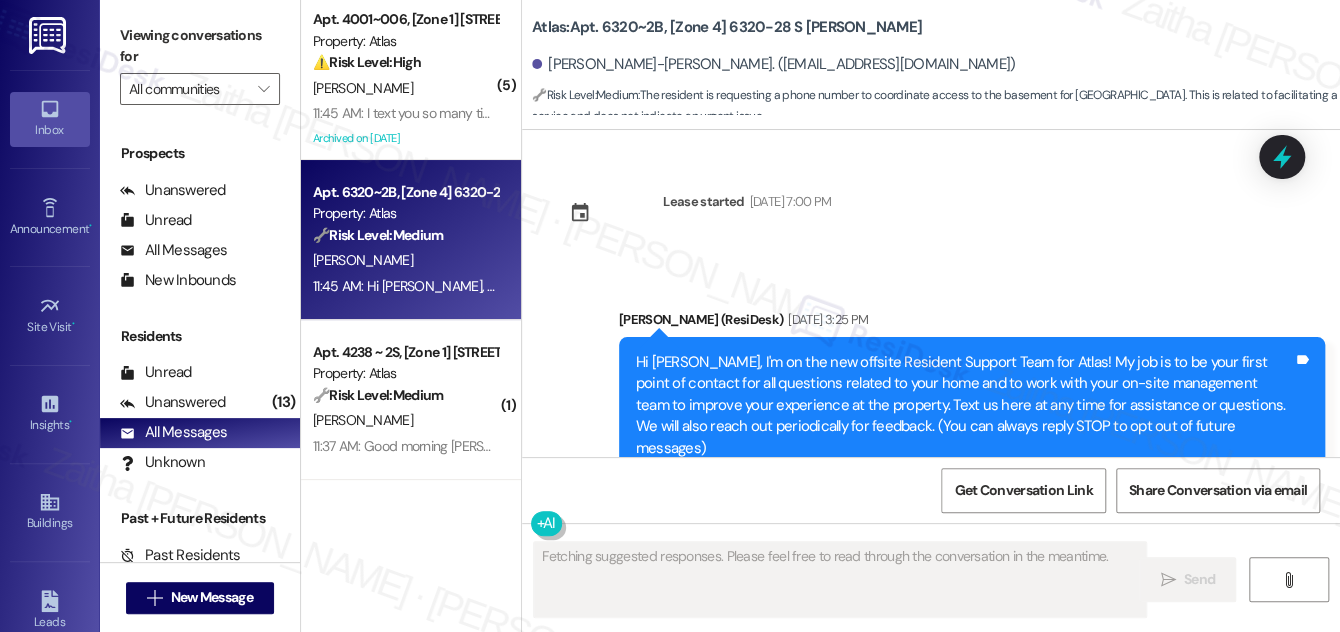 scroll, scrollTop: 43045, scrollLeft: 0, axis: vertical 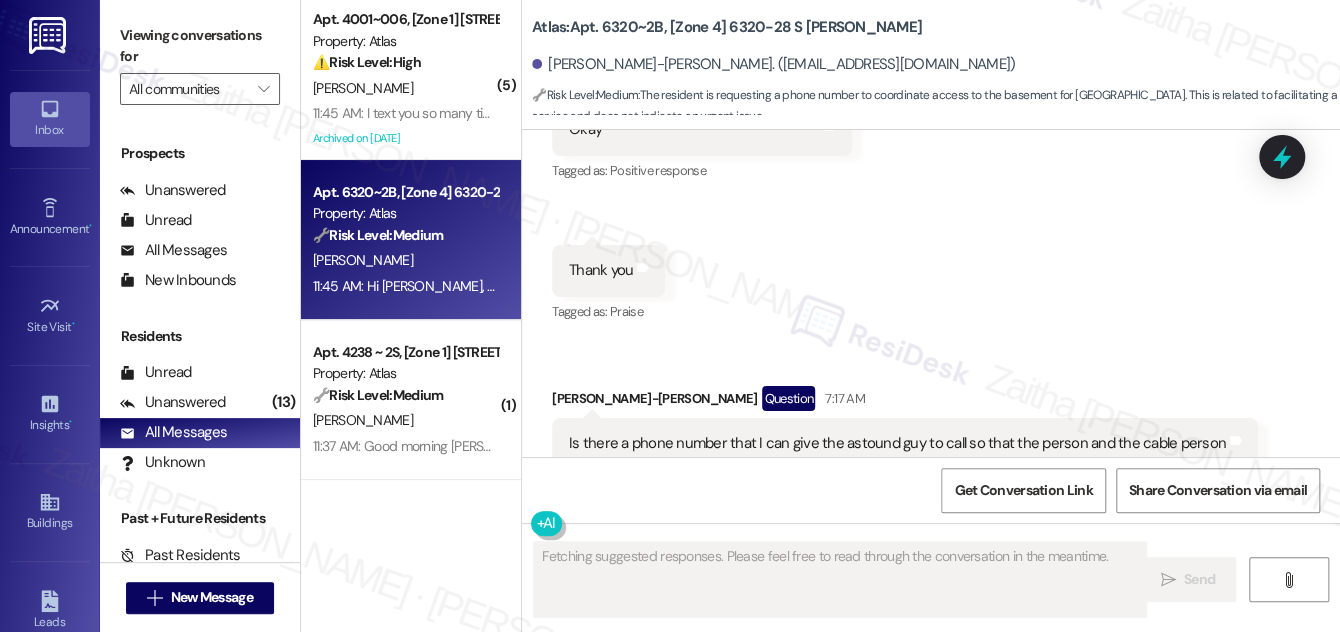 click on "Hide Suggestions" at bounding box center [945, 546] 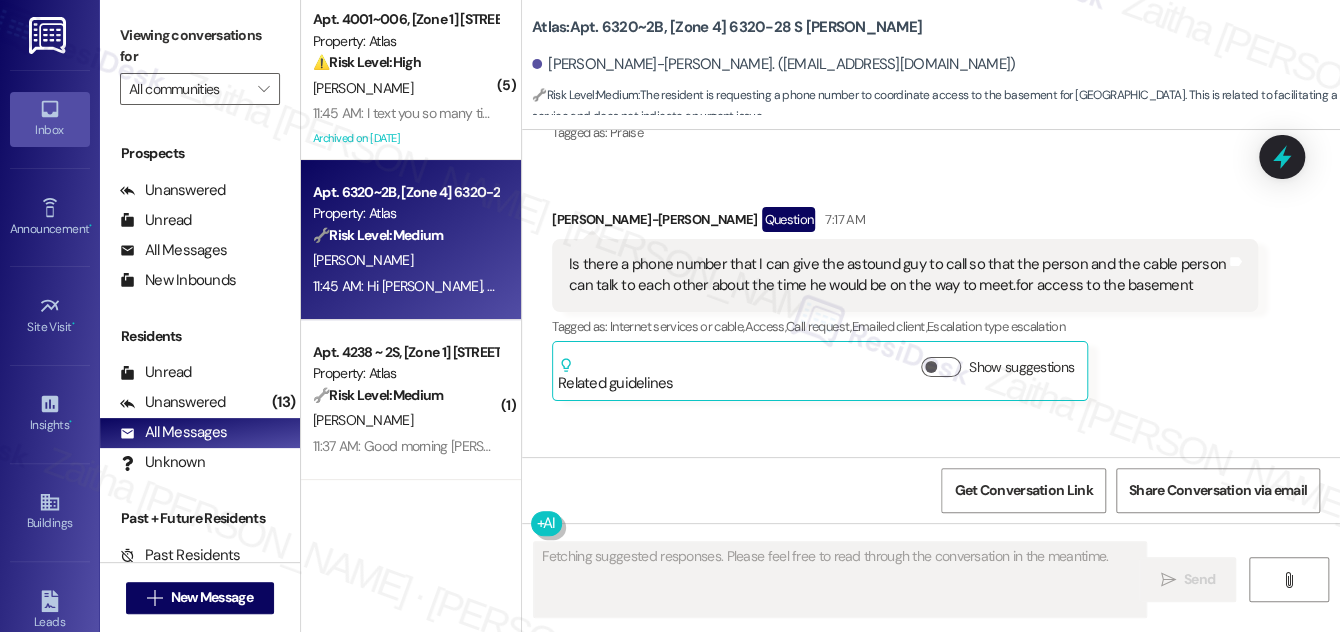 scroll, scrollTop: 43230, scrollLeft: 0, axis: vertical 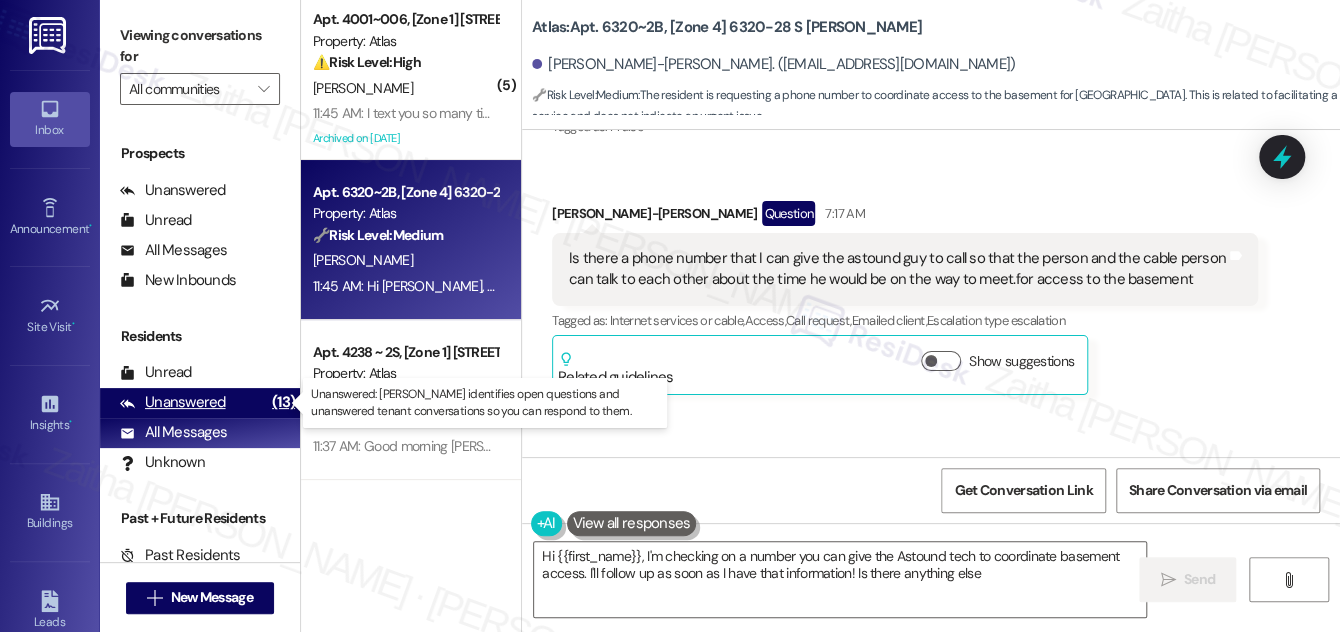 click on "Unanswered" at bounding box center [173, 402] 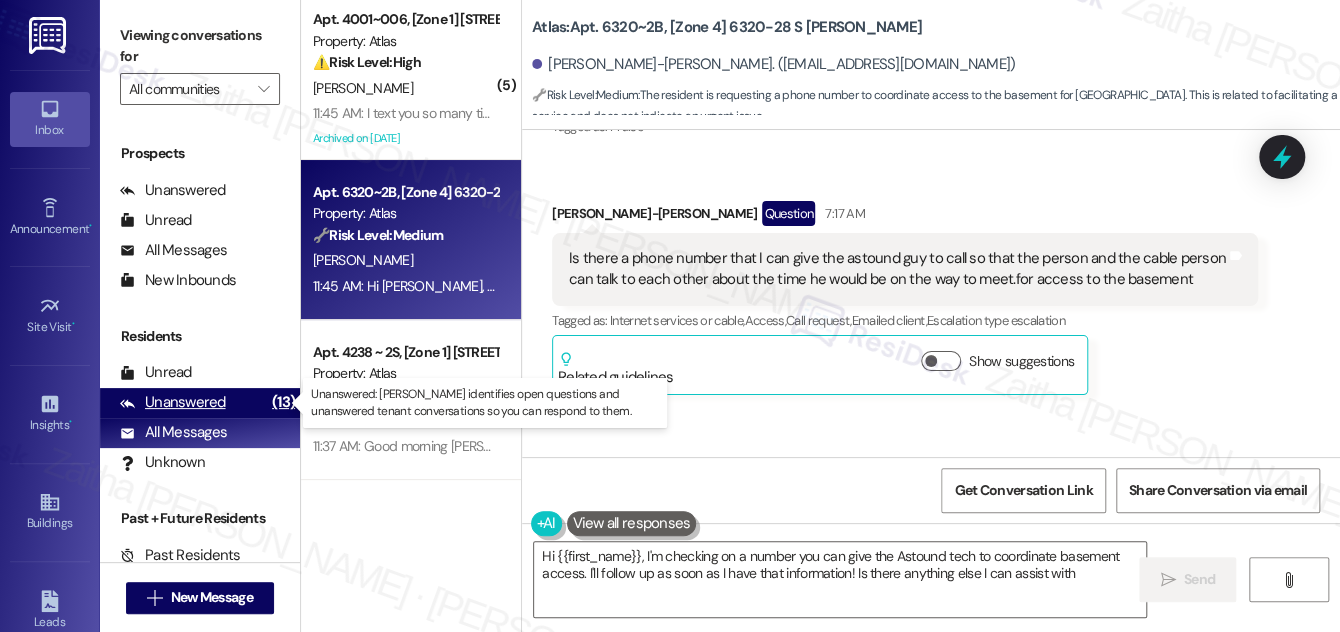 type on "Hi {{first_name}}, I'm checking on a number you can give the Astound tech to coordinate basement access. I'll follow up as soon as I have that information! Is there anything else I can assist with?" 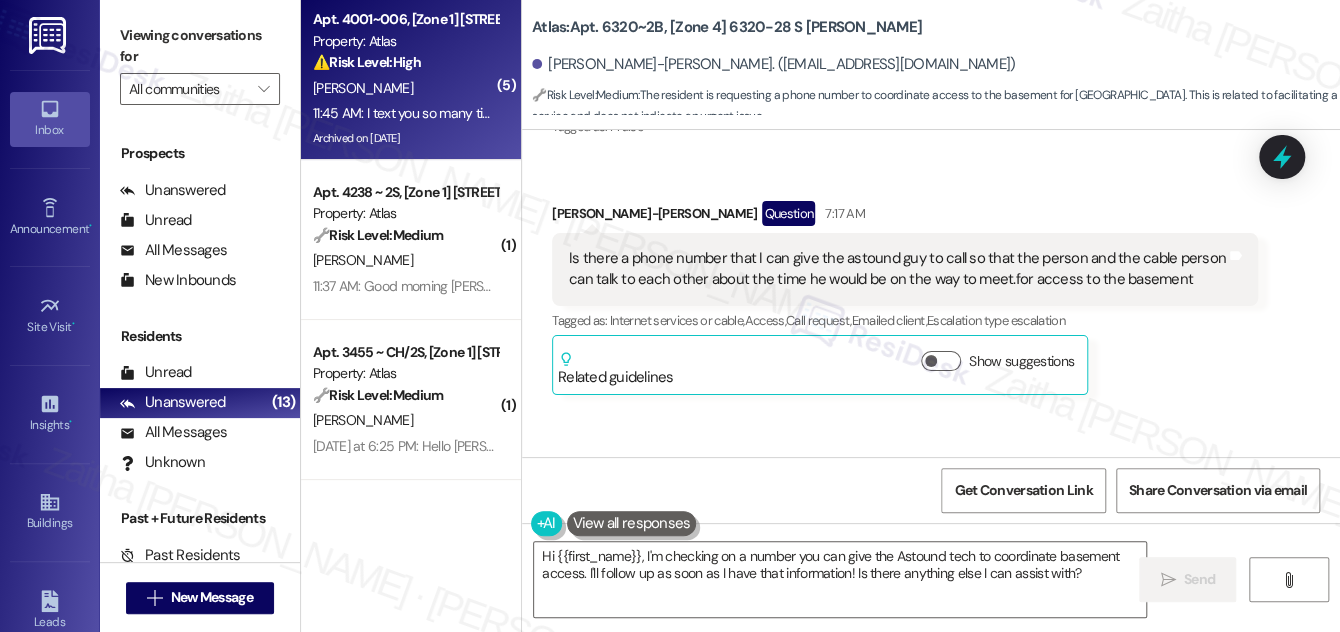 click on "[PERSON_NAME]" at bounding box center [405, 88] 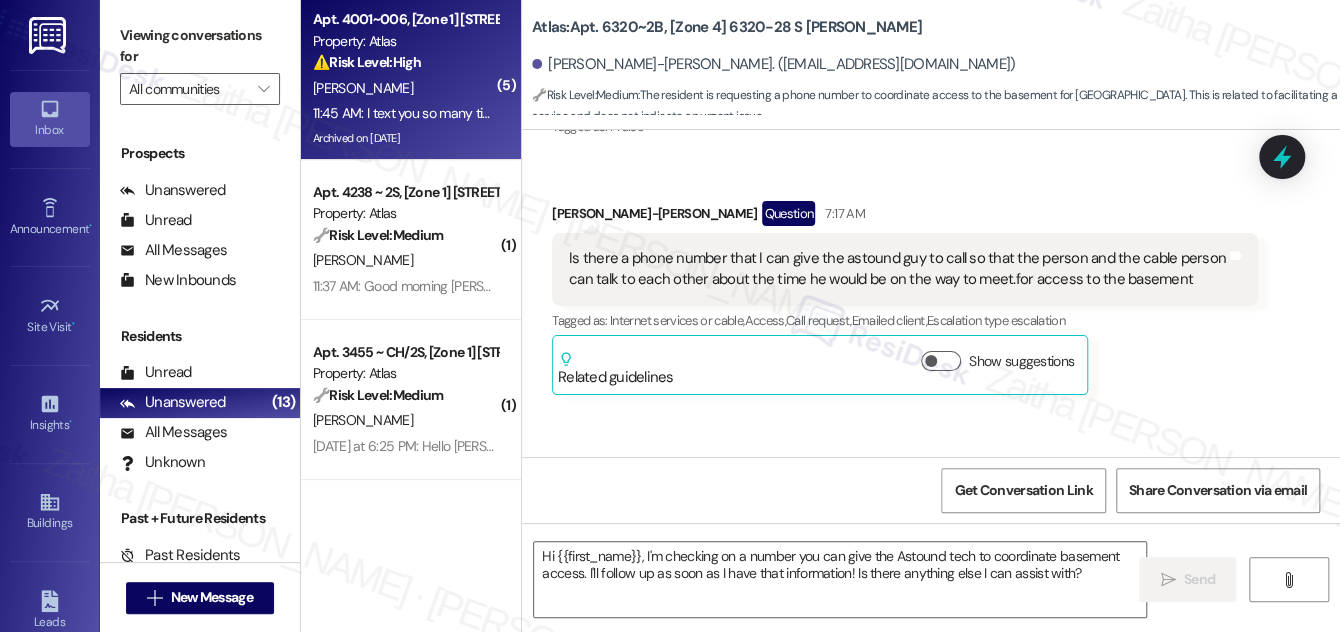 type on "Fetching suggested responses. Please feel free to read through the conversation in the meantime." 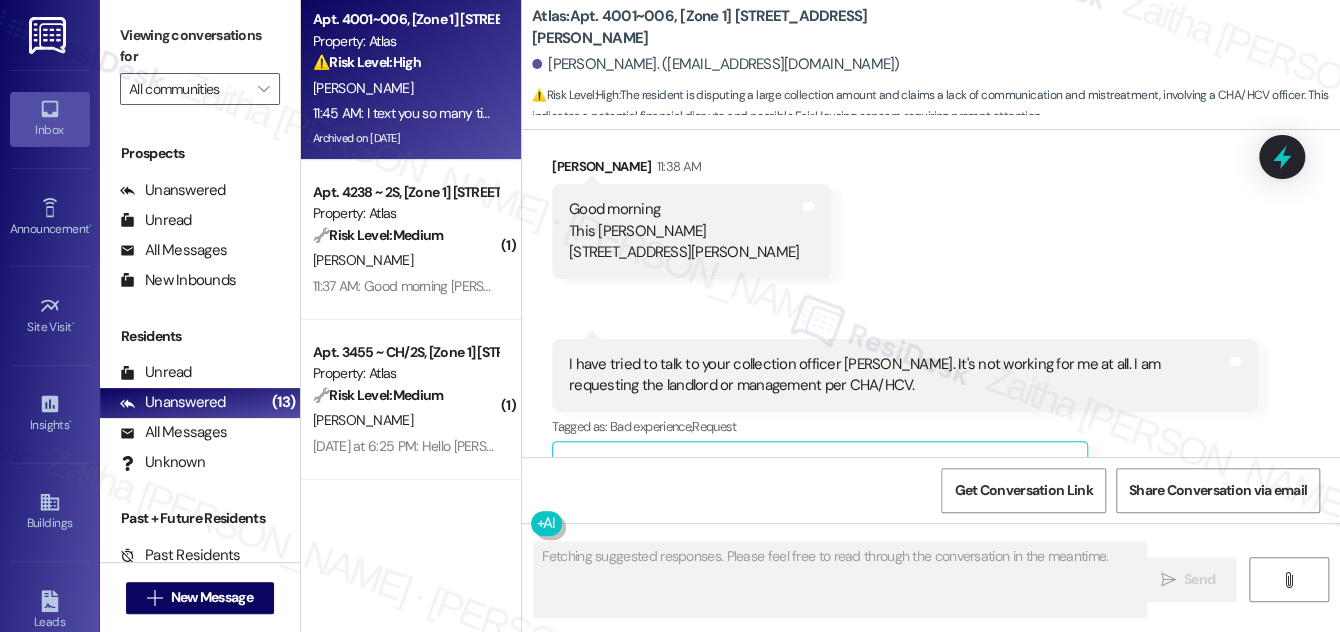 scroll, scrollTop: 128838, scrollLeft: 0, axis: vertical 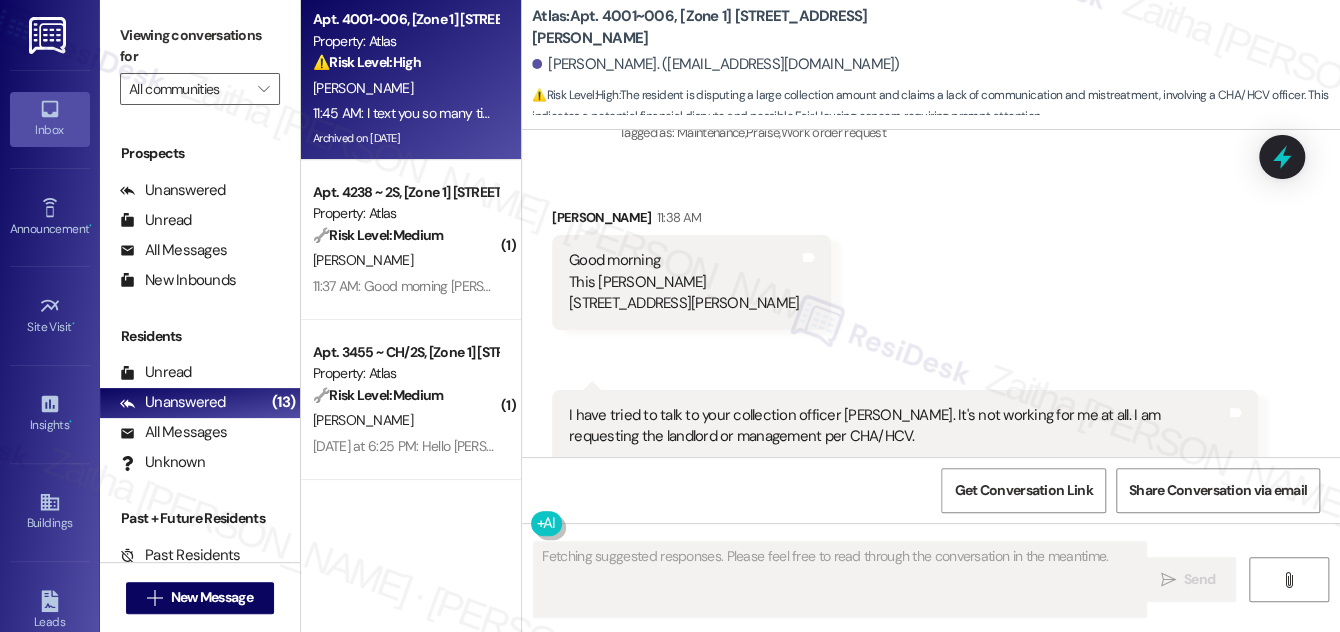 click on "Hide Suggestions" at bounding box center (945, 1010) 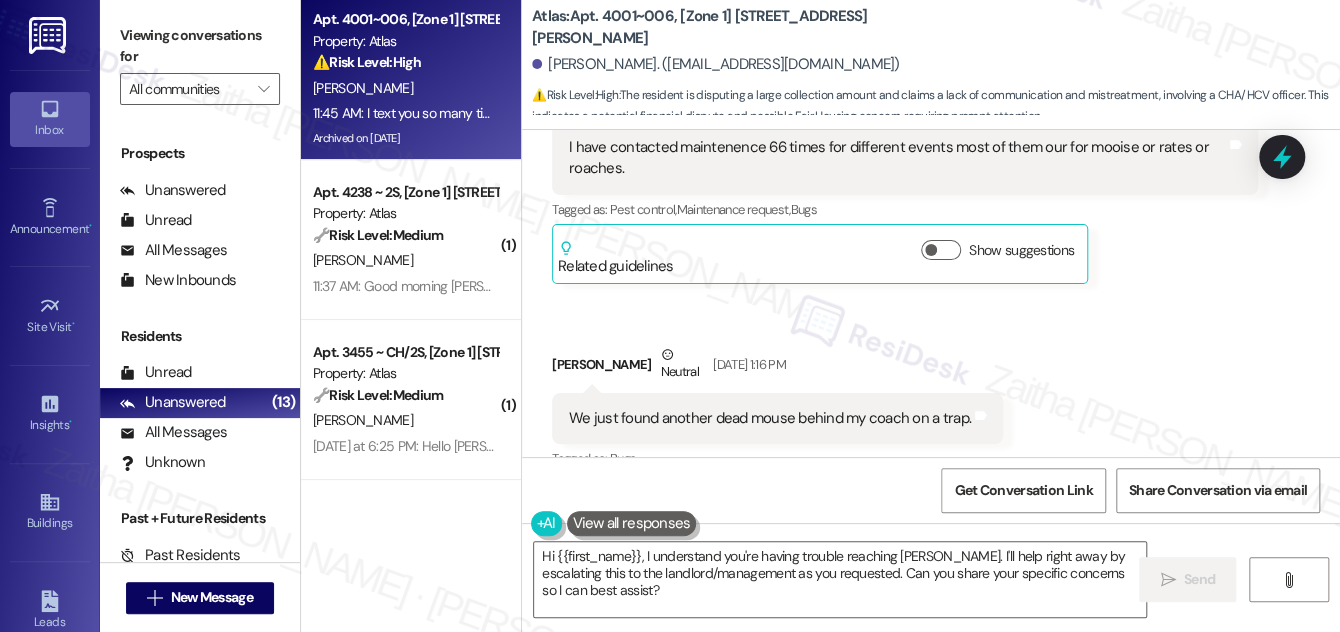 scroll, scrollTop: 128384, scrollLeft: 0, axis: vertical 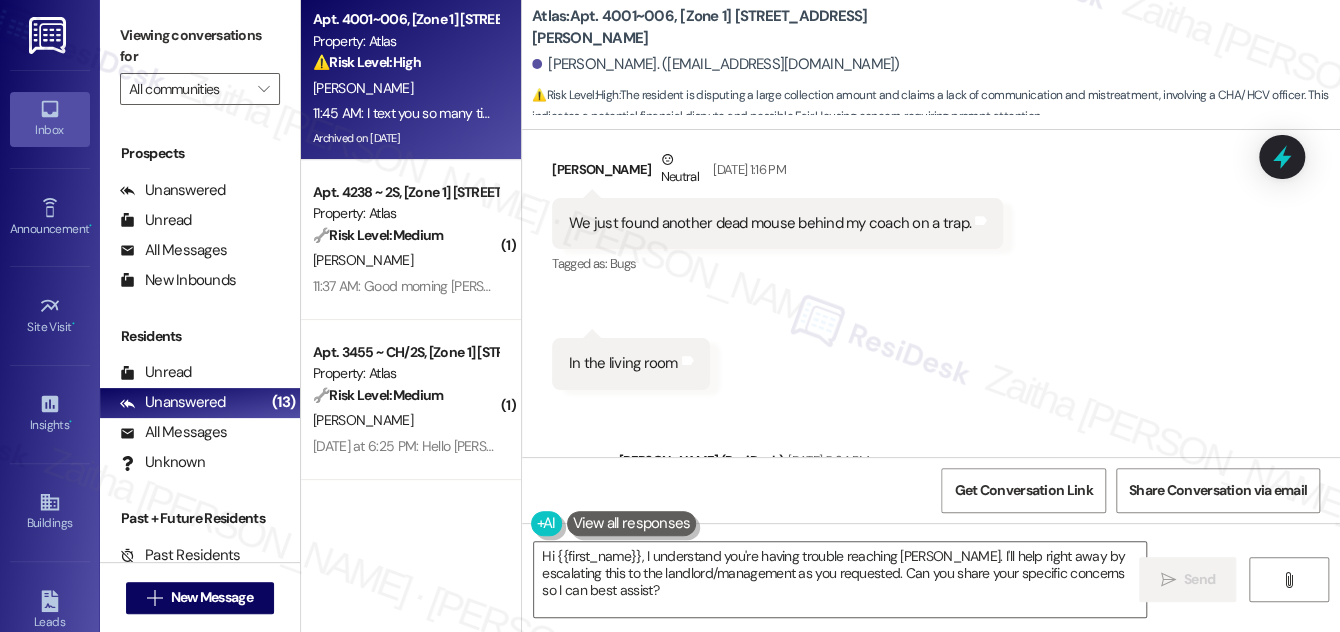 click on "Show suggestions" at bounding box center (941, 972) 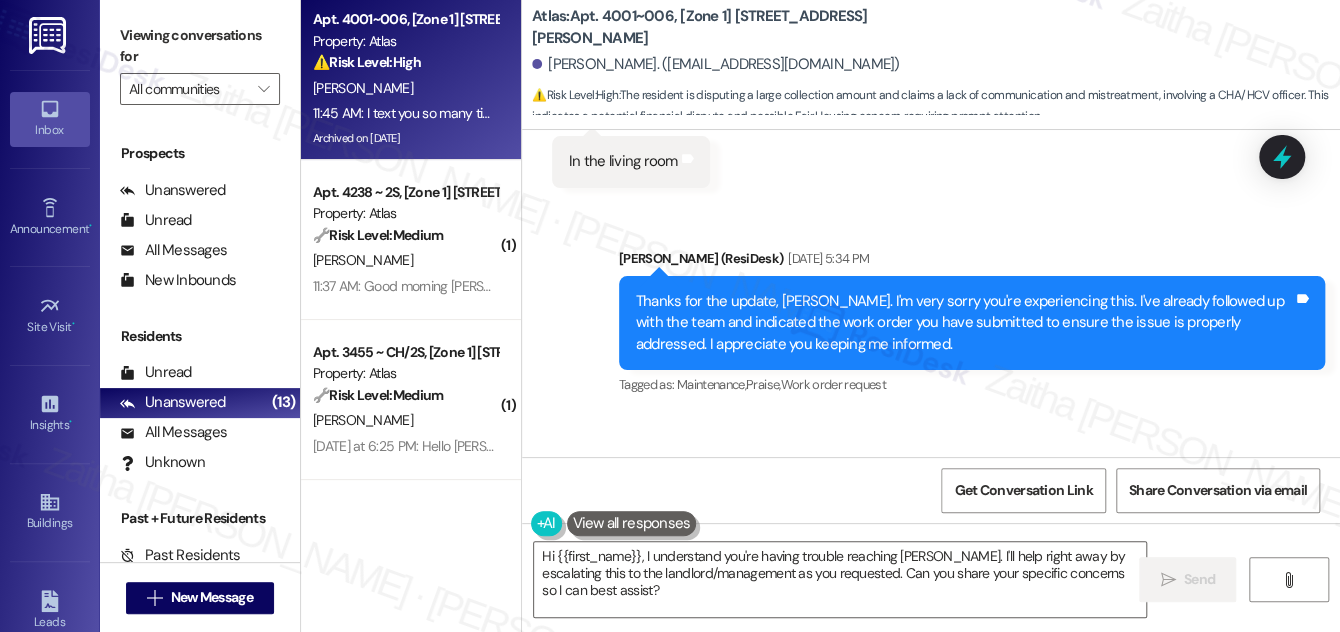 scroll, scrollTop: 128656, scrollLeft: 0, axis: vertical 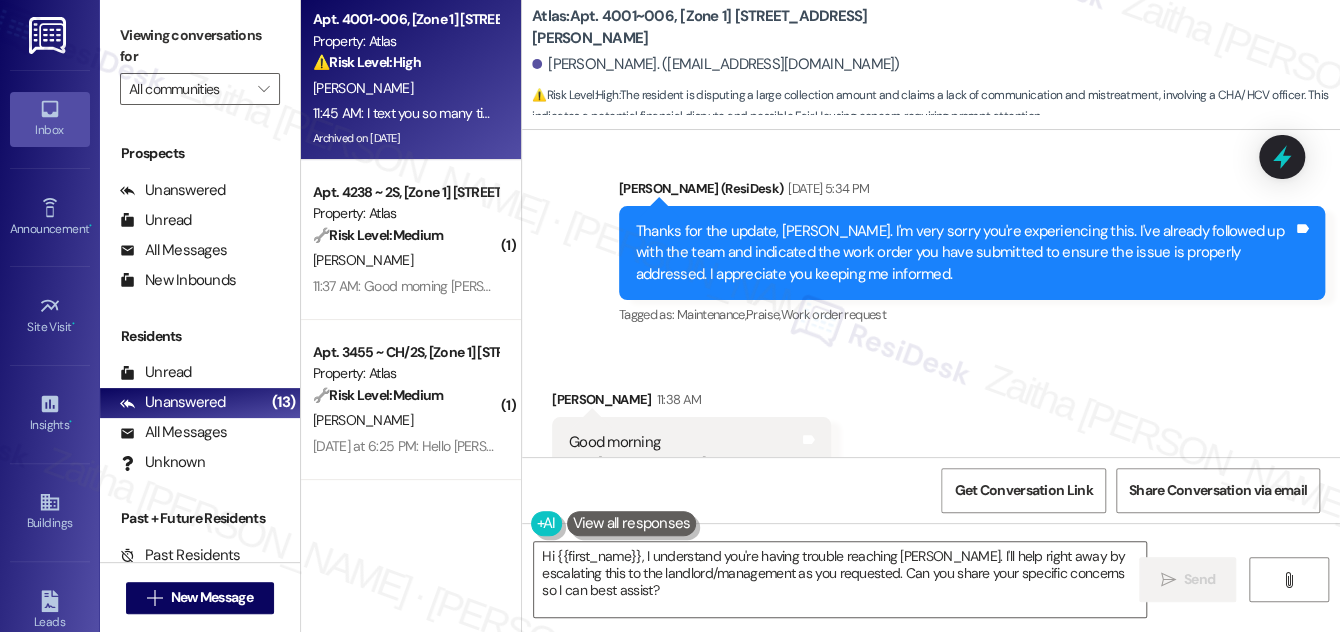 click on "Show suggestions" at bounding box center (941, 900) 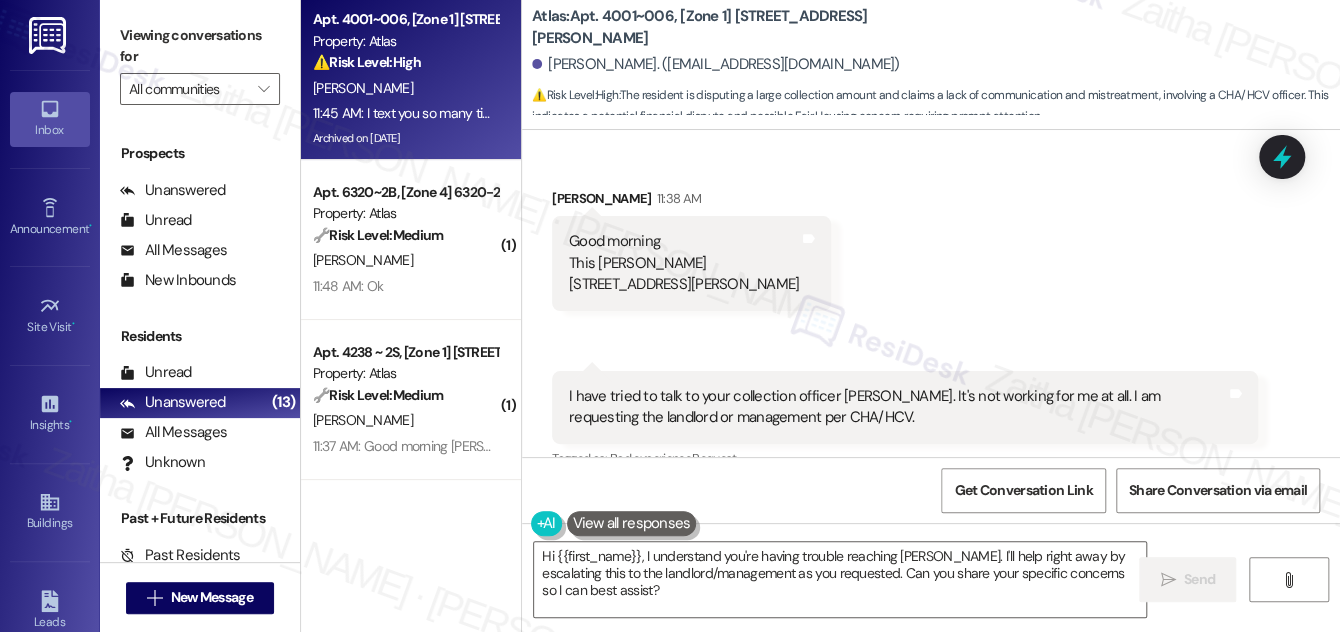 scroll, scrollTop: 128858, scrollLeft: 0, axis: vertical 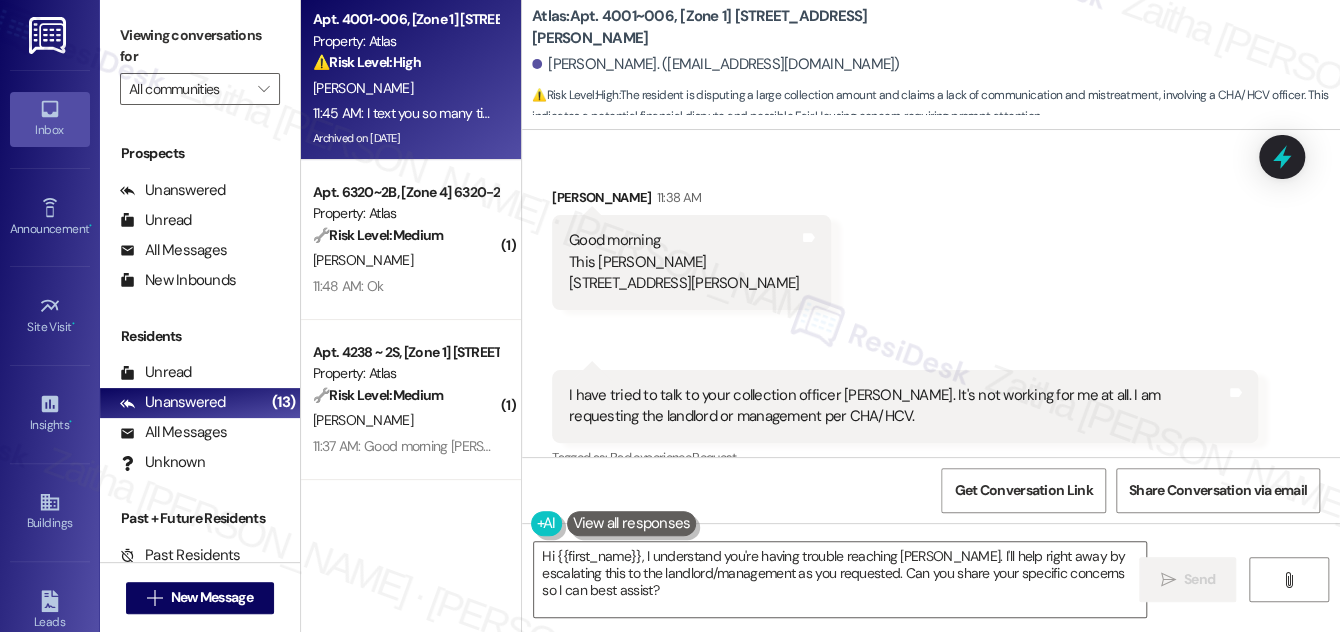 click on "Show suggestions" at bounding box center (941, 990) 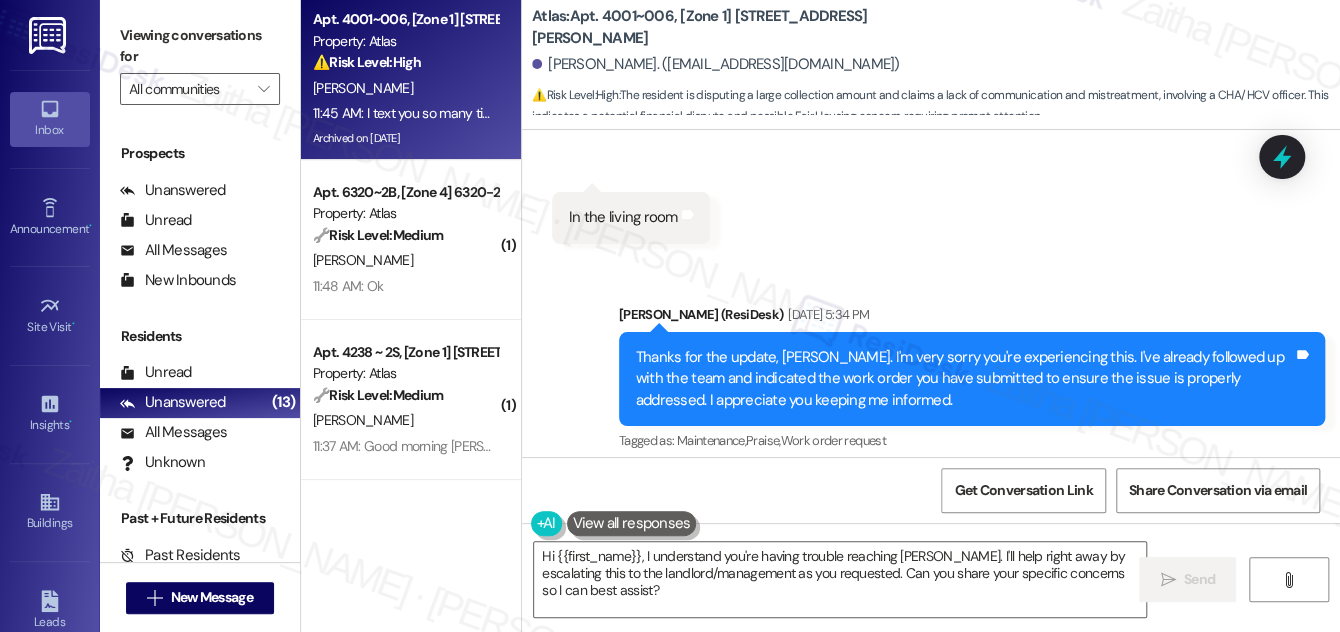 scroll, scrollTop: 128768, scrollLeft: 0, axis: vertical 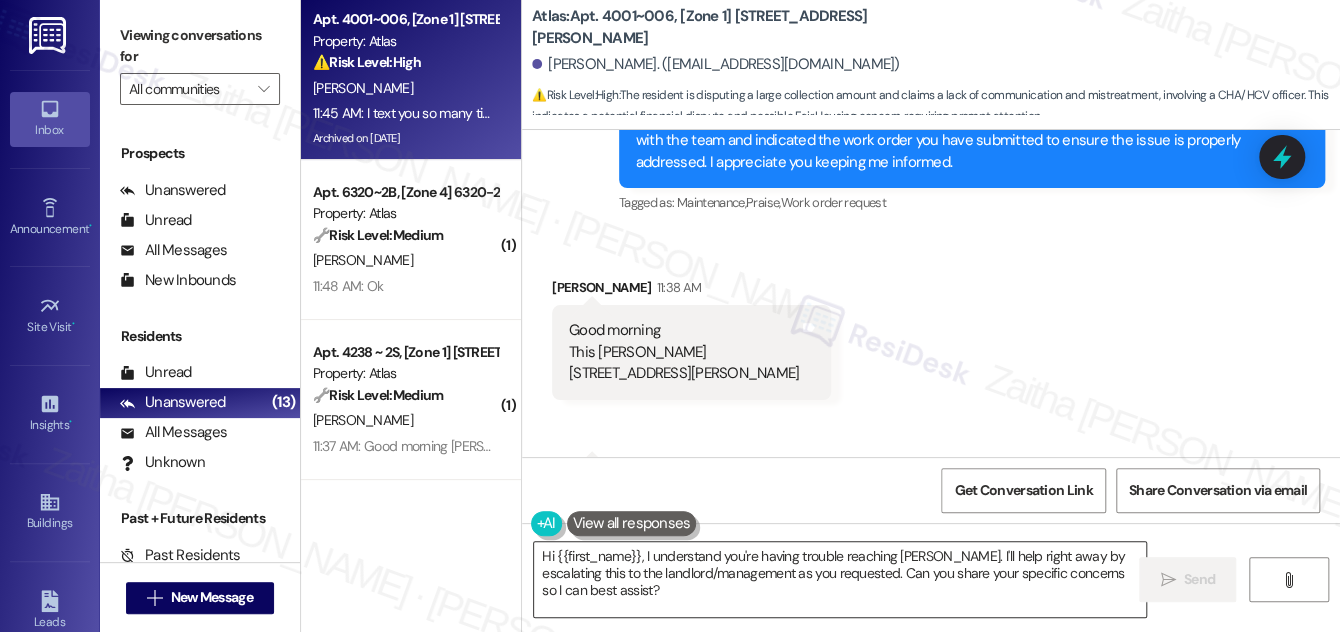 click on "Hi {{first_name}}, I understand you're having trouble reaching [PERSON_NAME]. I'll help right away by escalating this to the landlord/management as you requested. Can you share your specific concerns so I can best assist?" at bounding box center (840, 579) 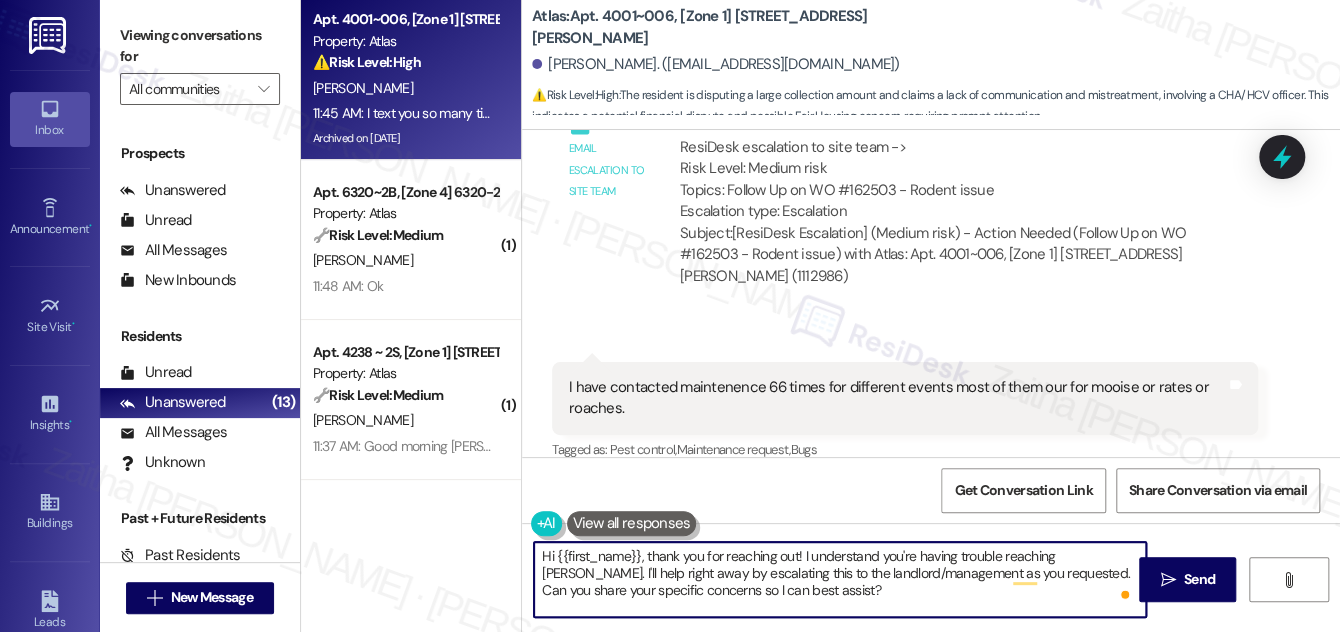 scroll, scrollTop: 128222, scrollLeft: 0, axis: vertical 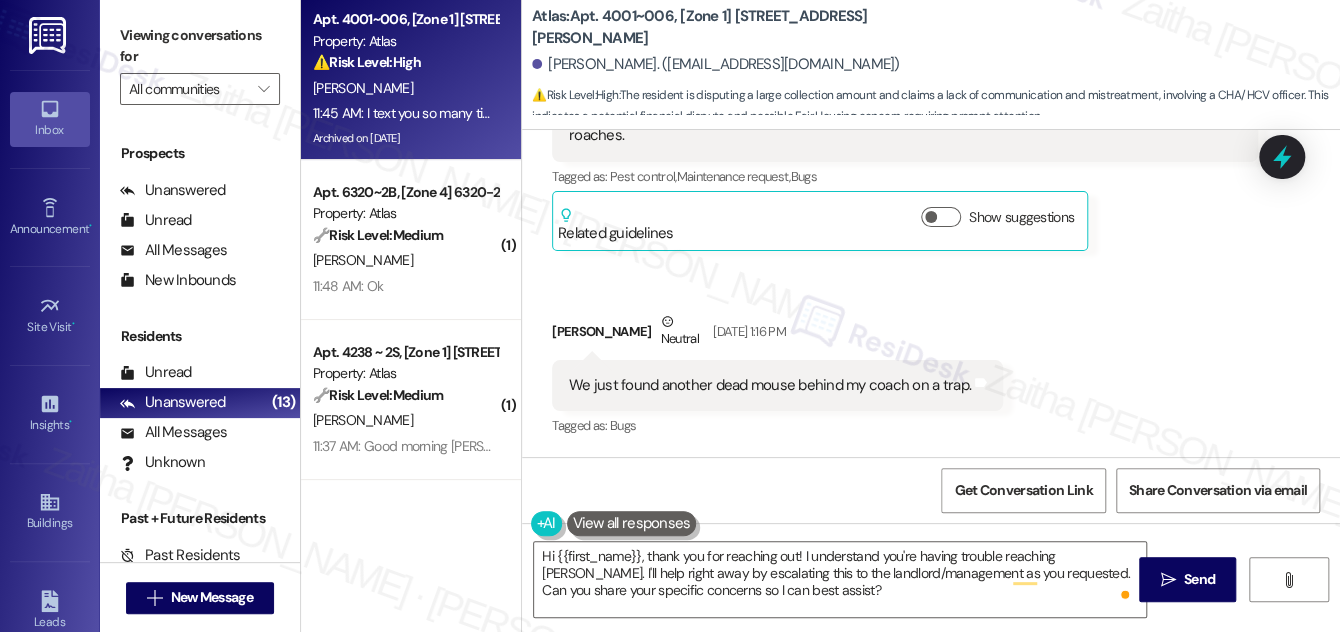 drag, startPoint x: 568, startPoint y: 303, endPoint x: 888, endPoint y: 335, distance: 321.596 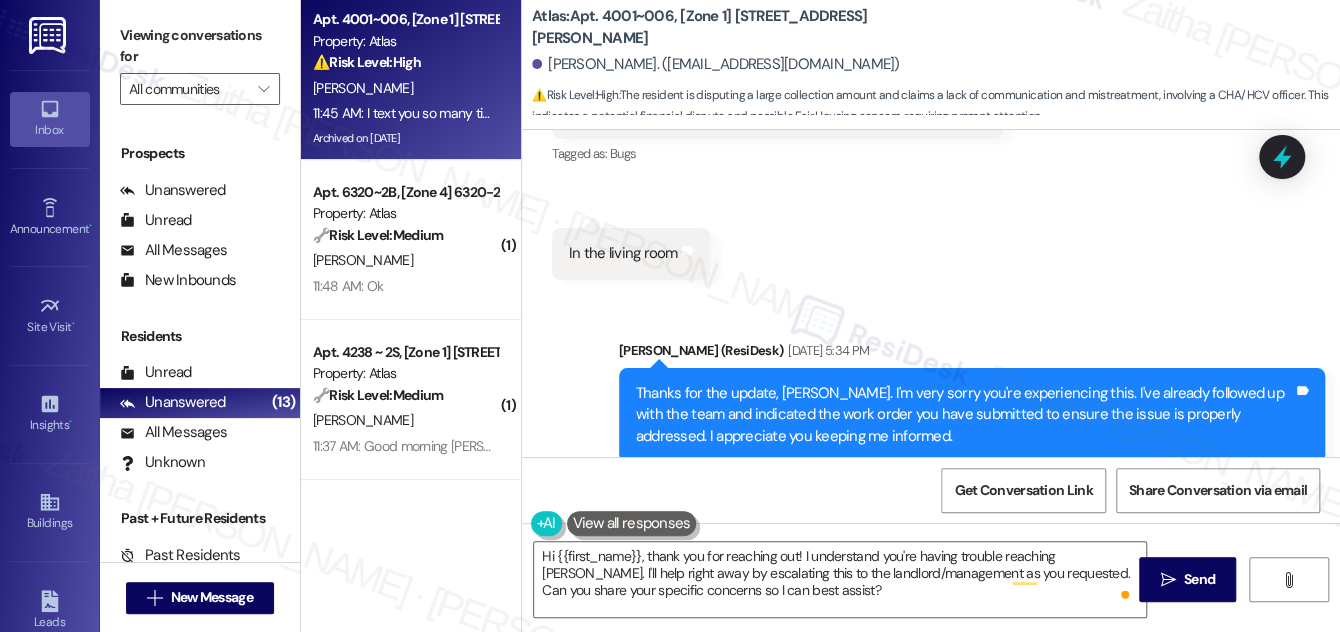 scroll, scrollTop: 128495, scrollLeft: 0, axis: vertical 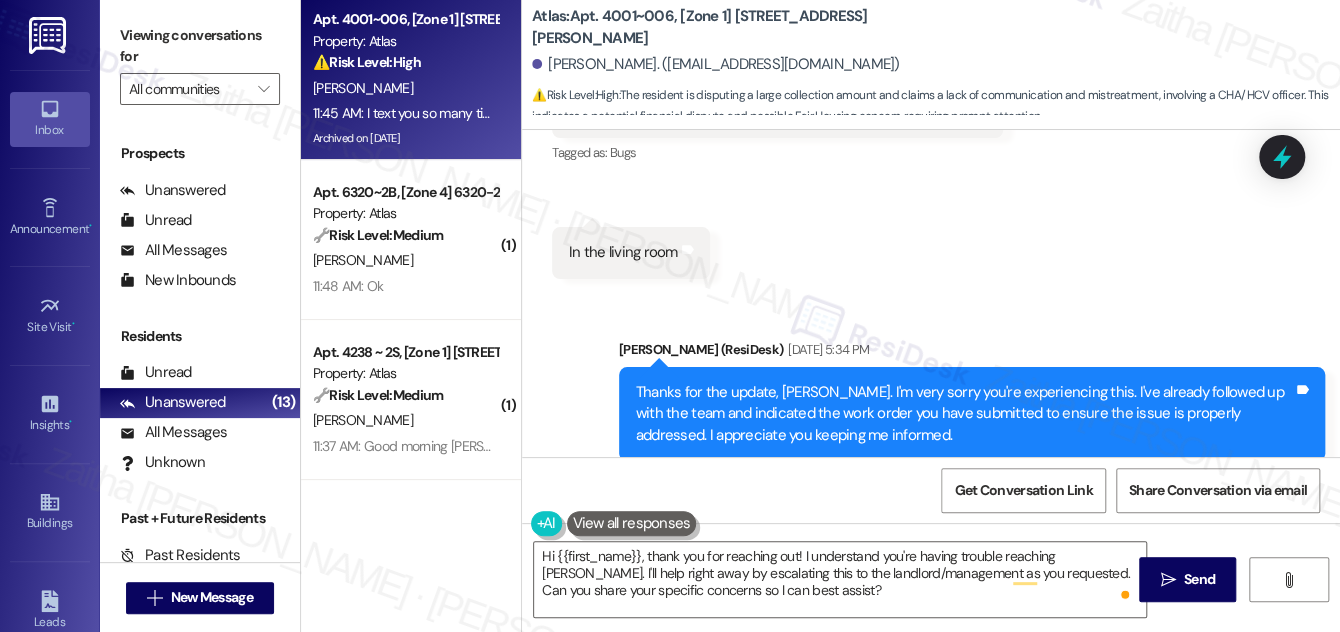 drag, startPoint x: 555, startPoint y: 252, endPoint x: 1083, endPoint y: 273, distance: 528.4174 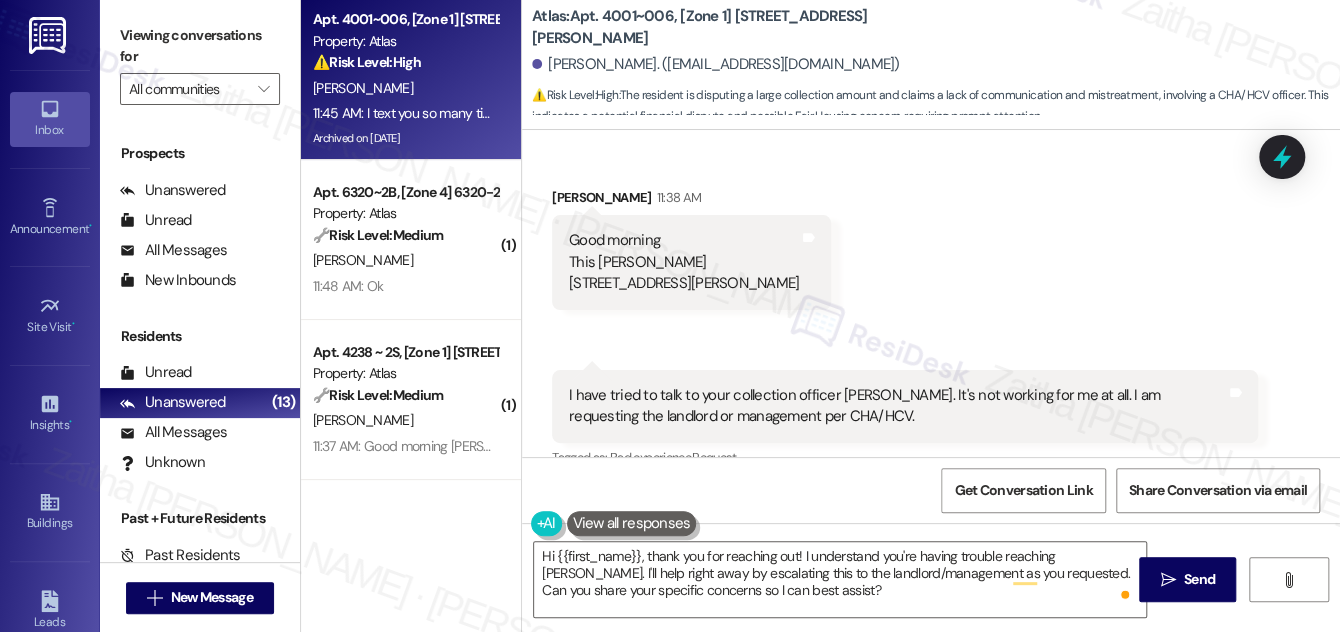 scroll, scrollTop: 128768, scrollLeft: 0, axis: vertical 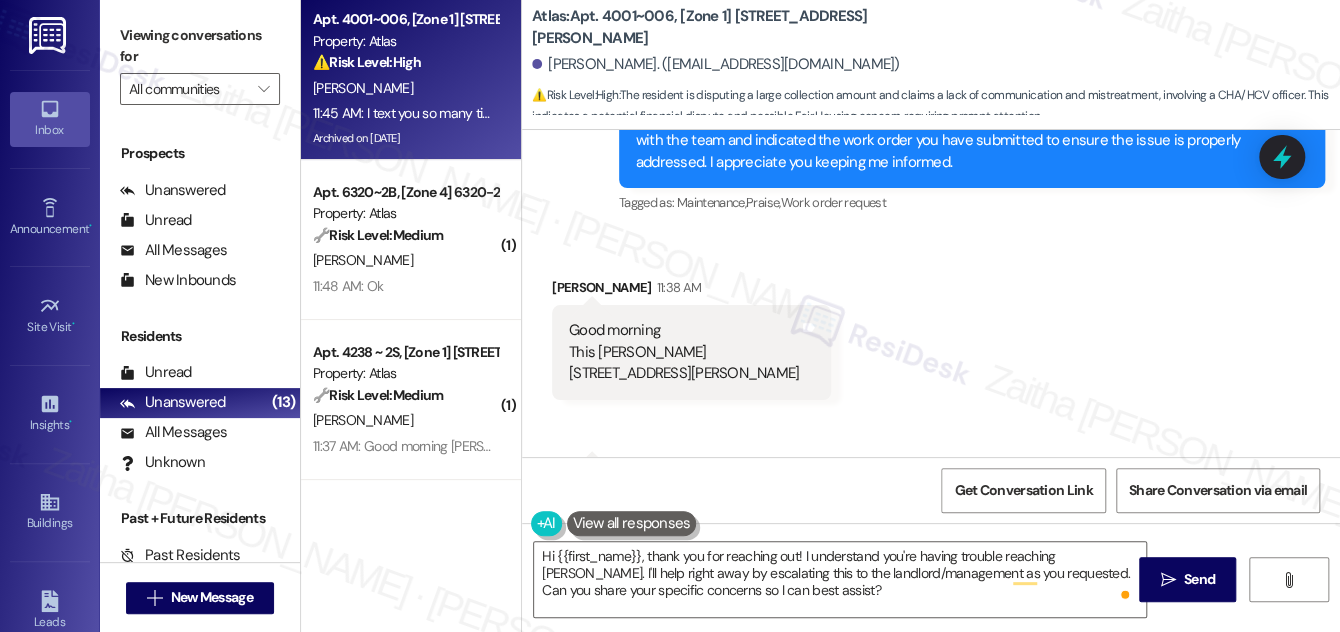 drag, startPoint x: 561, startPoint y: 231, endPoint x: 1002, endPoint y: 284, distance: 444.1734 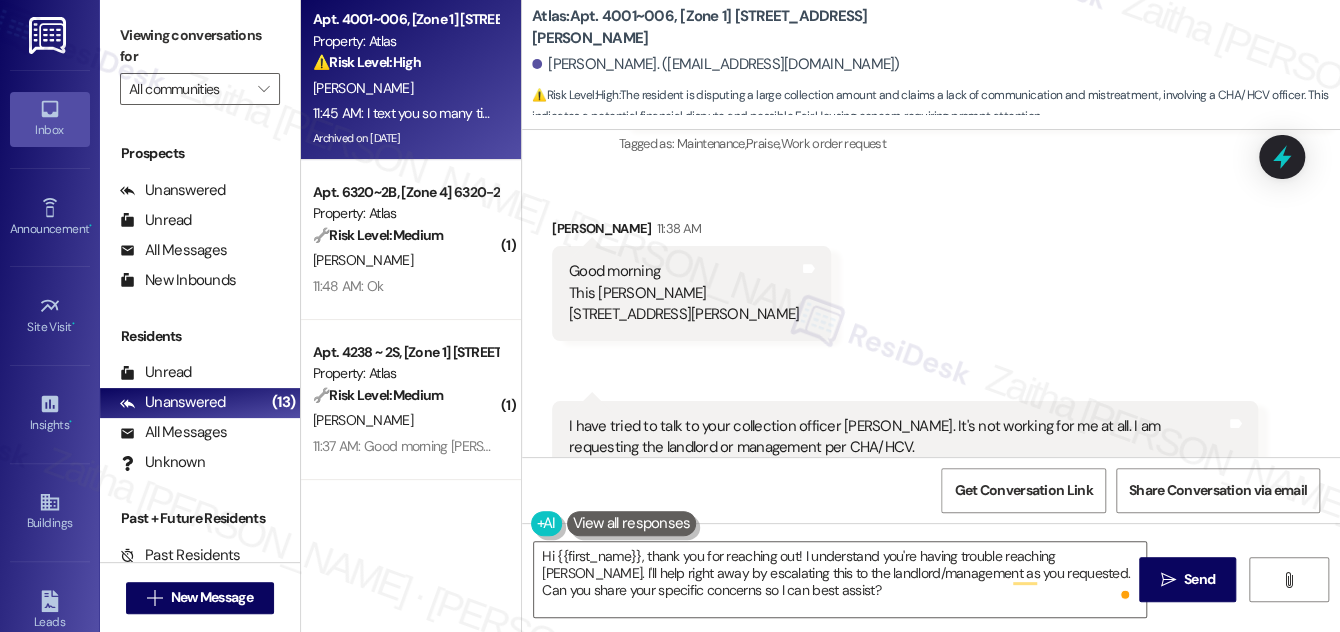 scroll, scrollTop: 128858, scrollLeft: 0, axis: vertical 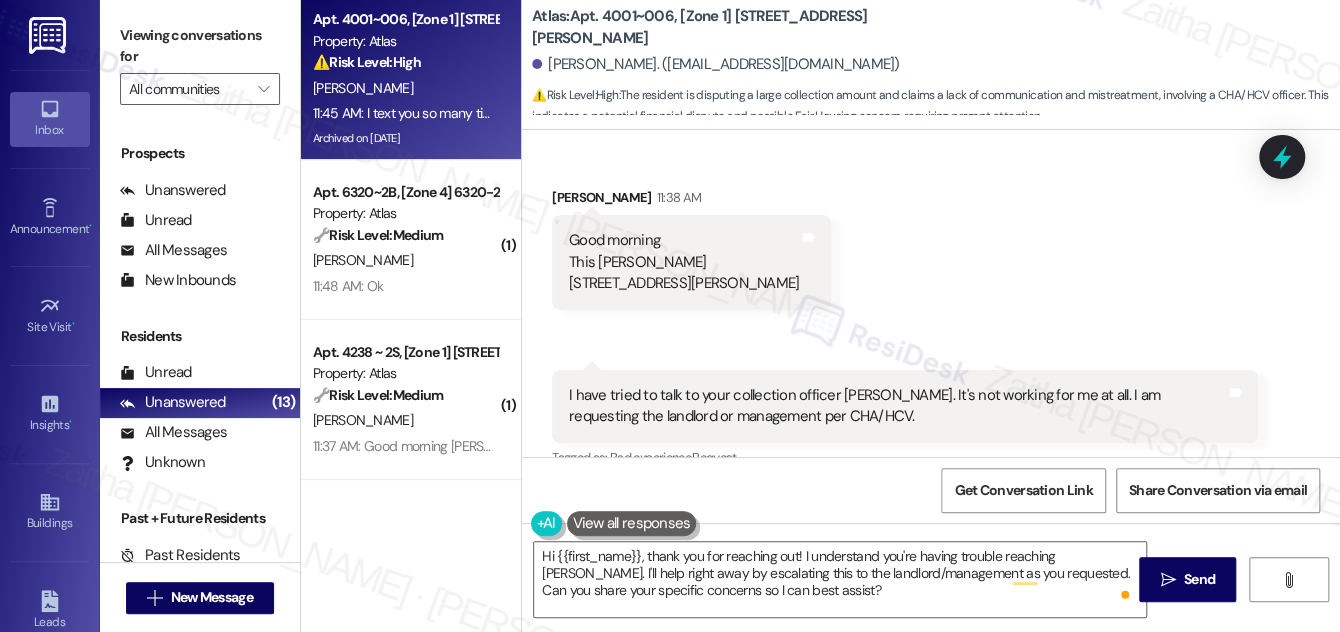drag, startPoint x: 554, startPoint y: 384, endPoint x: 954, endPoint y: 394, distance: 400.12497 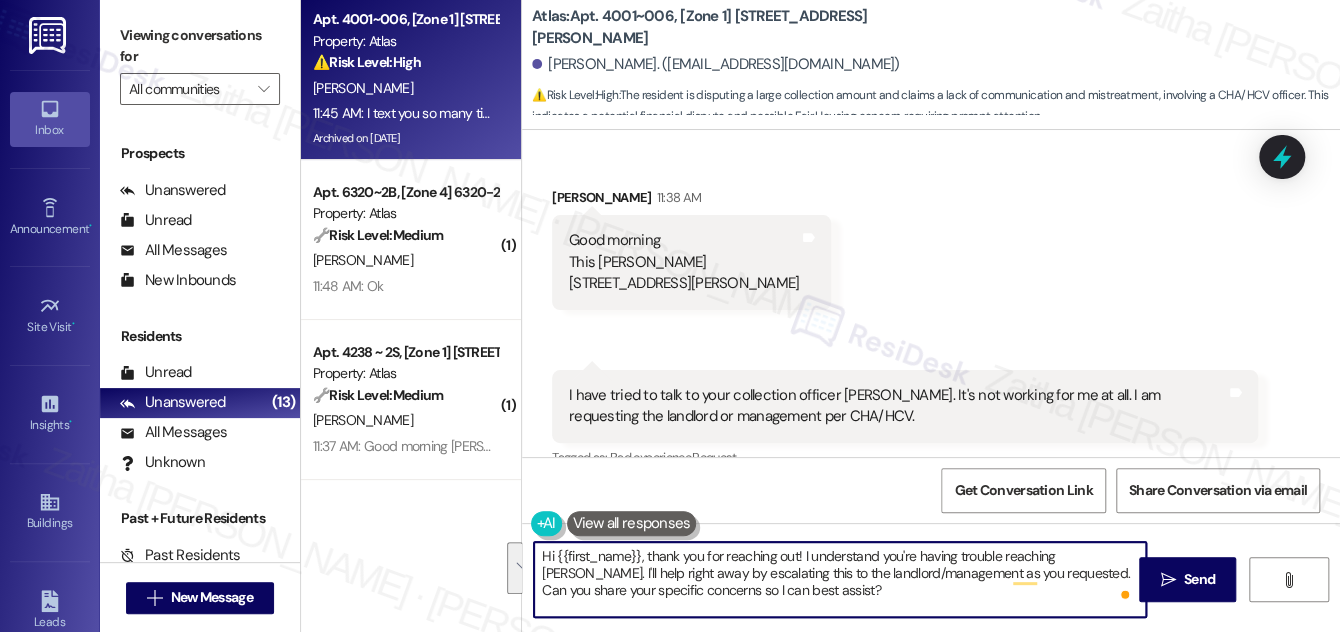 drag, startPoint x: 1103, startPoint y: 553, endPoint x: 1085, endPoint y: 588, distance: 39.357338 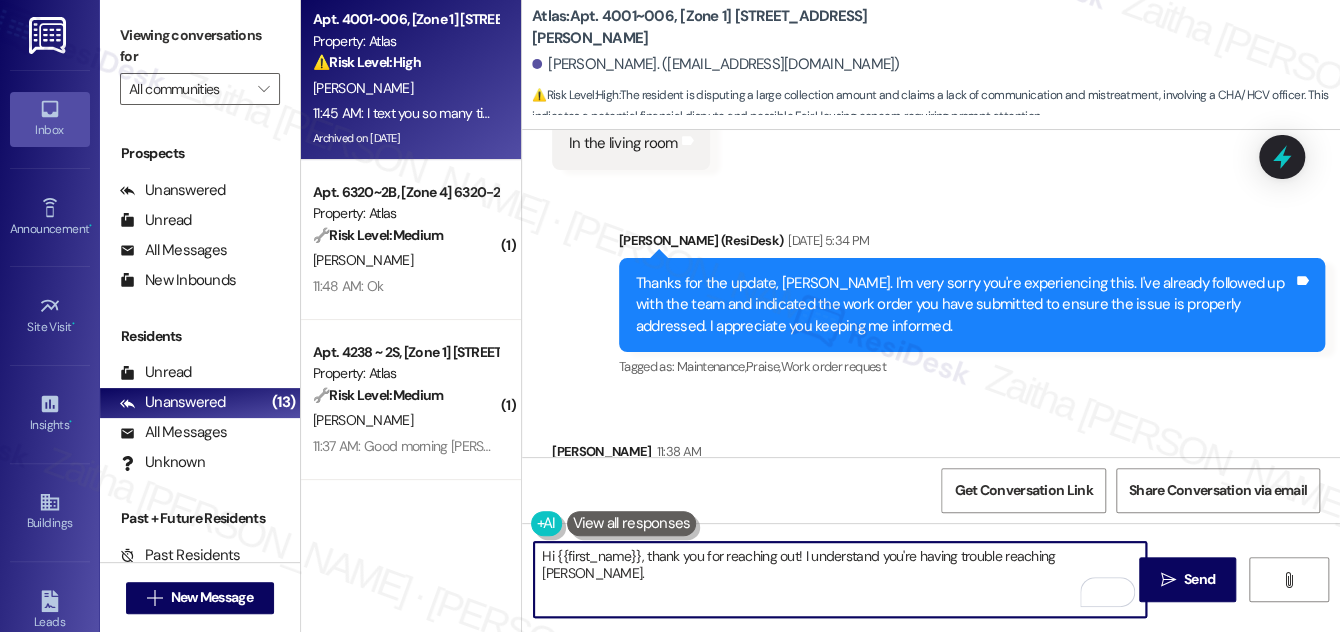 scroll, scrollTop: 128858, scrollLeft: 0, axis: vertical 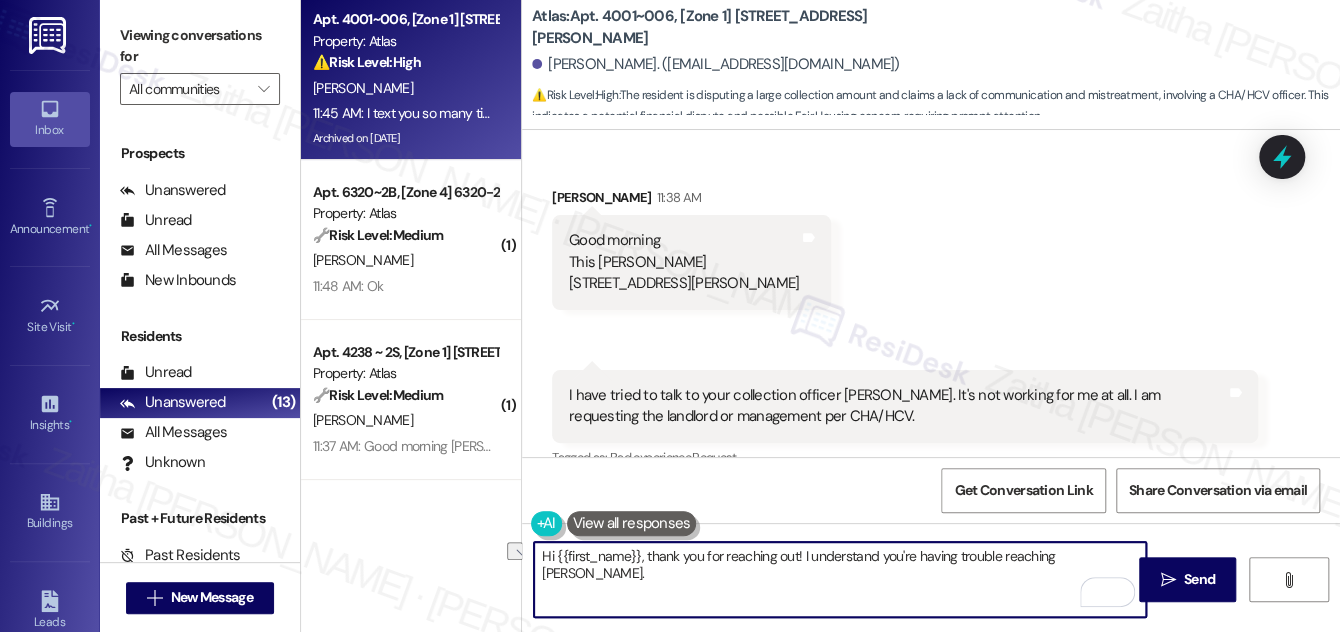 drag, startPoint x: 802, startPoint y: 556, endPoint x: 1102, endPoint y: 562, distance: 300.06 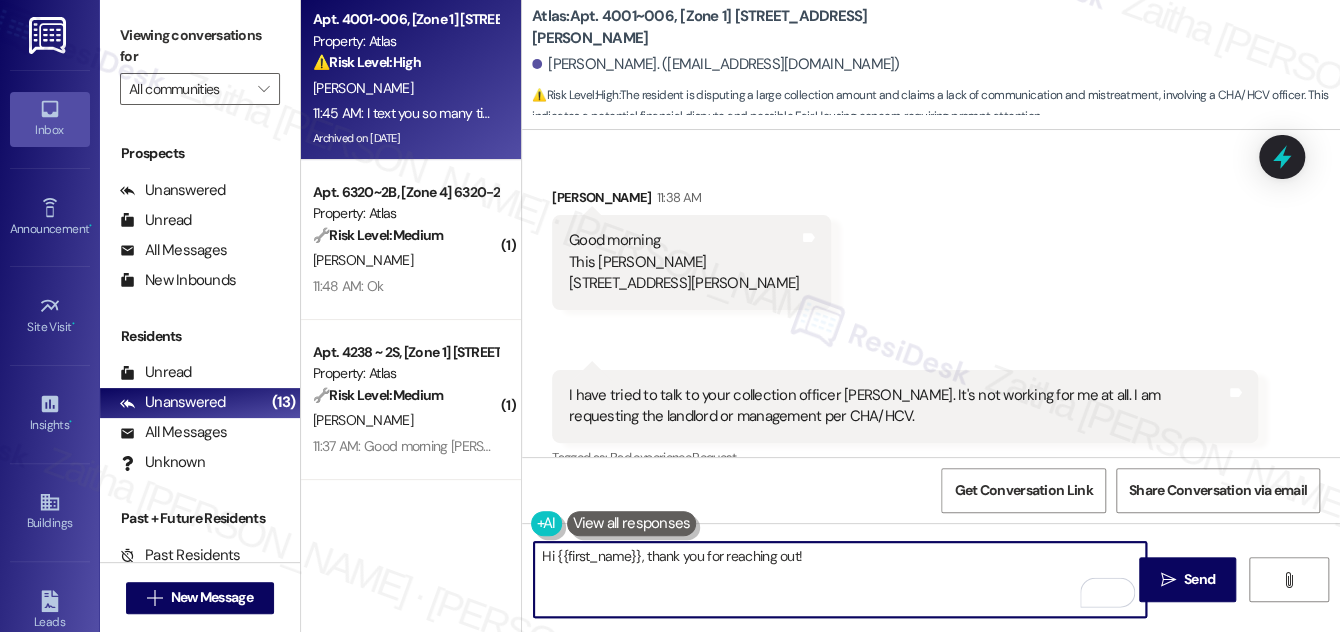 paste on "I’m sorry to hear about the difficulties you’ve been experiencing. I understand your concerns about the balance, communication, and your living situation. I’ll follow up with the team and get back to you as soon as I have an update." 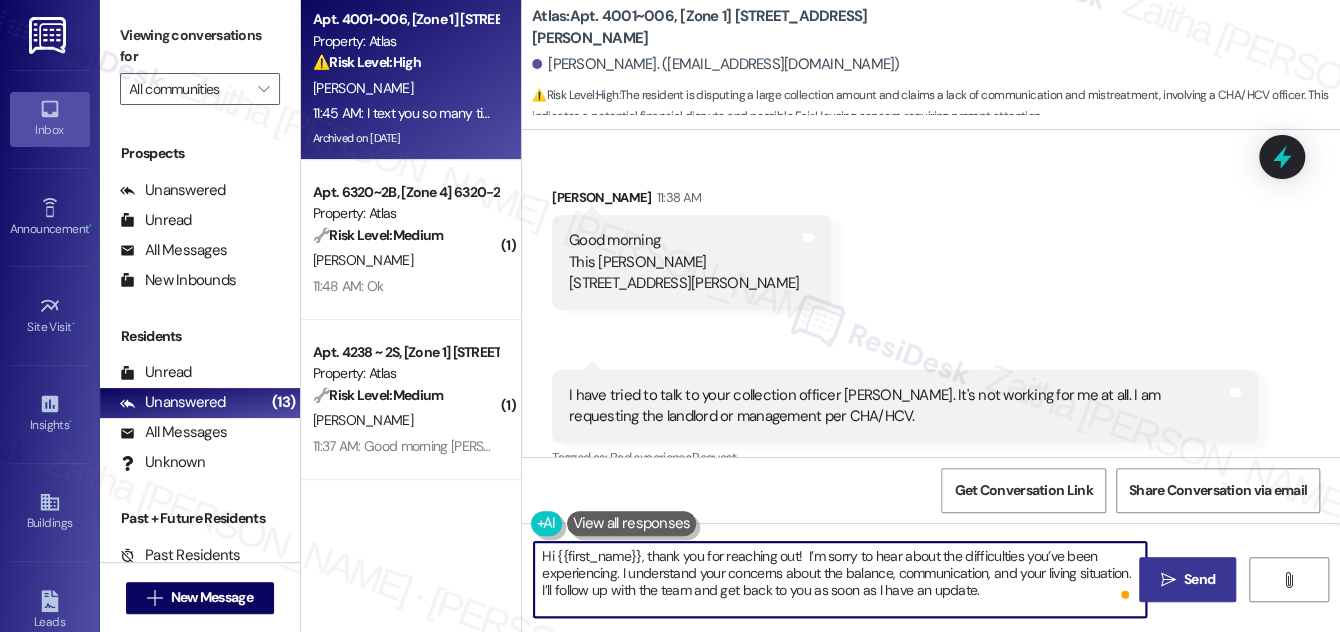 type on "Hi {{first_name}}, thank you for reaching out!  I’m sorry to hear about the difficulties you’ve been experiencing. I understand your concerns about the balance, communication, and your living situation. I’ll follow up with the team and get back to you as soon as I have an update." 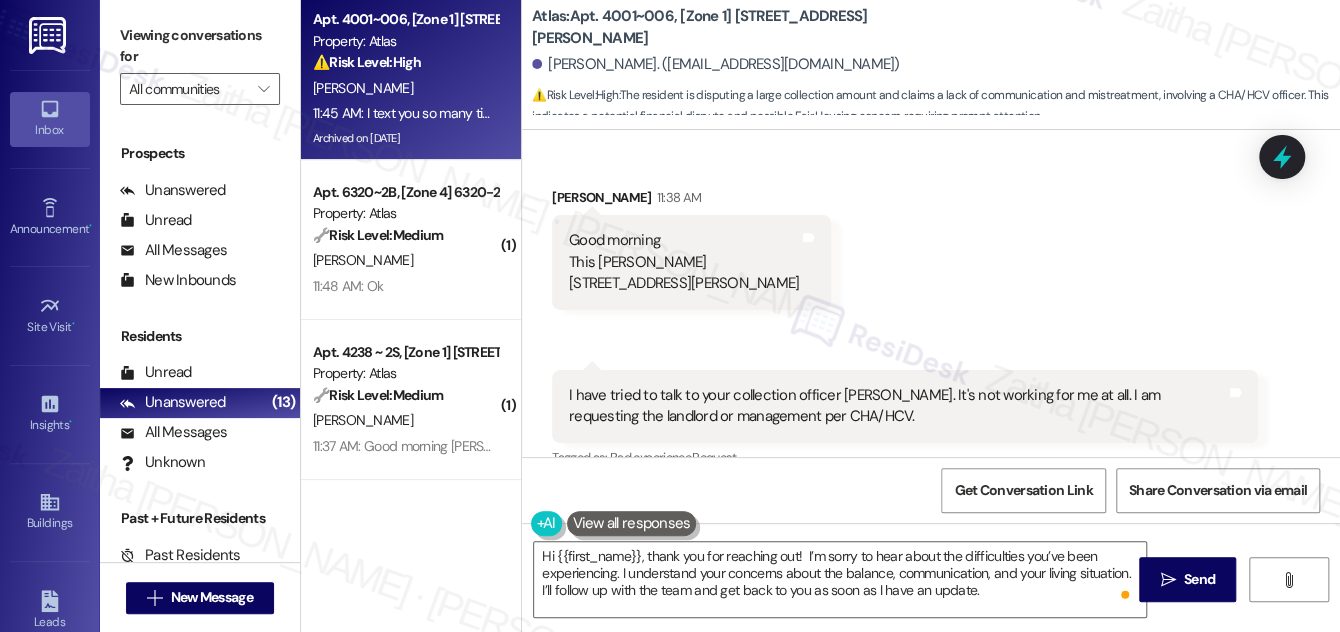 drag, startPoint x: 1194, startPoint y: 578, endPoint x: 834, endPoint y: 232, distance: 499.31552 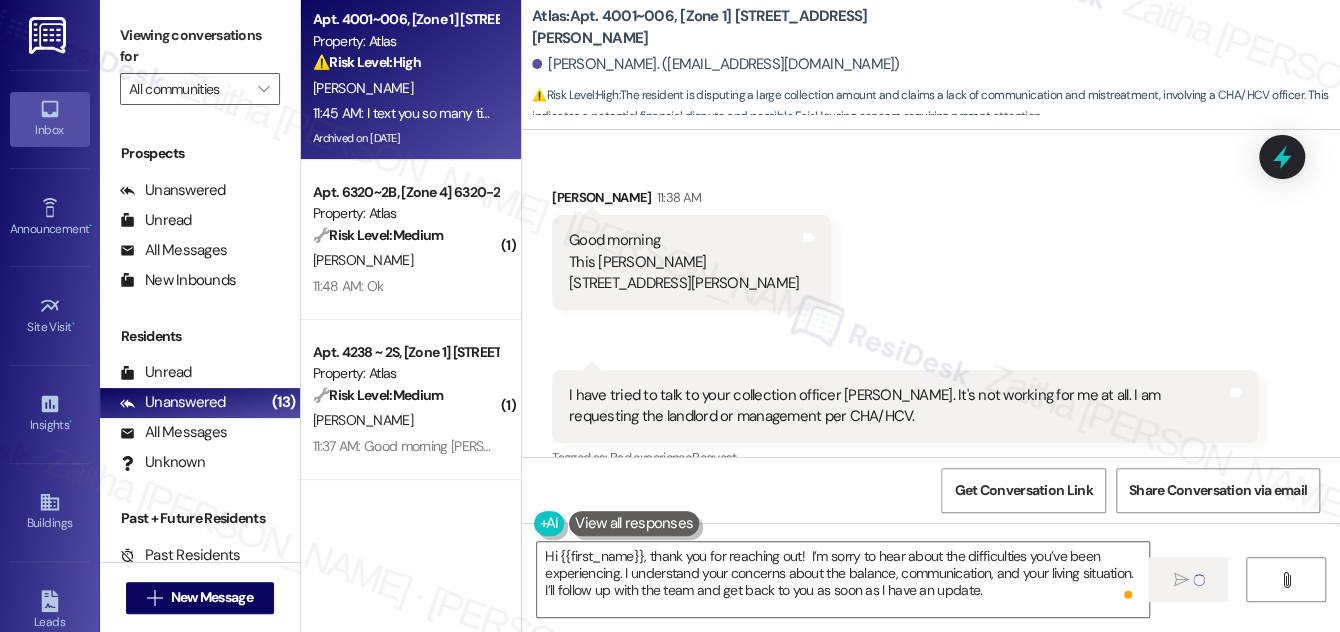 type 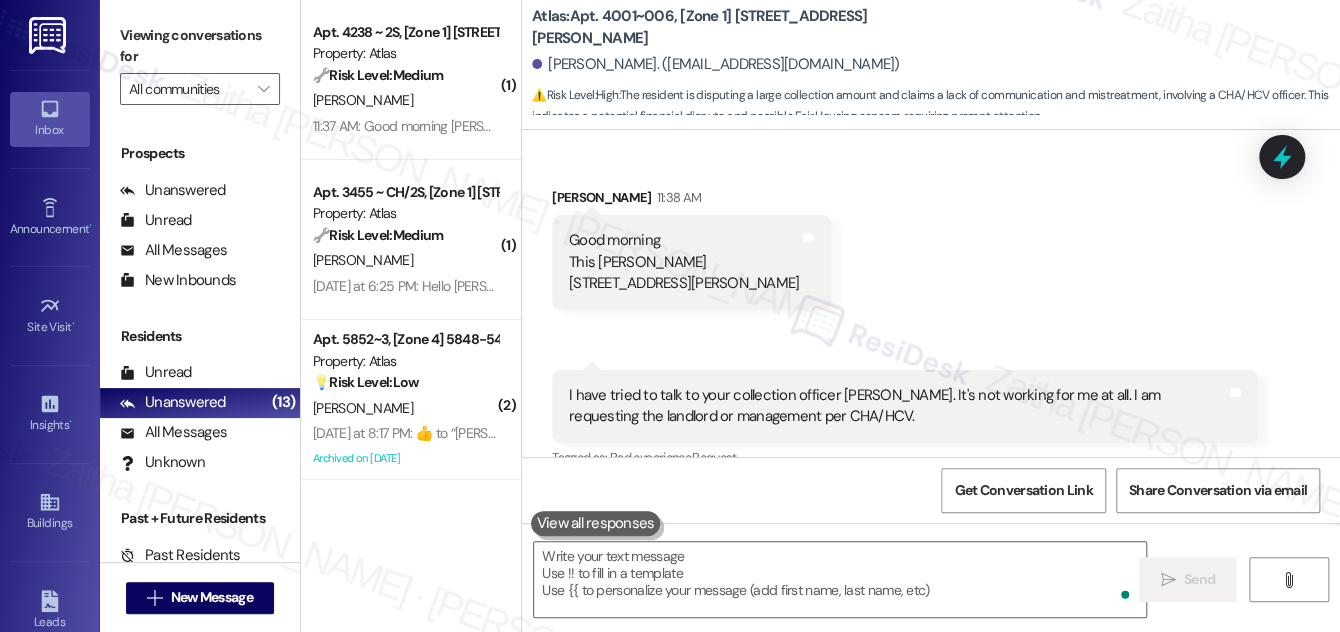 scroll, scrollTop: 128858, scrollLeft: 0, axis: vertical 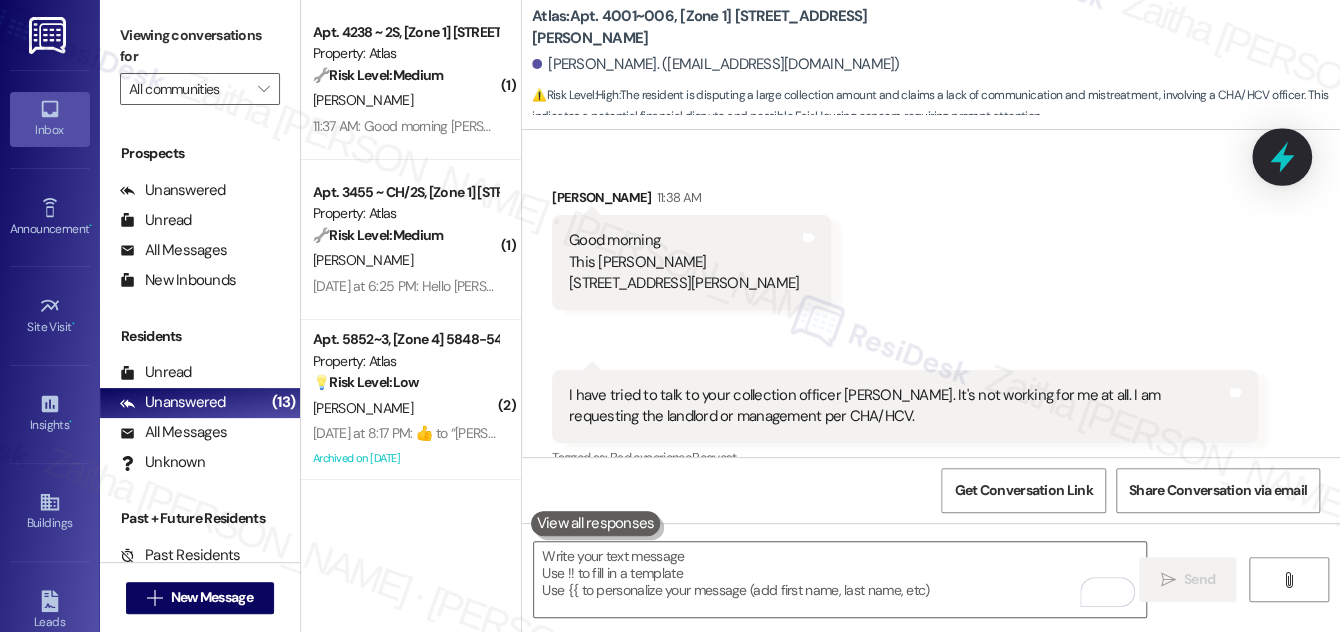 click 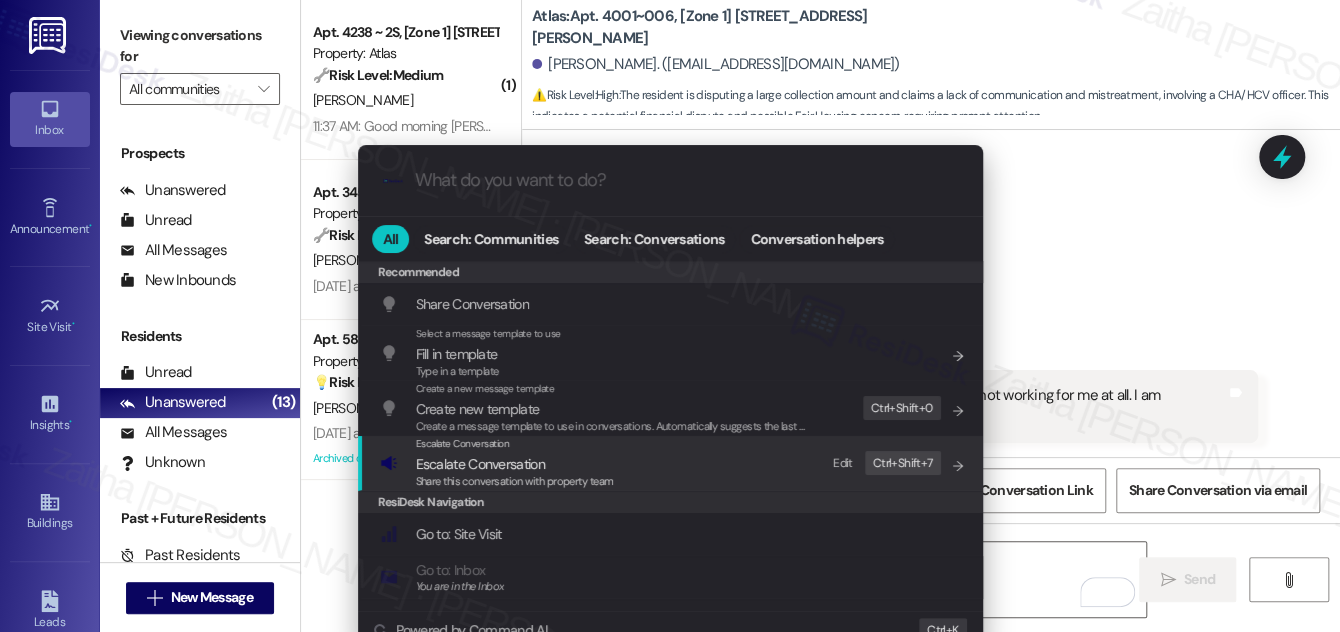 click on "Escalate Conversation" at bounding box center [480, 464] 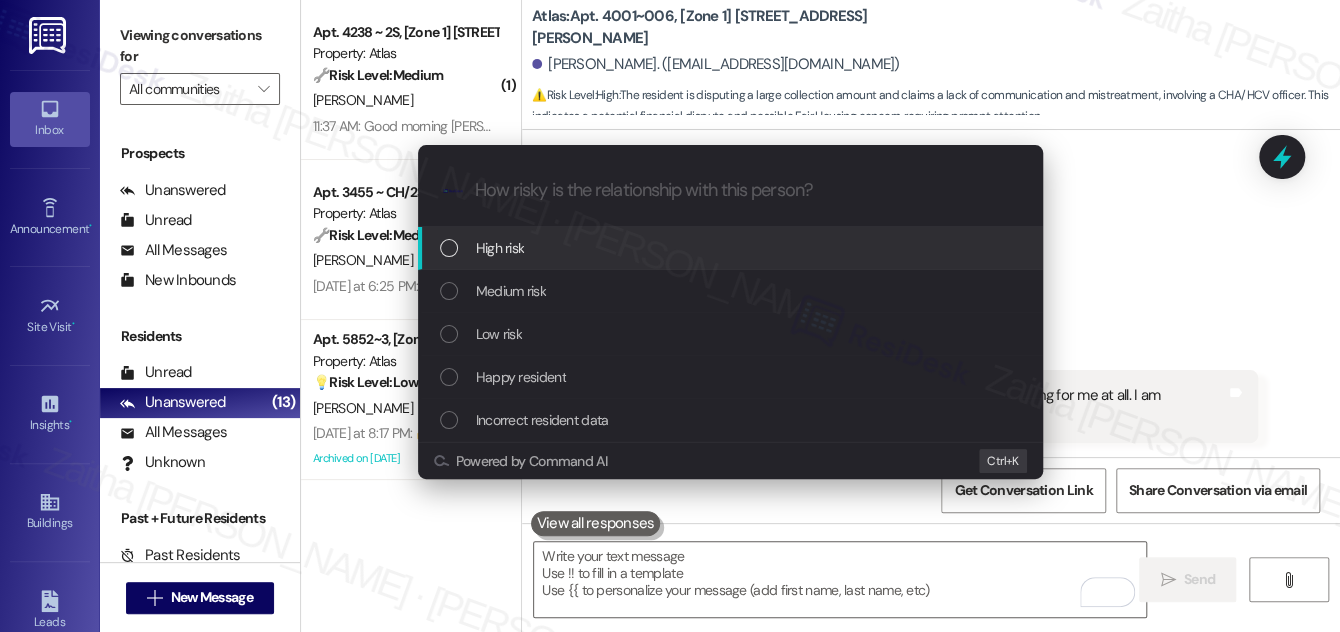 click on "High risk" at bounding box center [732, 248] 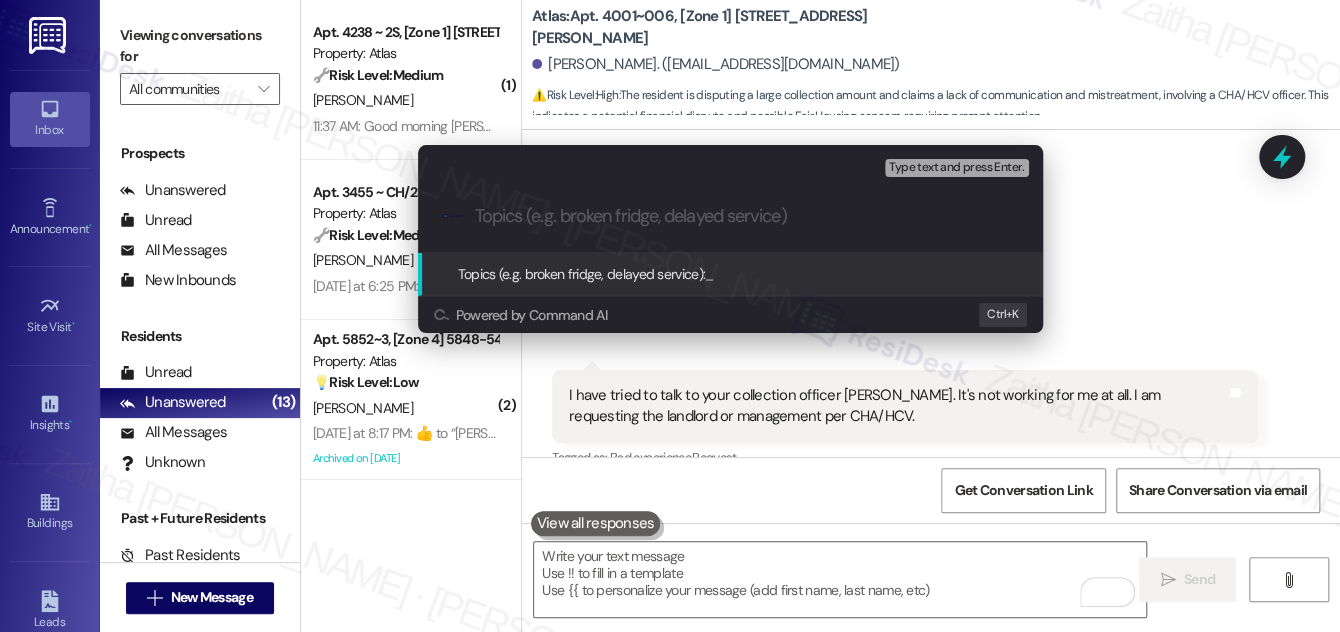 paste on "Follow-Up on Account and Housing Concerns          Ask ChatGPT" 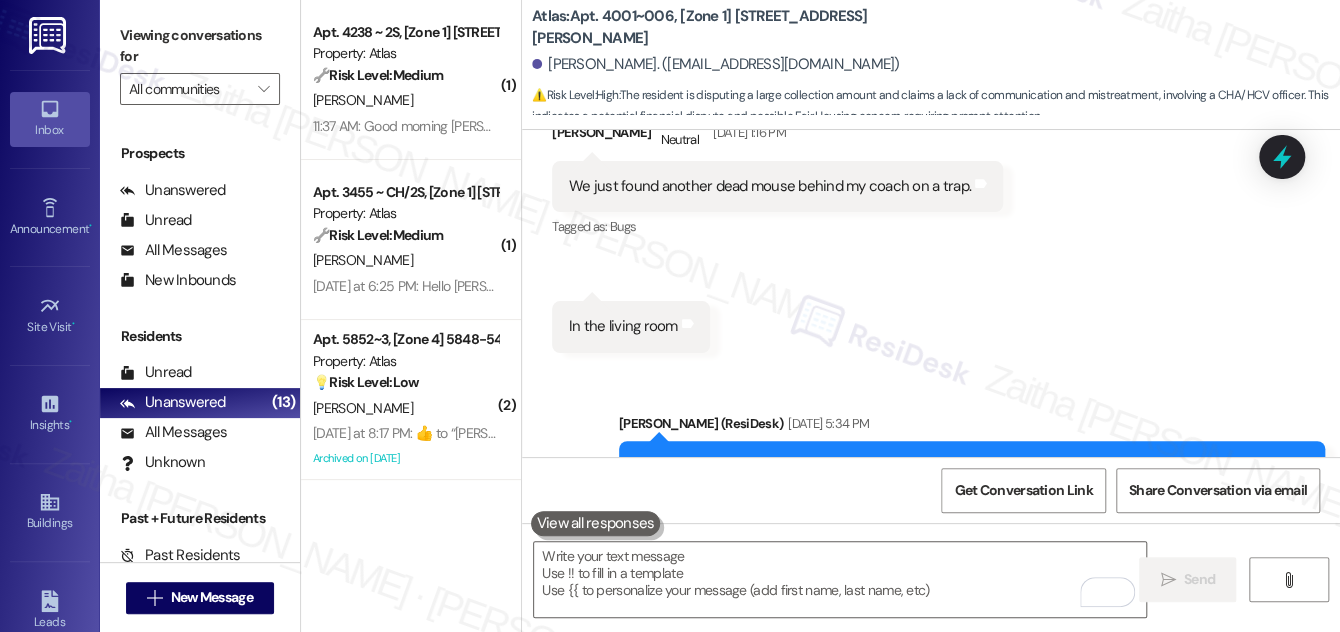 scroll, scrollTop: 128403, scrollLeft: 0, axis: vertical 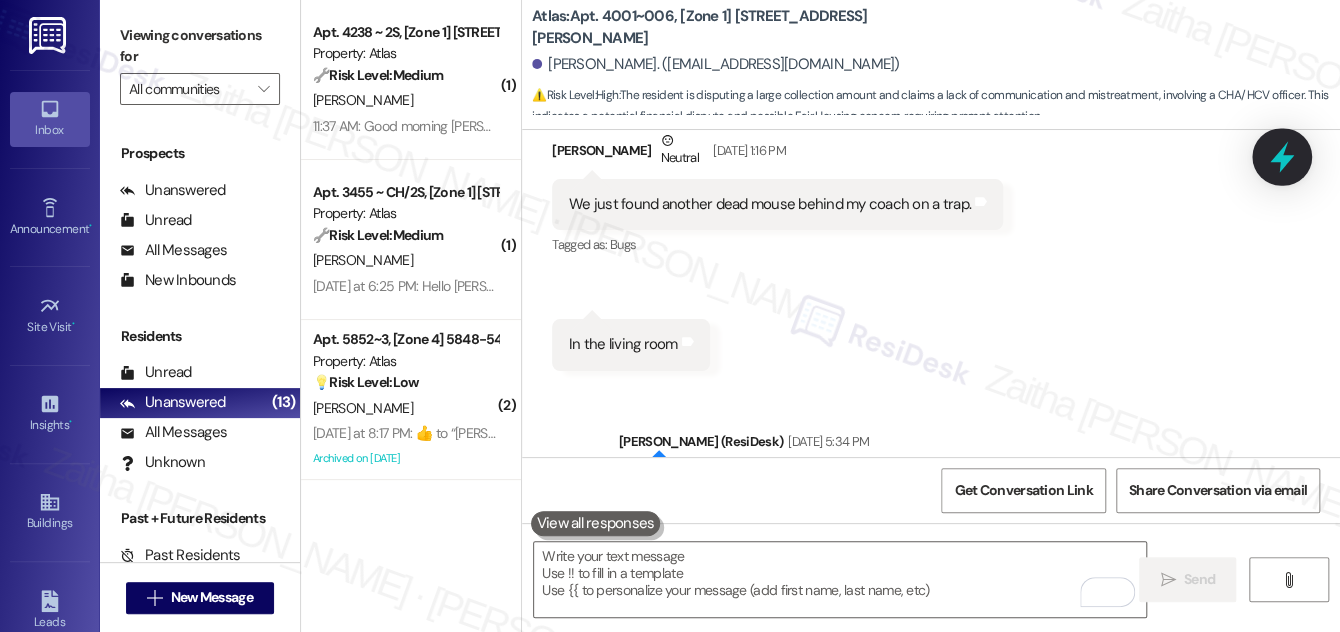 click 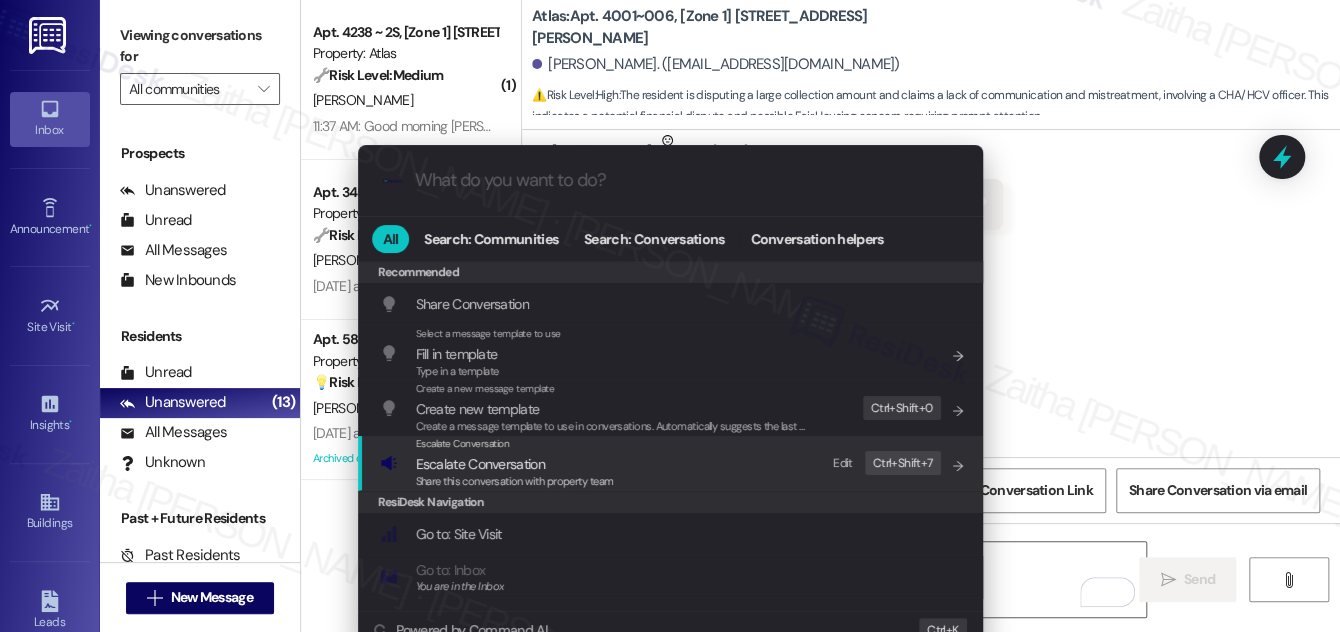 click on "Escalate Conversation" at bounding box center [480, 464] 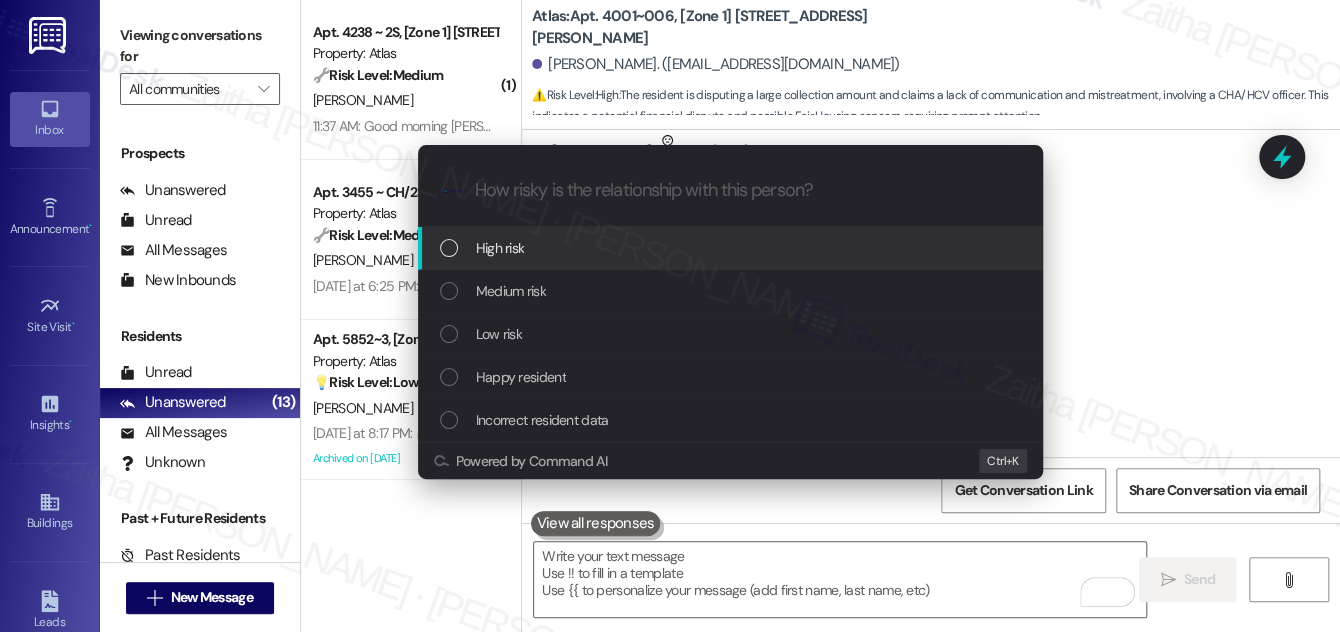 click on "High risk" at bounding box center [732, 248] 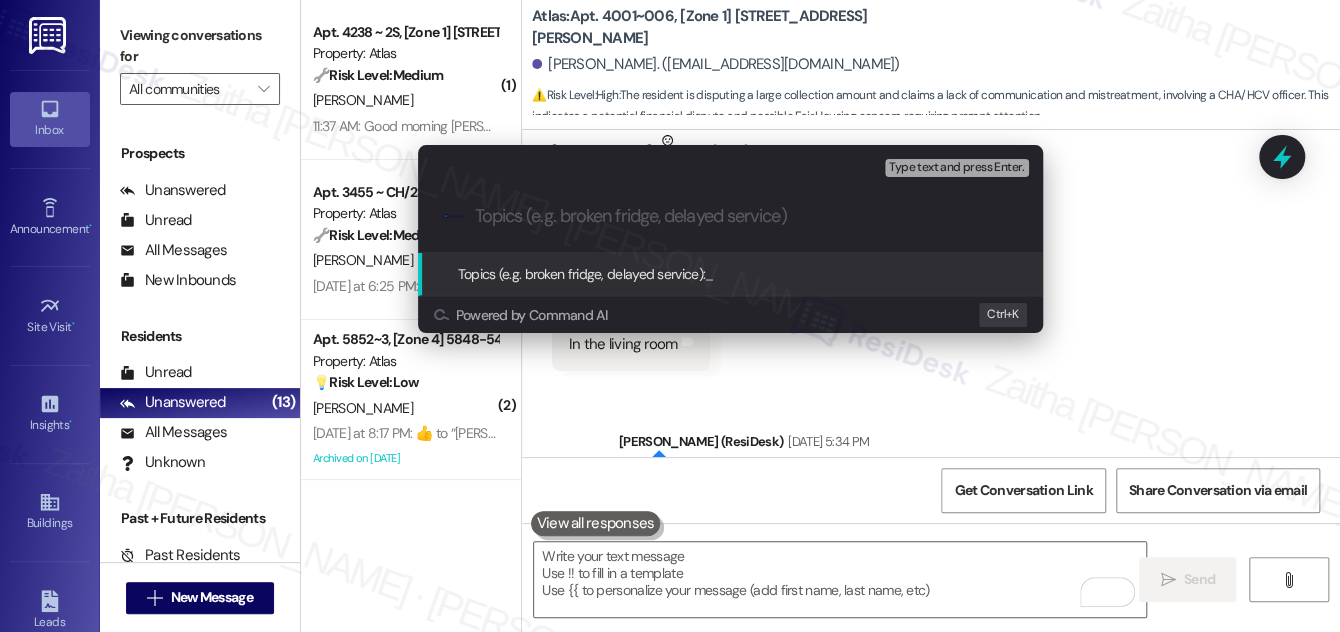 paste on "Follow-Up on Account and Housing Concerns" 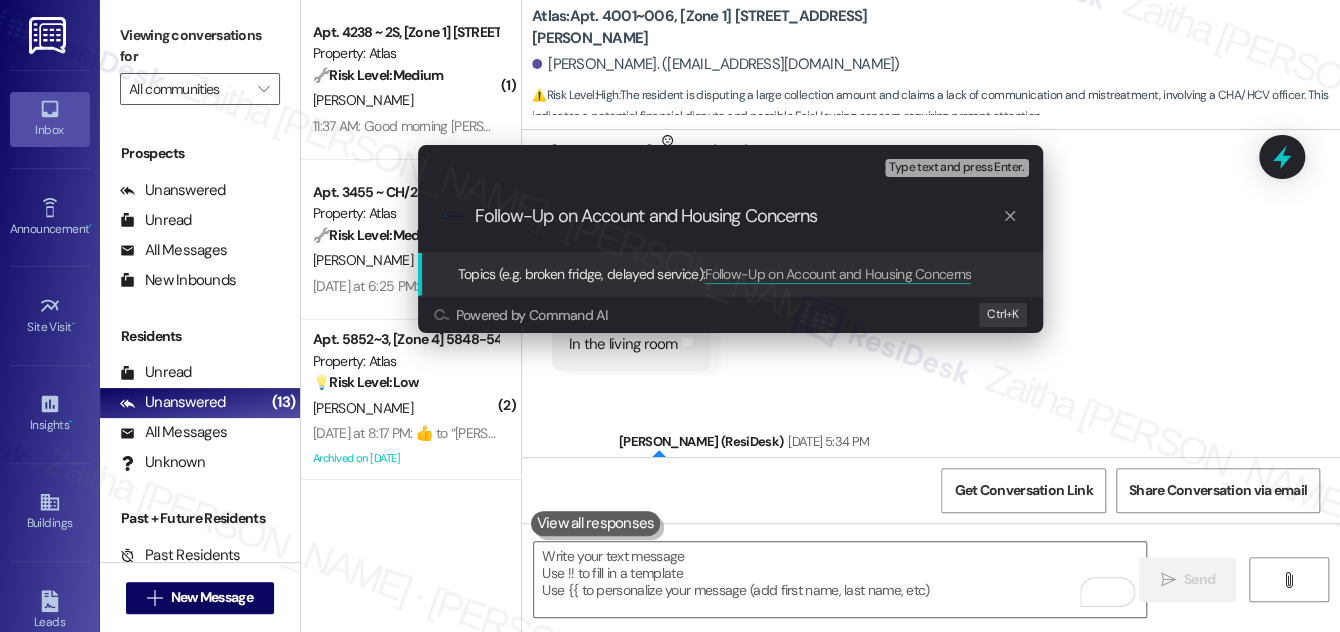 click on "Escalate Conversation High risk Topics (e.g. broken fridge, delayed service) Any messages to highlight in the email? Type text and press Enter. .cls-1{fill:#0a055f;}.cls-2{fill:#0cc4c4;} resideskLogoBlueOrange Follow-Up on Account and Housing Concerns Topics (e.g. broken fridge, delayed service):  Follow-Up on Account and Housing Concerns Powered by Command AI Ctrl+ K" at bounding box center [670, 316] 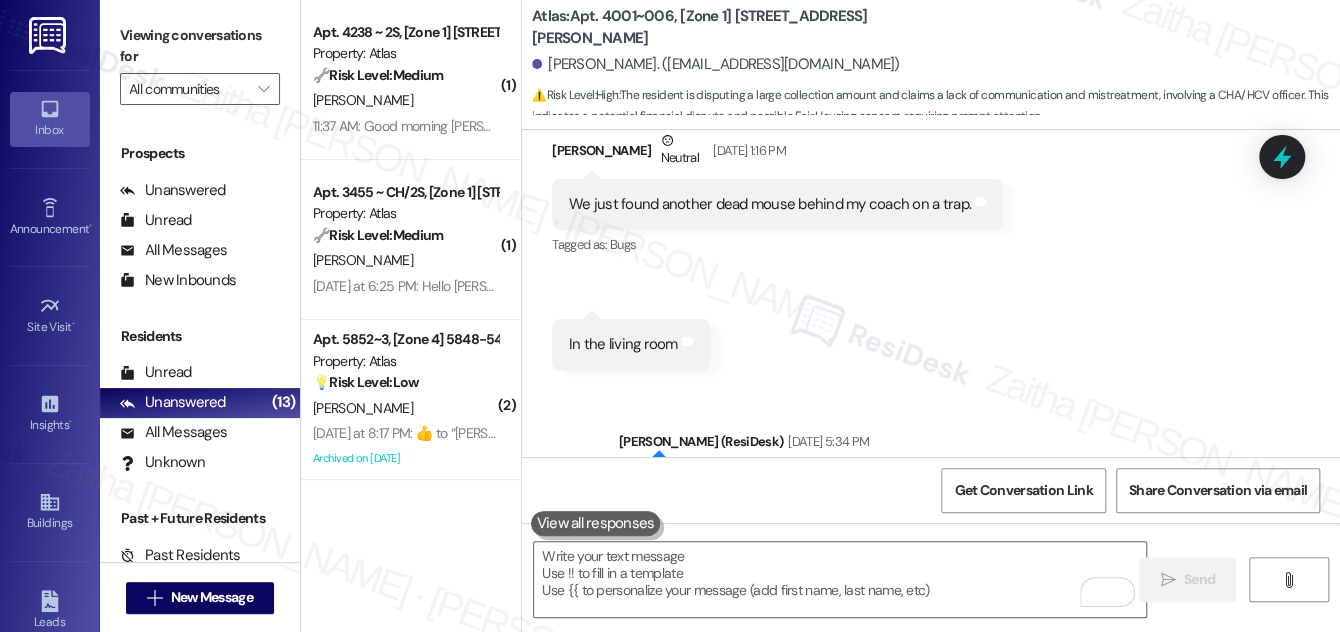 drag, startPoint x: 558, startPoint y: 356, endPoint x: 1085, endPoint y: 362, distance: 527.0342 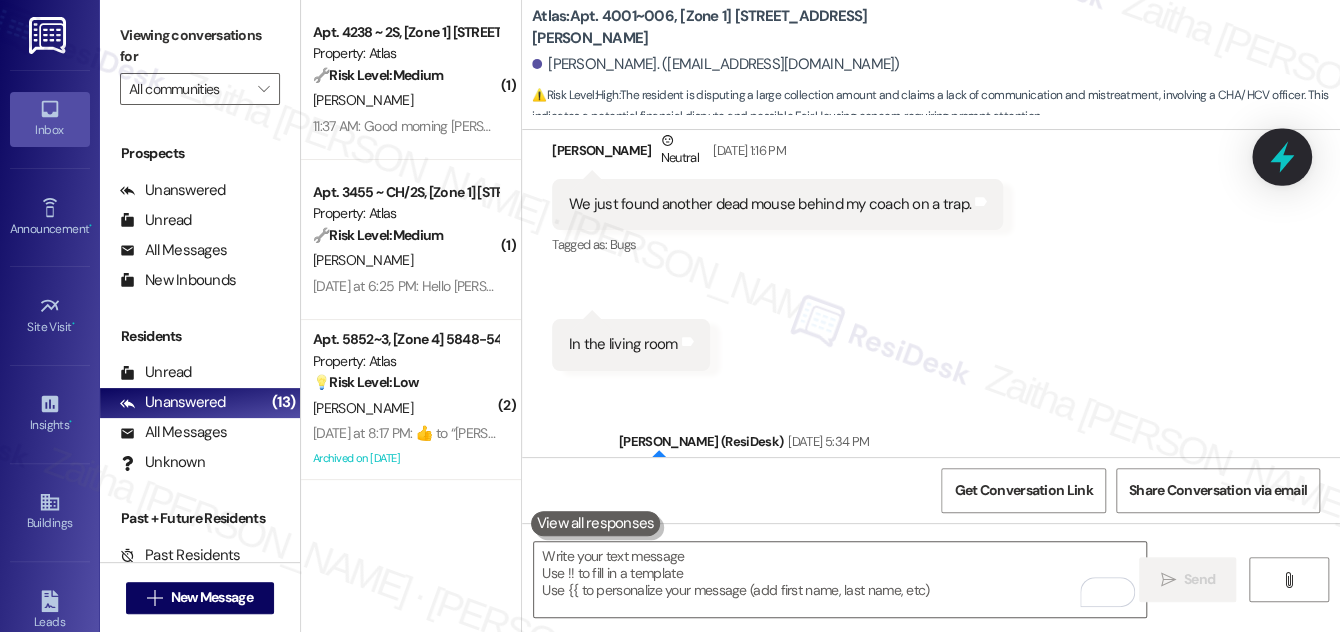 click 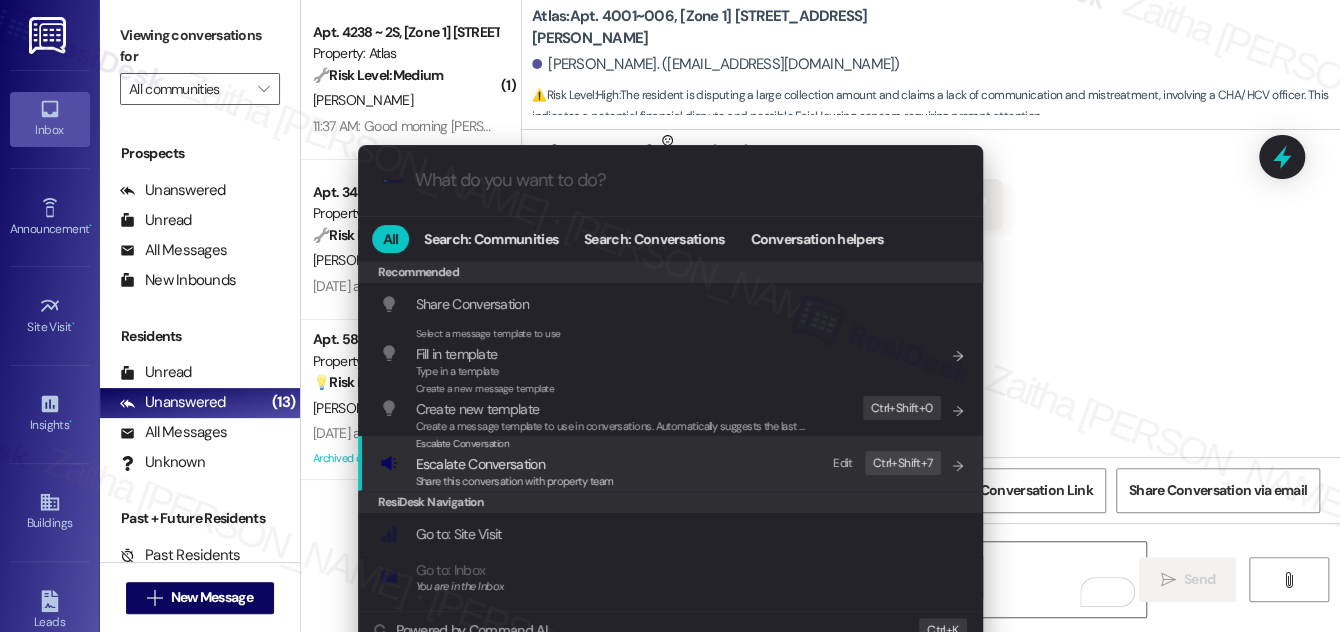 click on "Escalate Conversation" at bounding box center [480, 464] 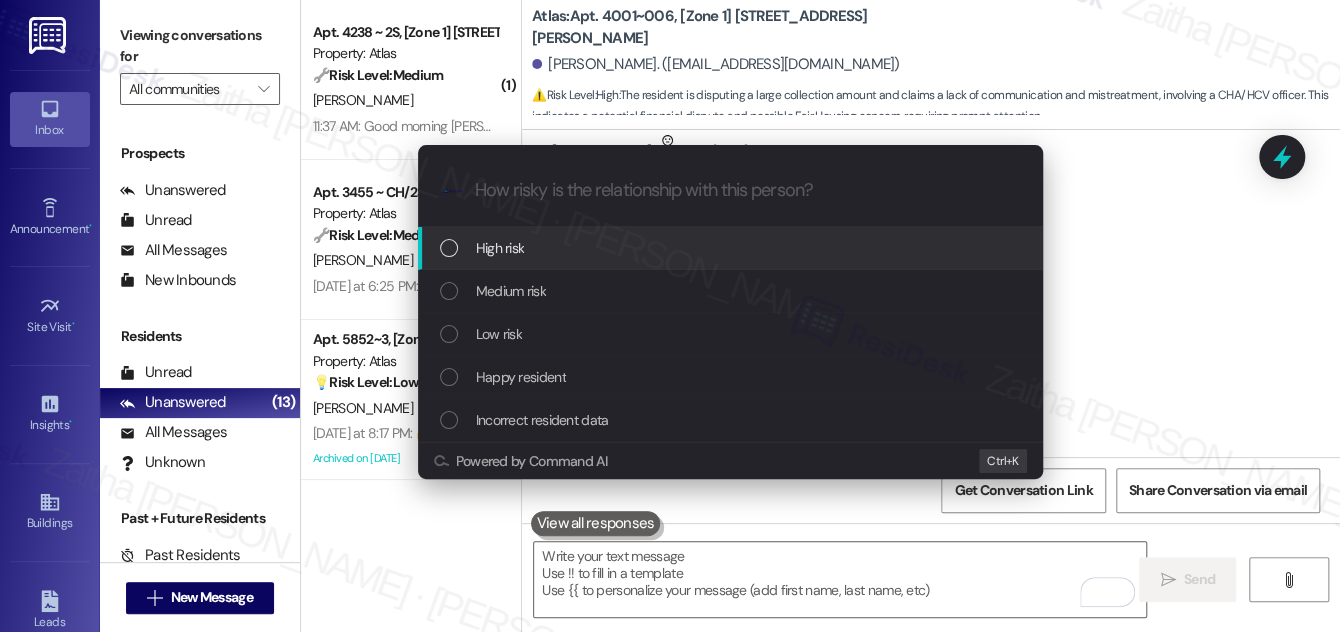 click on "High risk" at bounding box center (732, 248) 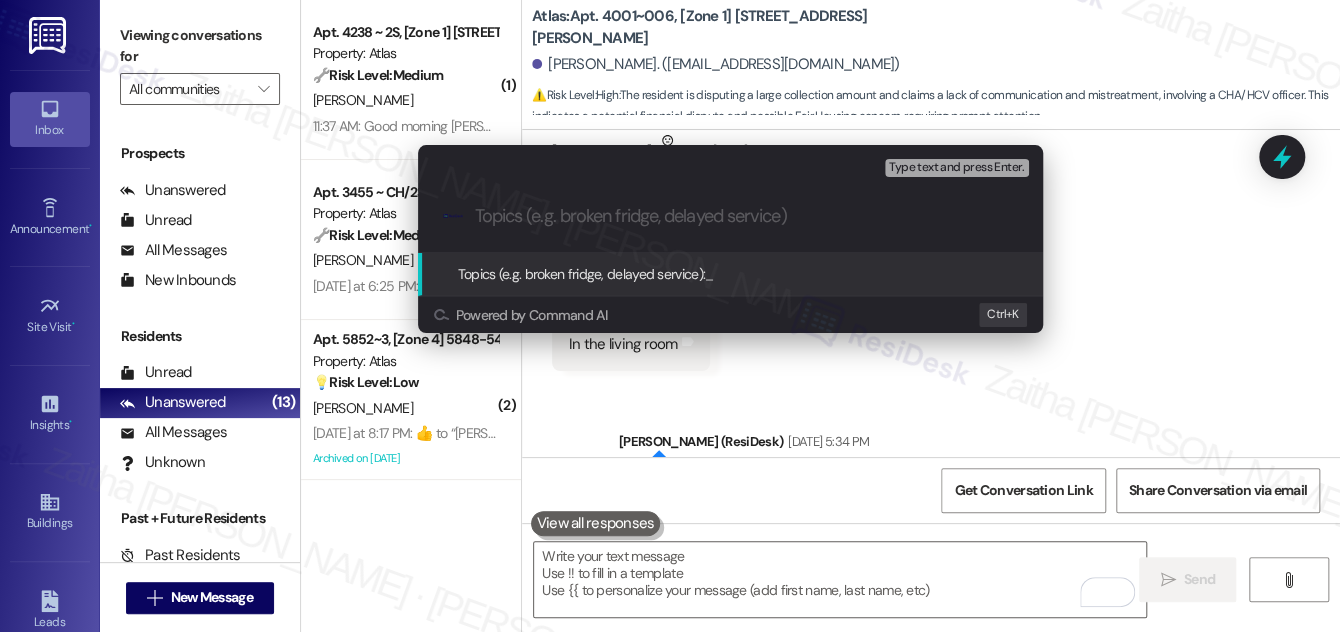 paste on "I have several issues with my living environment and collections and management." 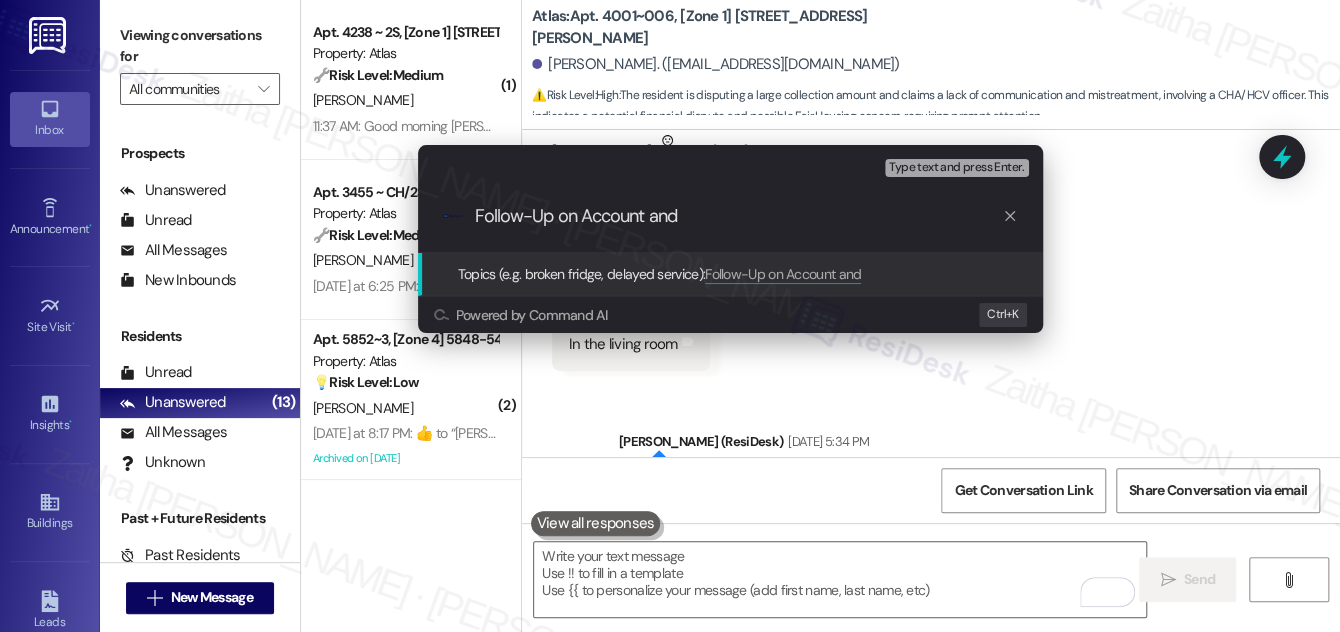 paste on "Living Conditions" 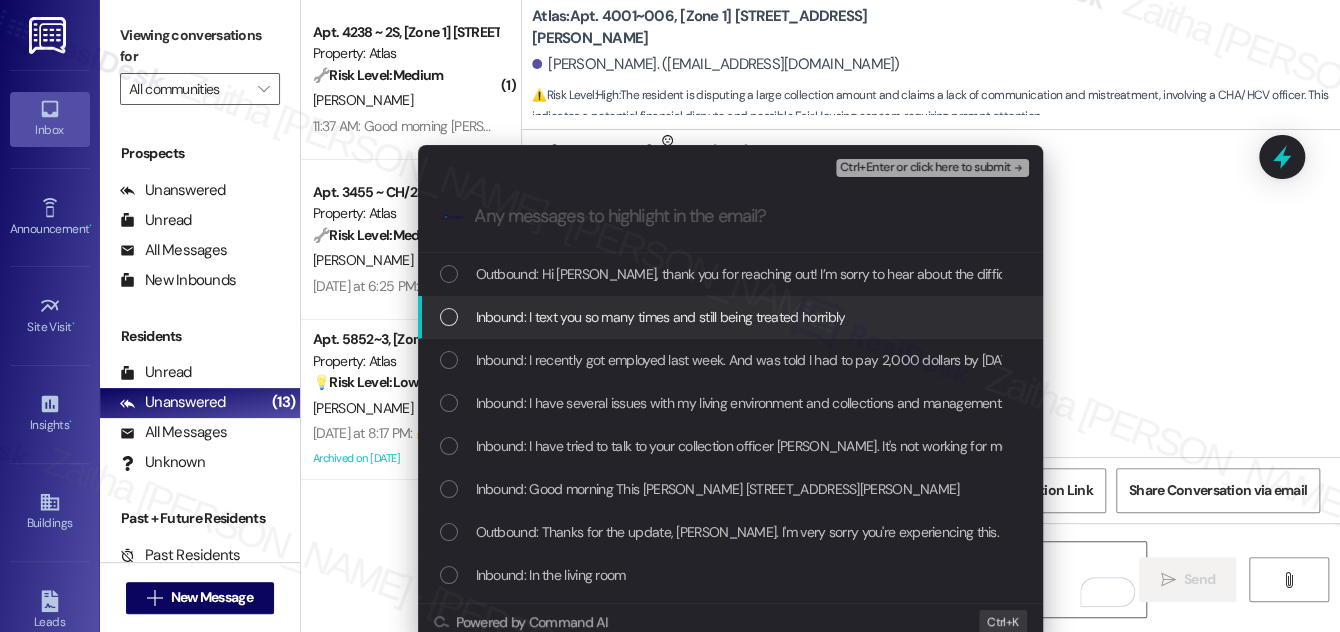 type 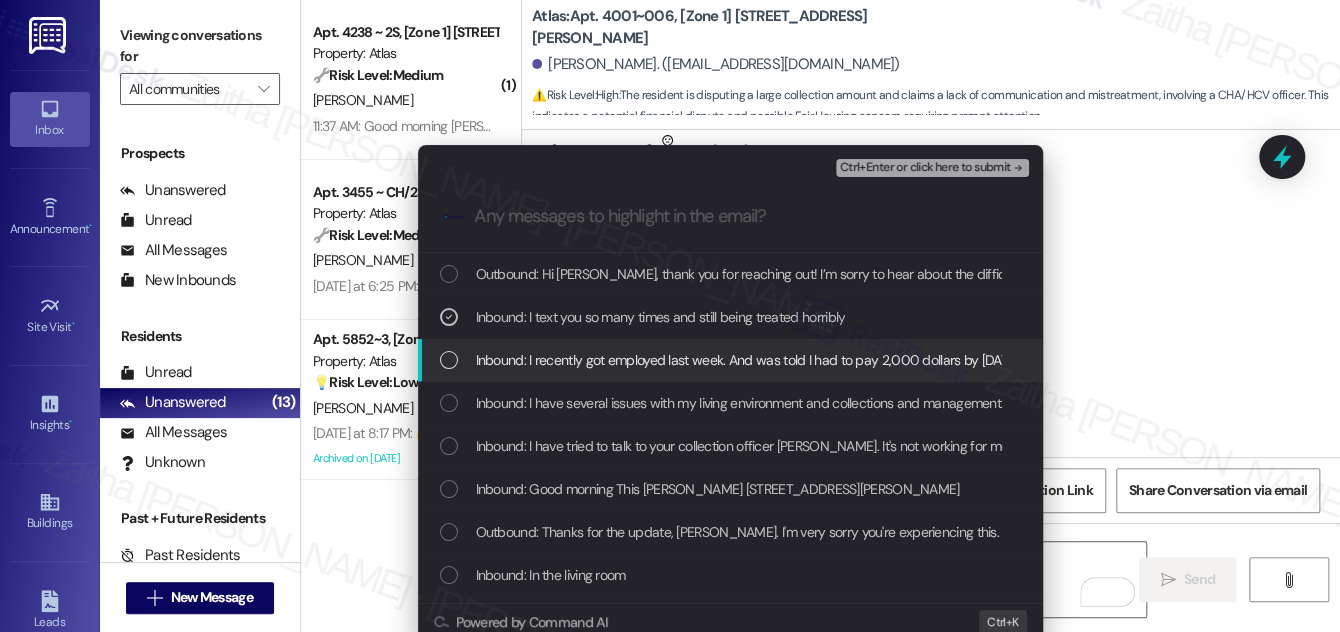 click at bounding box center (449, 360) 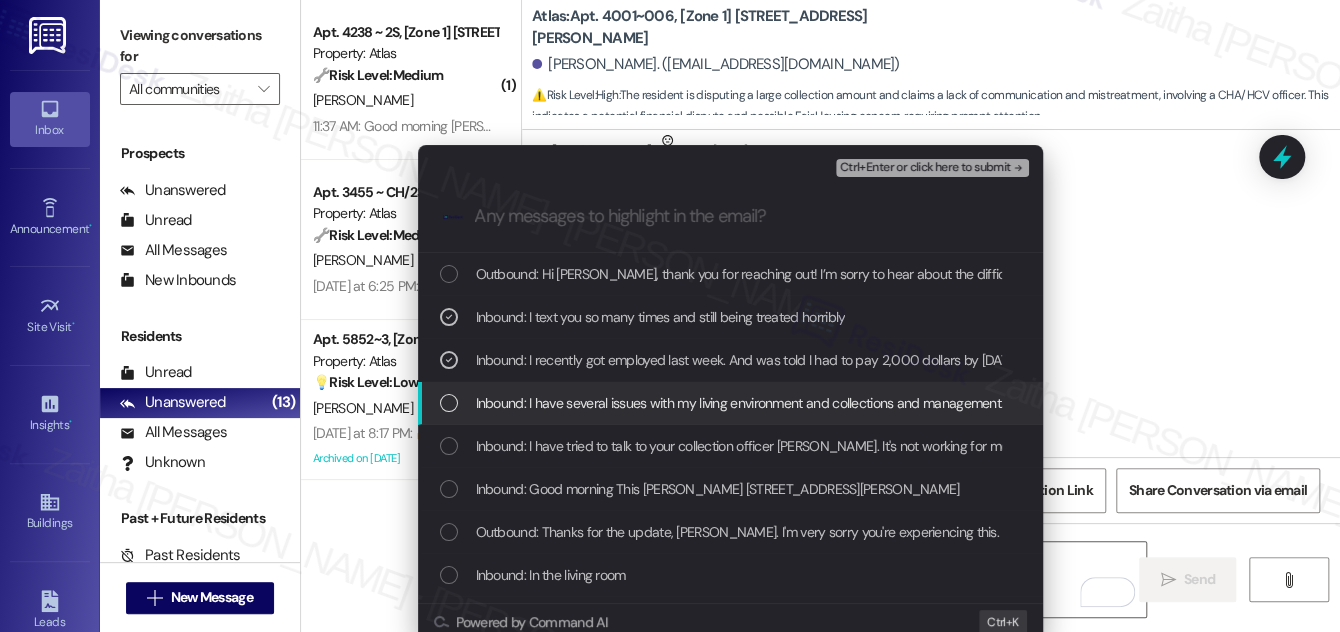 click at bounding box center (449, 403) 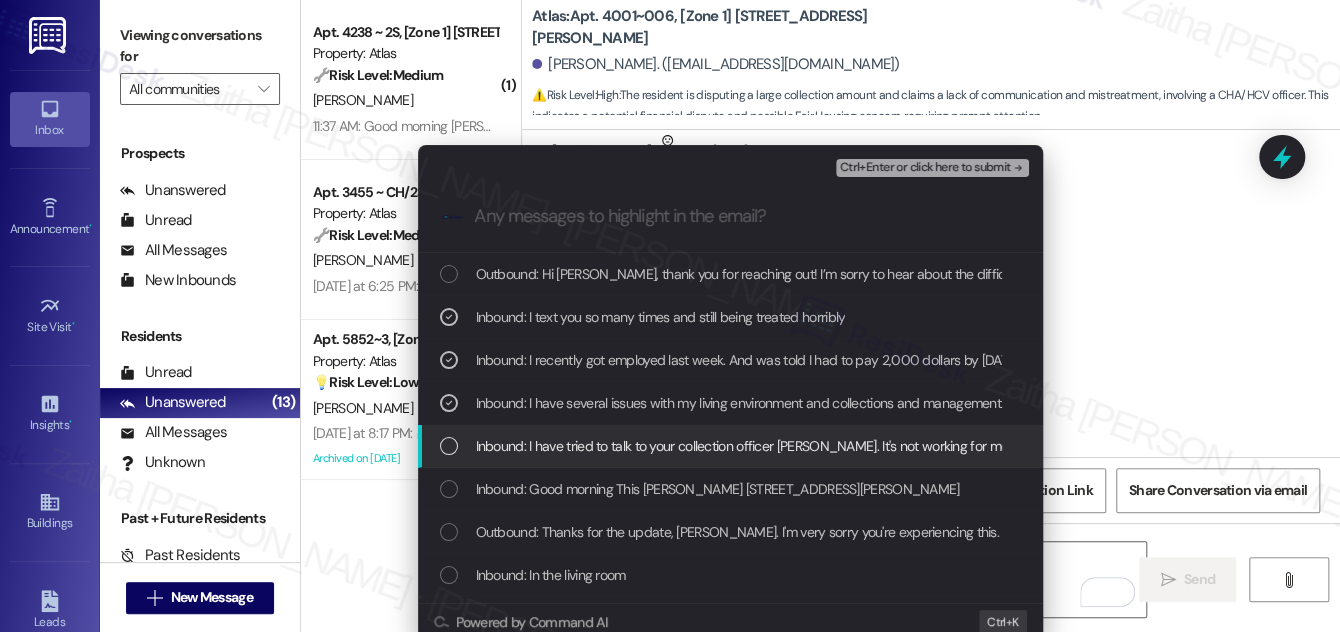 click at bounding box center (449, 446) 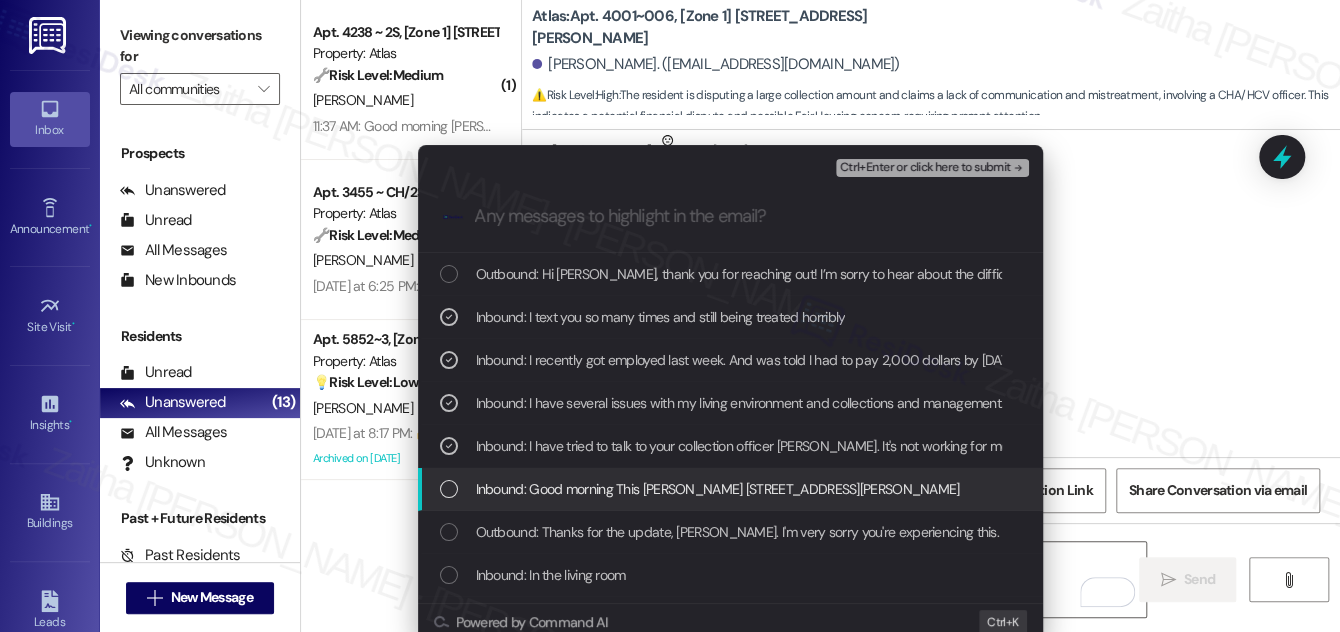 click at bounding box center [449, 489] 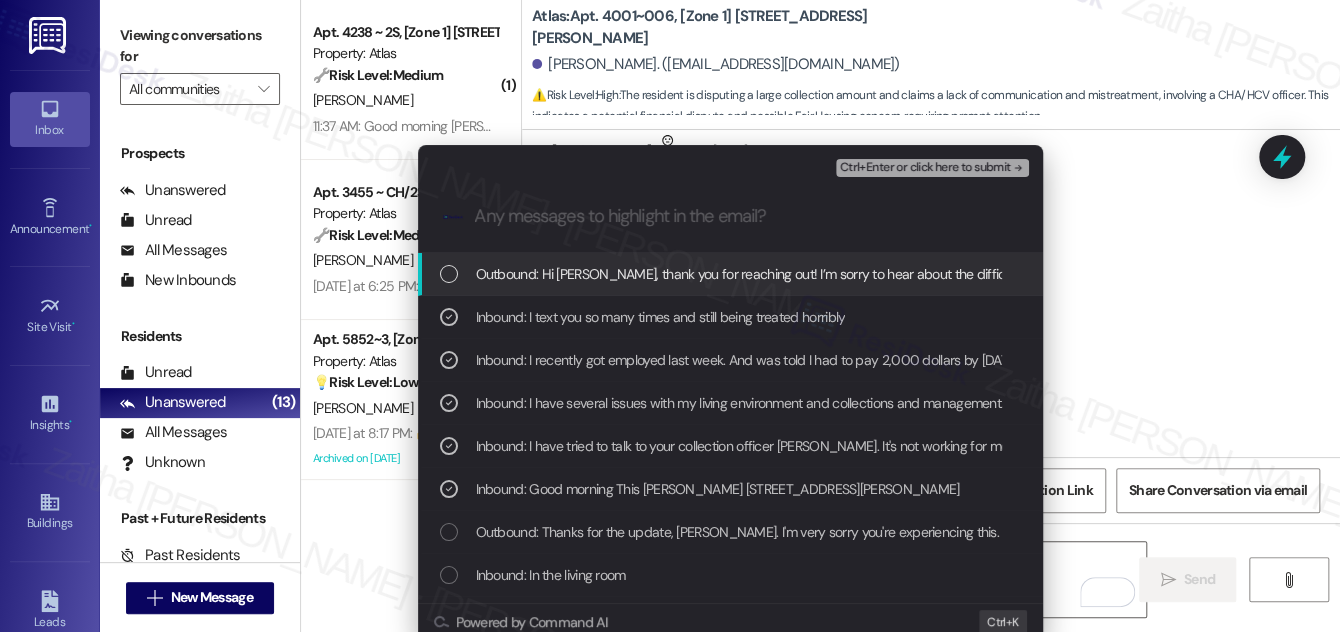 click on "Ctrl+Enter or click here to submit" at bounding box center (925, 168) 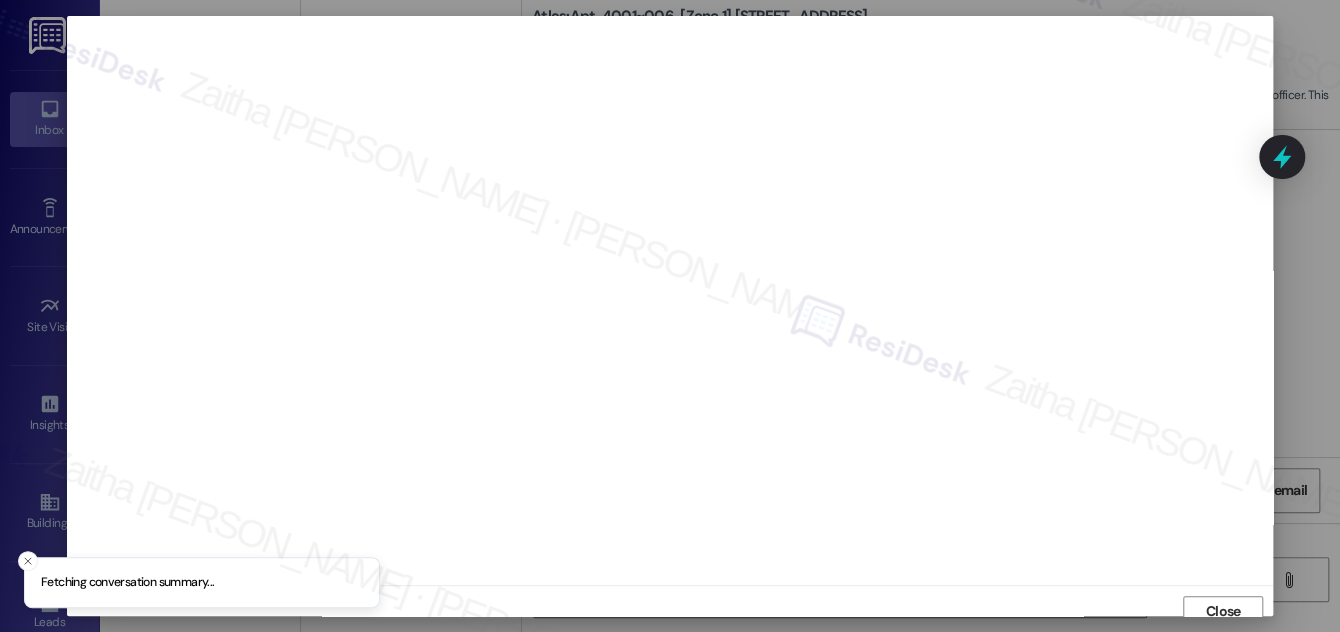 scroll, scrollTop: 11, scrollLeft: 0, axis: vertical 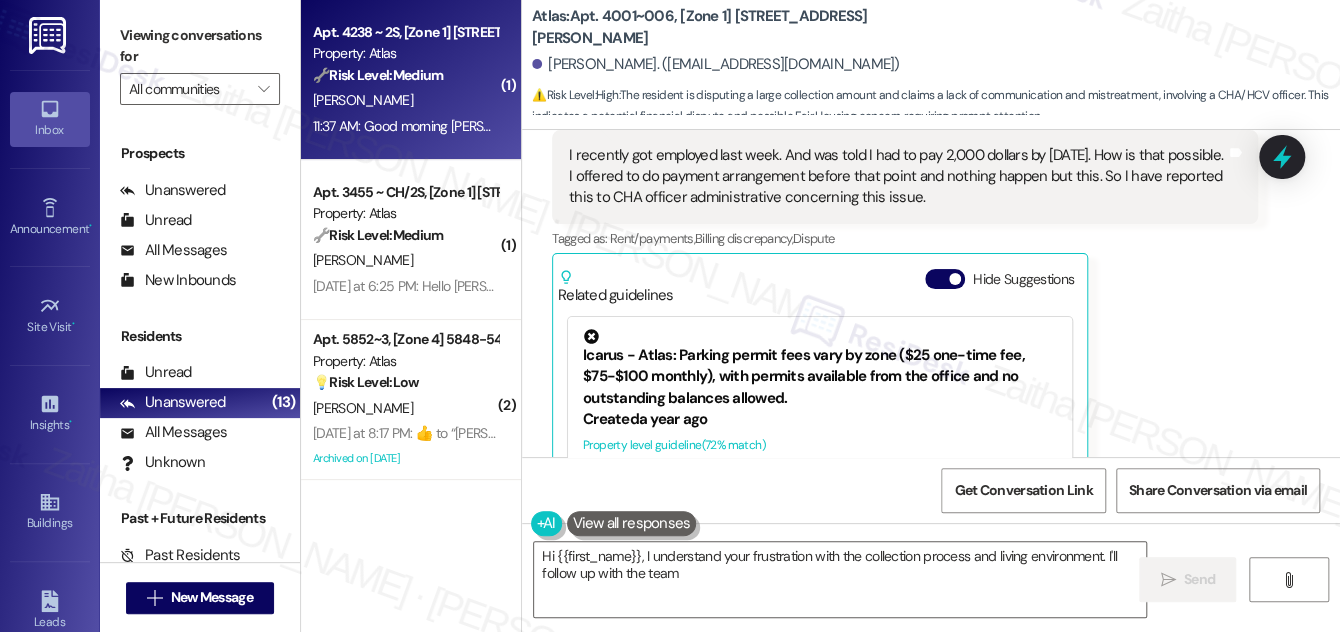 type on "Hi {{first_name}}, I understand your frustration with the collection process and living environment. I'll follow up with the team" 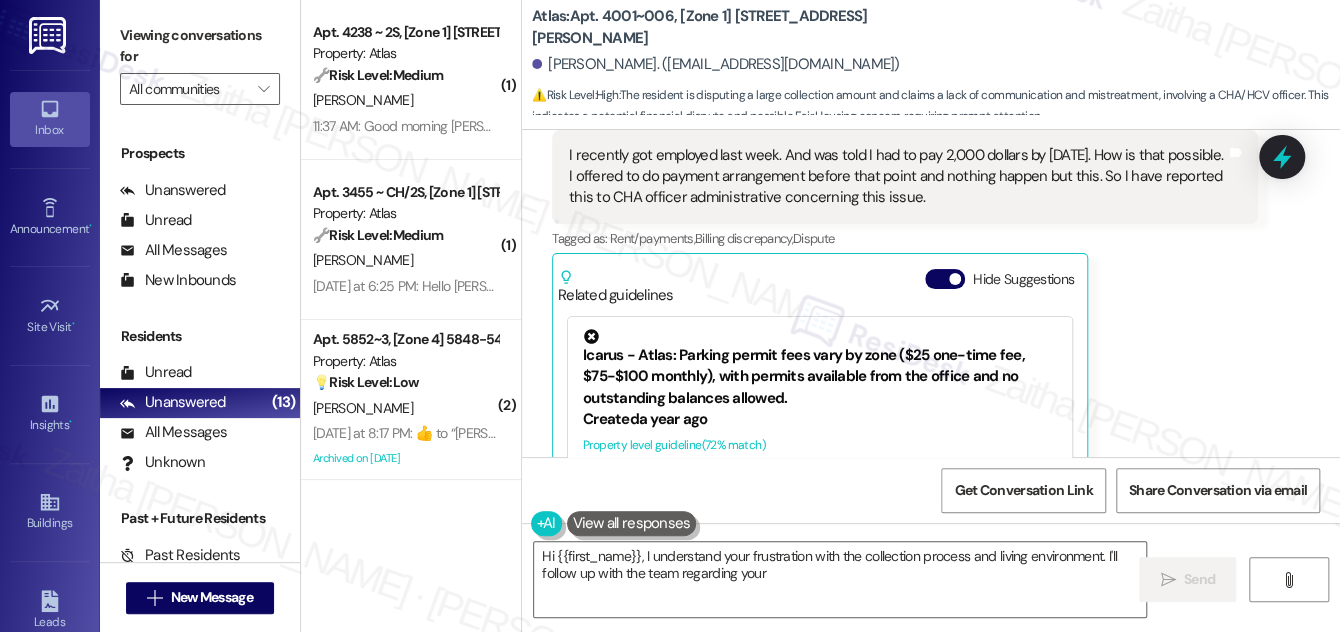 drag, startPoint x: 394, startPoint y: 101, endPoint x: 841, endPoint y: 234, distance: 466.36682 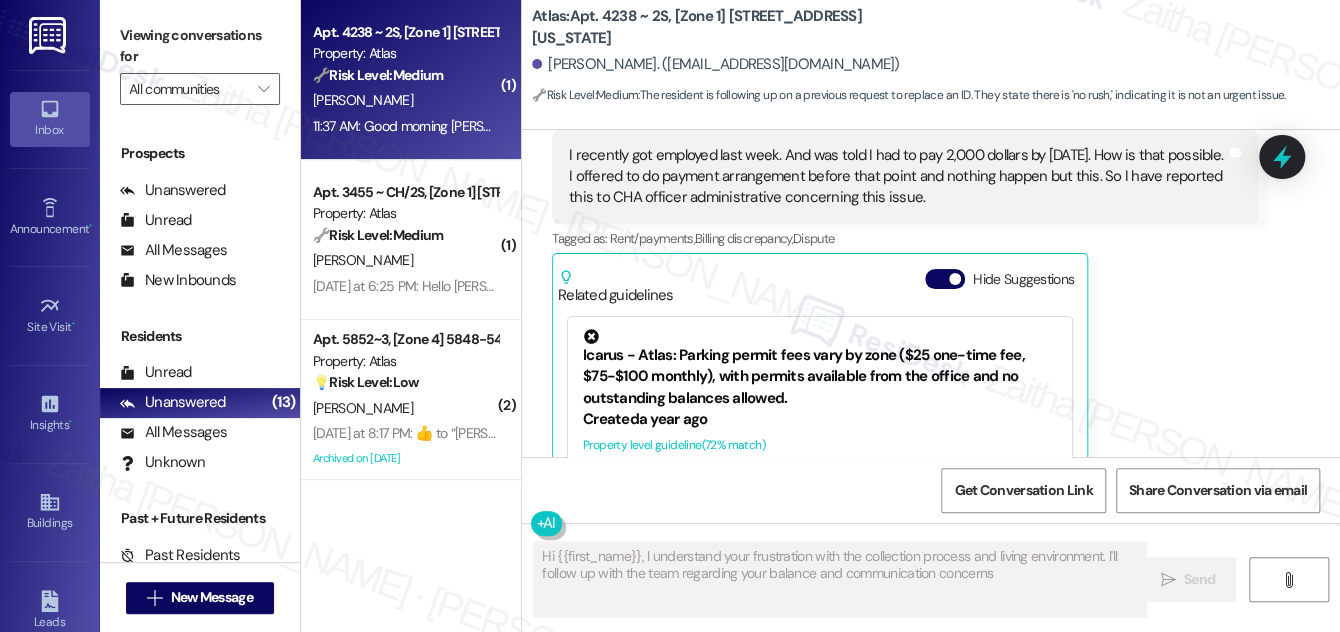click on "[PERSON_NAME]" at bounding box center [405, 100] 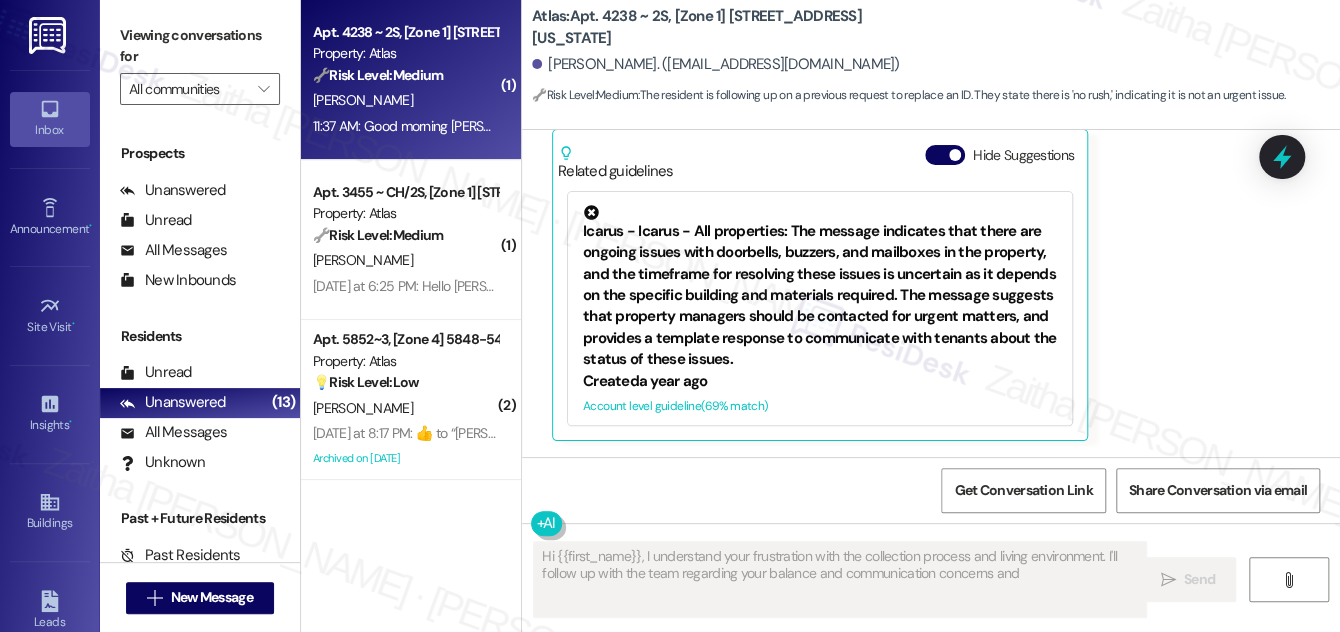 scroll, scrollTop: 1080, scrollLeft: 0, axis: vertical 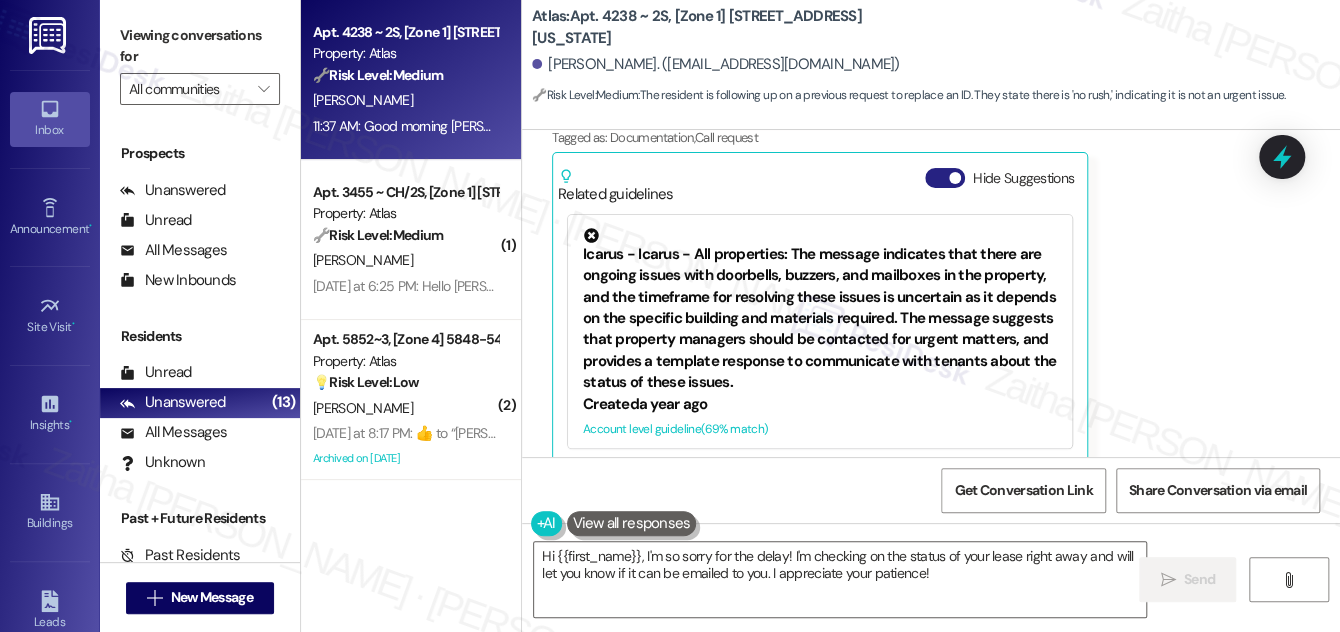 click on "Hide Suggestions" at bounding box center [945, 178] 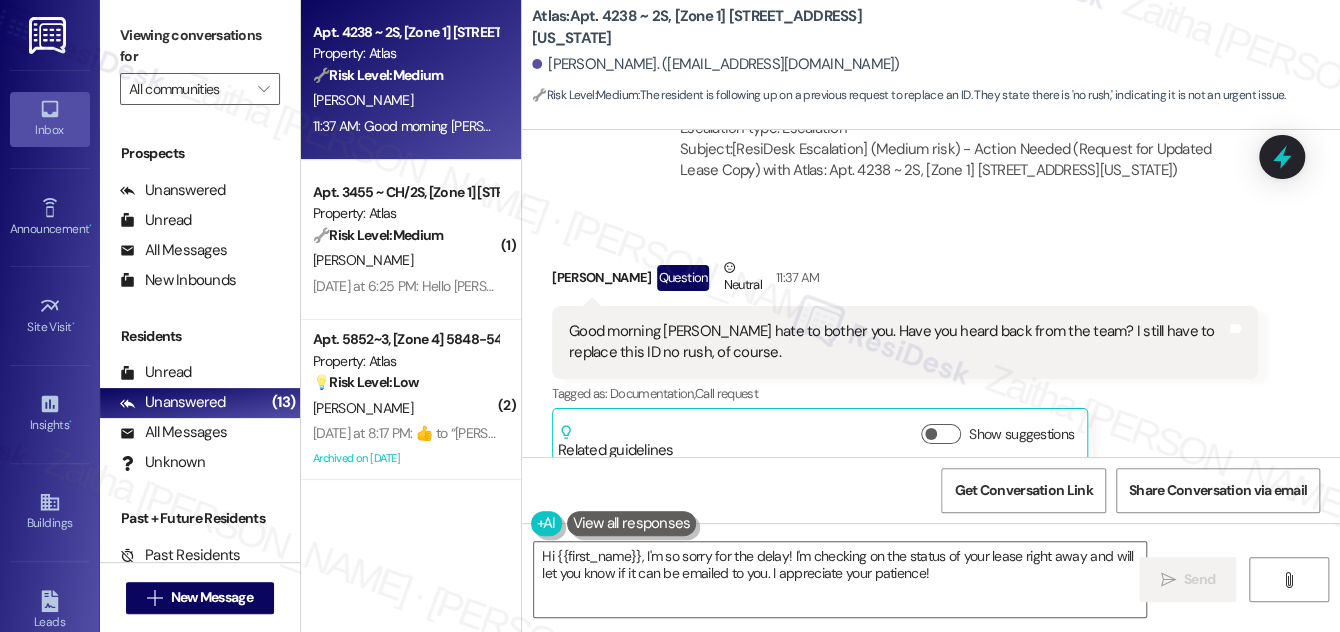 scroll, scrollTop: 827, scrollLeft: 0, axis: vertical 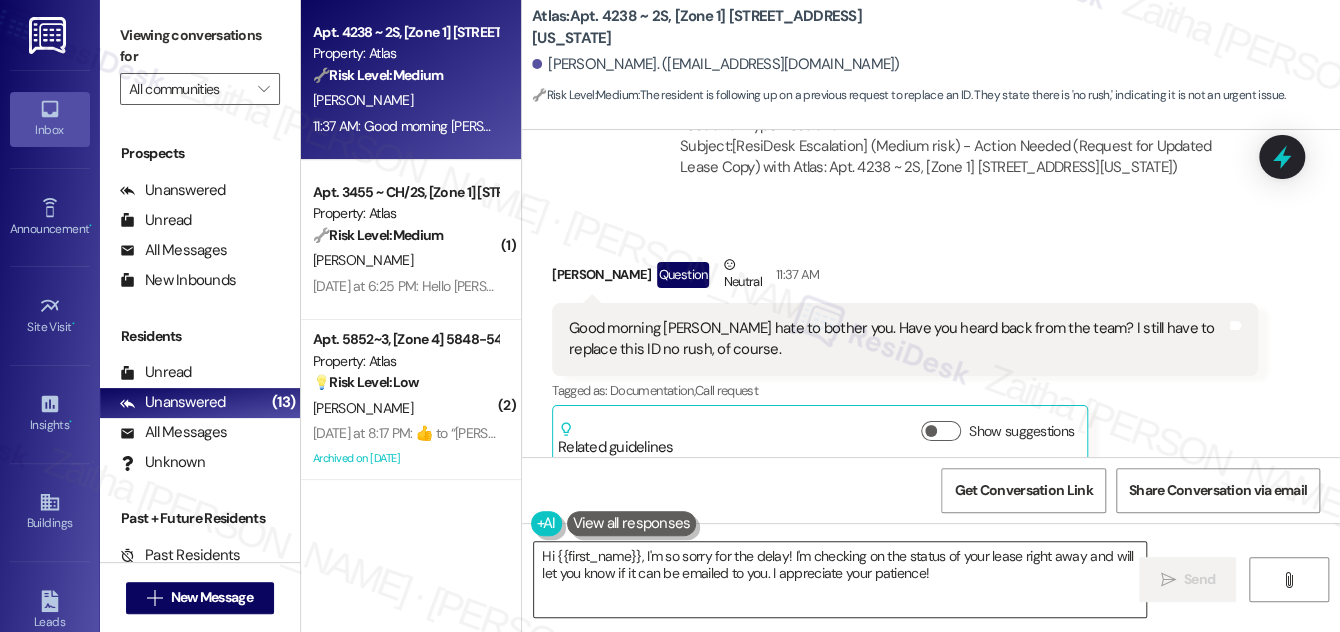 click on "Hi {{first_name}}, I'm so sorry for the delay! I'm checking on the status of your lease right away and will let you know if it can be emailed to you. I appreciate your patience!" at bounding box center (840, 579) 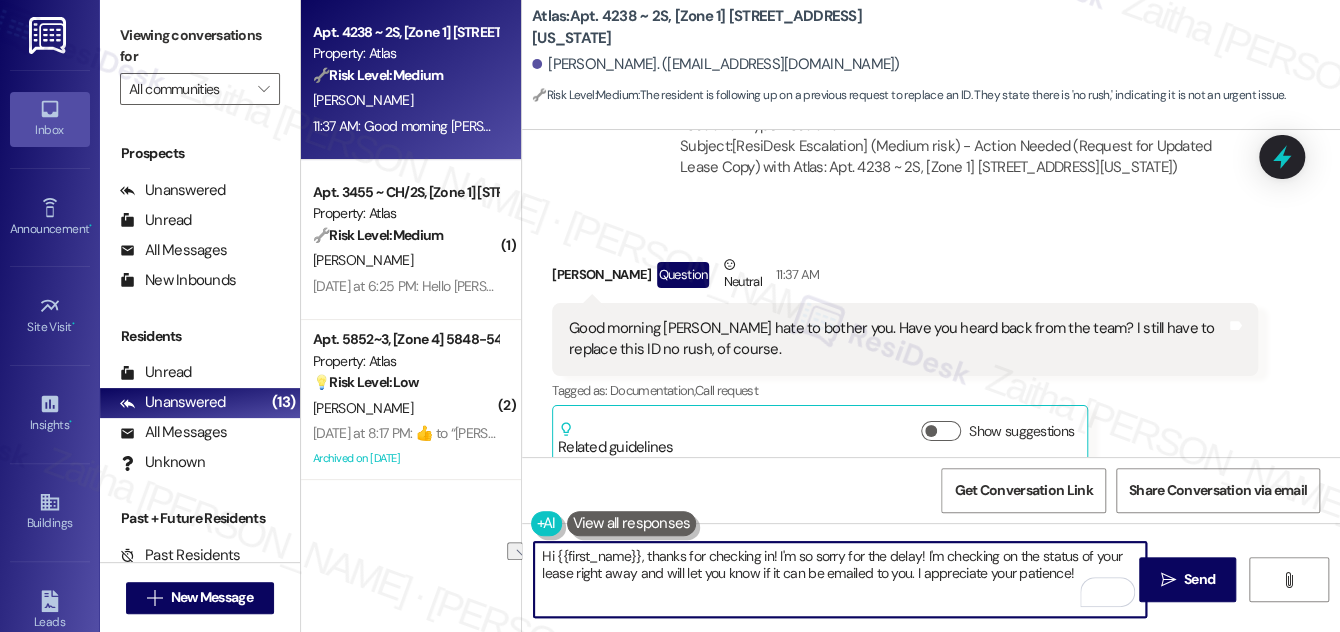 drag, startPoint x: 576, startPoint y: 570, endPoint x: 635, endPoint y: 570, distance: 59 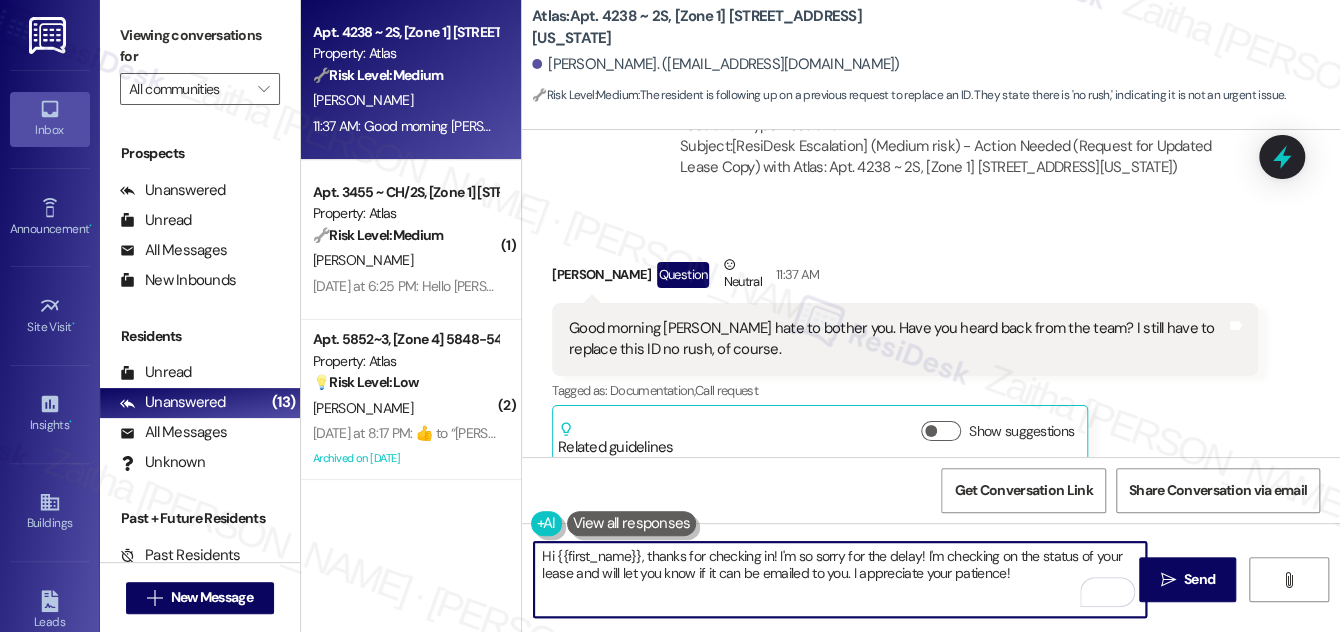 click on "Hi {{first_name}}, thanks for checking in! I'm so sorry for the delay! I'm checking on the status of your lease and will let you know if it can be emailed to you. I appreciate your patience!" at bounding box center [840, 579] 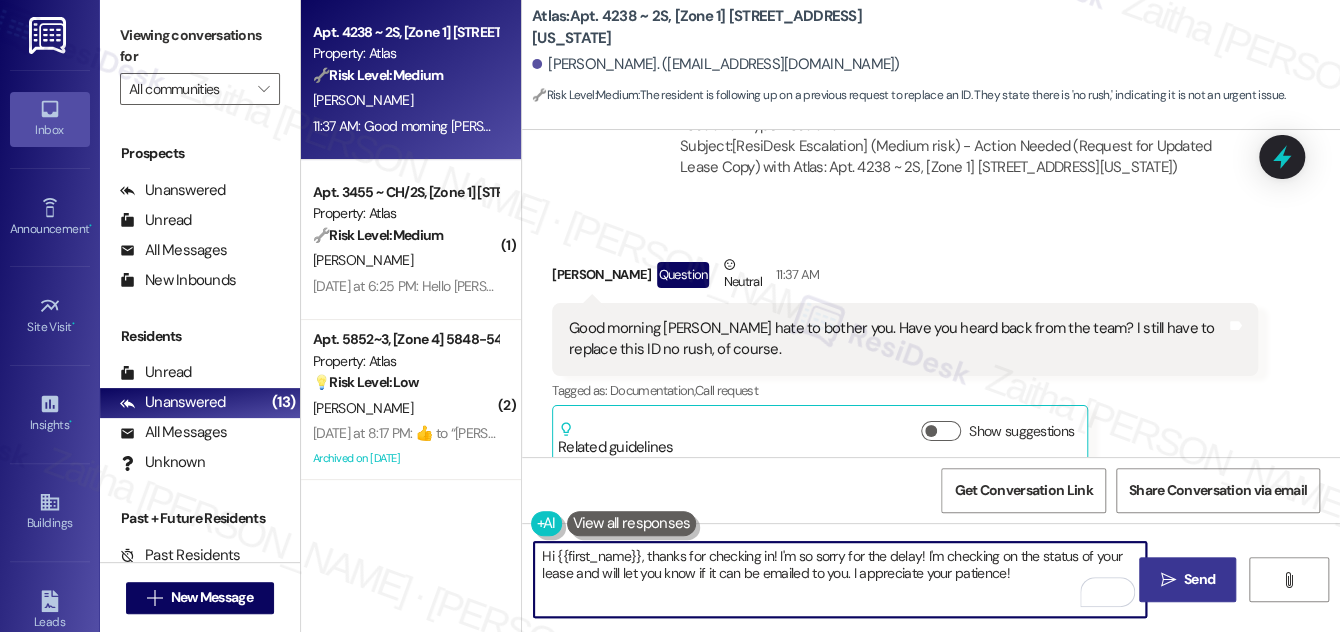 type on "Hi {{first_name}}, thanks for checking in! I'm so sorry for the delay! I'm checking on the status of your lease and will let you know if it can be emailed to you. I appreciate your patience!" 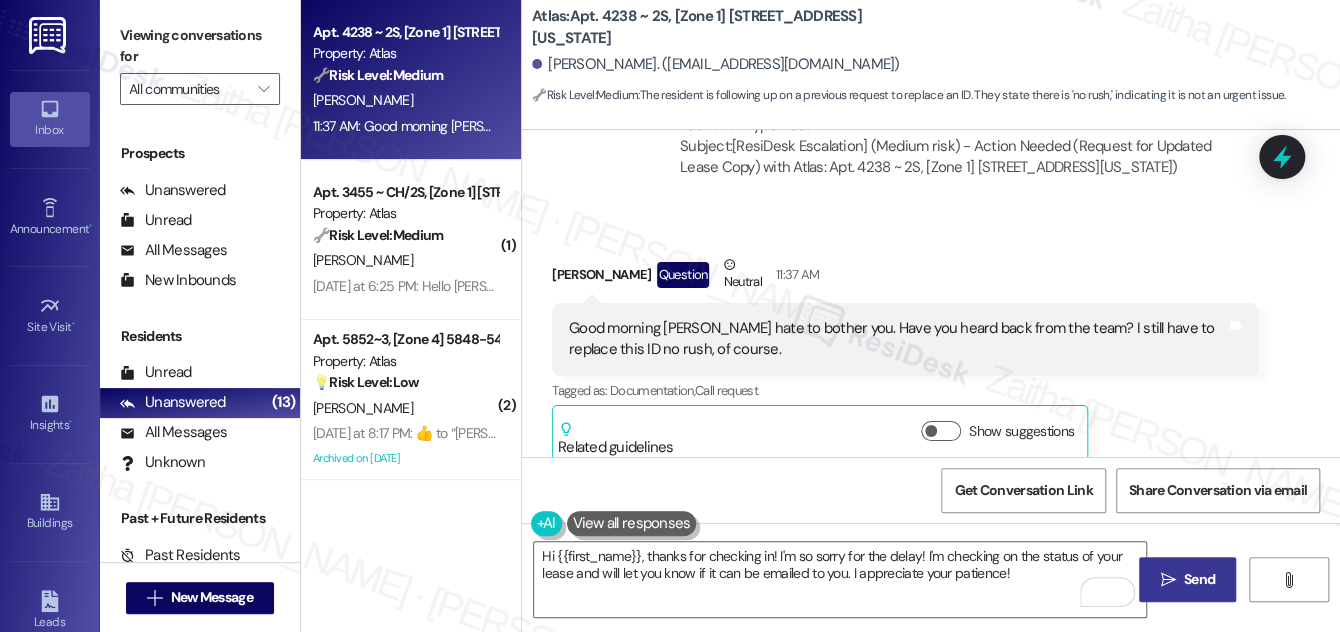 drag, startPoint x: 1200, startPoint y: 582, endPoint x: 1192, endPoint y: 571, distance: 13.601471 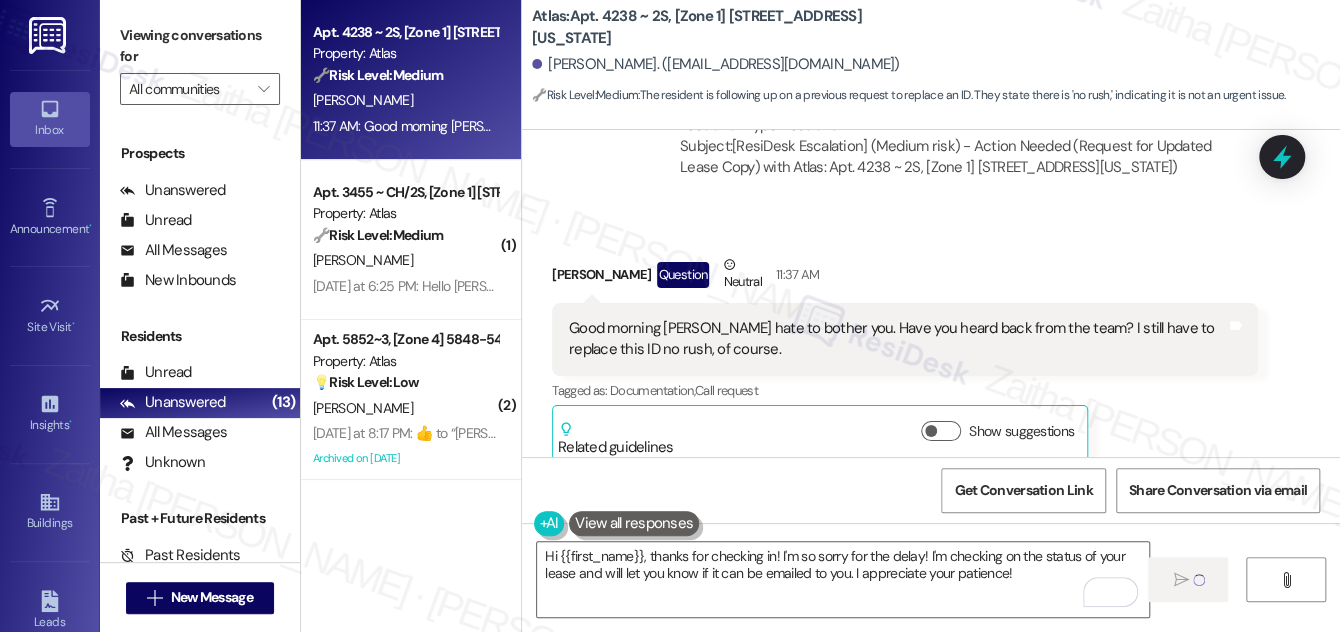 type 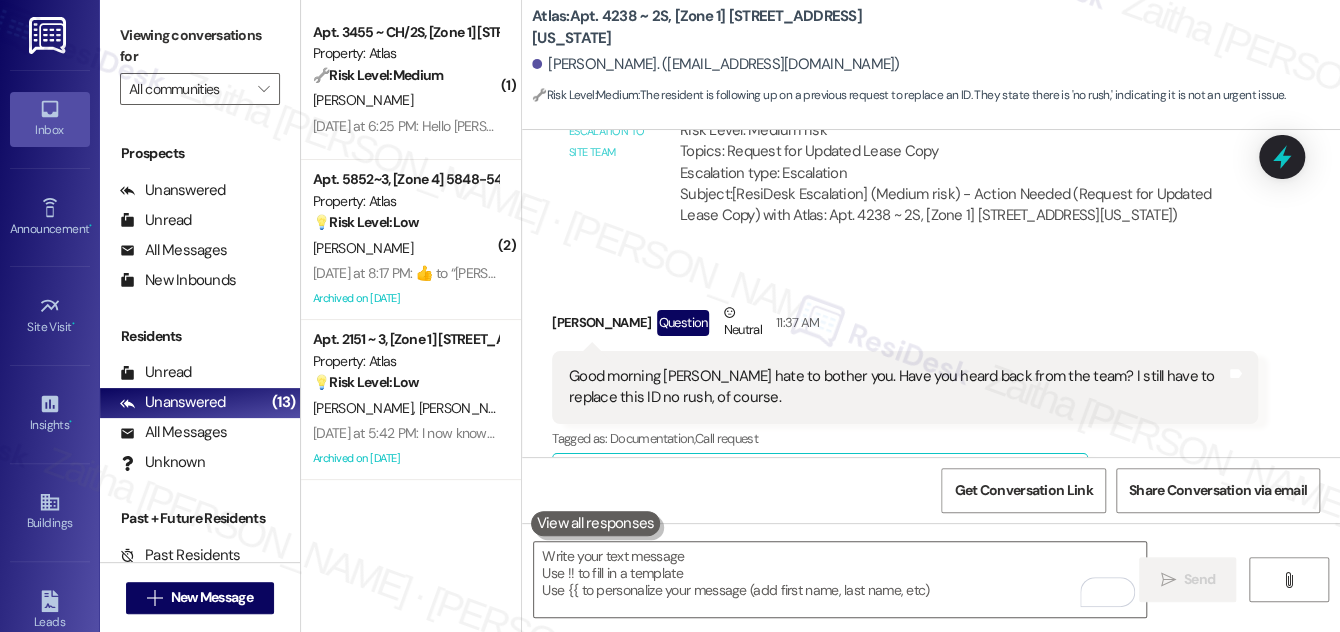 scroll, scrollTop: 736, scrollLeft: 0, axis: vertical 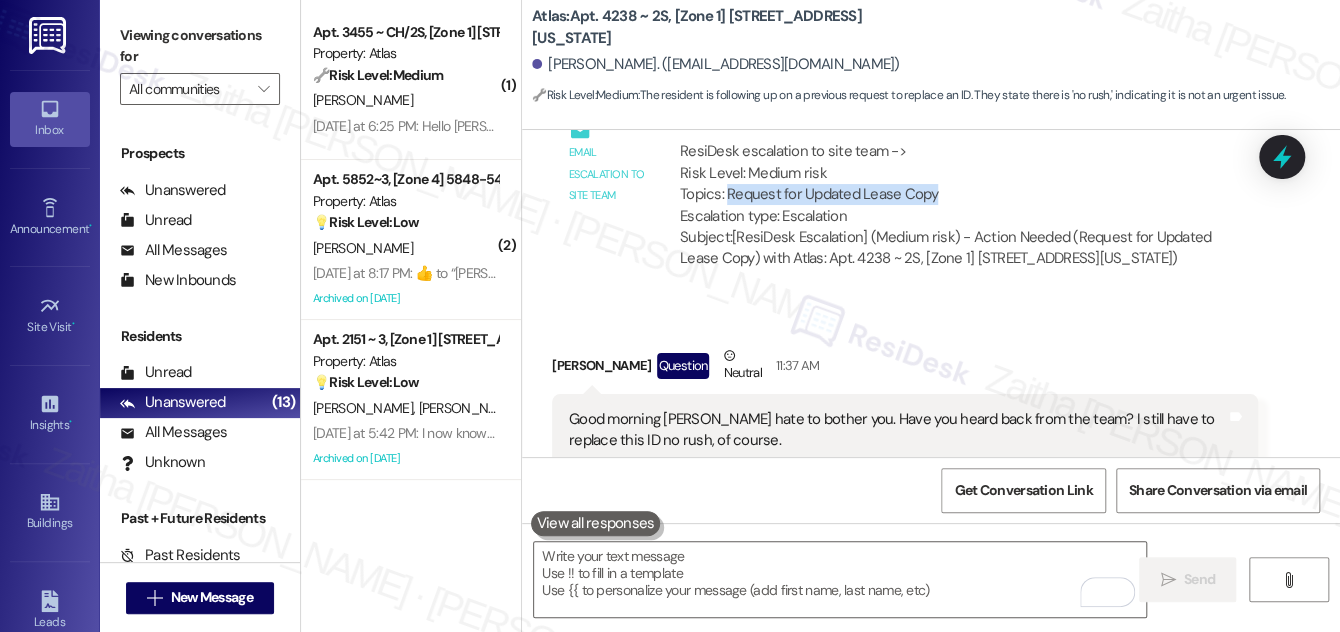 drag, startPoint x: 723, startPoint y: 169, endPoint x: 978, endPoint y: 174, distance: 255.04901 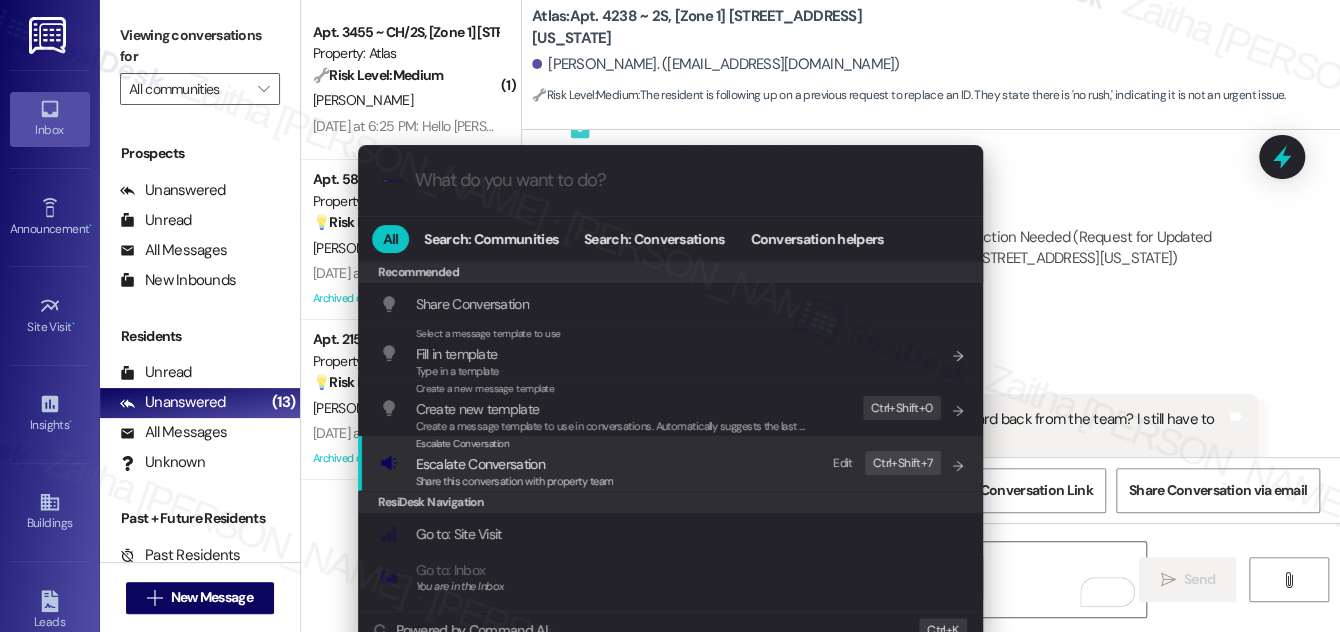 click on "Escalate Conversation" at bounding box center [480, 464] 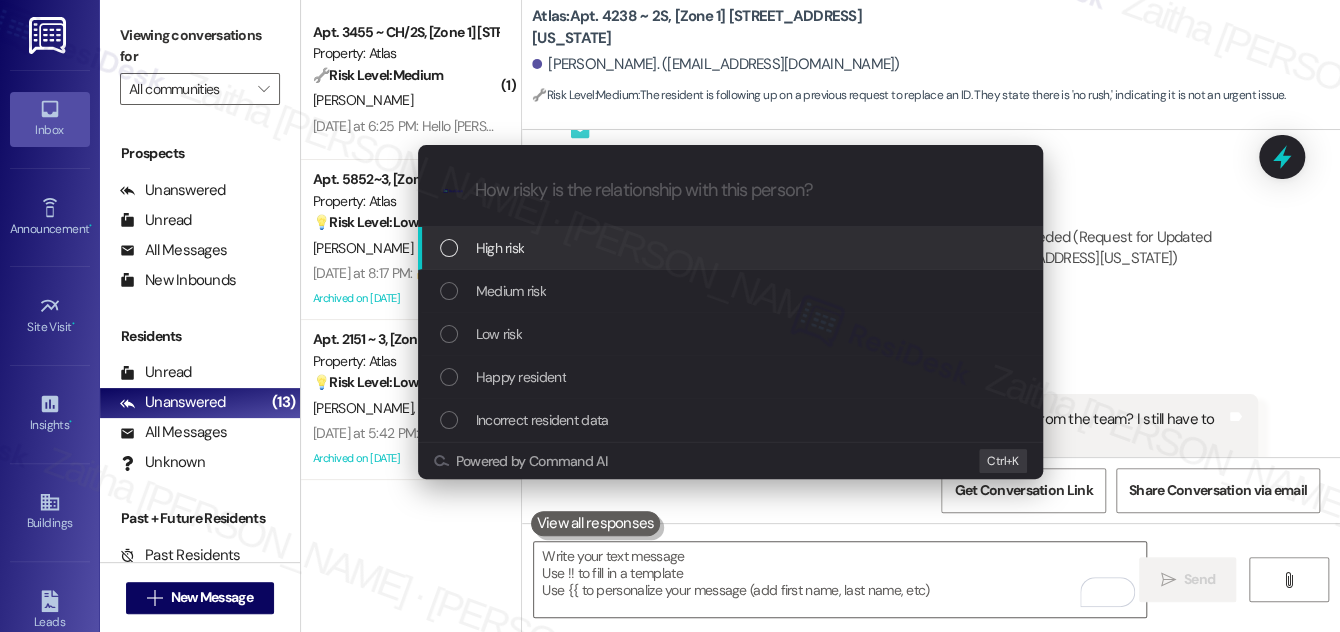 click on "High risk" at bounding box center [732, 248] 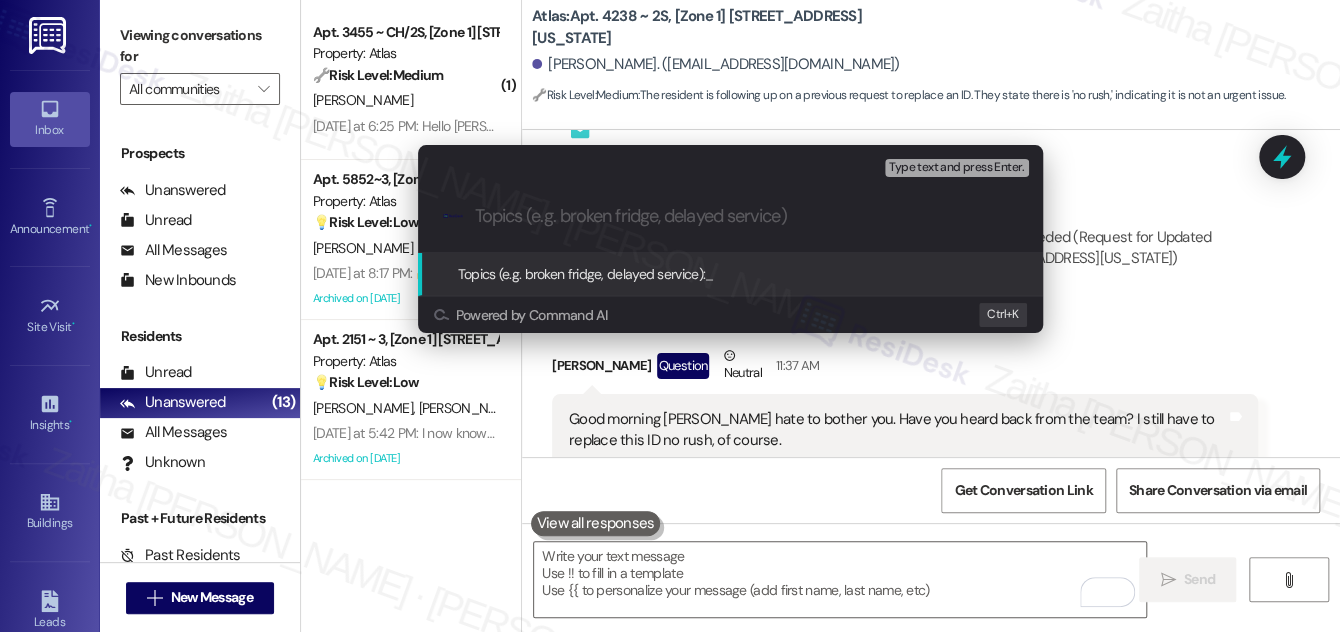 paste on "Request for Updated Lease Copy" 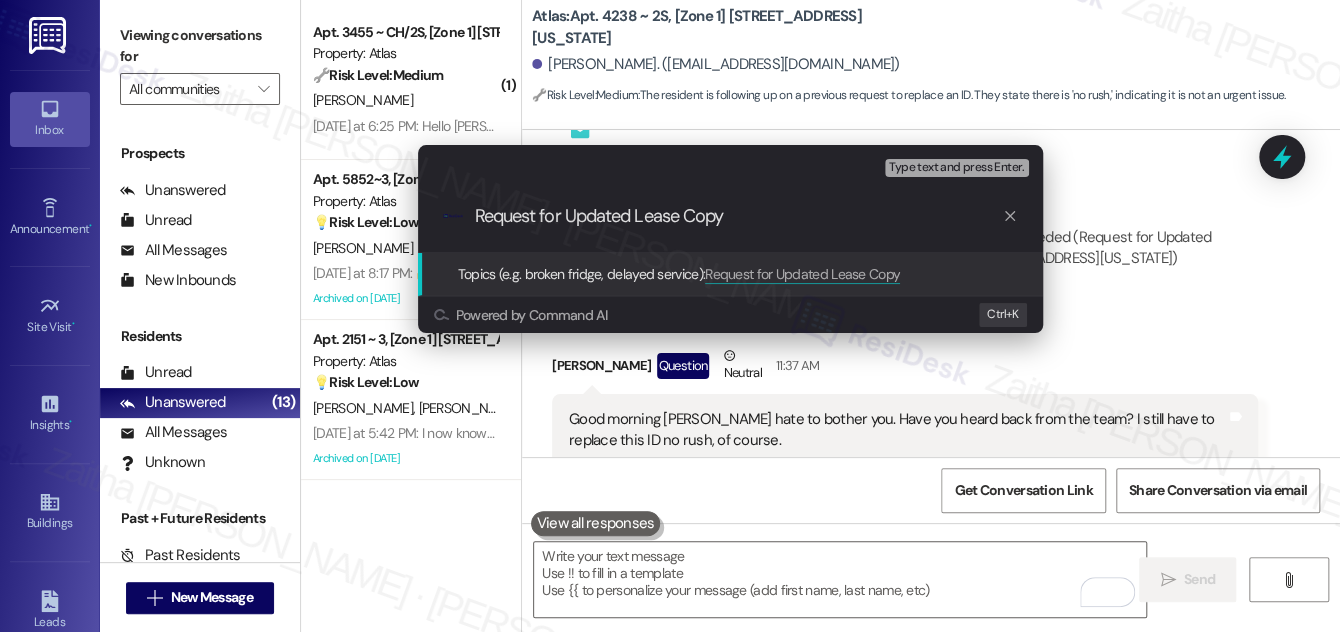 type 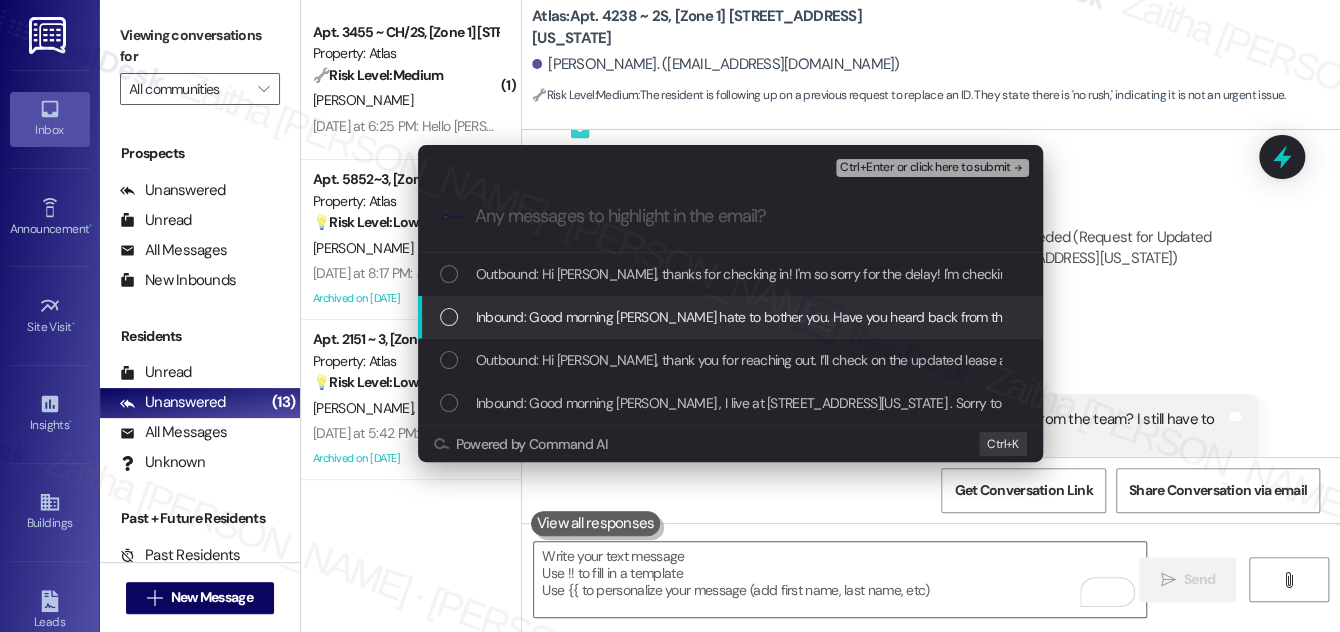 click at bounding box center [449, 317] 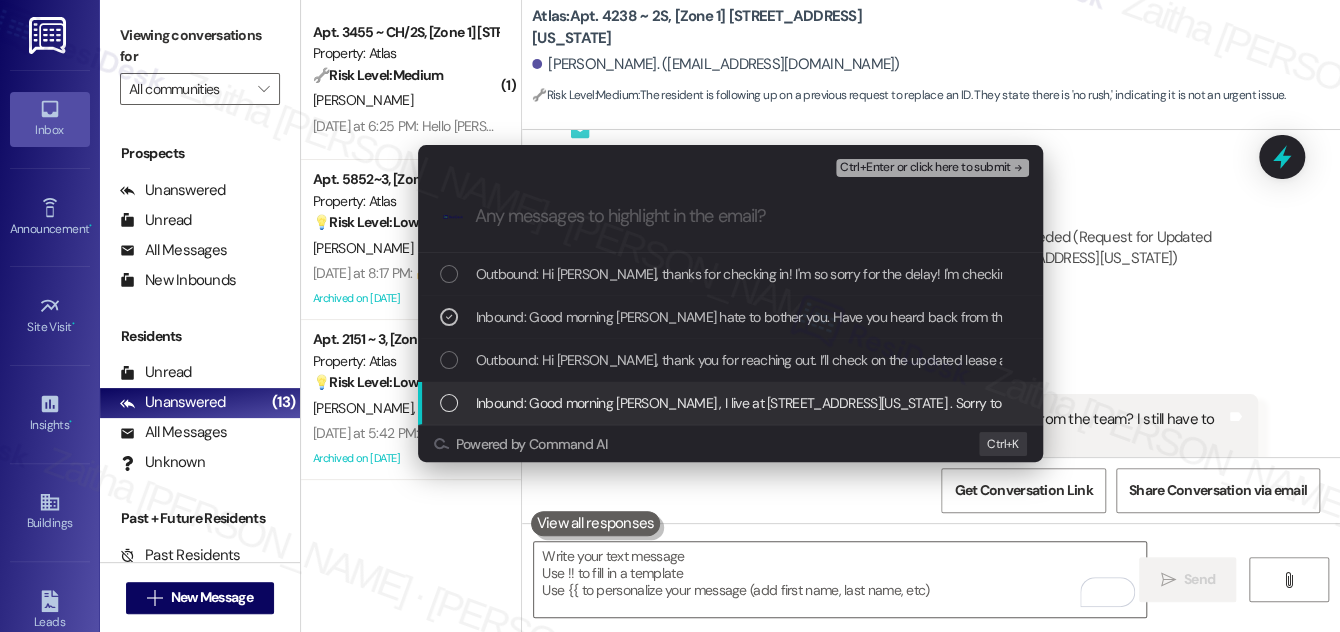 click on "Inbound: Good morning [PERSON_NAME] , I live at [STREET_ADDRESS][US_STATE] . Sorry to bother you but I hope you can help me. I'm trying to get an update I'd with my address . My lease ( they said I needed) is expired. Would it be possible to get a copy of the updated lease email to me? [EMAIL_ADDRESS][DOMAIN_NAME] if not I can come to the office and pick it up if that is possible? Thanks you in advance 750" at bounding box center [732, 403] 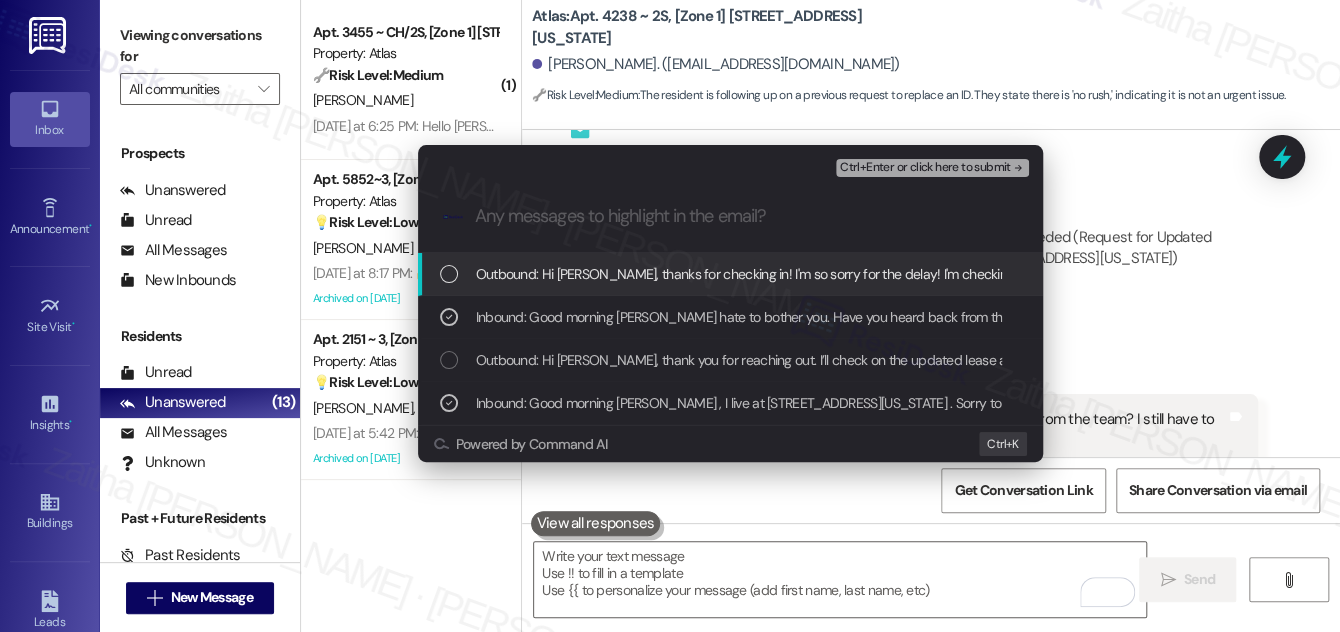 click on "Ctrl+Enter or click here to submit" at bounding box center [925, 168] 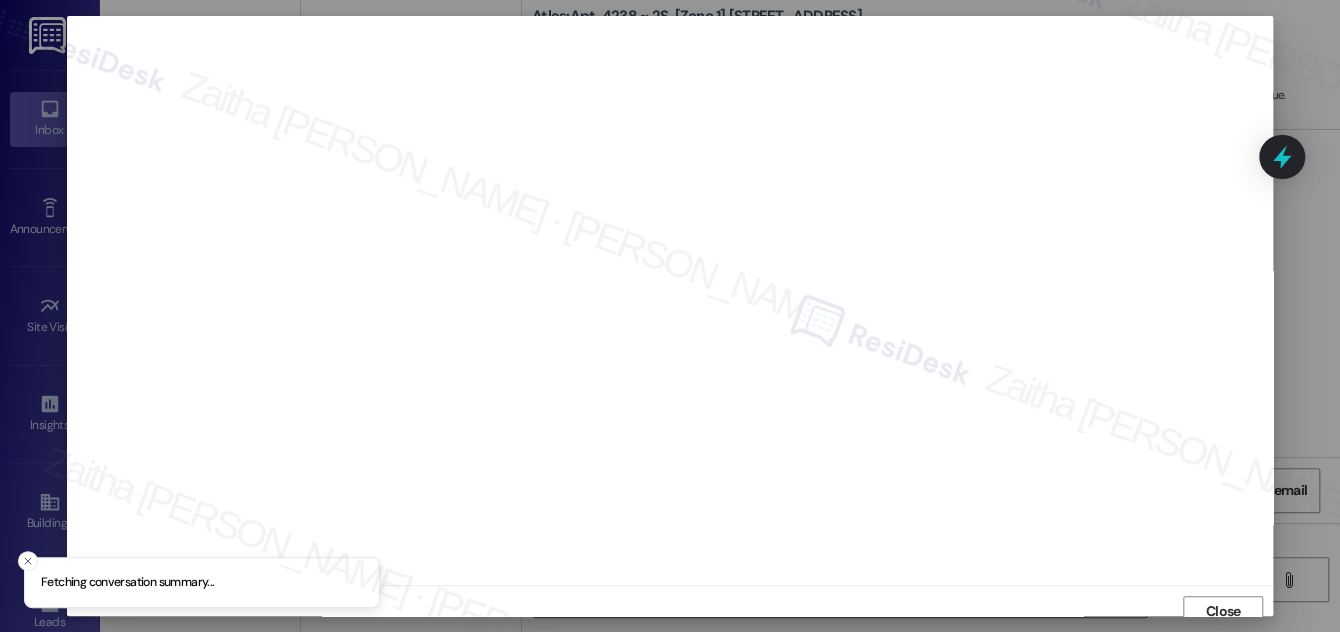 scroll, scrollTop: 11, scrollLeft: 0, axis: vertical 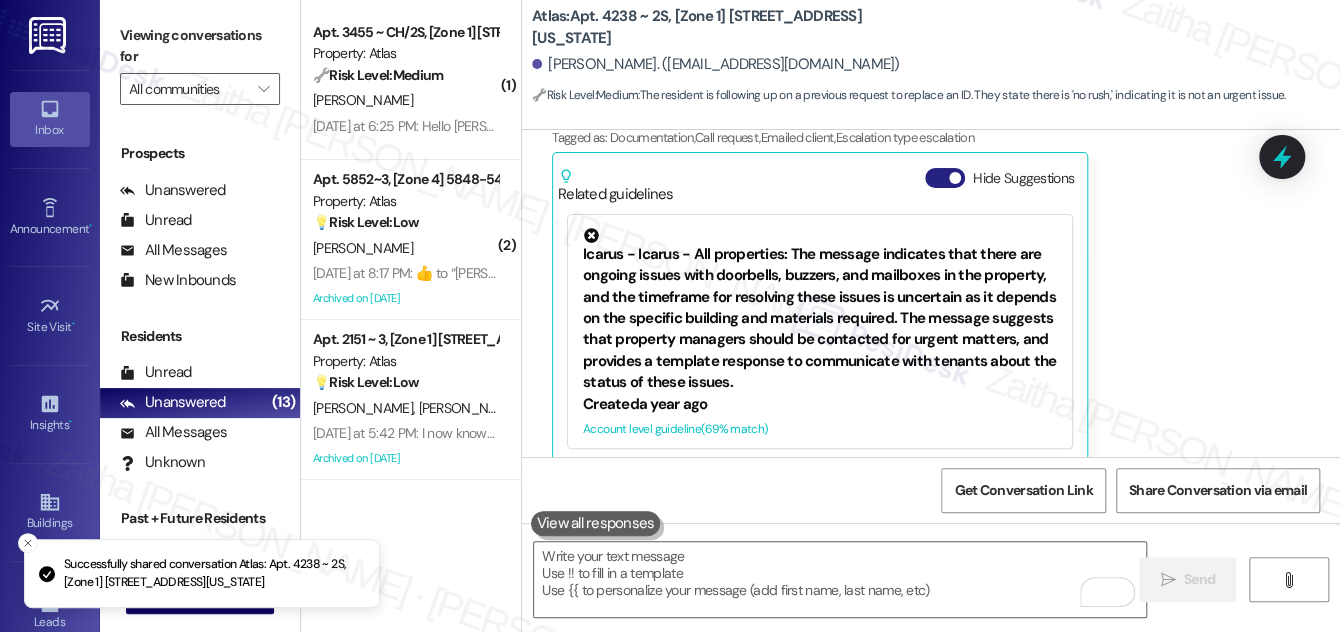 click on "Hide Suggestions" at bounding box center [945, 178] 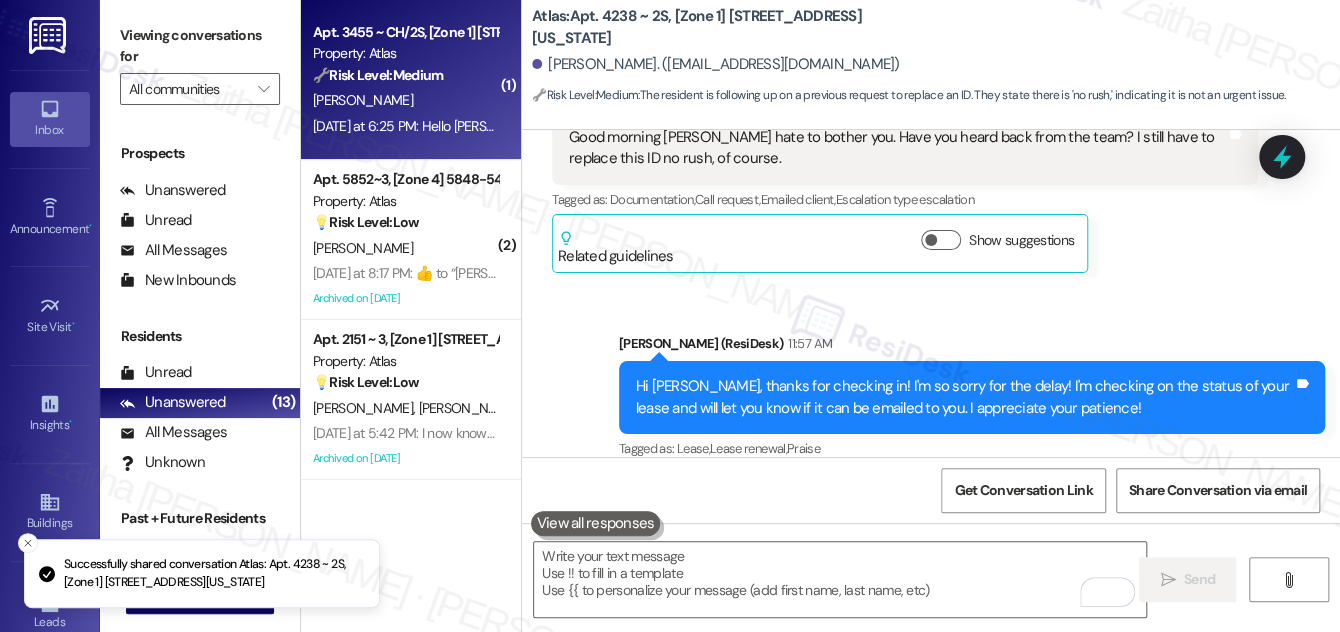 click on "[PERSON_NAME]" at bounding box center (405, 100) 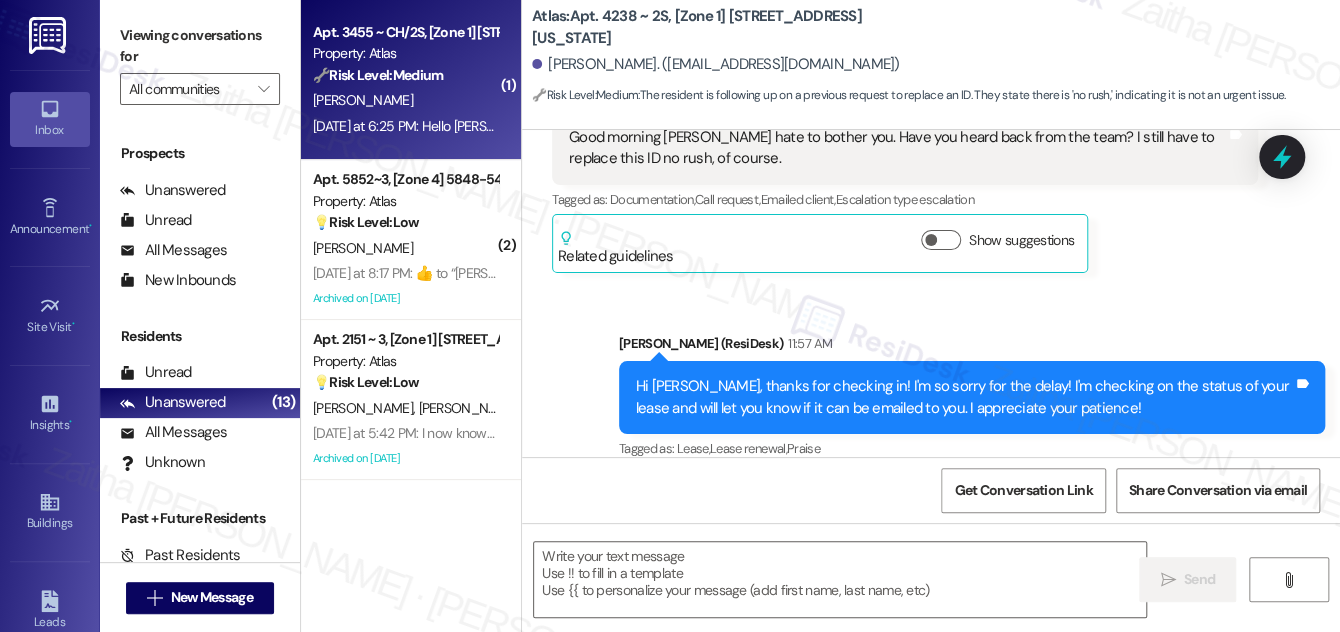 type on "Fetching suggested responses. Please feel free to read through the conversation in the meantime." 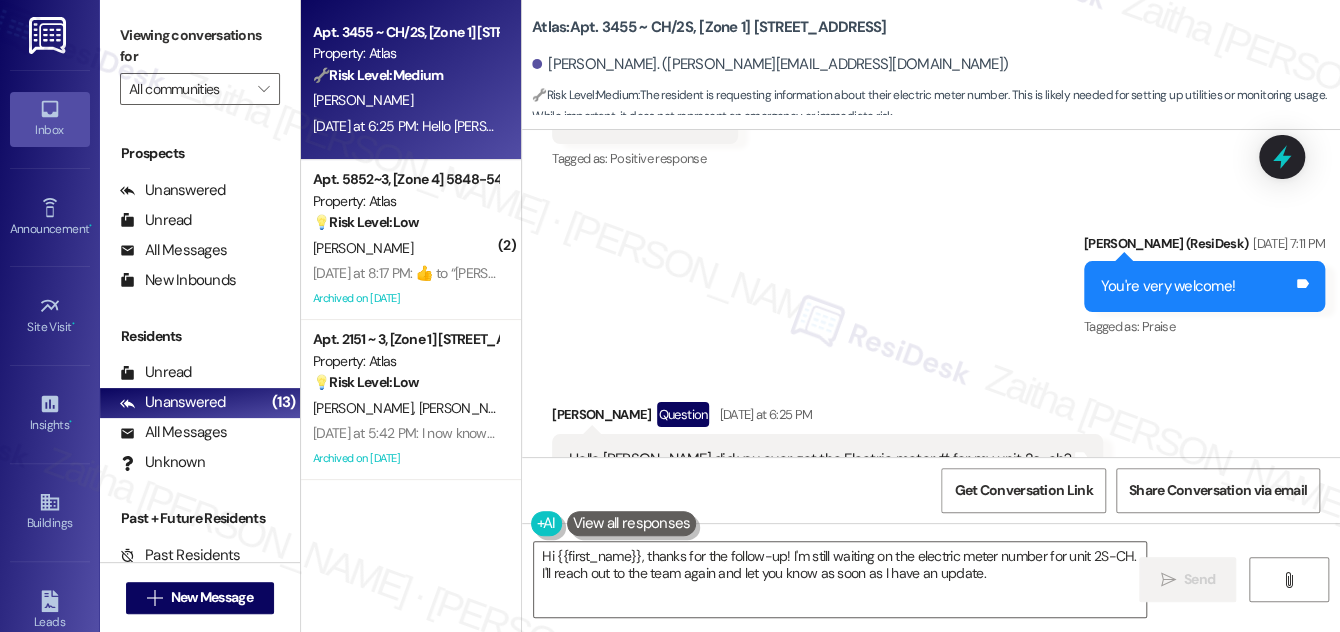 scroll, scrollTop: 4525, scrollLeft: 0, axis: vertical 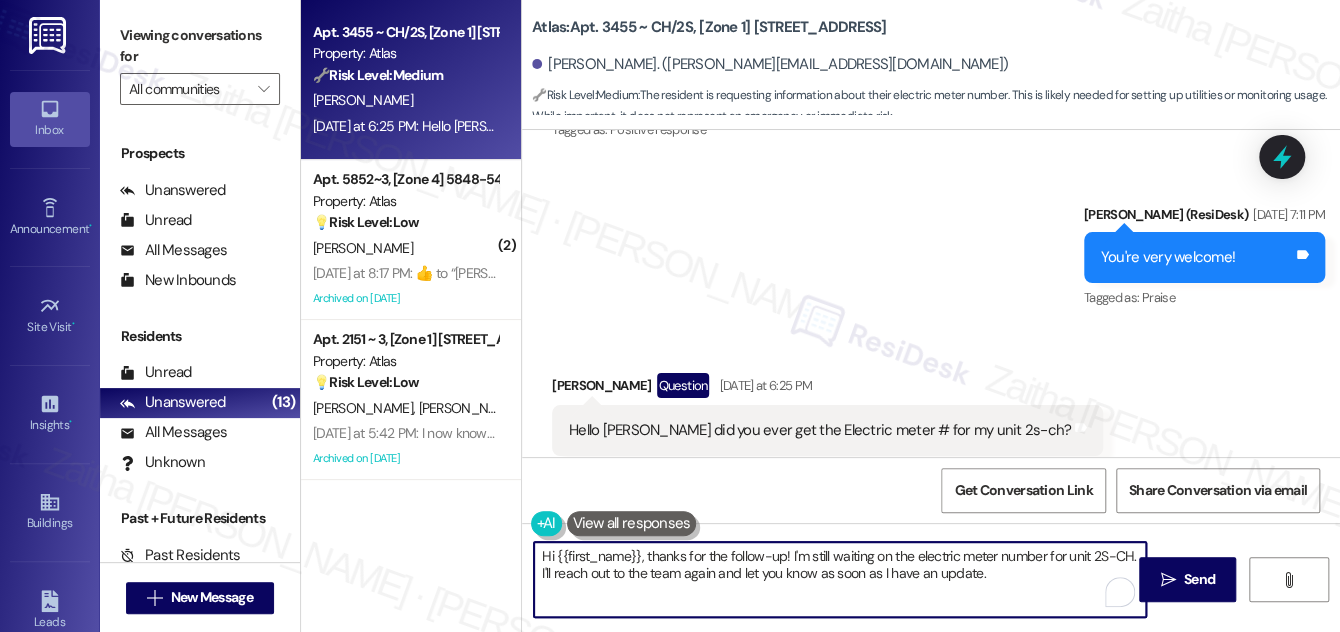 click on "Hi {{first_name}}, thanks for the follow-up! I'm still waiting on the electric meter number for unit 2S-CH. I'll reach out to the team again and let you know as soon as I have an update." at bounding box center (840, 579) 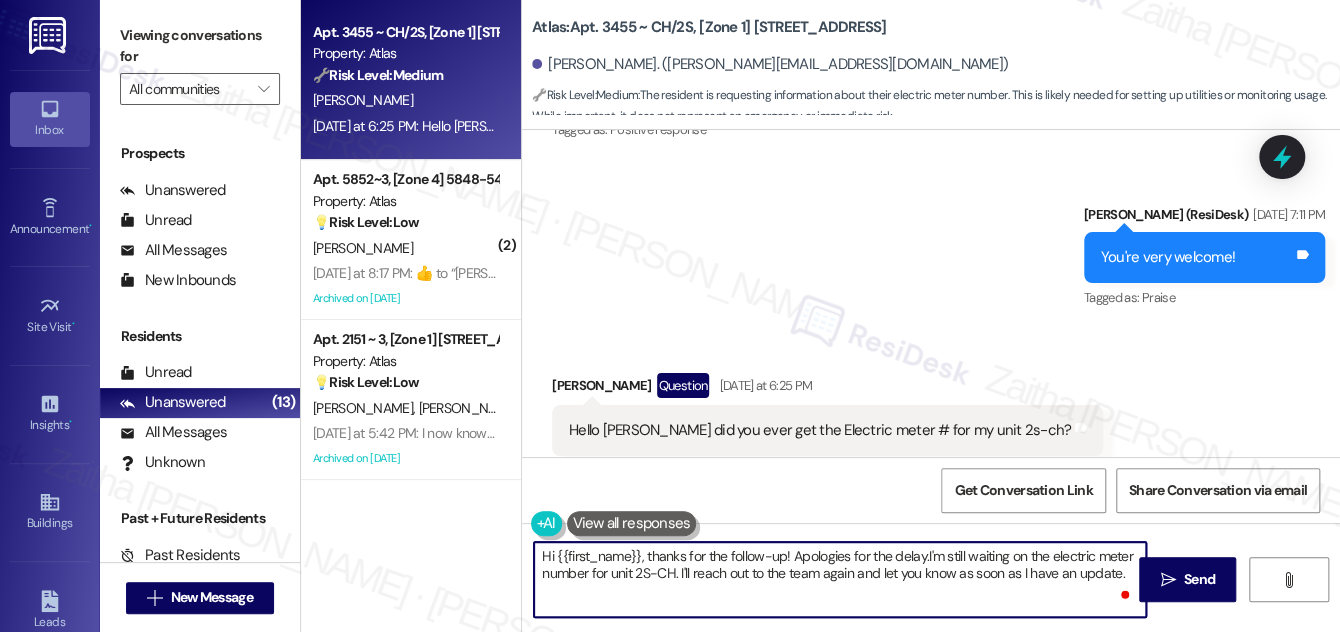 type on "Hi {{first_name}}, thanks for the follow-up! Apologies for the delay. I'm still waiting on the electric meter number for unit 2S-CH. I'll reach out to the team again and let you know as soon as I have an update." 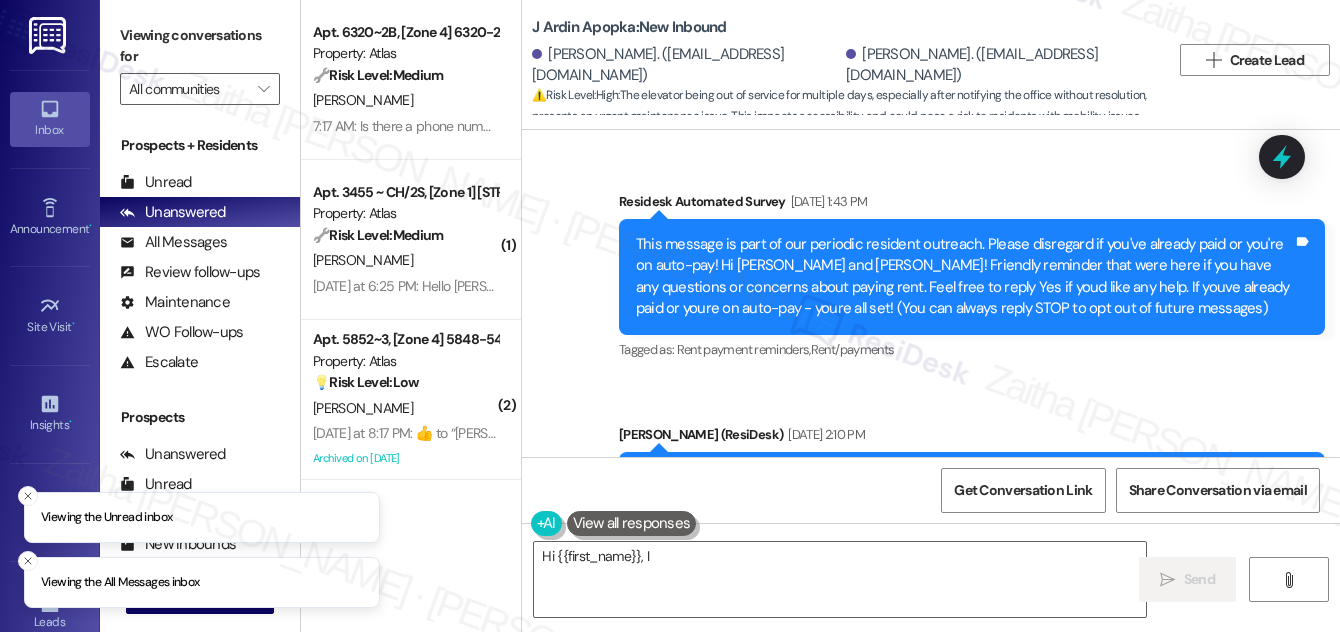 scroll, scrollTop: 0, scrollLeft: 0, axis: both 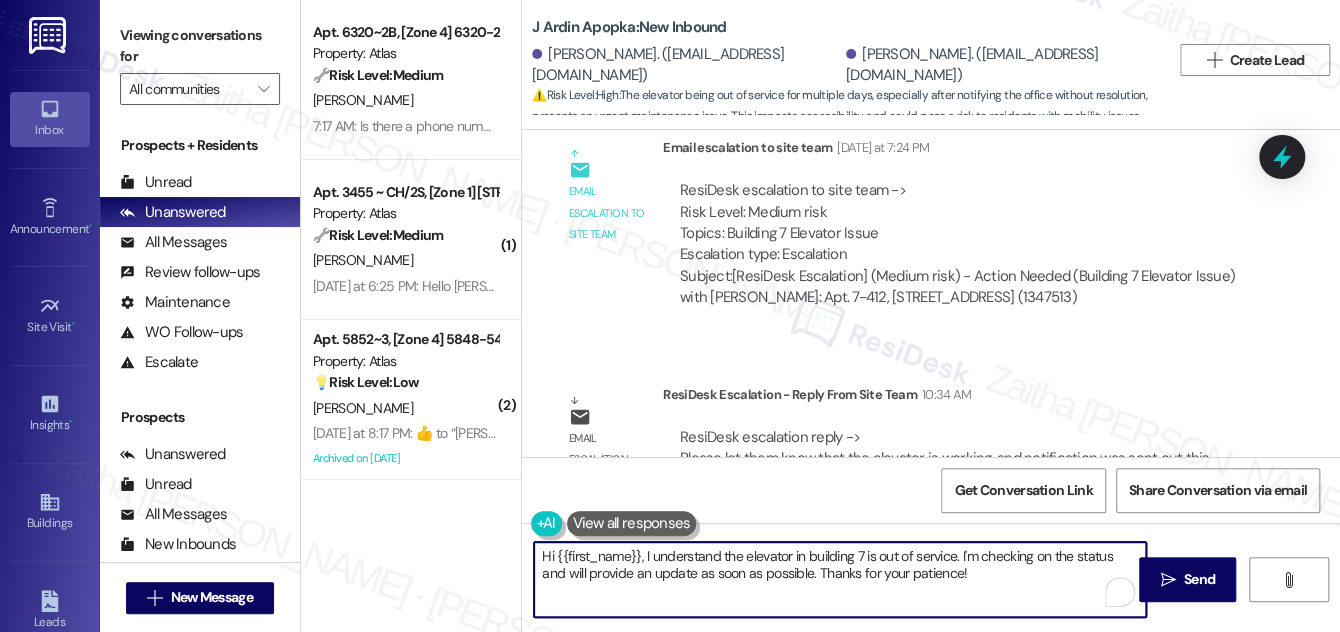 drag, startPoint x: 643, startPoint y: 553, endPoint x: 951, endPoint y: 575, distance: 308.78473 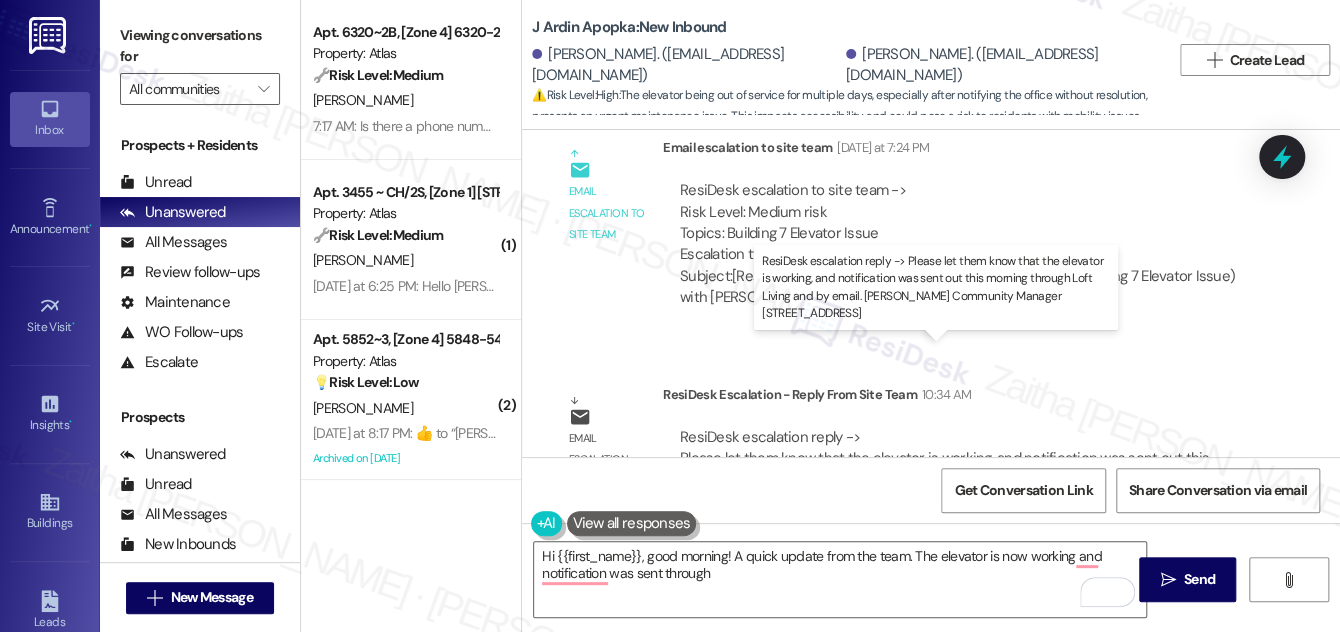 drag, startPoint x: 788, startPoint y: 387, endPoint x: 930, endPoint y: 391, distance: 142.05632 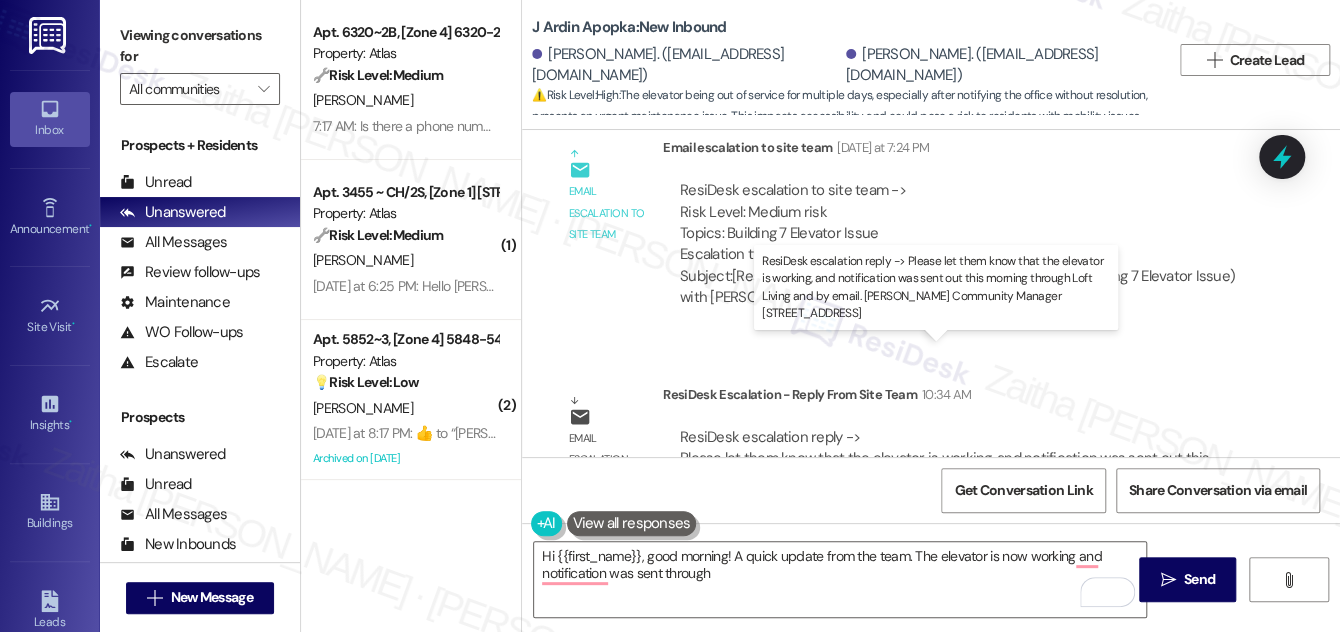 click on "ResiDesk escalation reply ->
Please let them know that the elevator is working, and notification was sent out this morning through Loft Living and by email. Tyler Thomas Community Manager 2420 Medicine Lake Drive / Apopka, FL 327 ResiDesk escalation reply ->
Please let them know that the elevator is working, and notification was sent out this morning through Loft Living and by email. Tyler Thomas Community Manager 2420 Medicine Lake Drive / Apopka, FL 327" at bounding box center (944, 469) 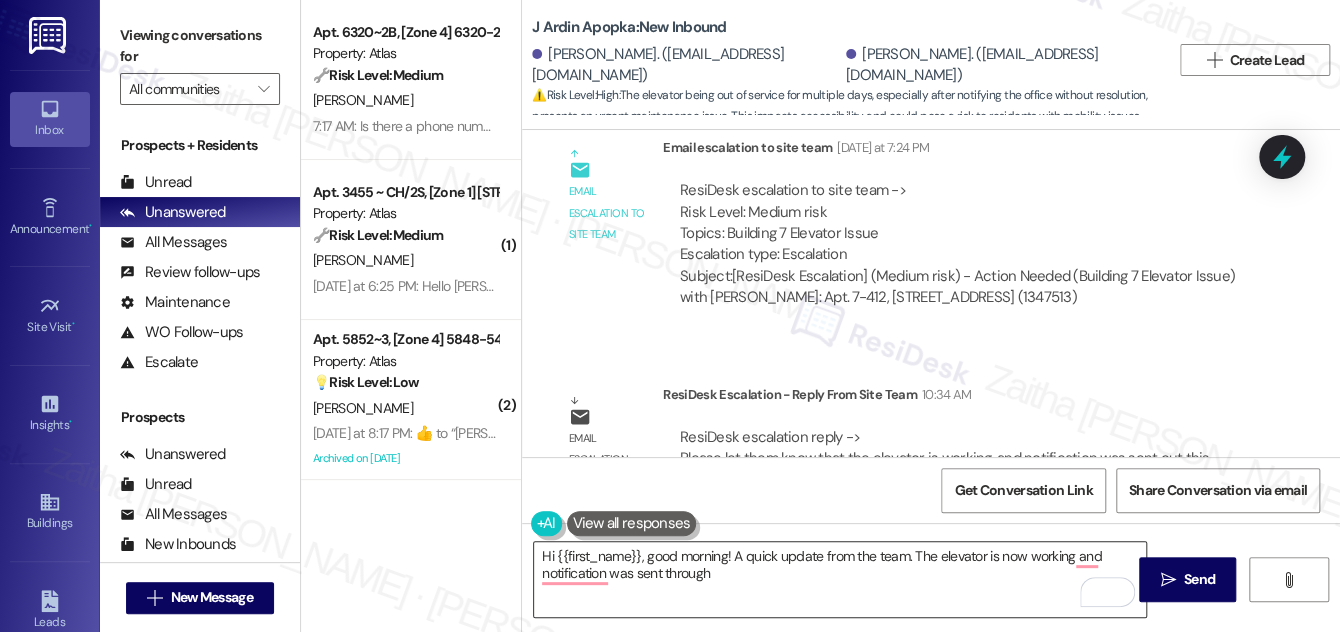 click on "Hi {{first_name}}, good morning! A quick update from the team. The elevator is now working and notification was sent through" at bounding box center (840, 579) 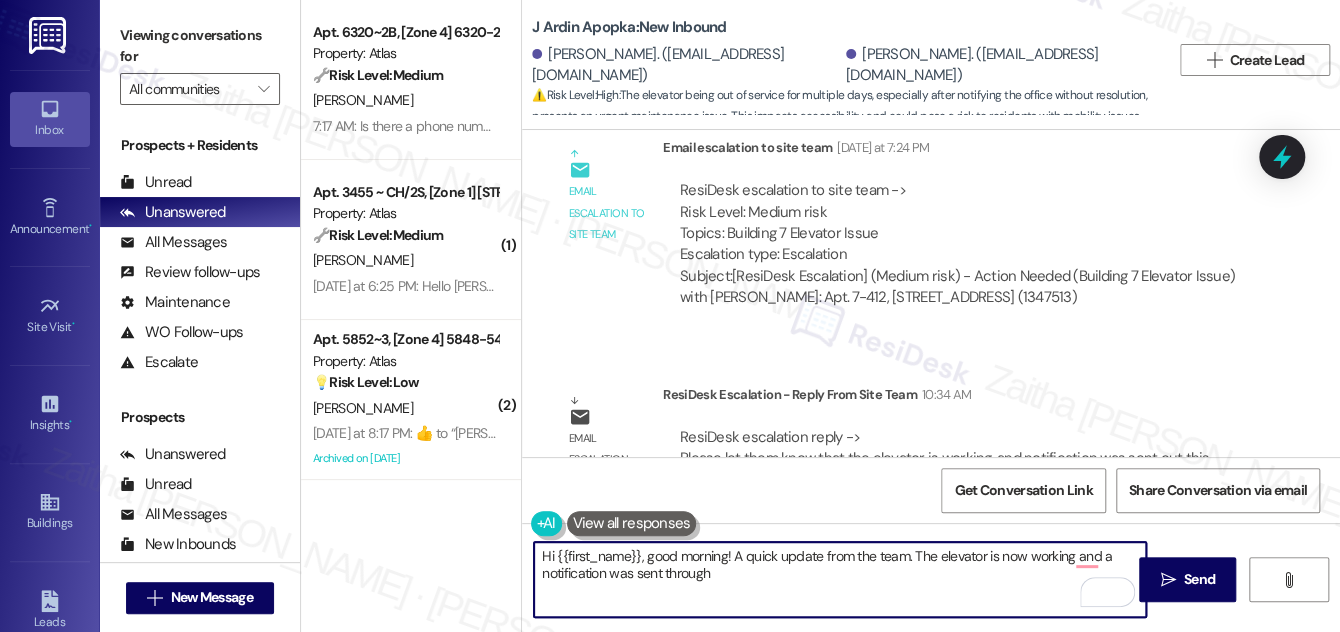 click on "Hi {{first_name}}, good morning! A quick update from the team. The elevator is now working and a notification was sent through" at bounding box center (840, 579) 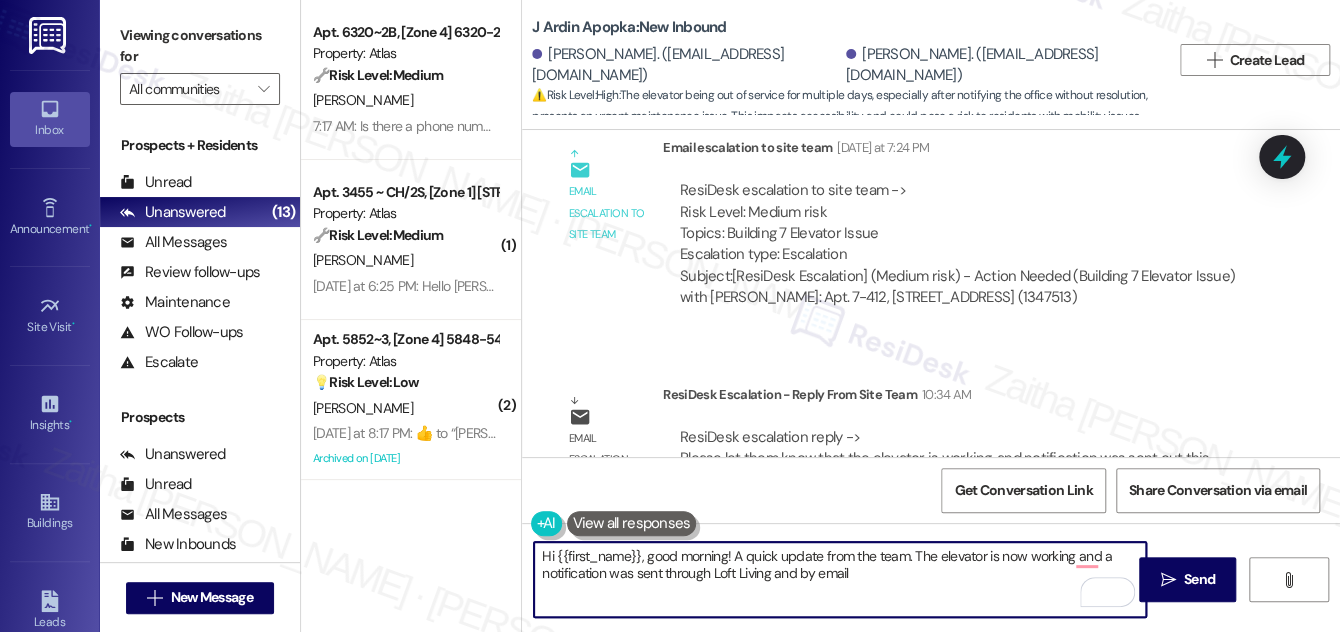 click on "Hi {{first_name}}, good morning! A quick update from the team. The elevator is now working and a notification was sent through Loft Living and by email" at bounding box center [840, 579] 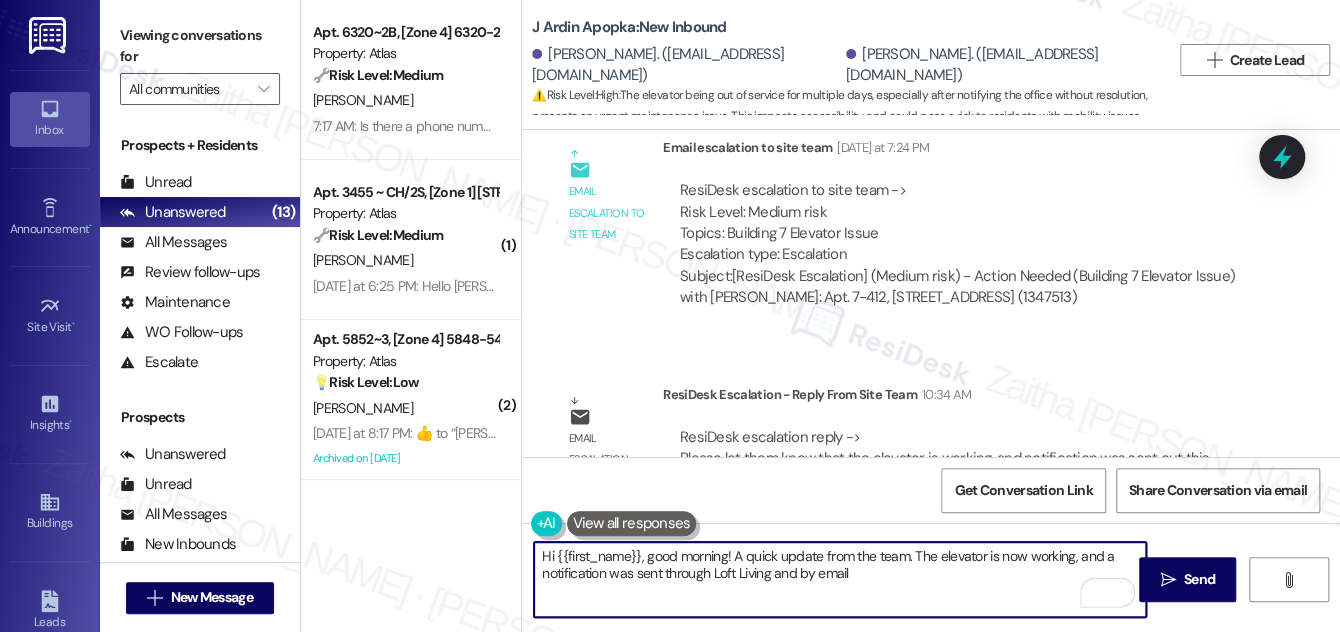 click on "Hi {{first_name}}, good morning! A quick update from the team. The elevator is now working, and a notification was sent through Loft Living and by email" at bounding box center (840, 579) 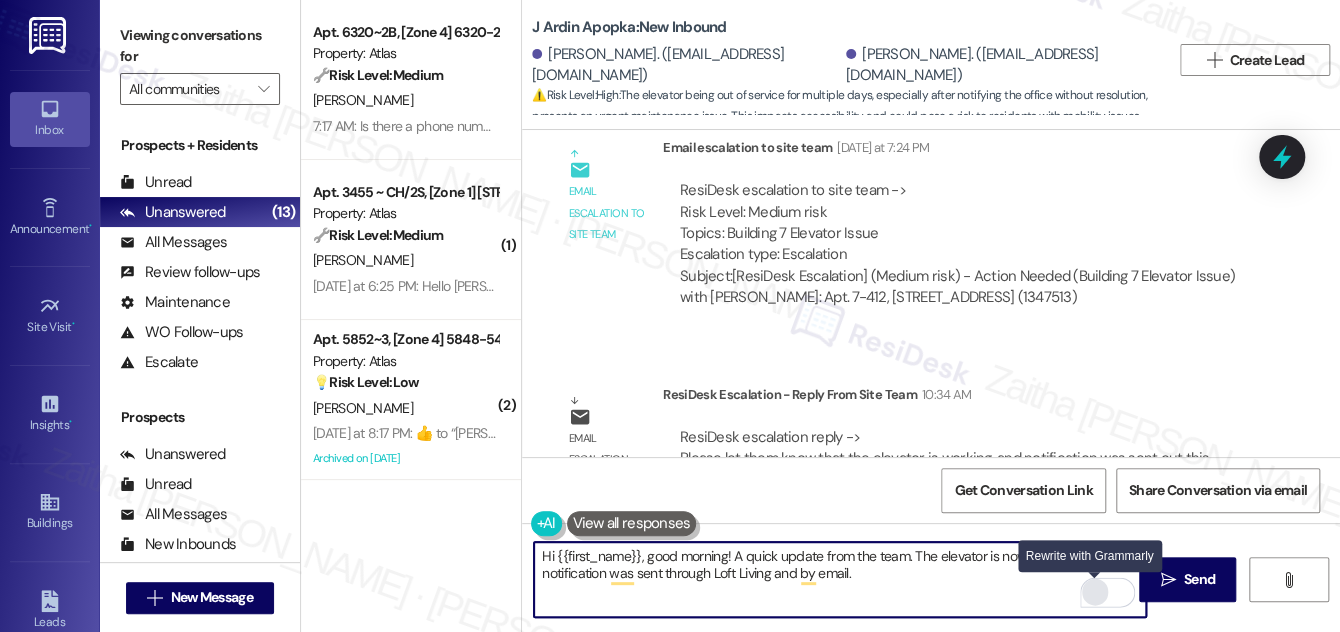 type on "Hi {{first_name}}, good morning! A quick update from the team. The elevator is now working, and a notification was sent through Loft Living and by email." 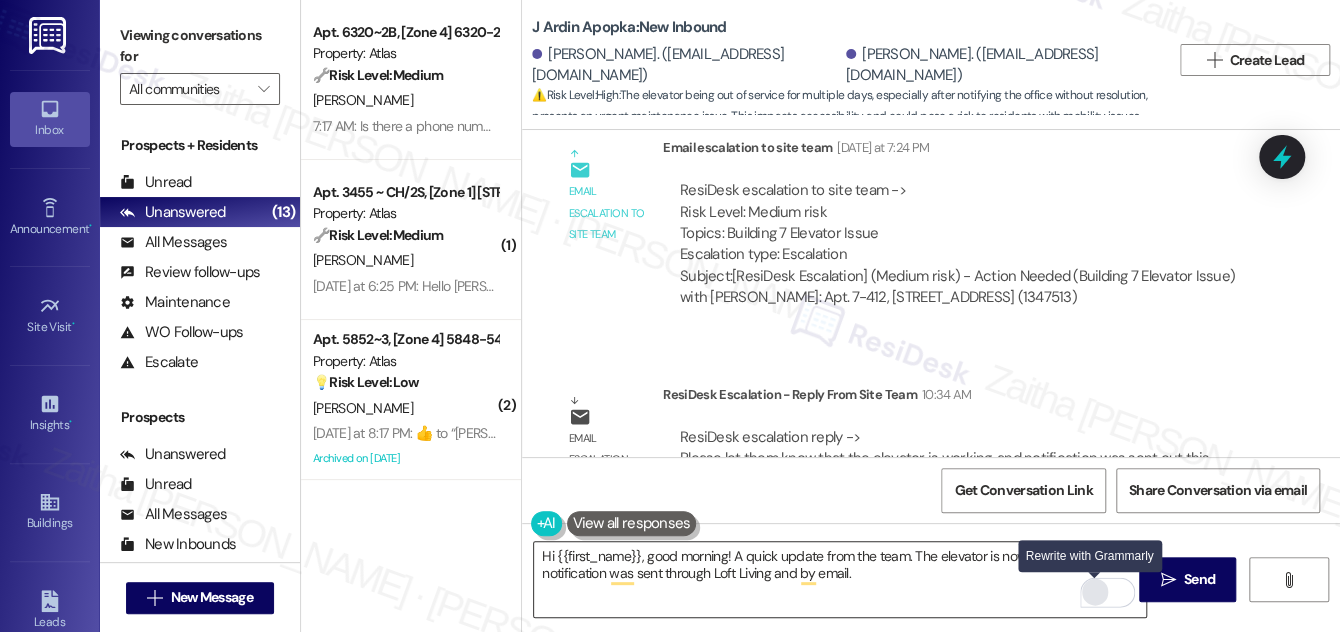 click at bounding box center [1095, 592] 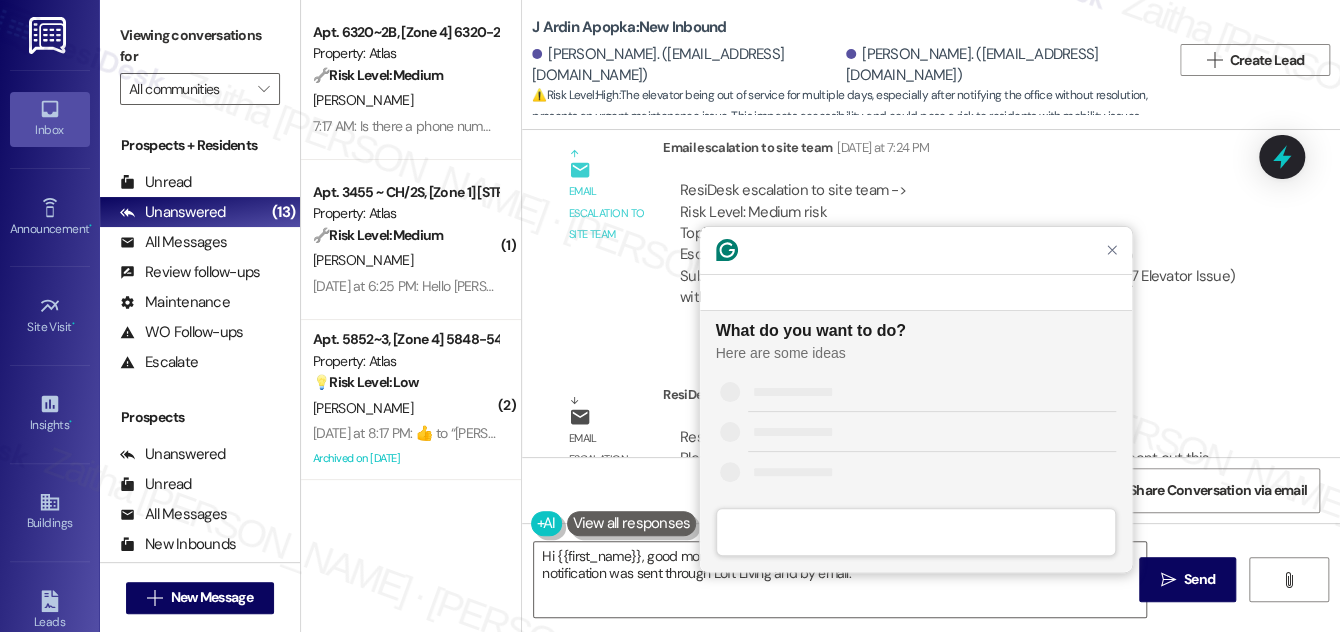 scroll, scrollTop: 0, scrollLeft: 0, axis: both 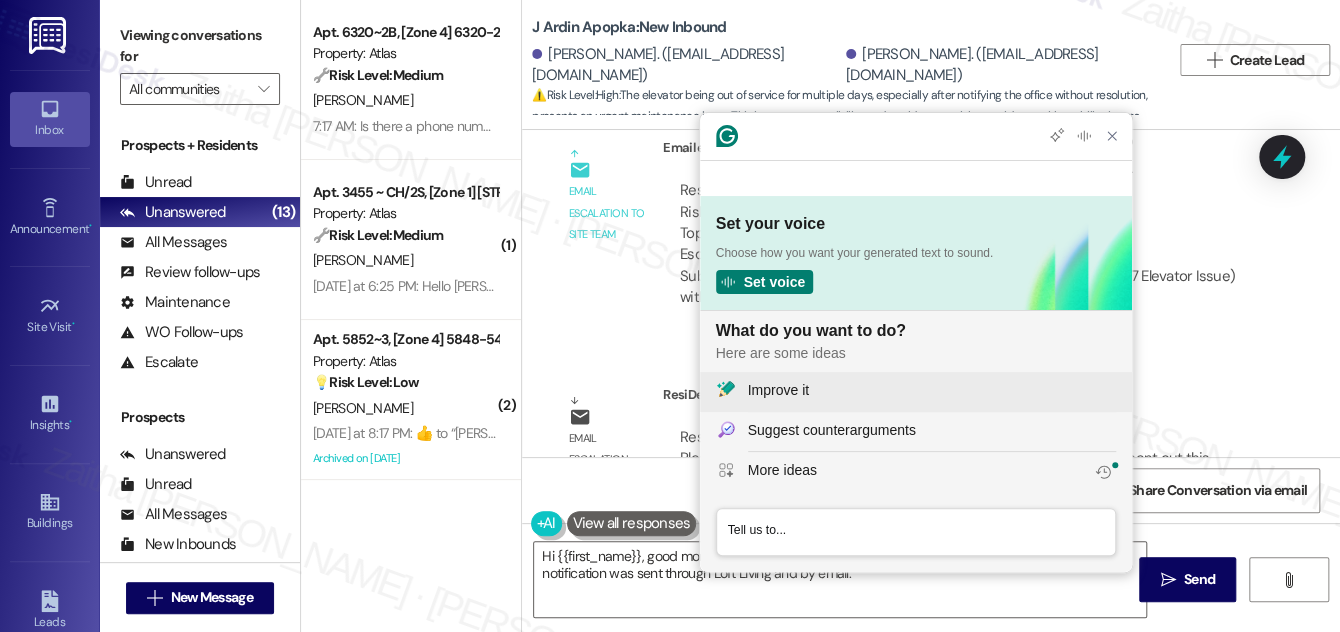 click on "Improve it" 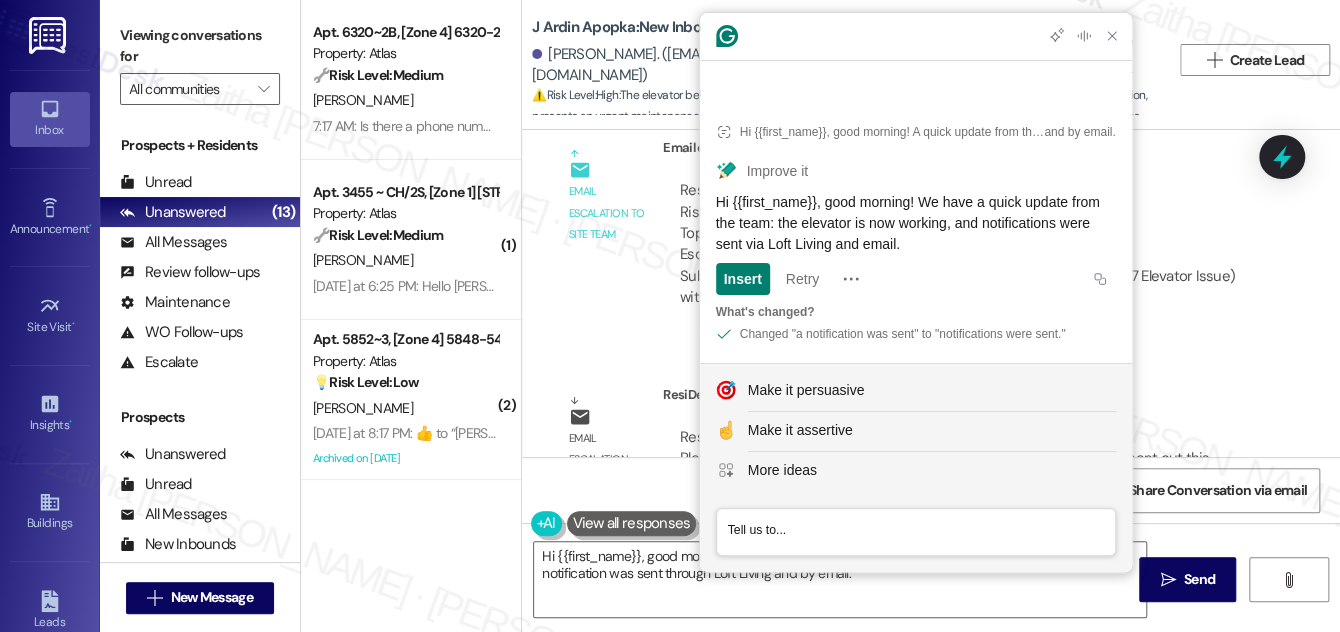 drag, startPoint x: 713, startPoint y: 199, endPoint x: 1045, endPoint y: 254, distance: 336.5249 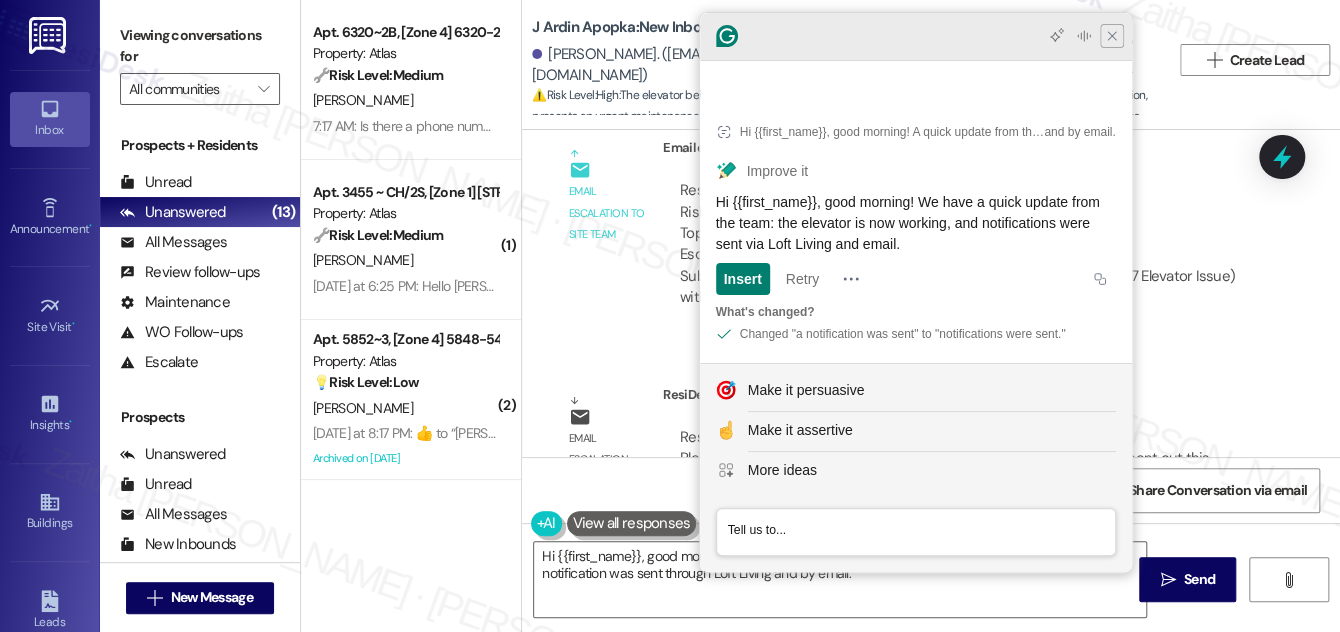 click 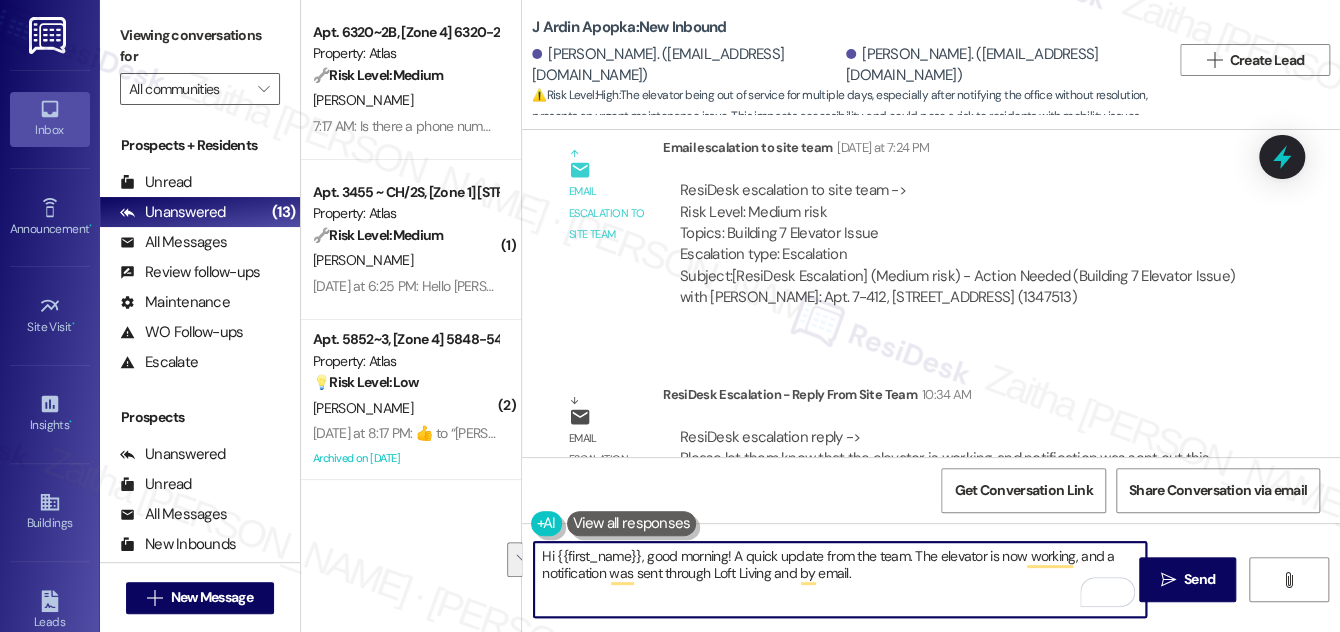 drag, startPoint x: 541, startPoint y: 554, endPoint x: 893, endPoint y: 583, distance: 353.1926 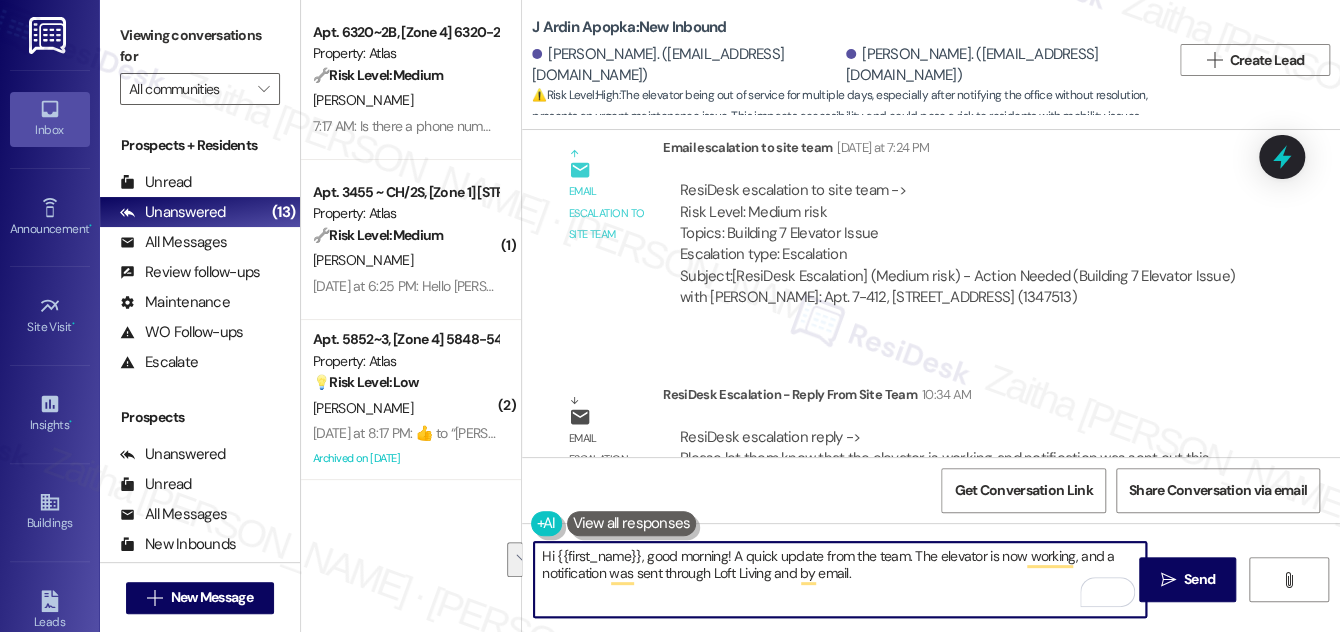 click on "Hi {{first_name}}, good morning! A quick update from the team. The elevator is now working, and a notification was sent through Loft Living and by email." at bounding box center (840, 579) 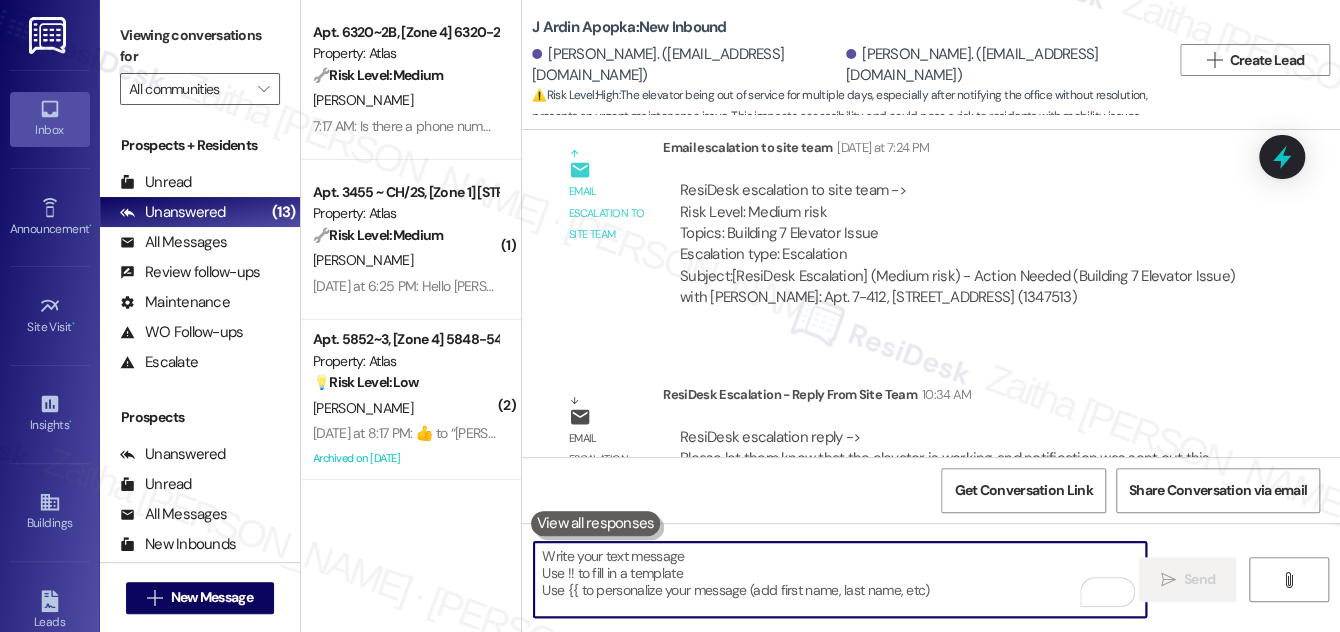 paste on "Hi {{first_name}}, good morning! We have a quick update from the team: the elevator is now working, and notifications were sent via Loft Living and email." 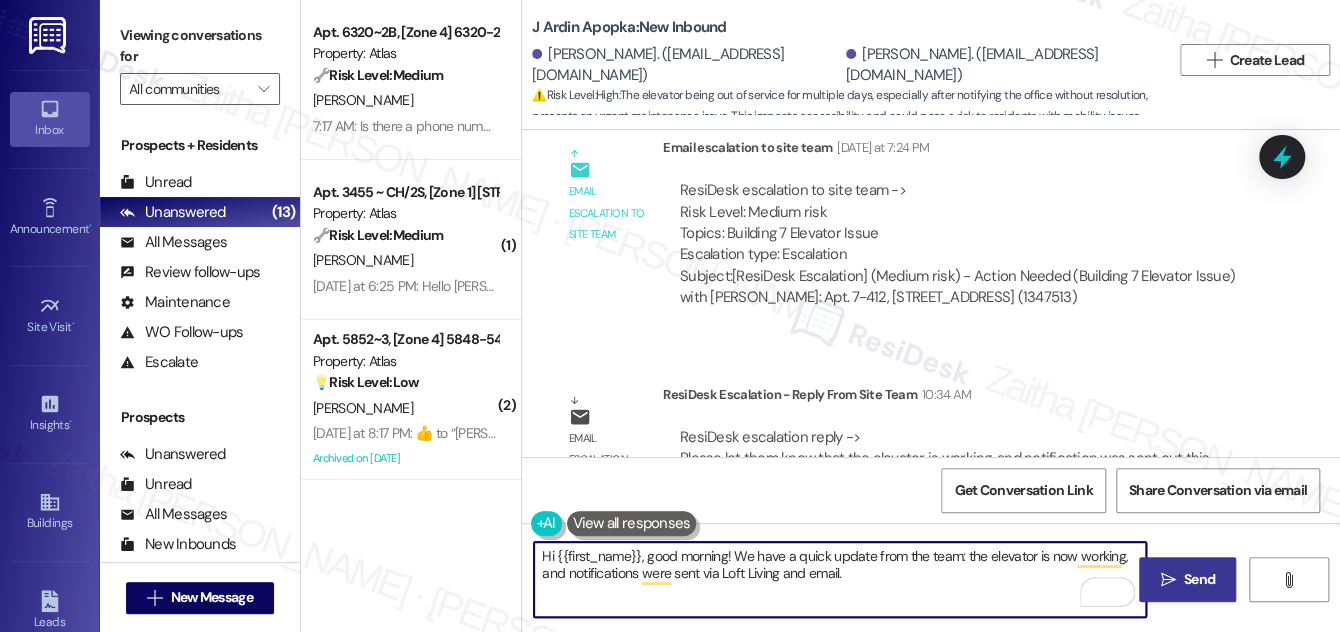 type on "Hi {{first_name}}, good morning! We have a quick update from the team: the elevator is now working, and notifications were sent via Loft Living and email." 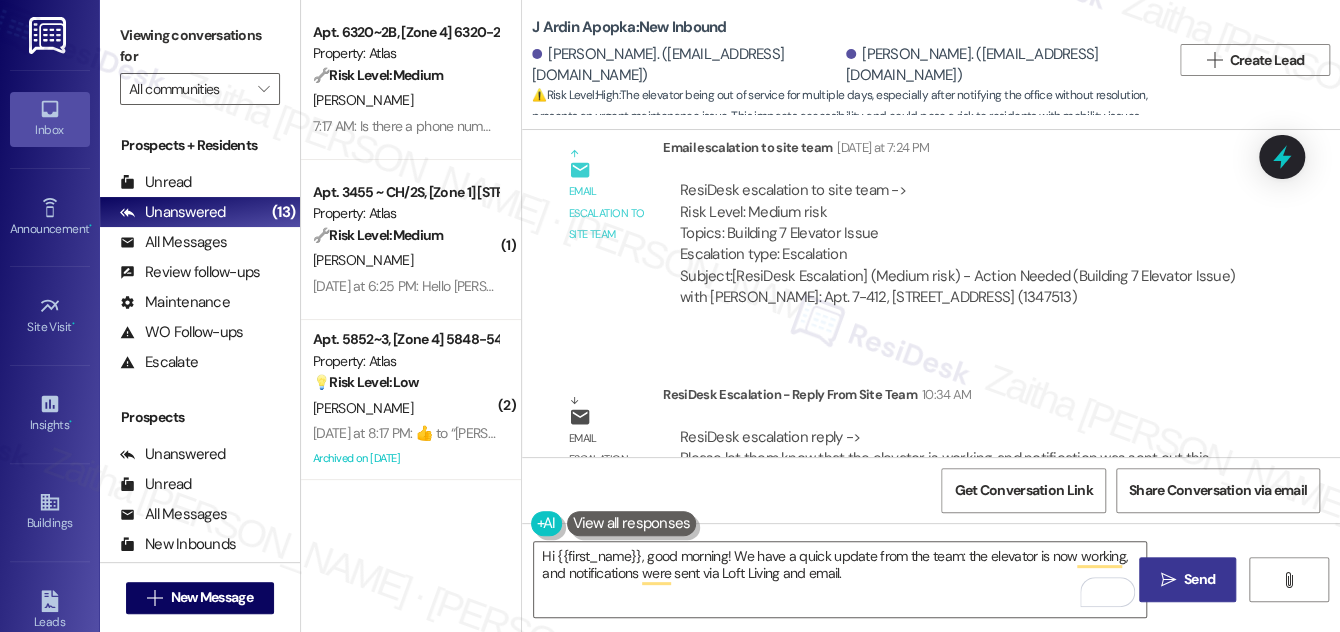 drag, startPoint x: 1213, startPoint y: 575, endPoint x: 1194, endPoint y: 564, distance: 21.954498 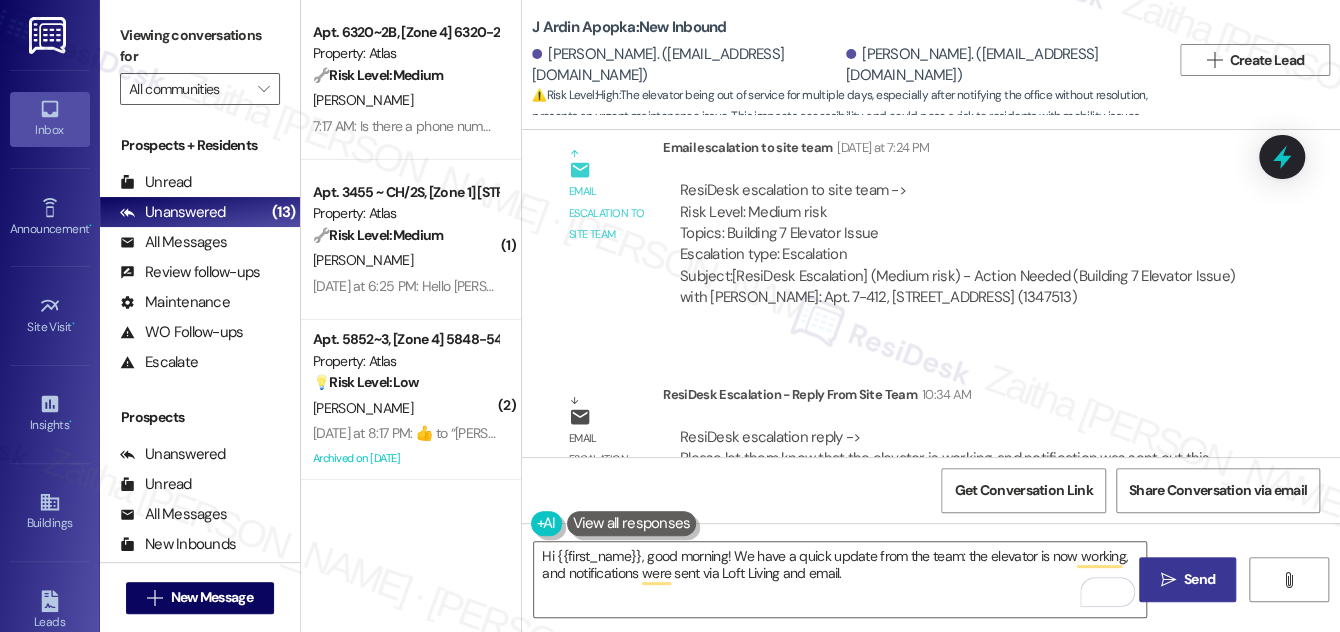 click on "Send" at bounding box center (1199, 579) 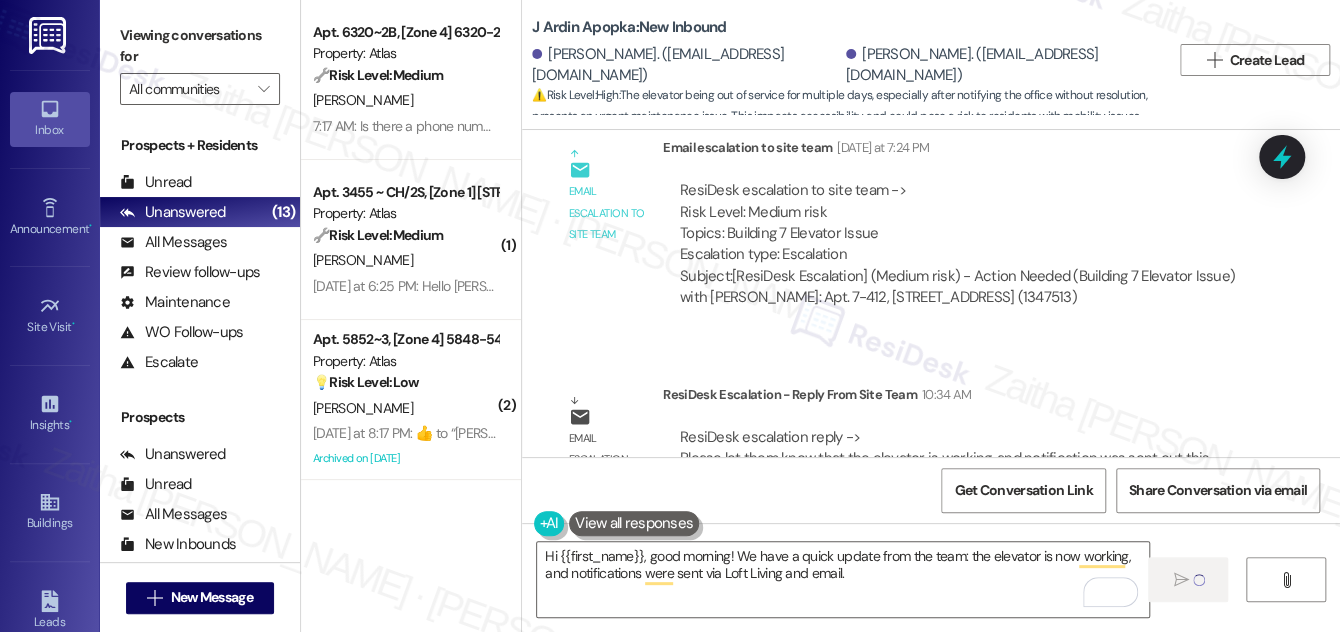 type 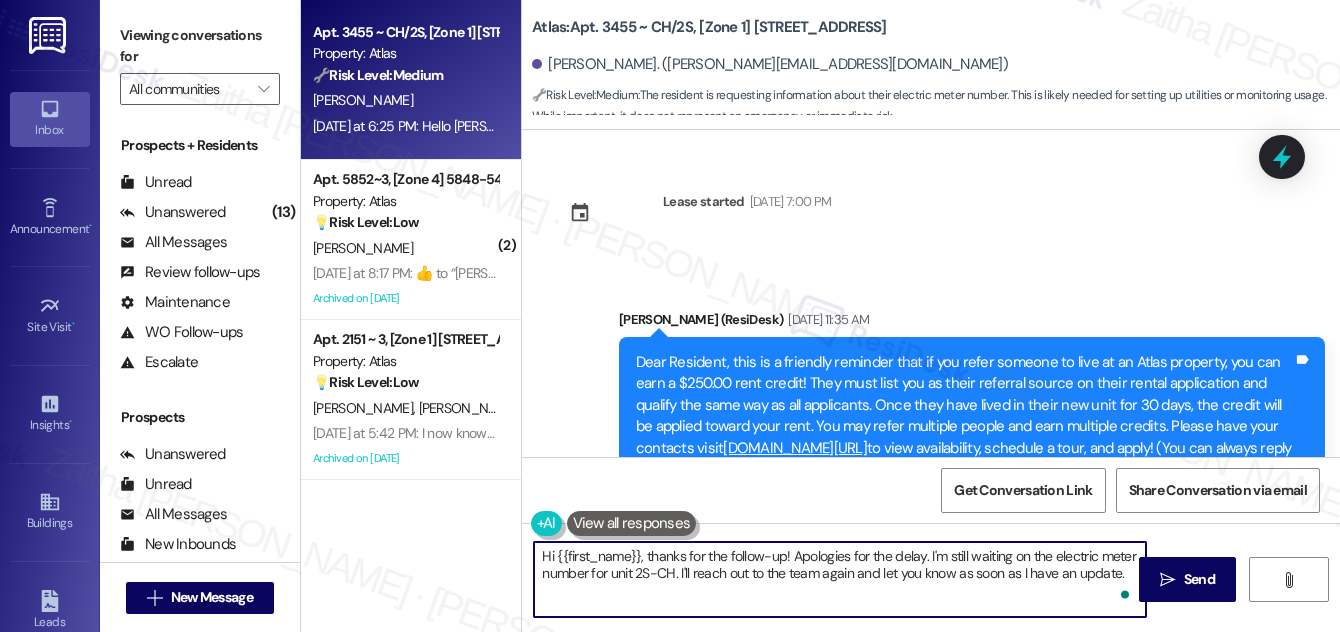 scroll, scrollTop: 0, scrollLeft: 0, axis: both 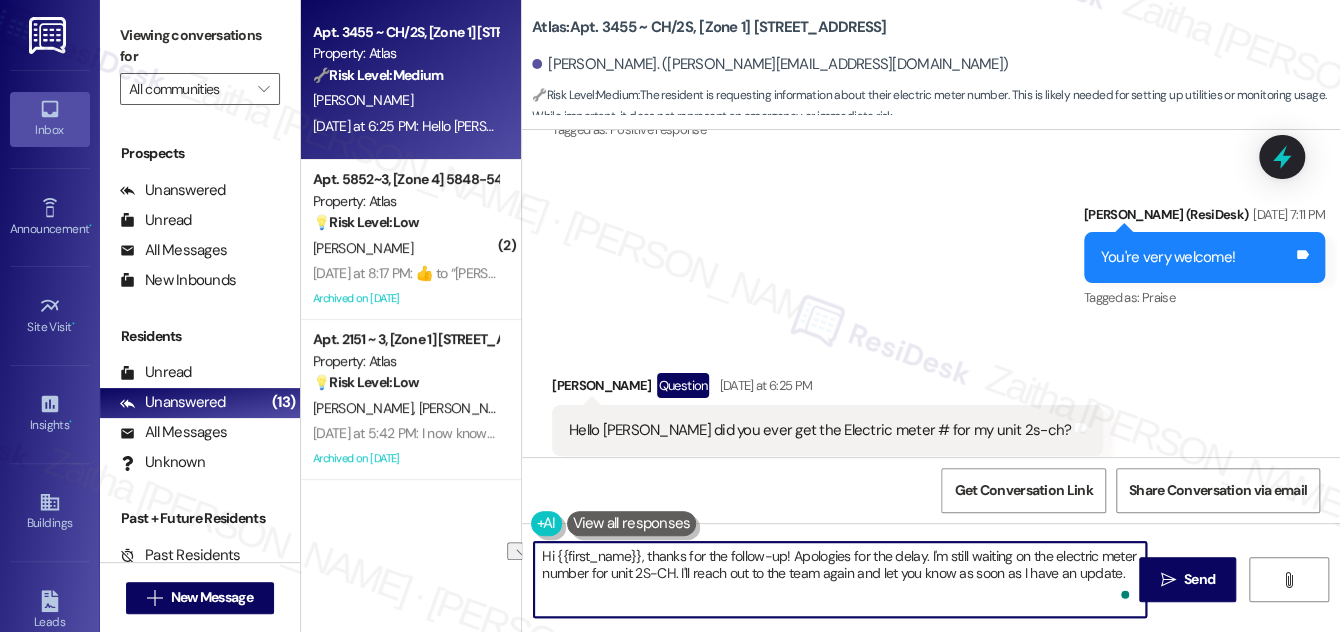drag, startPoint x: 850, startPoint y: 572, endPoint x: 1096, endPoint y: 575, distance: 246.0183 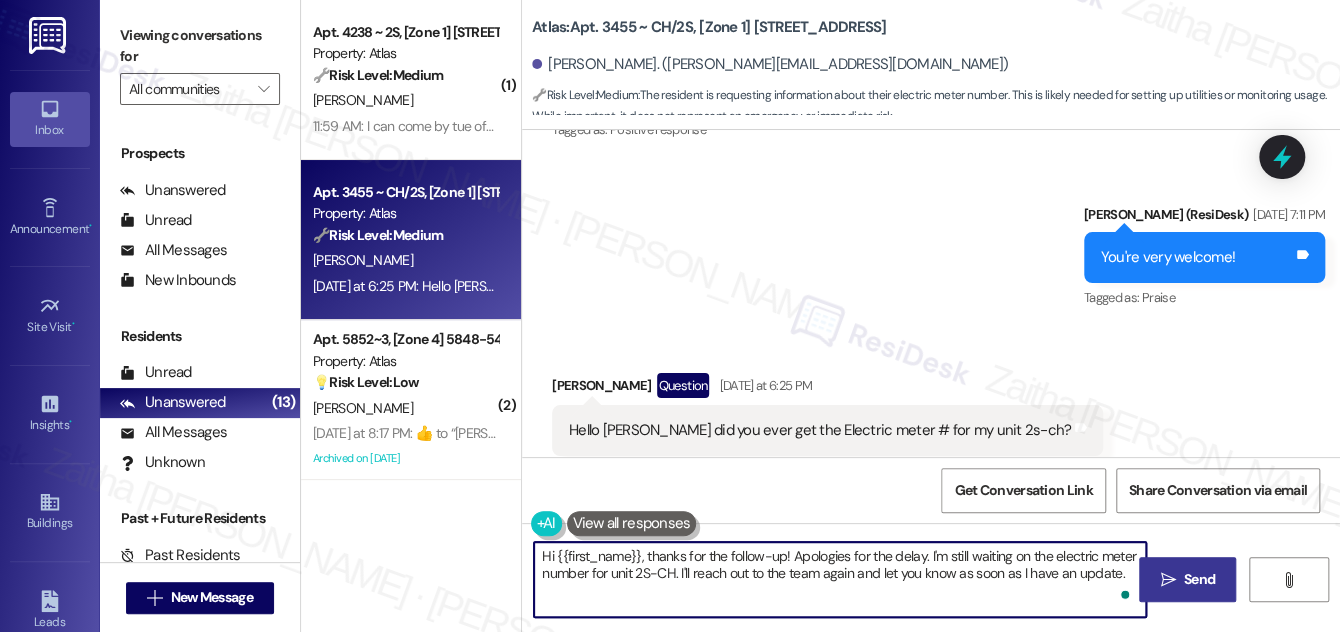 type on "Hi {{first_name}}, thanks for the follow-up! Apologies for the delay. I'm still waiting on the electric meter number for unit 2S-CH. I'll reach out to the team again and let you know as soon as I have an update." 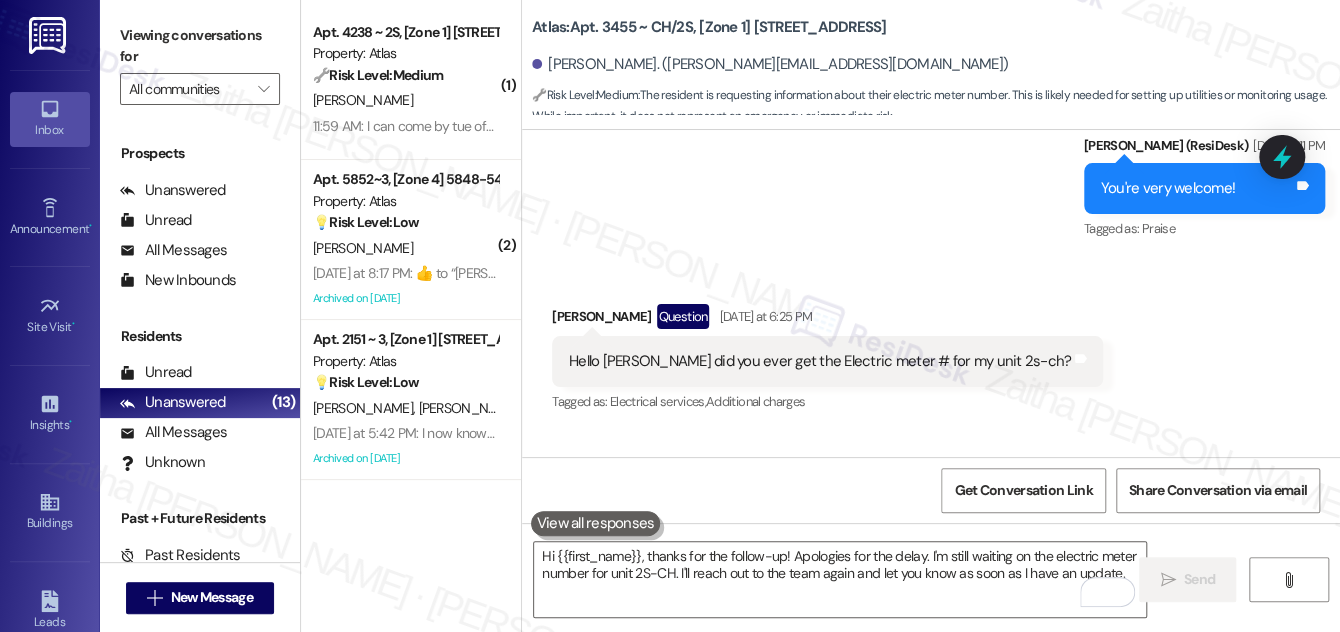 scroll, scrollTop: 4686, scrollLeft: 0, axis: vertical 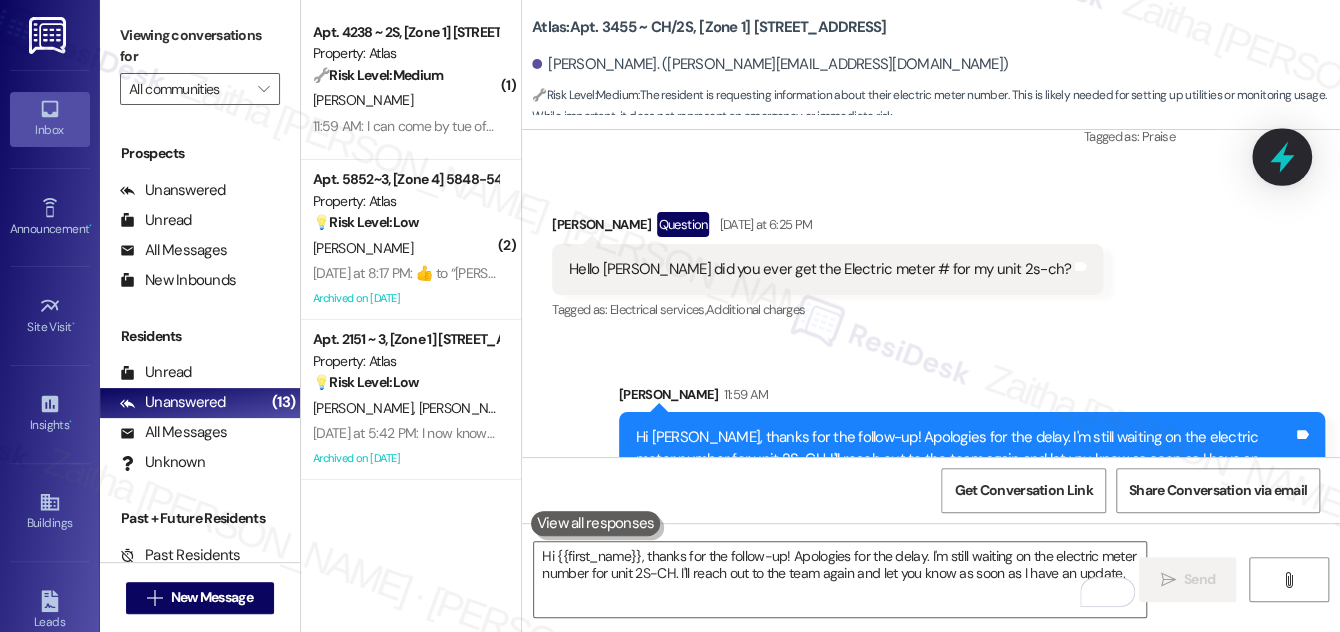click 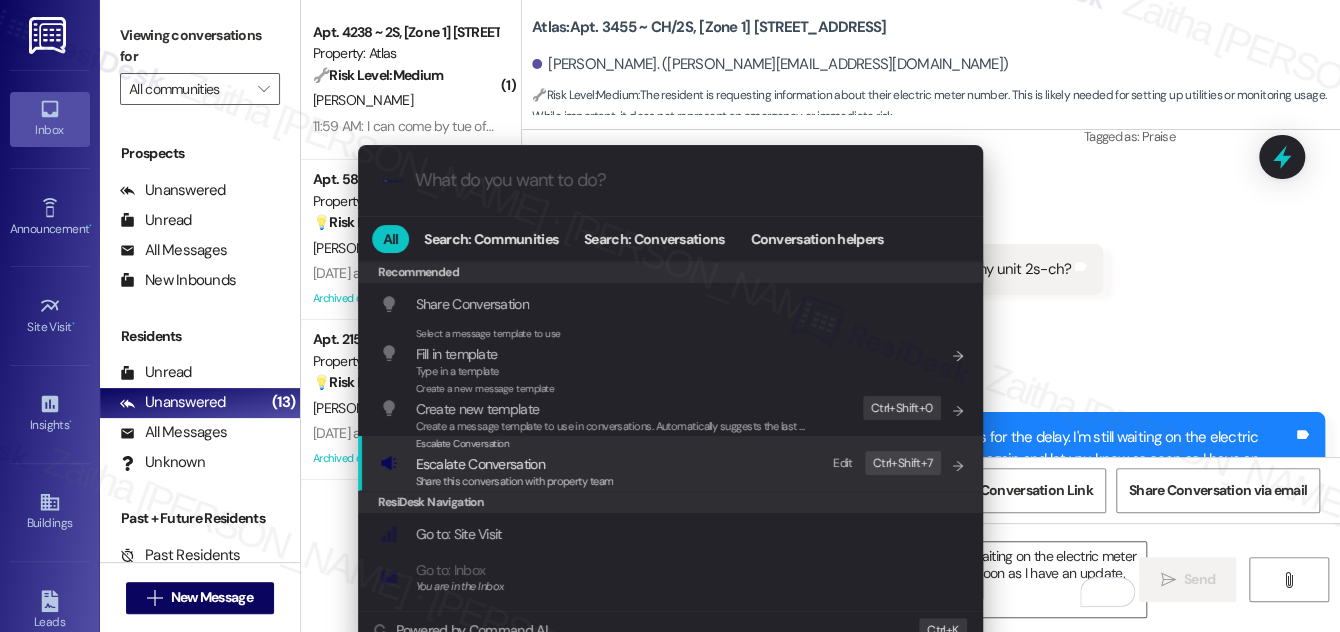 click on "Escalate Conversation" at bounding box center (480, 464) 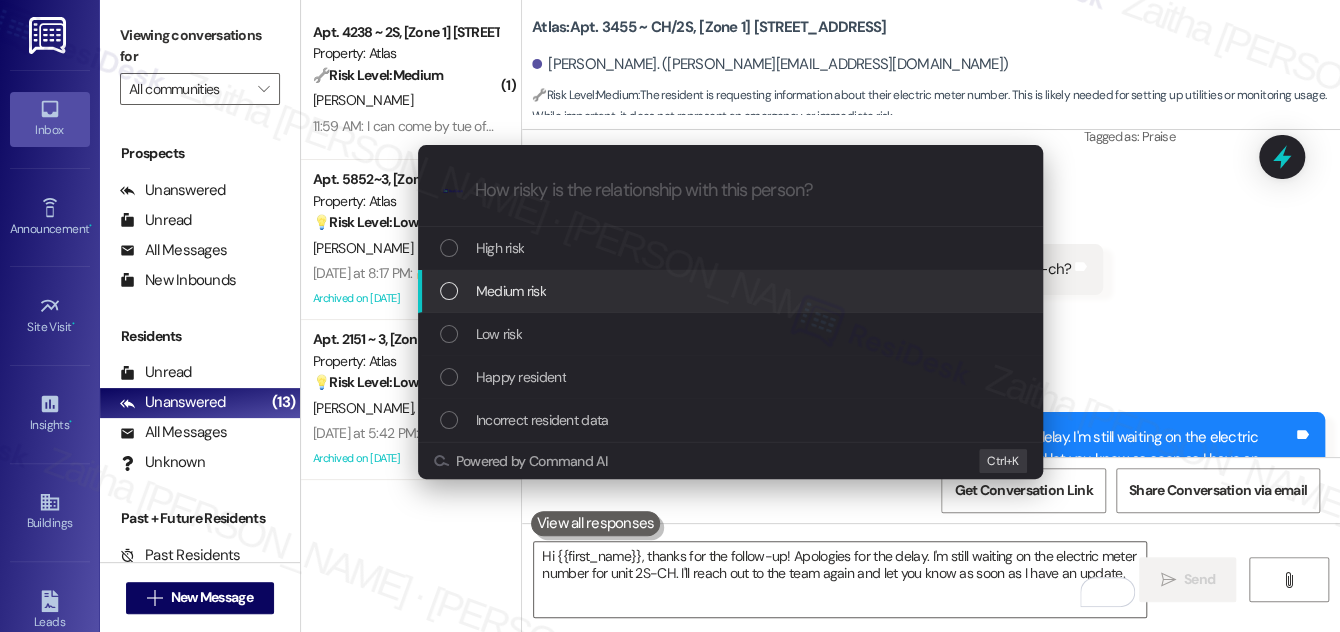 click on "Escalate Conversation How risky is the relationship with this person? Topics (e.g. broken fridge, delayed service) Any messages to highlight in the email? .cls-1{fill:#0a055f;}.cls-2{fill:#0cc4c4;} resideskLogoBlueOrange High risk Medium risk Low risk Happy resident Incorrect resident data Powered by Command AI Ctrl+ K" at bounding box center (670, 316) 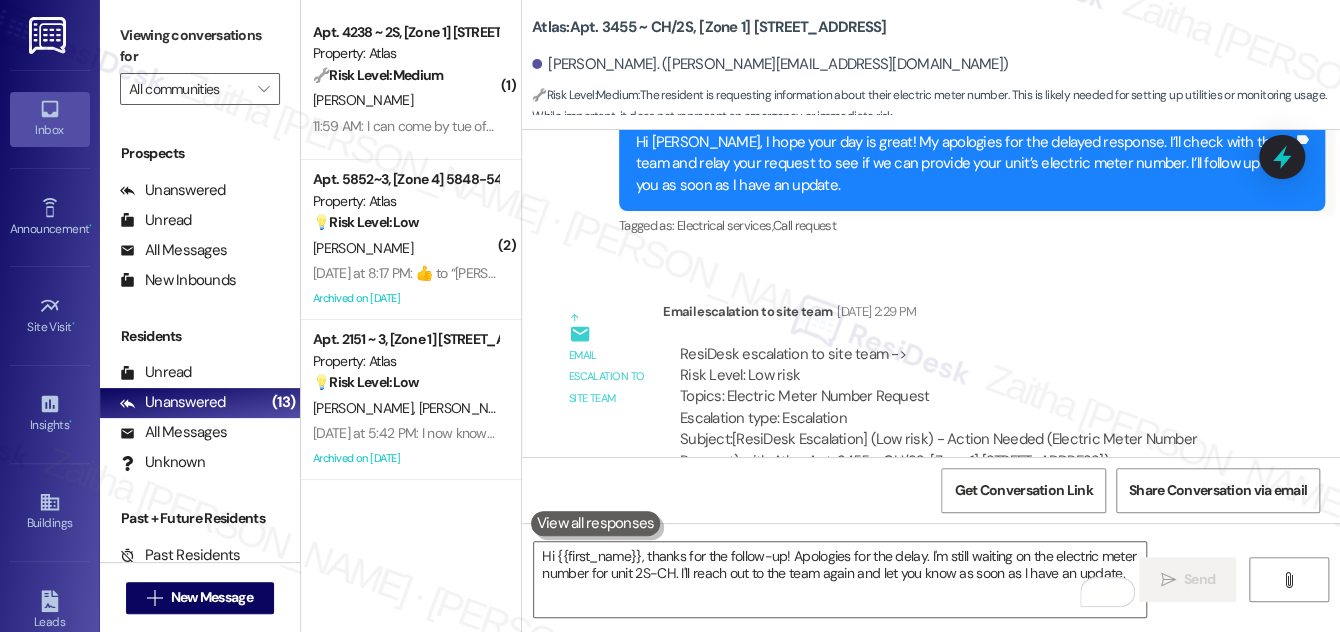 scroll, scrollTop: 4050, scrollLeft: 0, axis: vertical 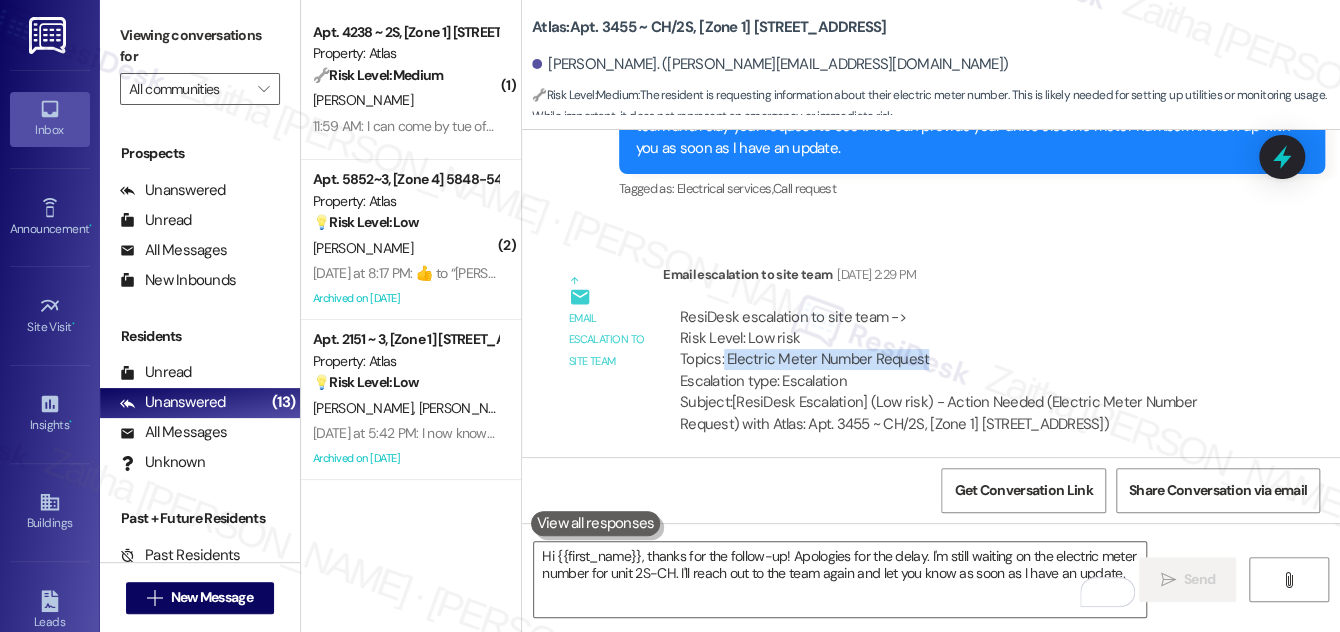 drag, startPoint x: 722, startPoint y: 311, endPoint x: 988, endPoint y: 314, distance: 266.0169 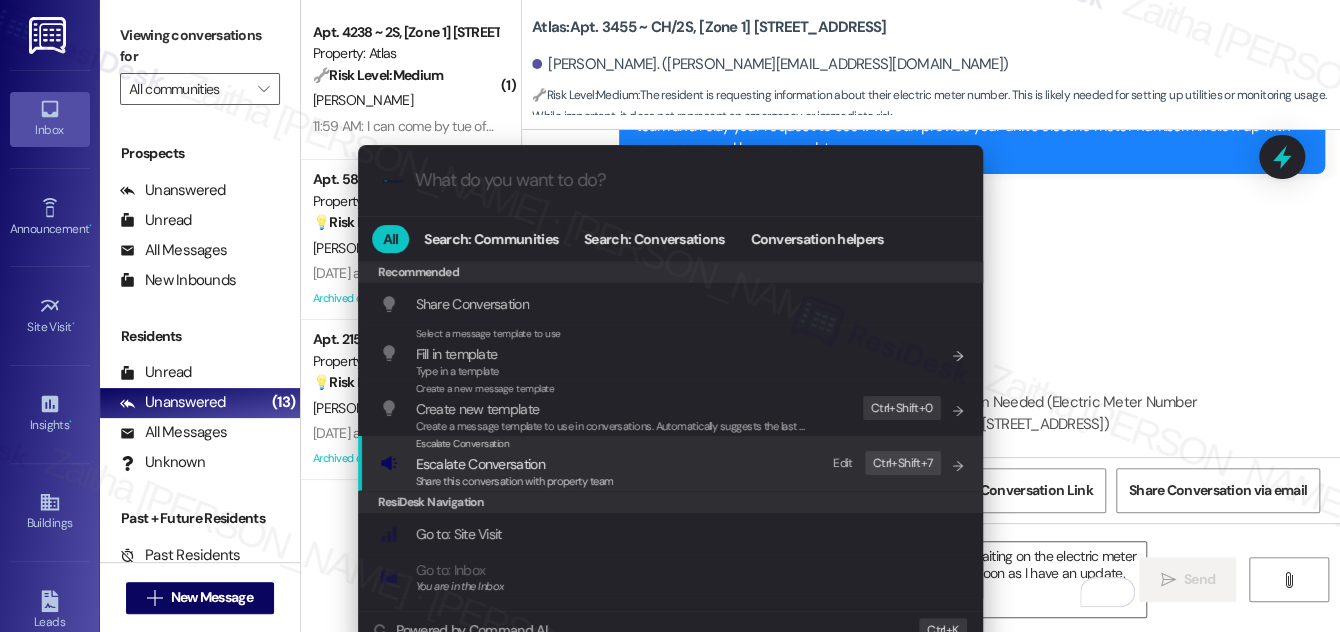 click on "Escalate Conversation" at bounding box center (480, 464) 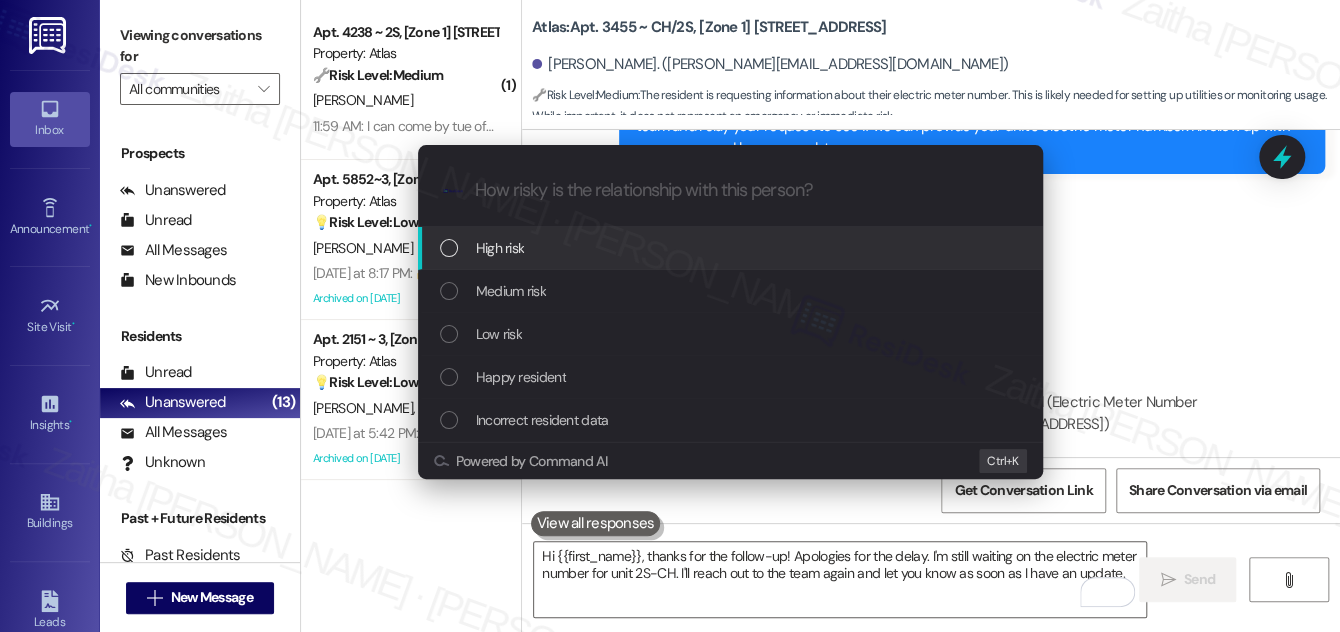 click on "High risk" at bounding box center (732, 248) 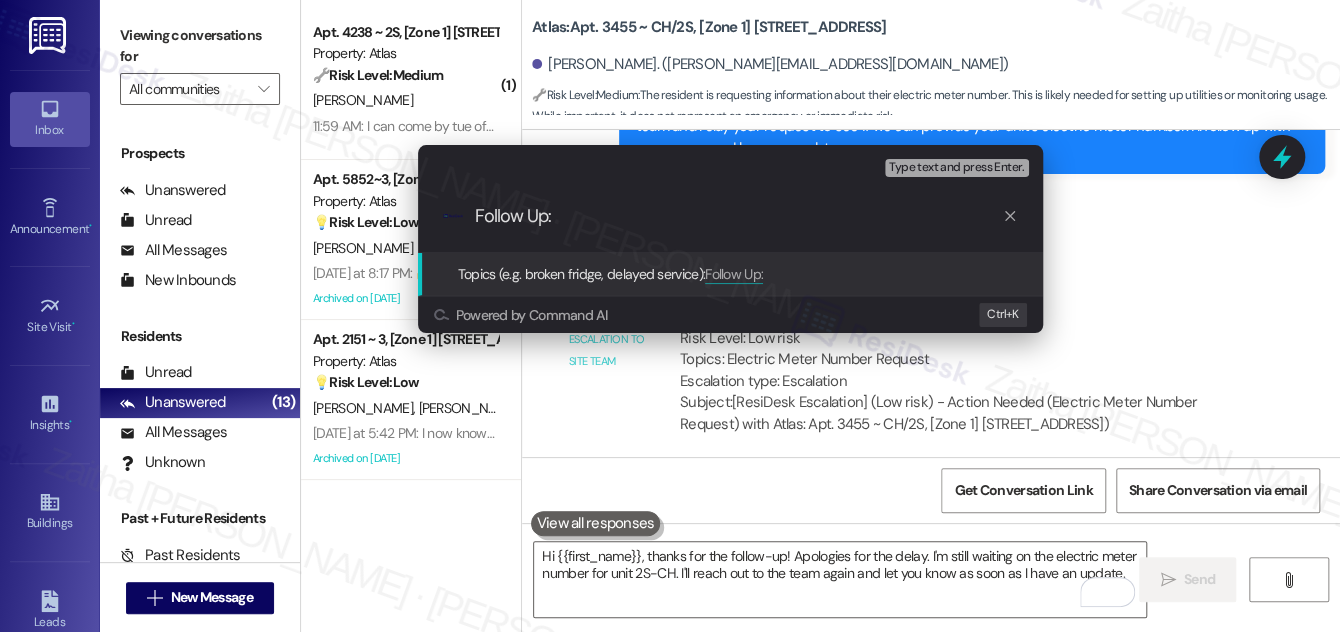 paste on "Electric Meter Number Request" 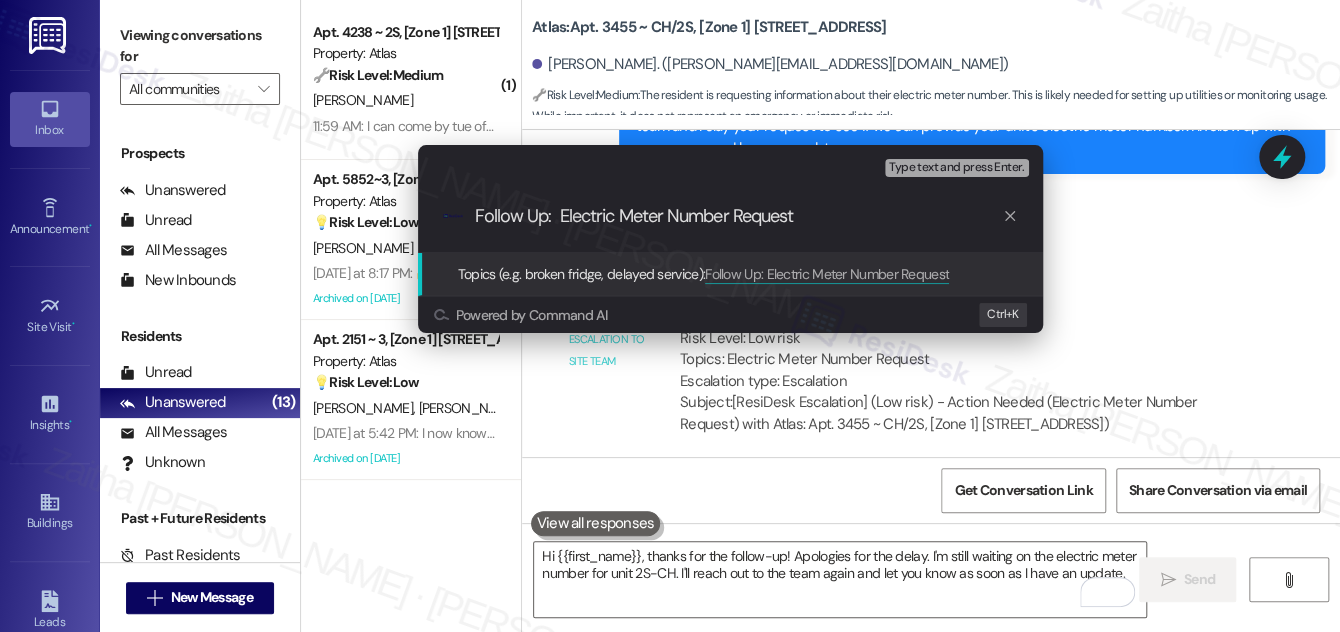 type 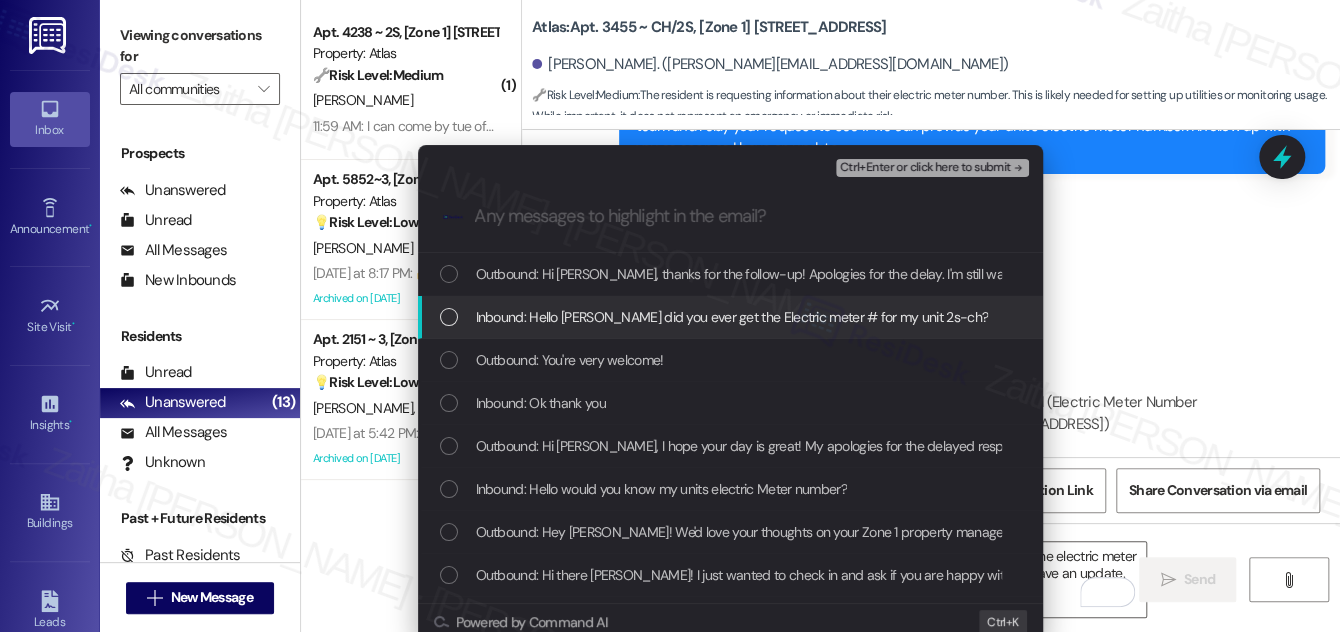 click at bounding box center [449, 317] 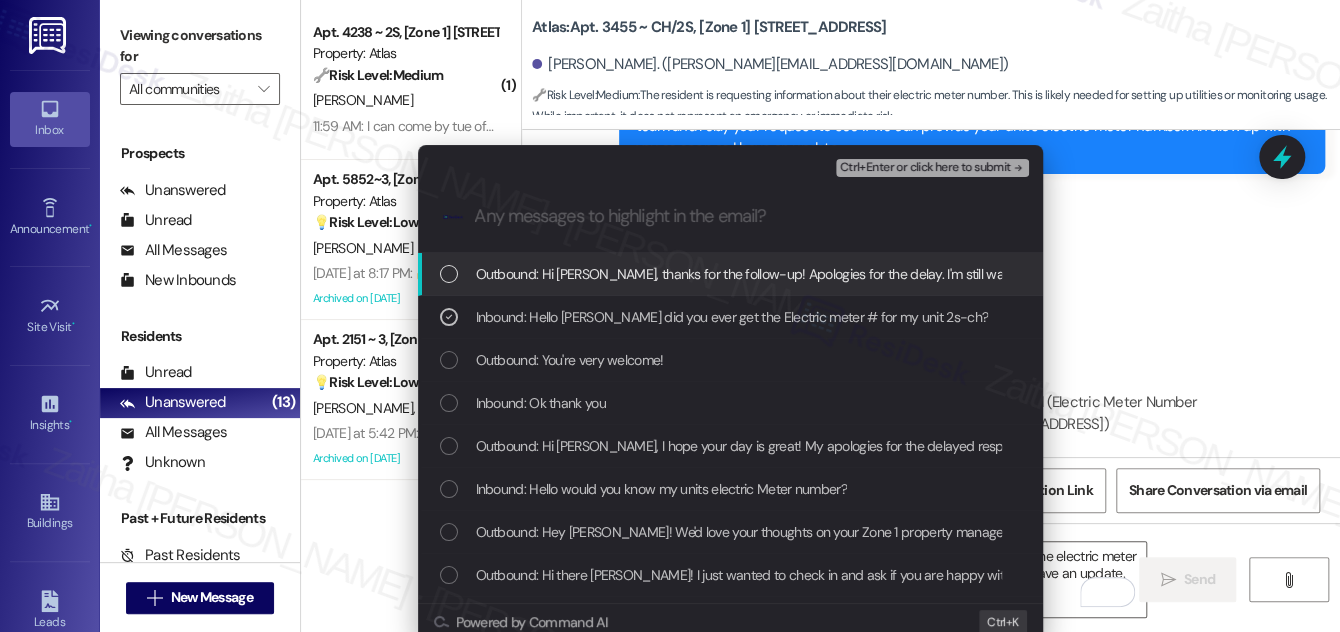 click on "Ctrl+Enter or click here to submit" at bounding box center [925, 168] 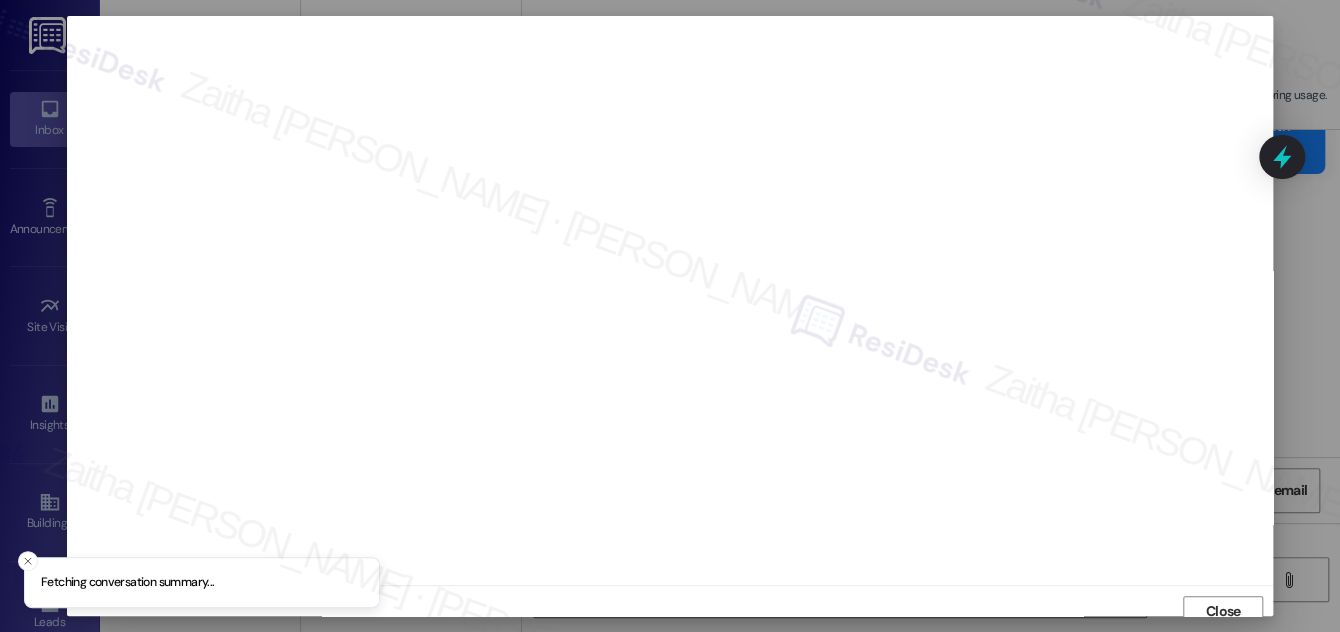 scroll, scrollTop: 11, scrollLeft: 0, axis: vertical 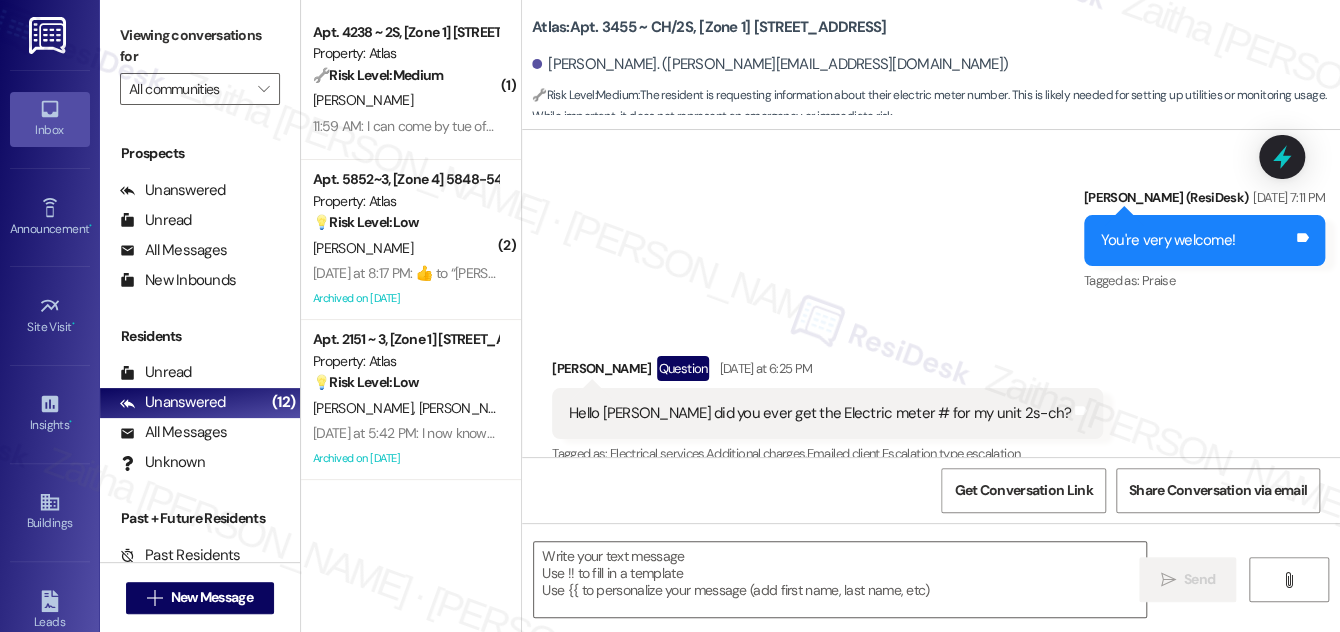 type on "Fetching suggested responses. Please feel free to read through the conversation in the meantime." 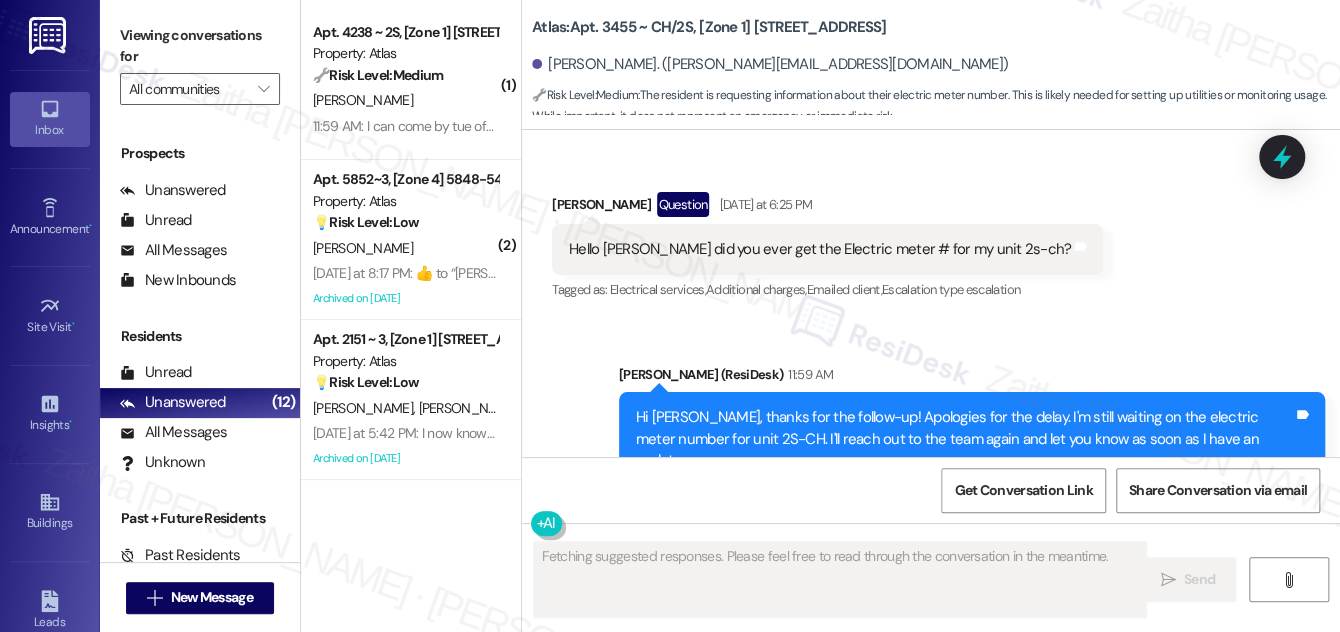 scroll, scrollTop: 4715, scrollLeft: 0, axis: vertical 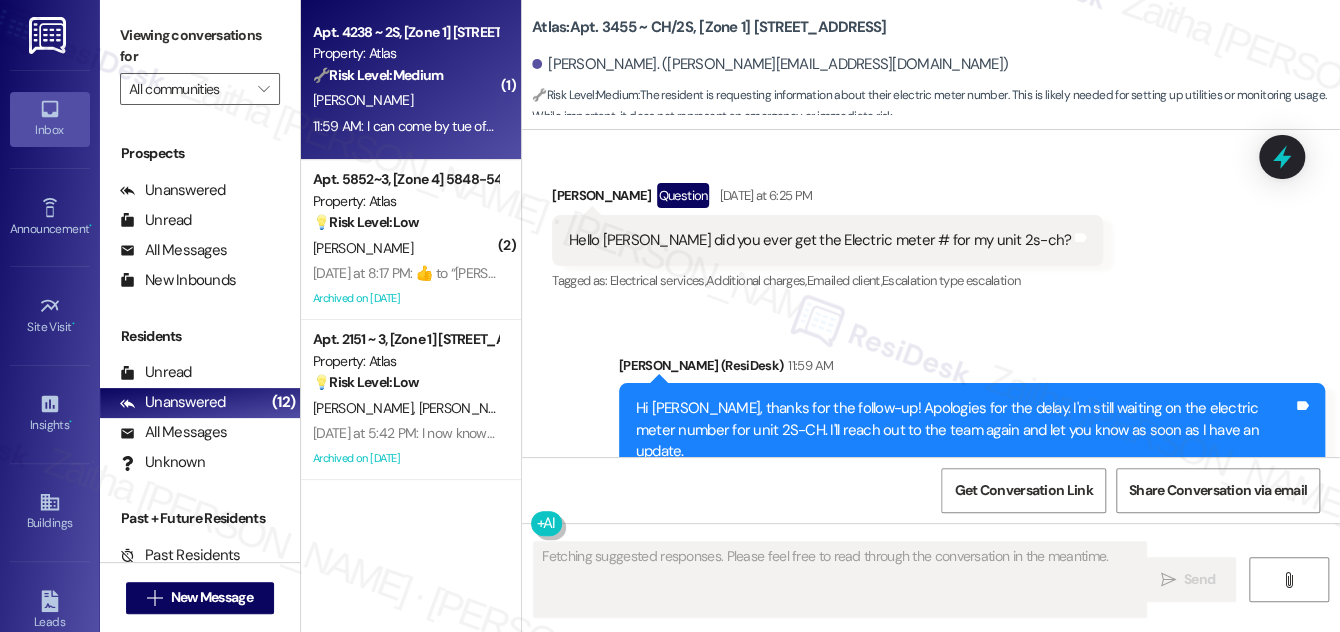 click on "[PERSON_NAME]" at bounding box center [405, 100] 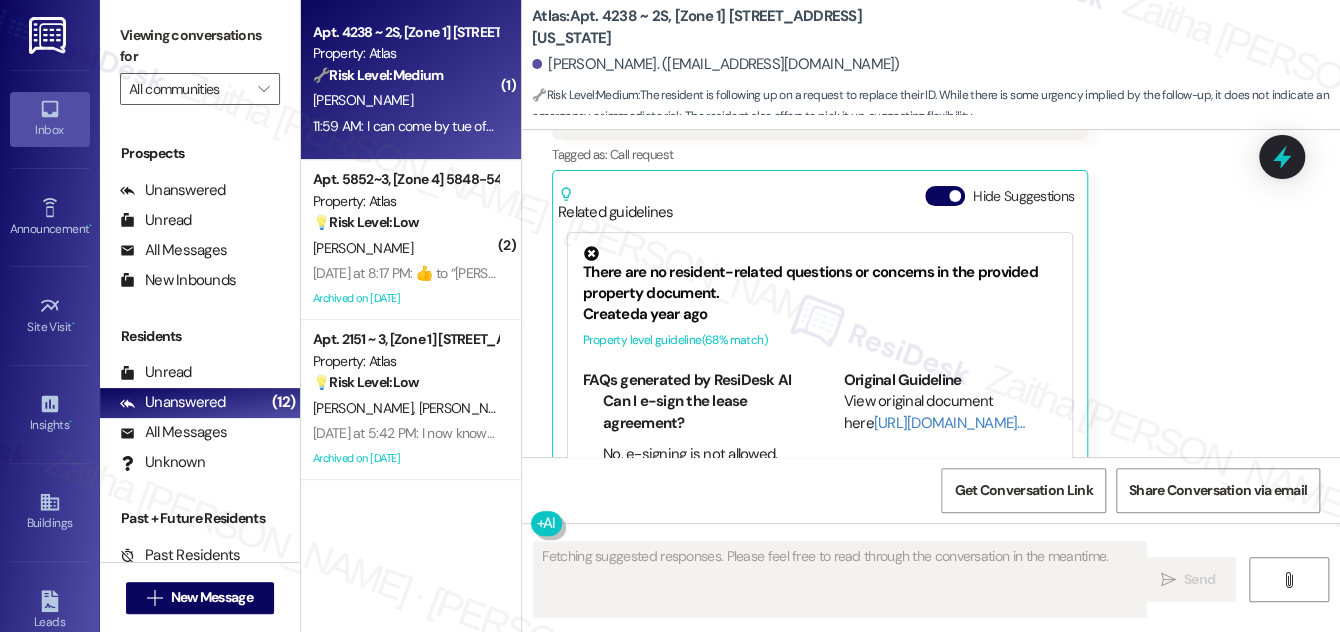 scroll, scrollTop: 1744, scrollLeft: 0, axis: vertical 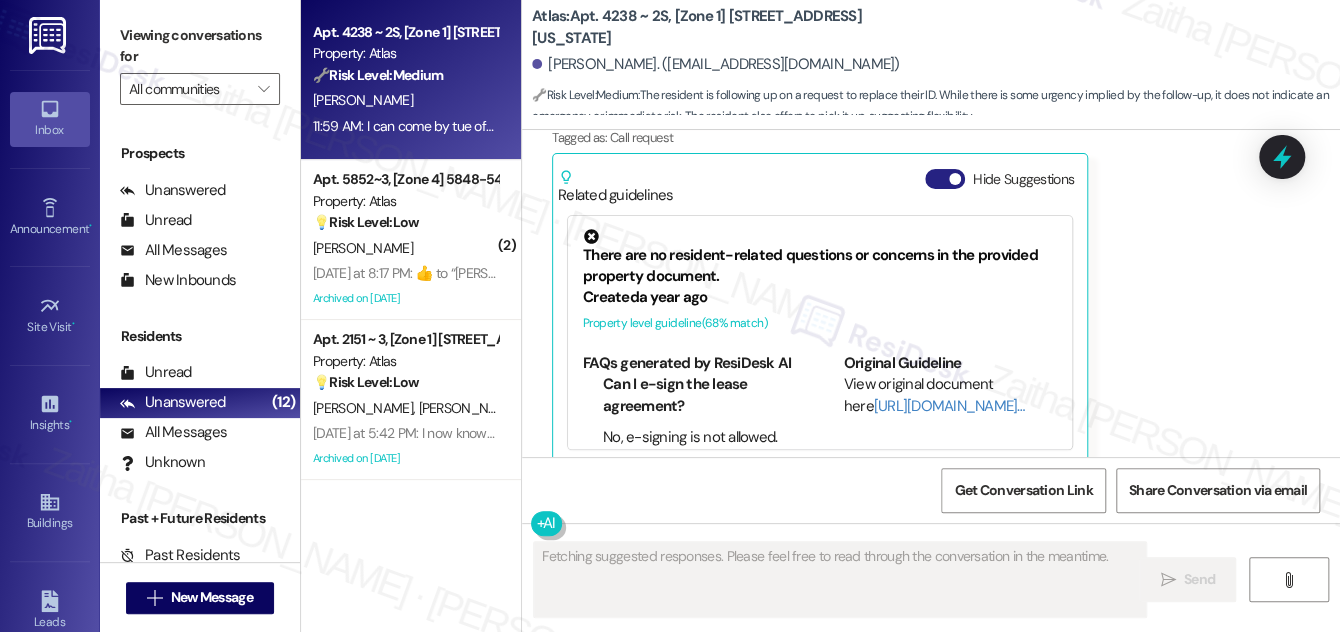 click on "Hide Suggestions" at bounding box center [945, 179] 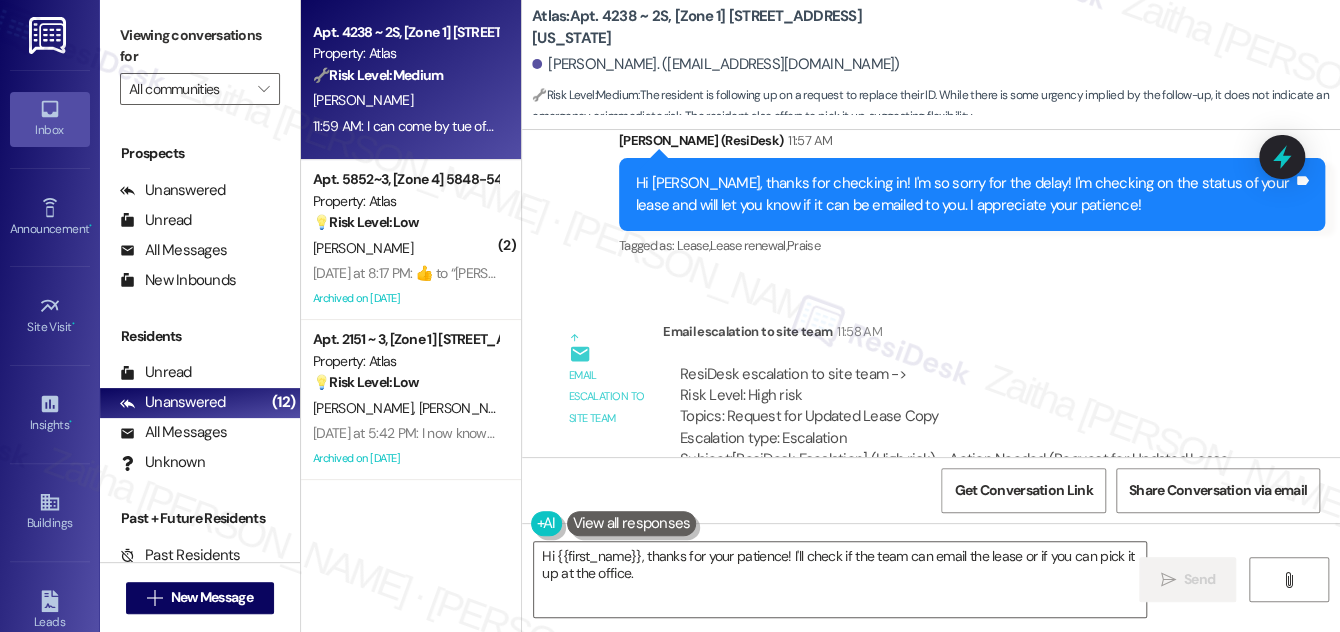 scroll, scrollTop: 1219, scrollLeft: 0, axis: vertical 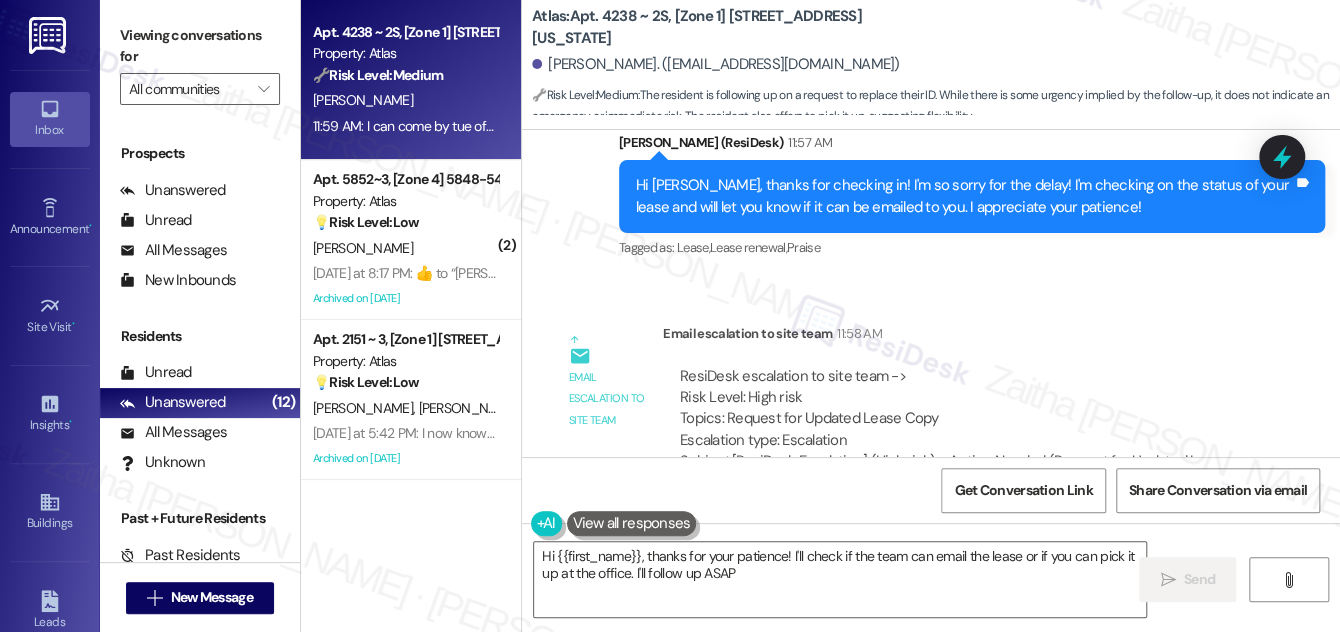 type on "Hi {{first_name}}, thanks for your patience! I'll check if the team can email the lease or if you can pick it up at the office. I'll follow up ASAP!" 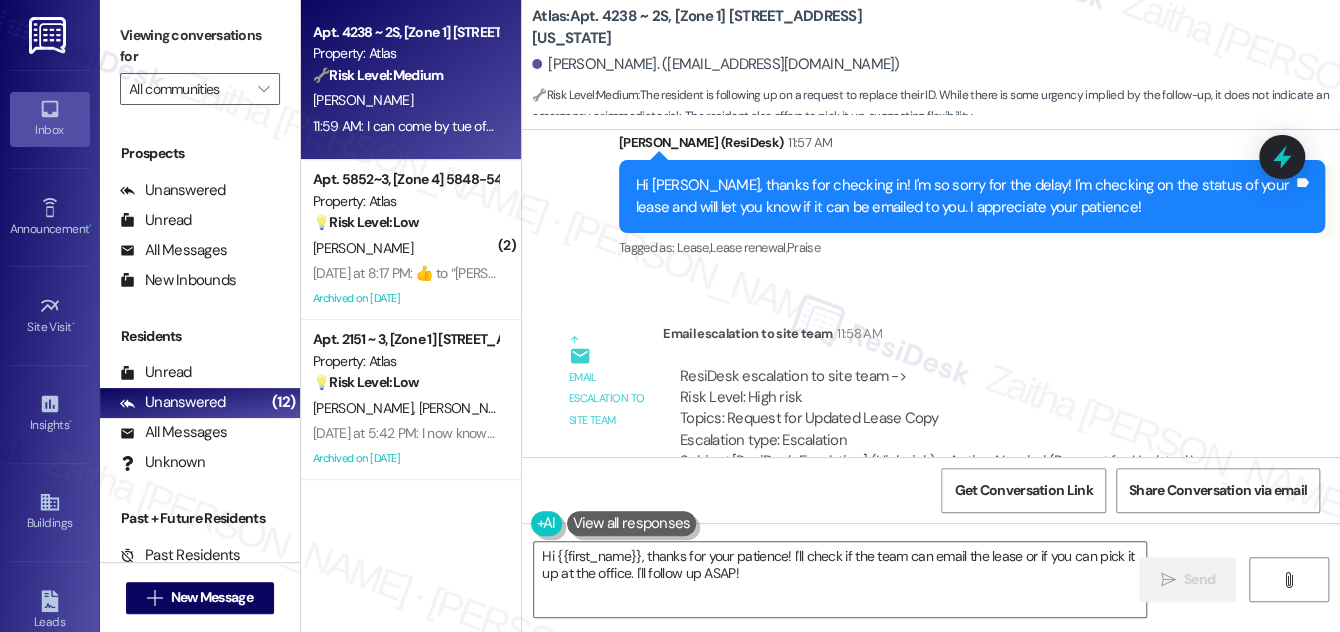 scroll, scrollTop: 1492, scrollLeft: 0, axis: vertical 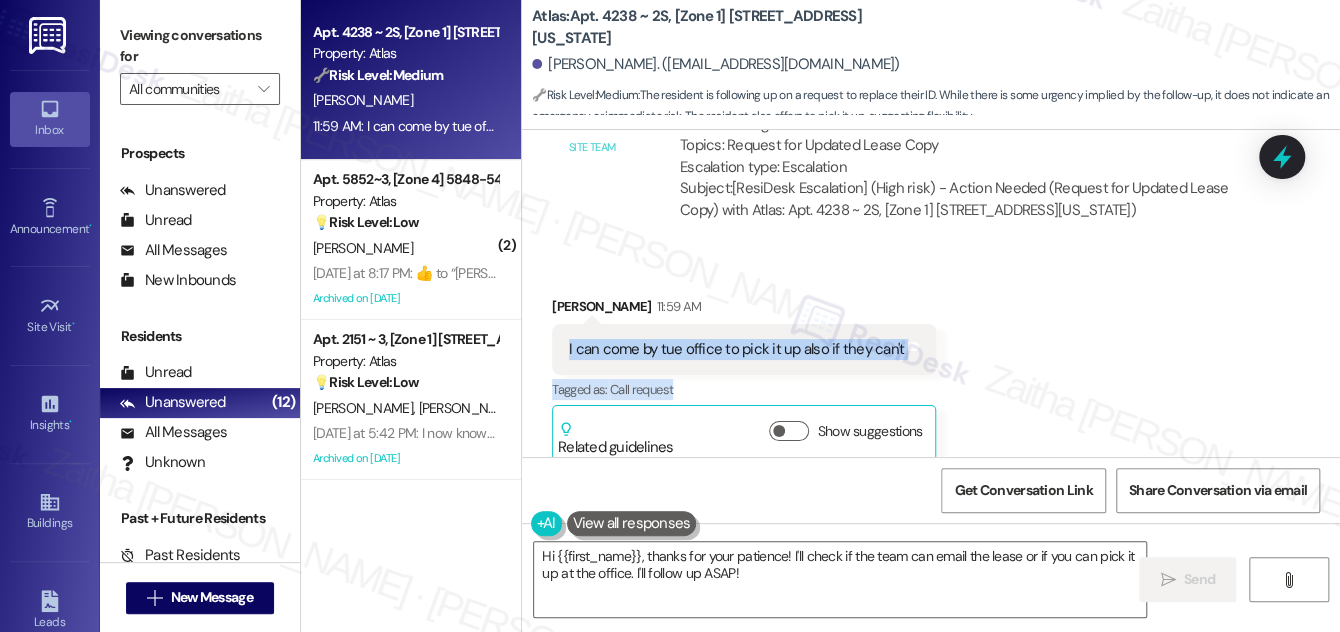 drag, startPoint x: 556, startPoint y: 323, endPoint x: 967, endPoint y: 355, distance: 412.24387 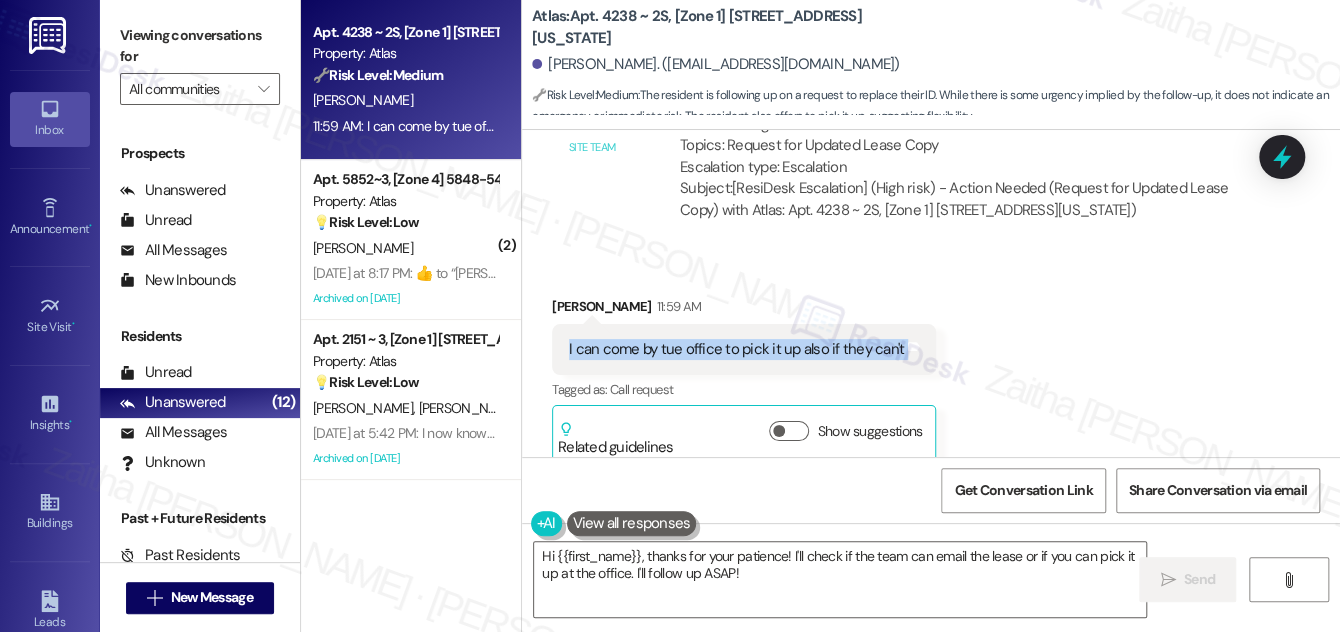 drag, startPoint x: 565, startPoint y: 327, endPoint x: 920, endPoint y: 333, distance: 355.0507 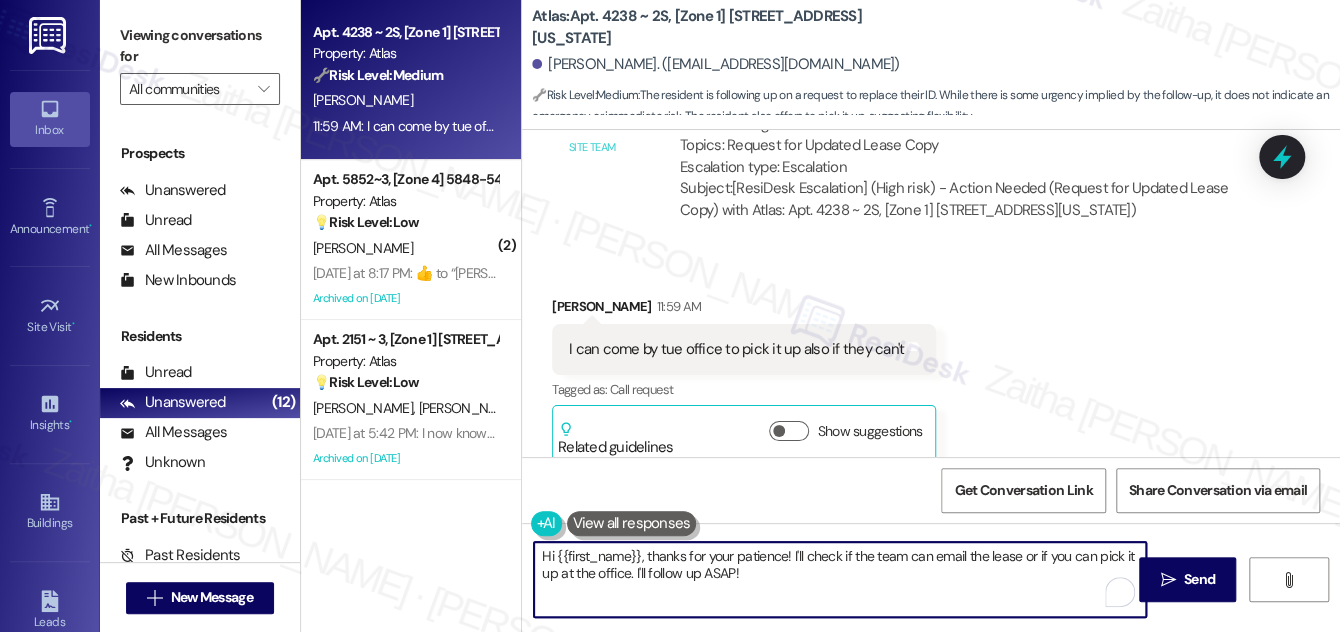 drag, startPoint x: 537, startPoint y: 552, endPoint x: 793, endPoint y: 591, distance: 258.95367 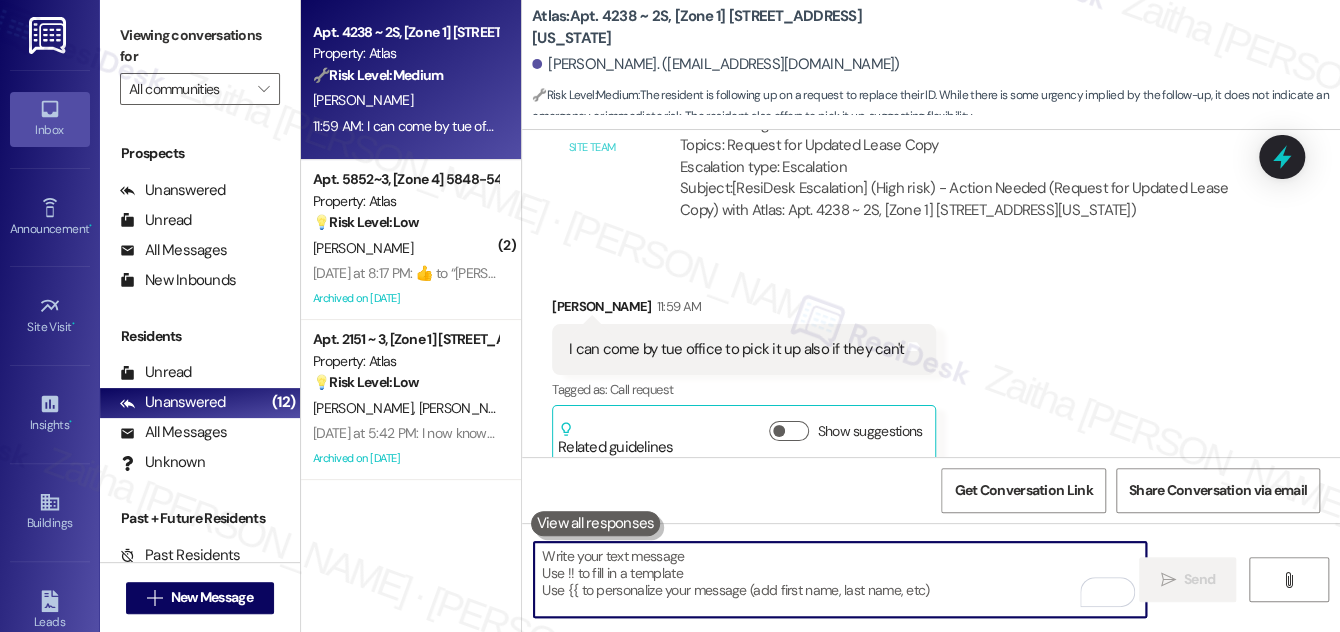 paste on "Thanks for letting me know! You’re absolutely welcome to stop by the office to pick it up if that works better for you." 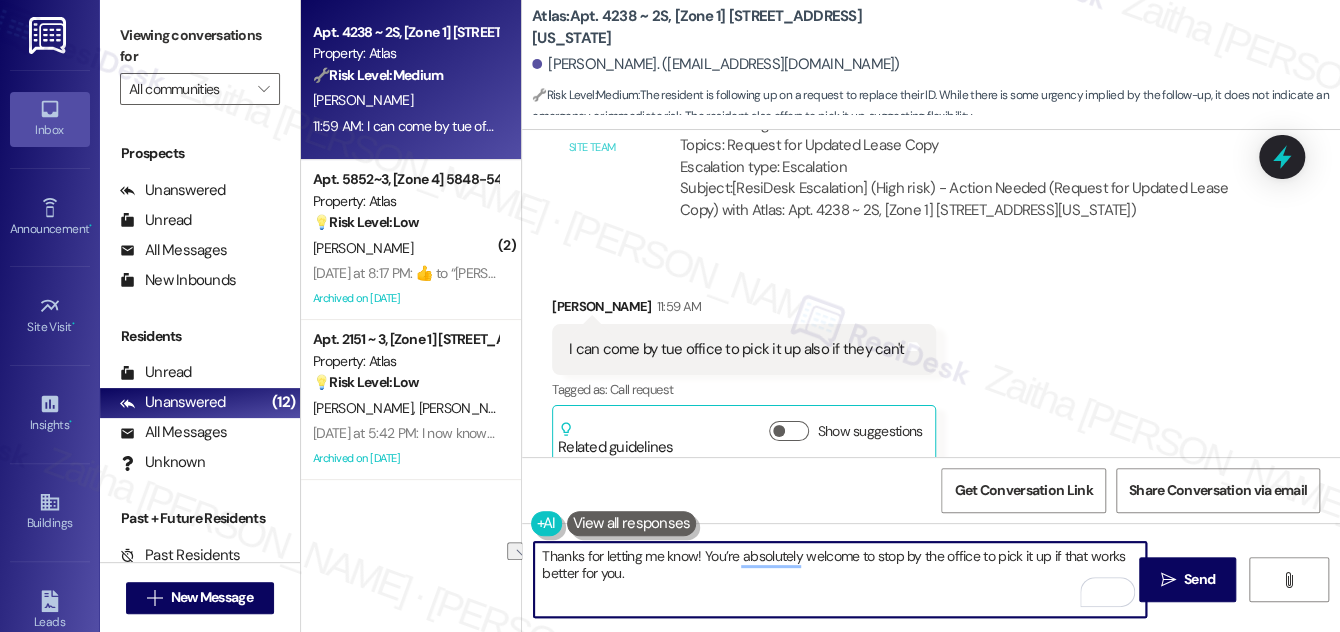 drag, startPoint x: 1044, startPoint y: 555, endPoint x: 981, endPoint y: 553, distance: 63.03174 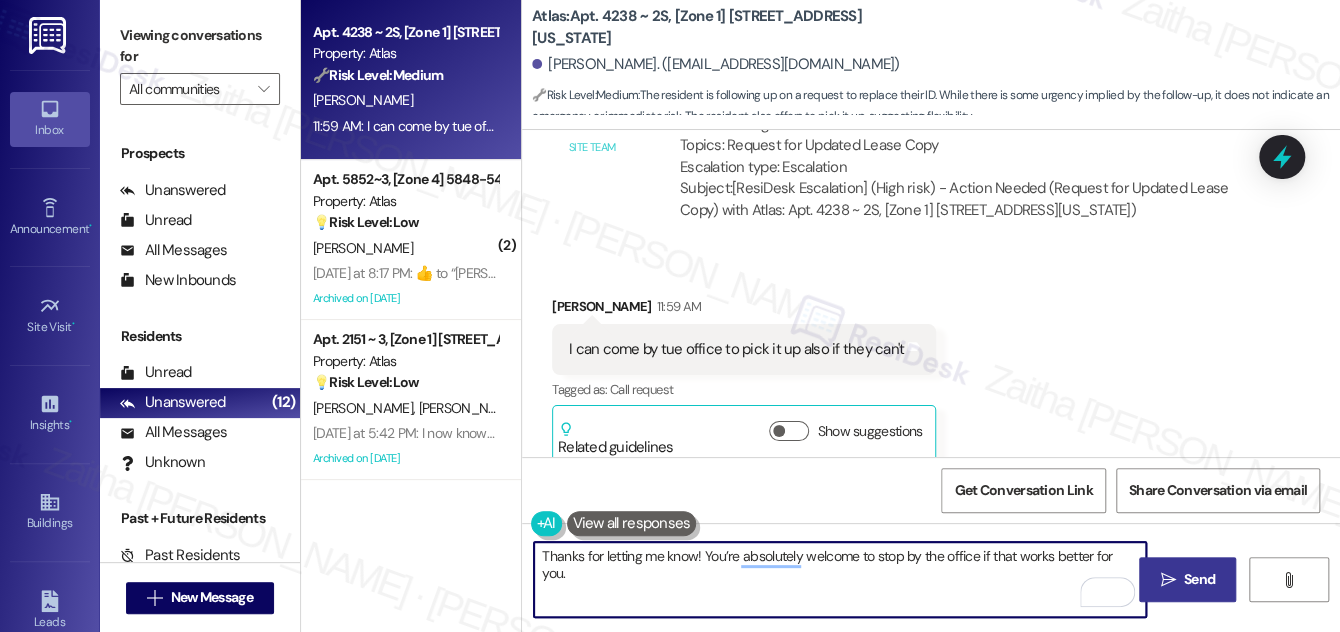 type on "Thanks for letting me know! You’re absolutely welcome to stop by the office if that works better for you." 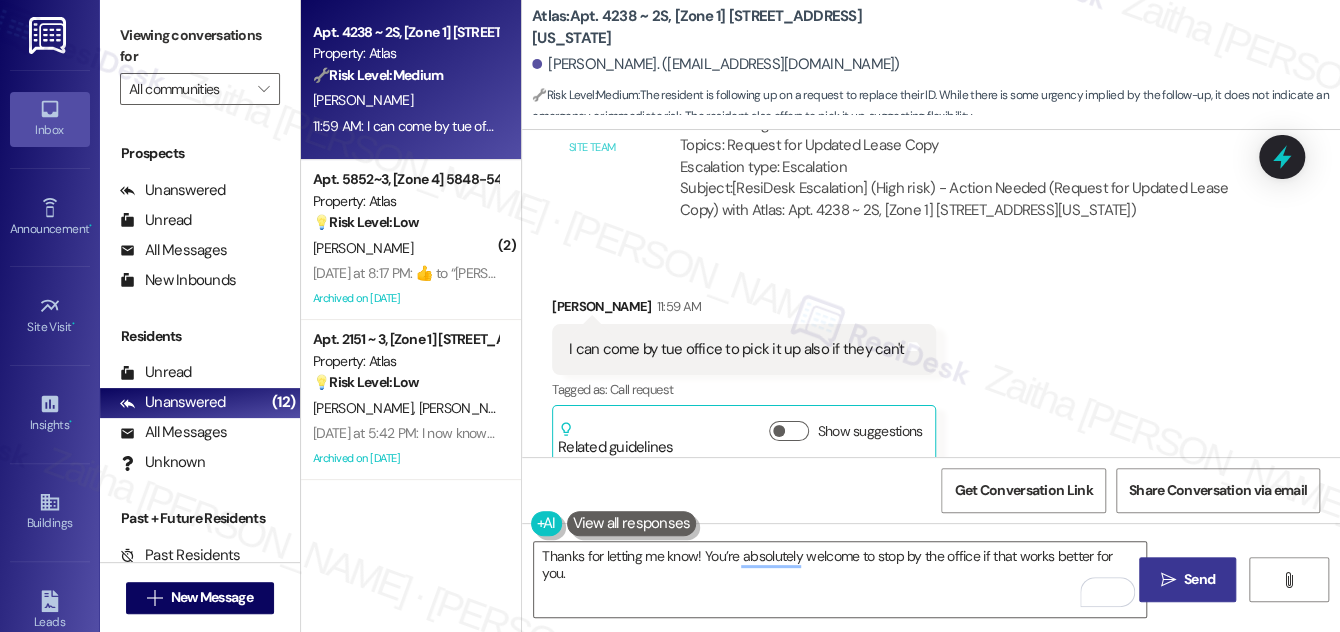 click on "Send" at bounding box center (1199, 579) 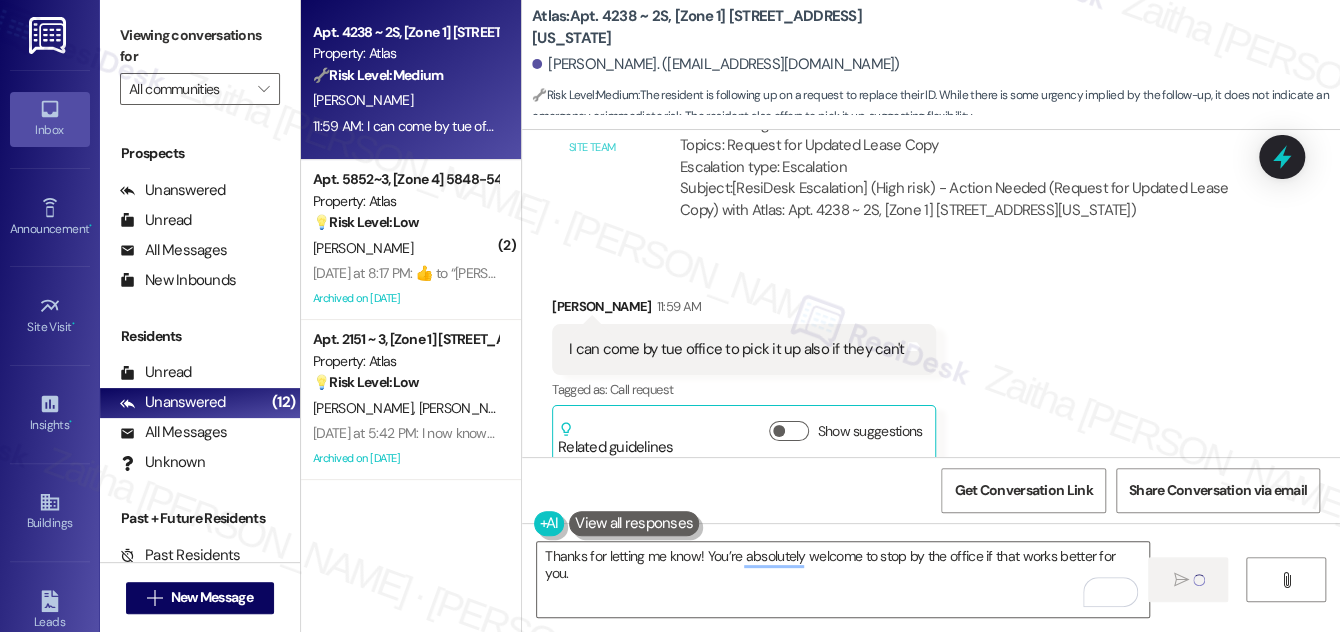 type 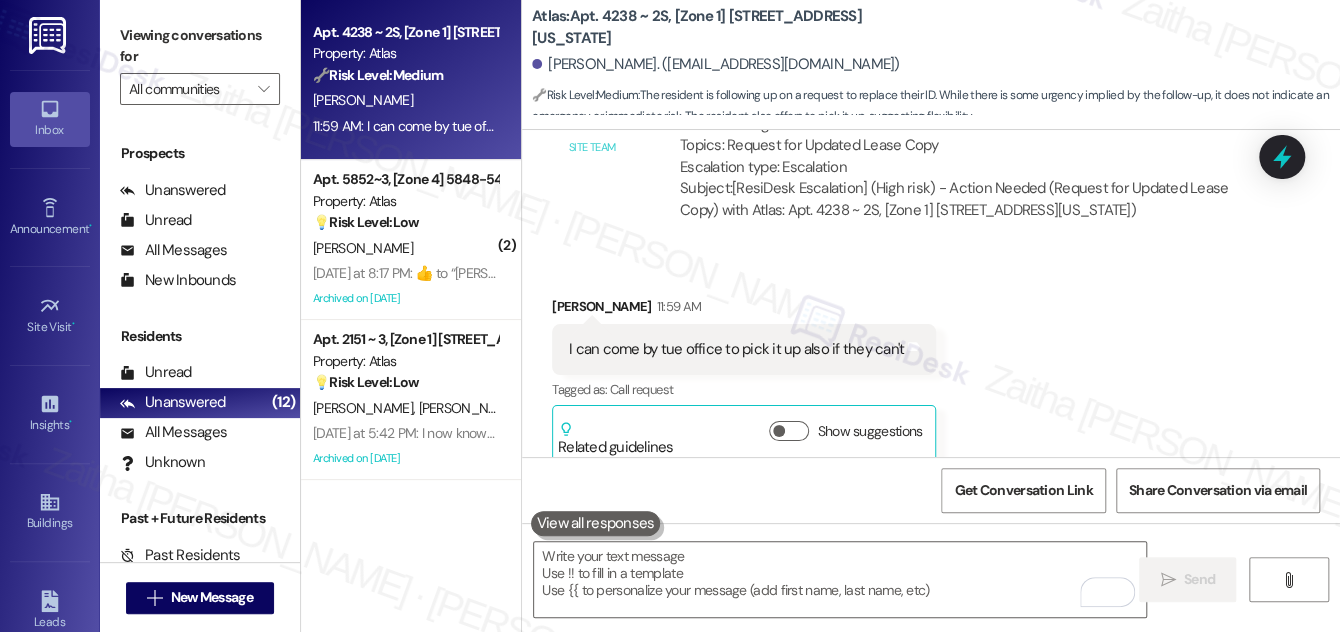 scroll, scrollTop: 1491, scrollLeft: 0, axis: vertical 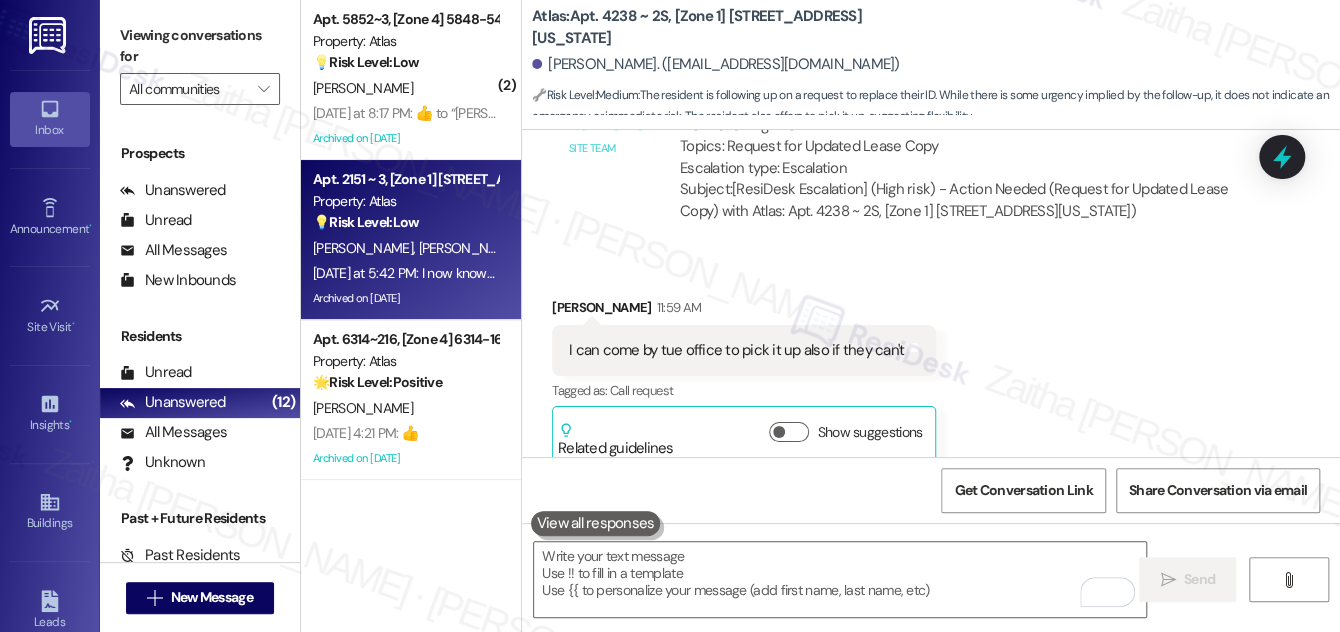 click on "Apt. 2151 ~ 3, [Zone 1] 2754-56 W Cermak Ave Property: Atlas 💡  Risk Level:  Low The resident expresses skepticism about the support system being automated. This is a customer satisfaction issue, not an emergency or urgent maintenance request." at bounding box center (405, 201) 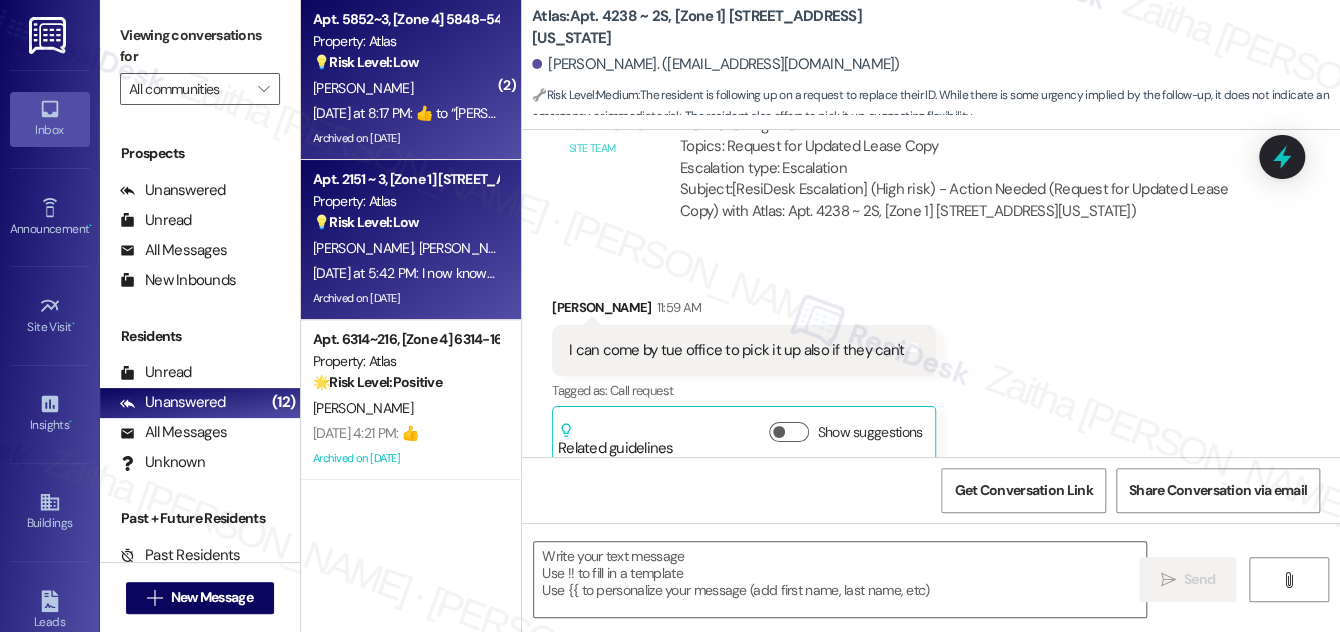 type on "Fetching suggested responses. Please feel free to read through the conversation in the meantime." 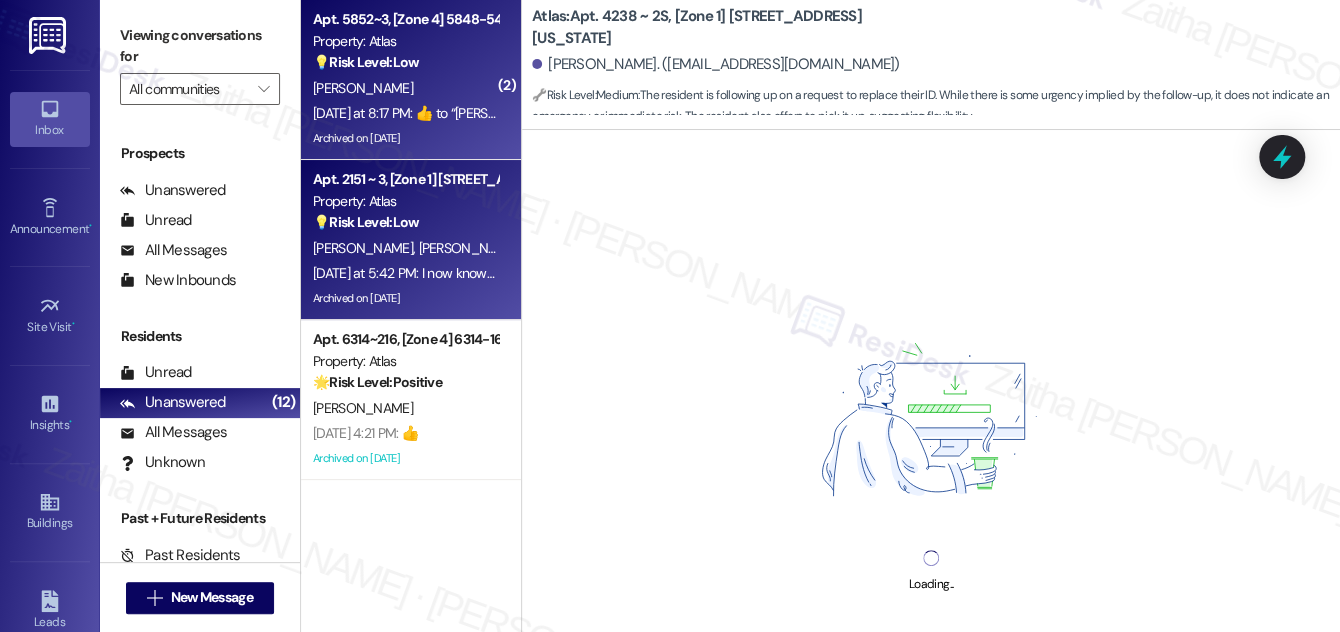 click on "💡  Risk Level:  Low The resident is acknowledging a previous message regarding a closet door repair. There is no indication of urgency or escalation required." at bounding box center [405, 62] 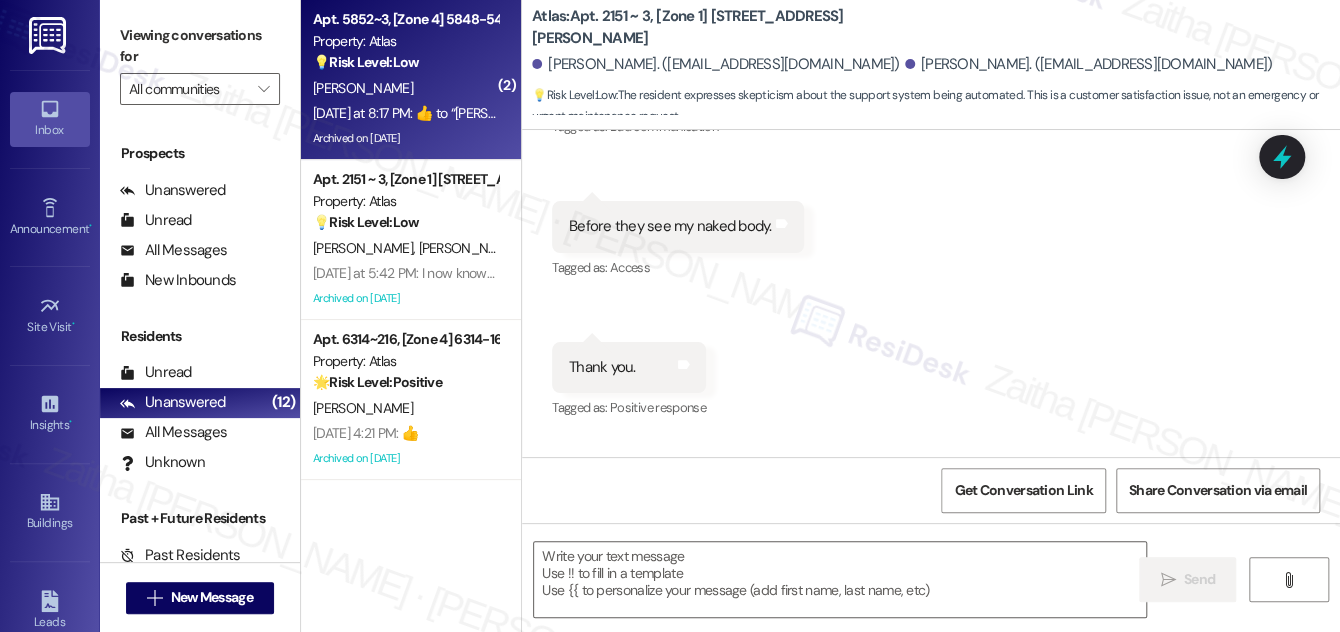 scroll, scrollTop: 3602, scrollLeft: 0, axis: vertical 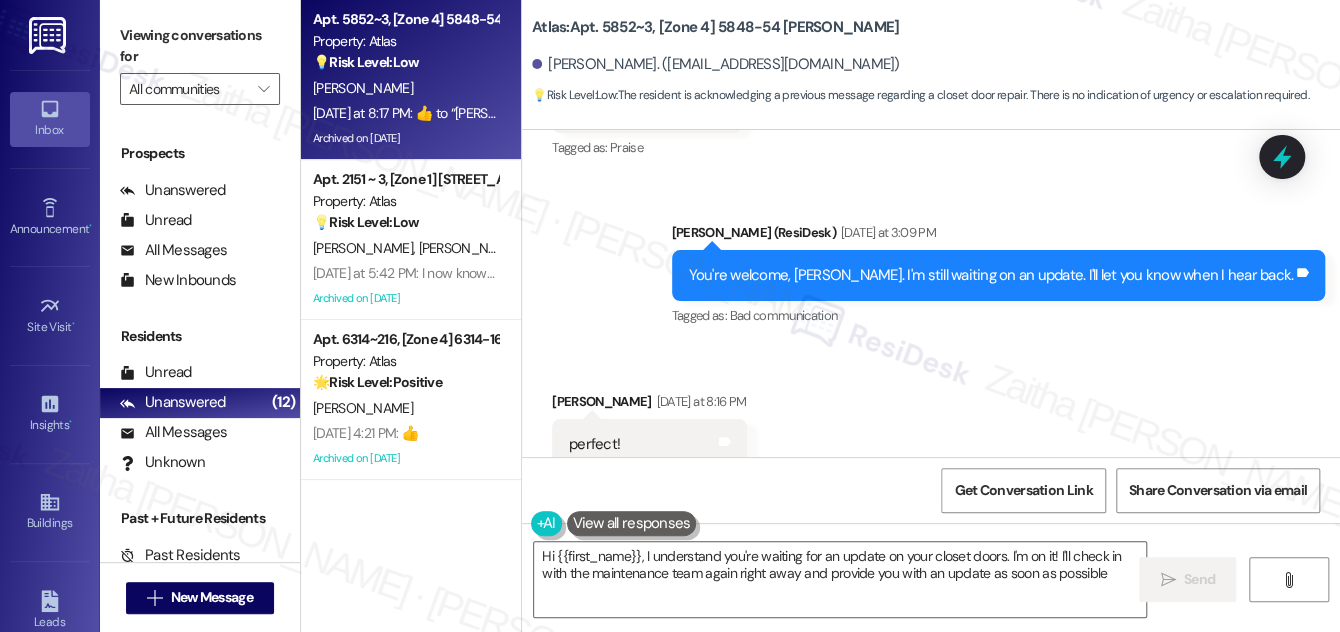type on "Hi {{first_name}}, I understand you're waiting for an update on your closet doors. I'm on it! I'll check in with the maintenance team again right away and provide you with an update as soon as possible." 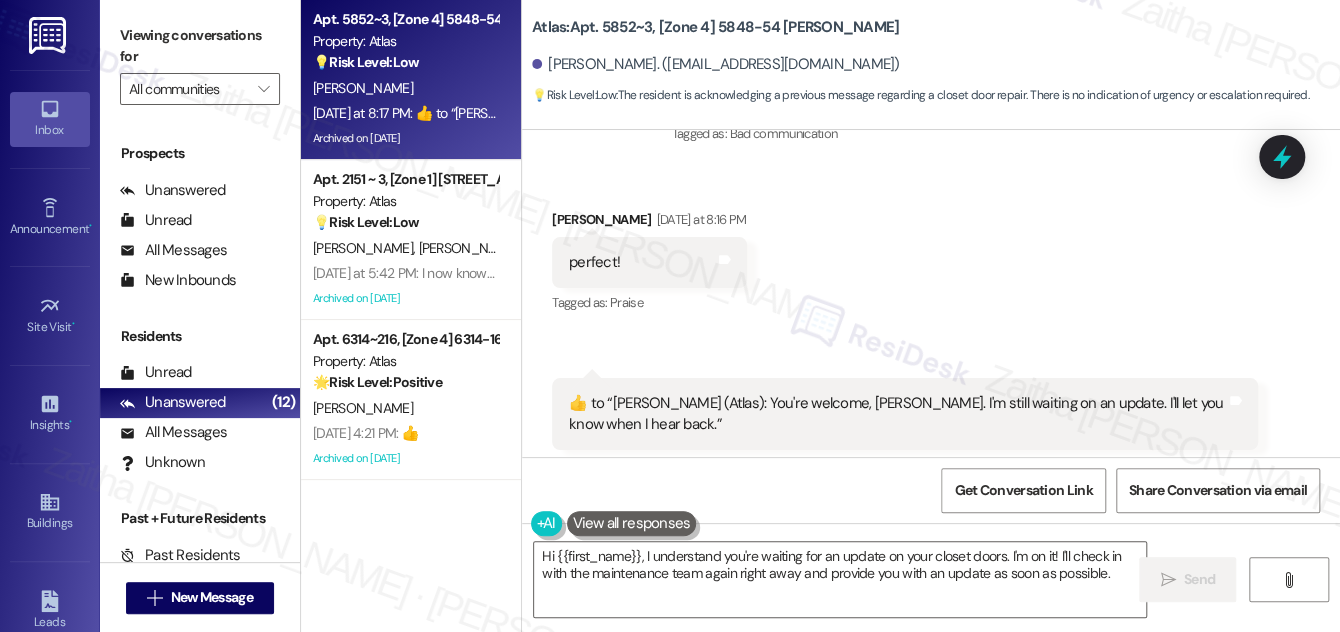 scroll, scrollTop: 14714, scrollLeft: 0, axis: vertical 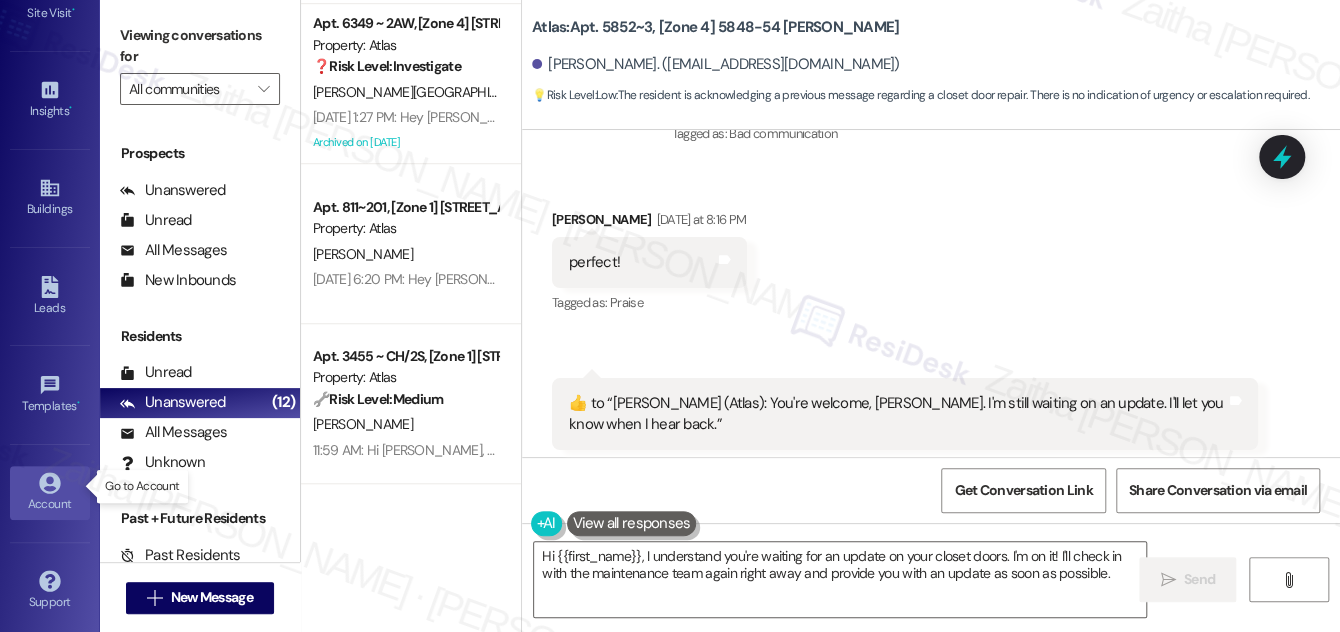 click 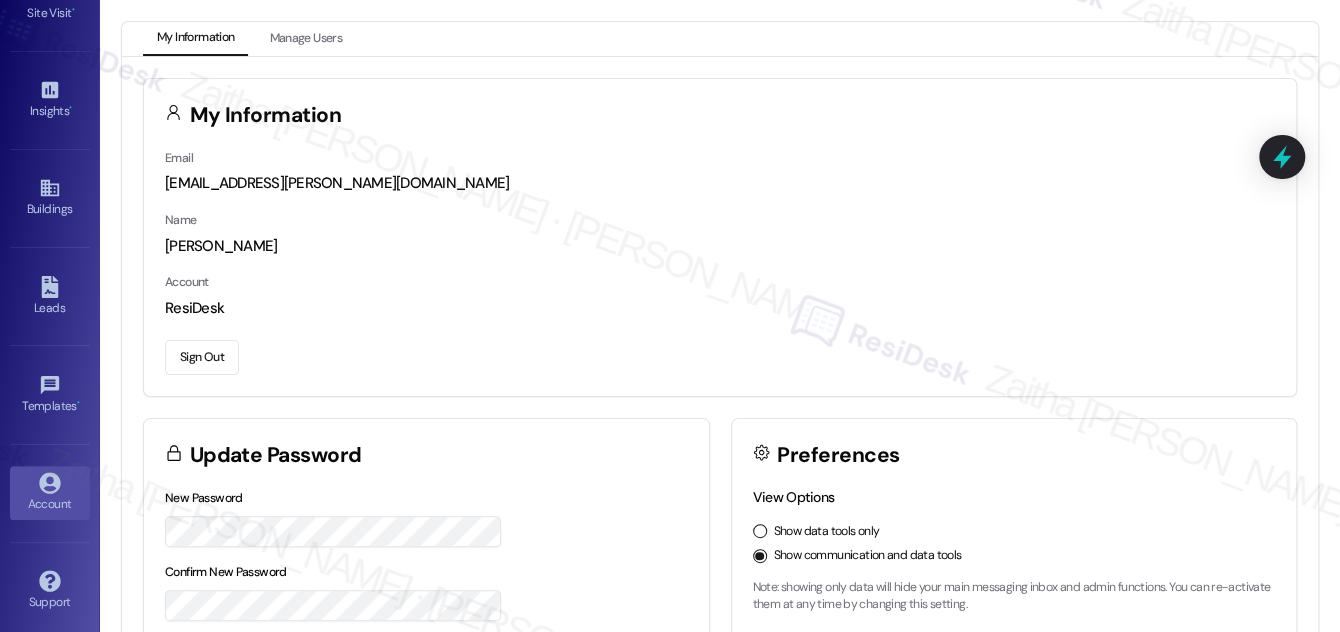 click on "Sign Out" at bounding box center (202, 357) 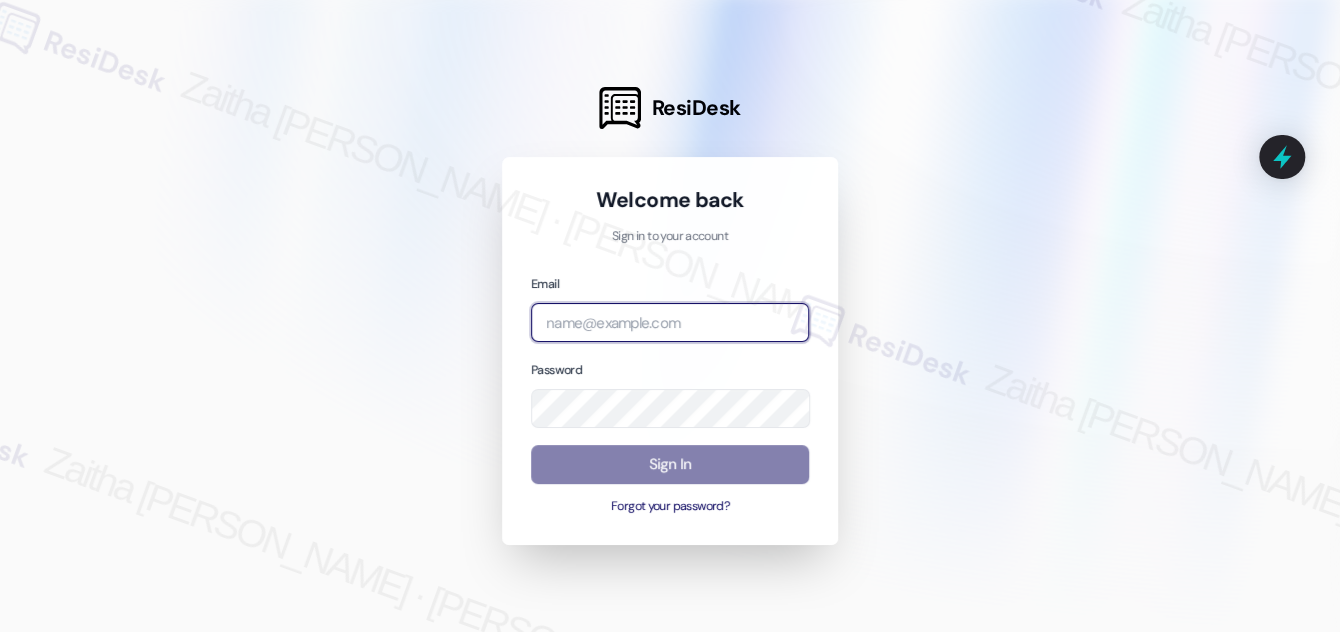 click at bounding box center (670, 322) 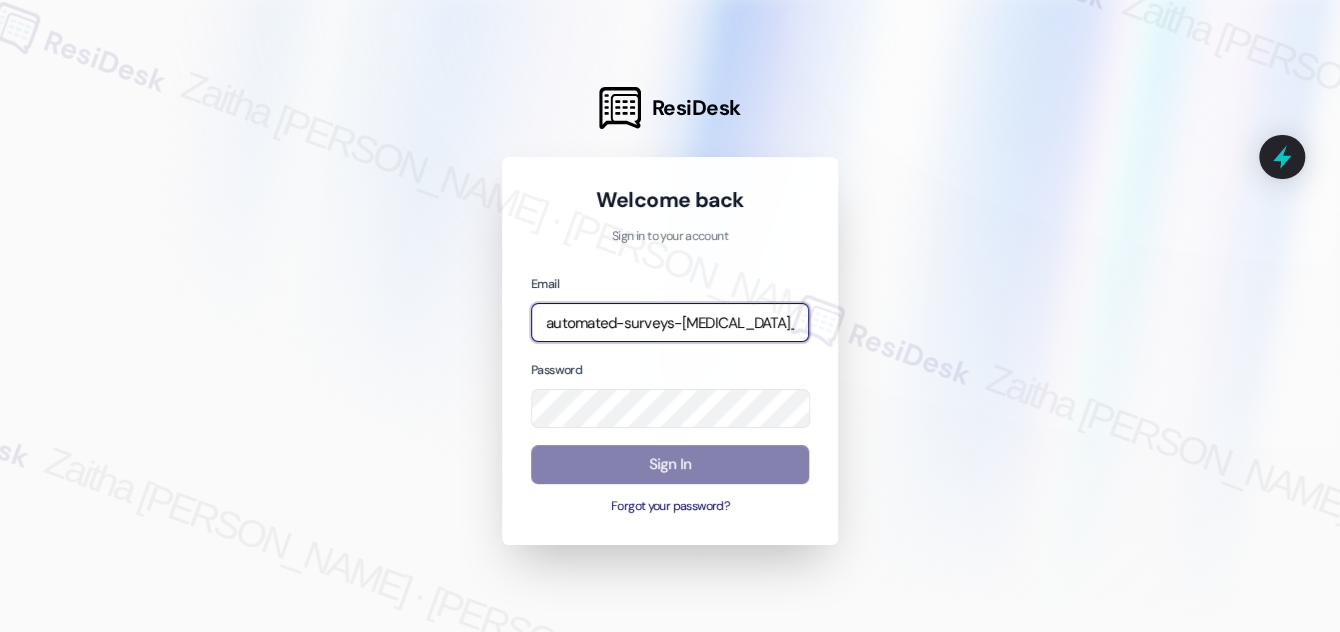 type on "automated-surveys-avita_formerly_regency-zaitha.mae.garcia@avita_formerly_regency.com" 